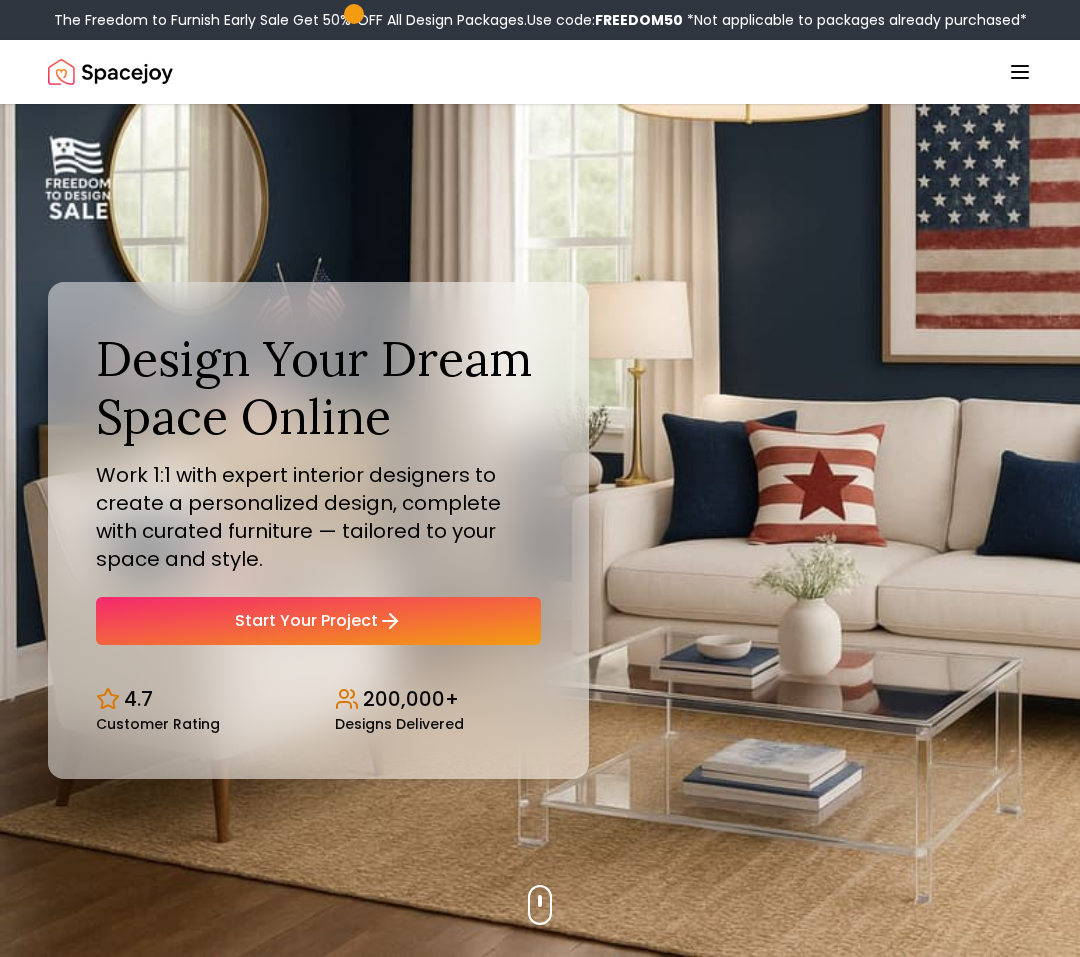 scroll, scrollTop: 0, scrollLeft: 0, axis: both 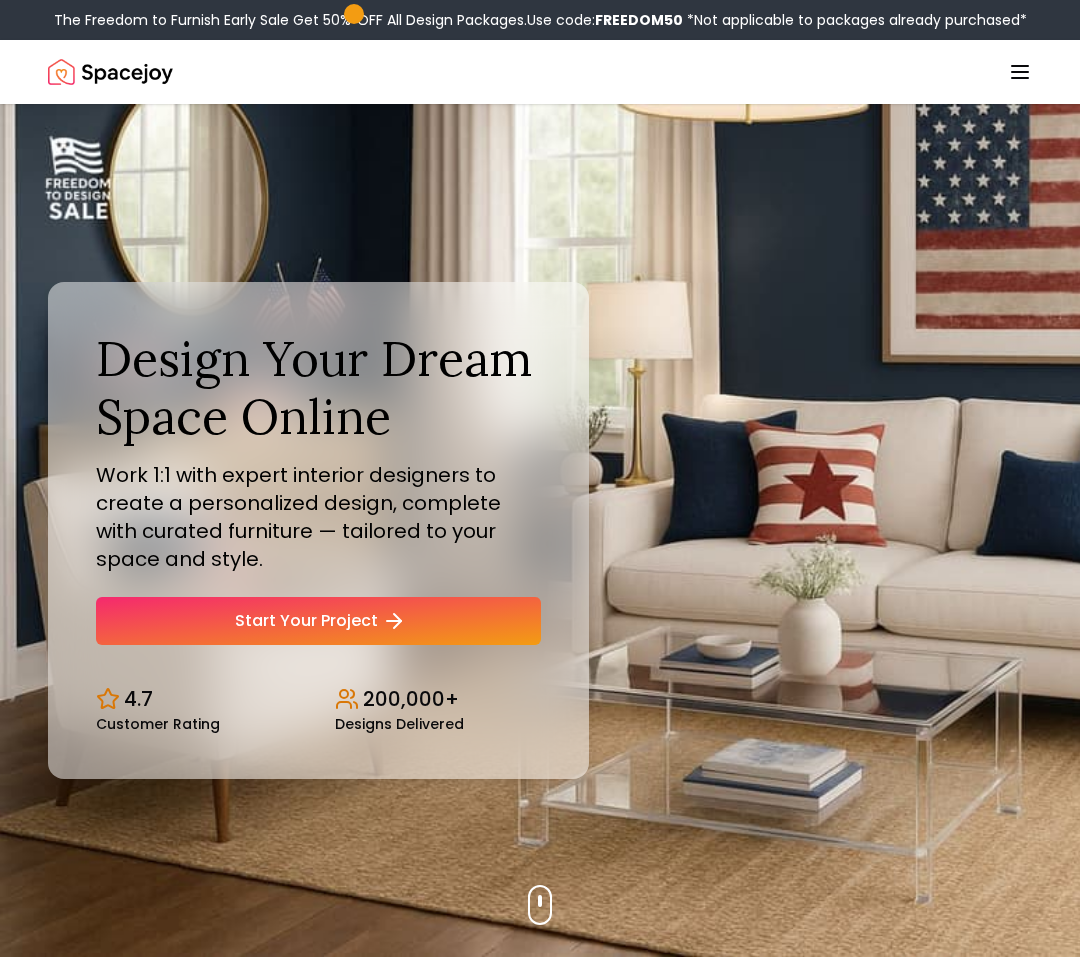 click on "Start Your Project" at bounding box center (318, 621) 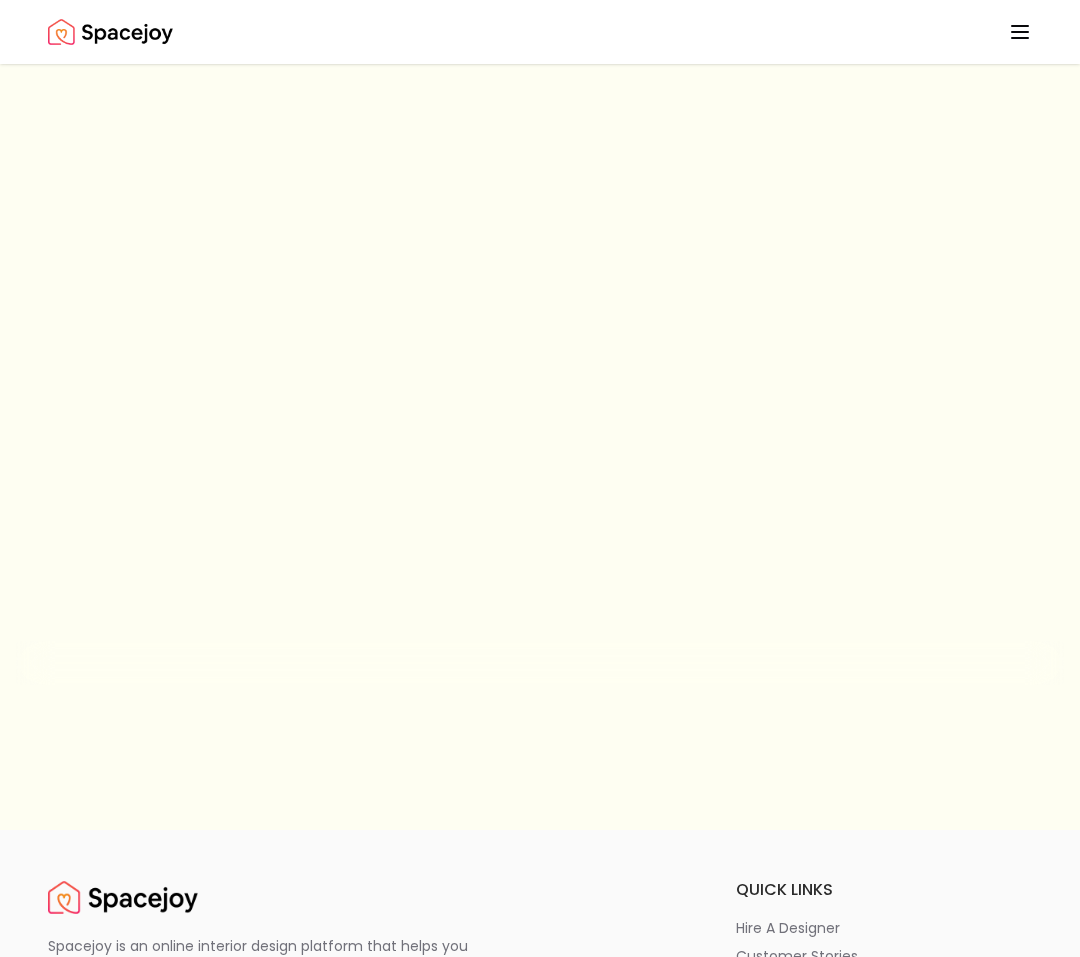 scroll, scrollTop: 0, scrollLeft: 0, axis: both 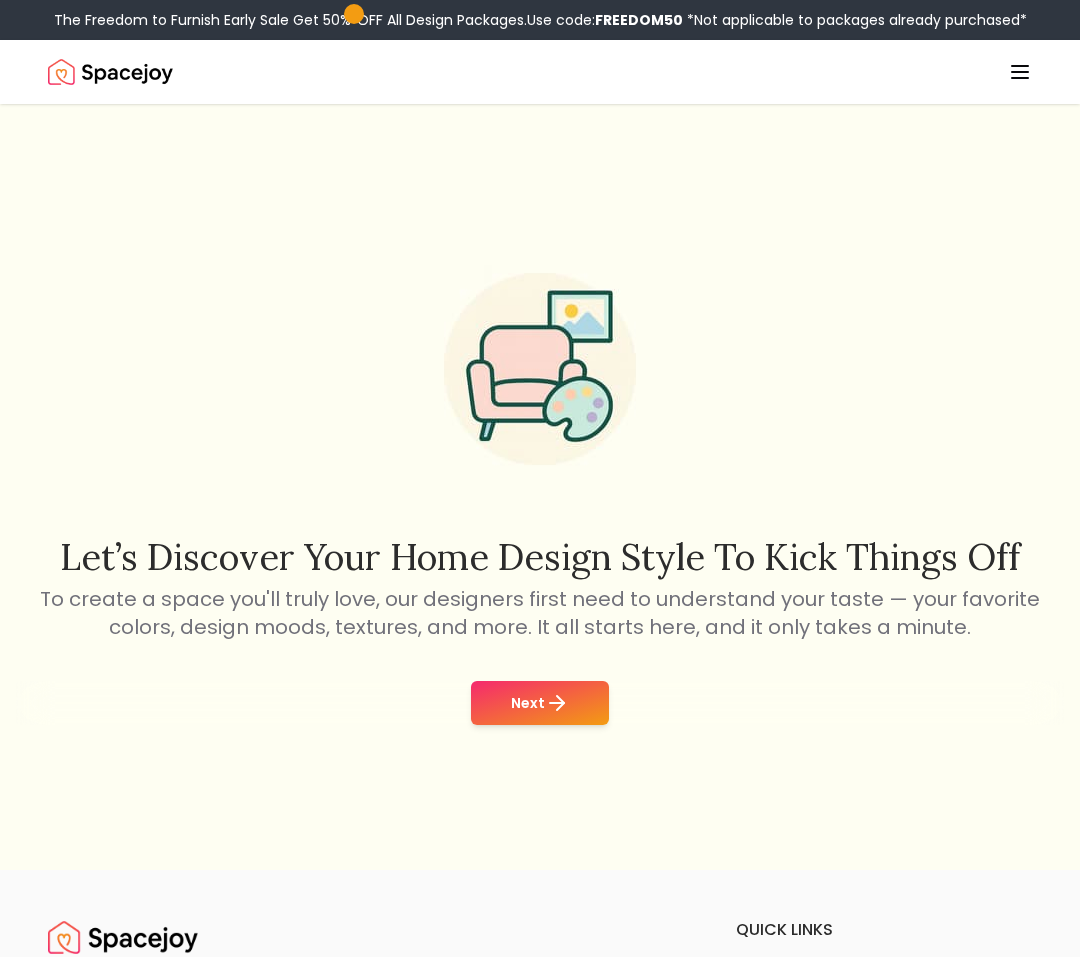 click on "Next" at bounding box center (540, 703) 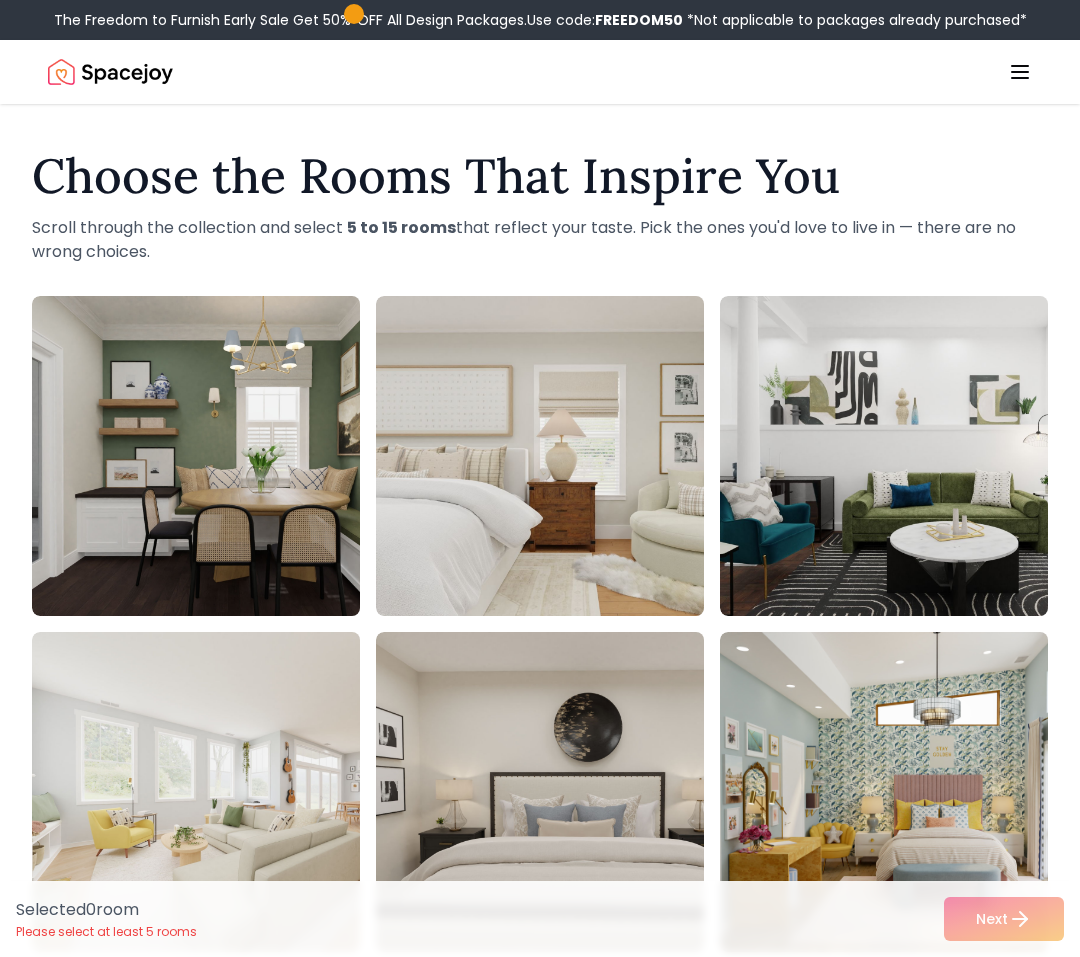 click 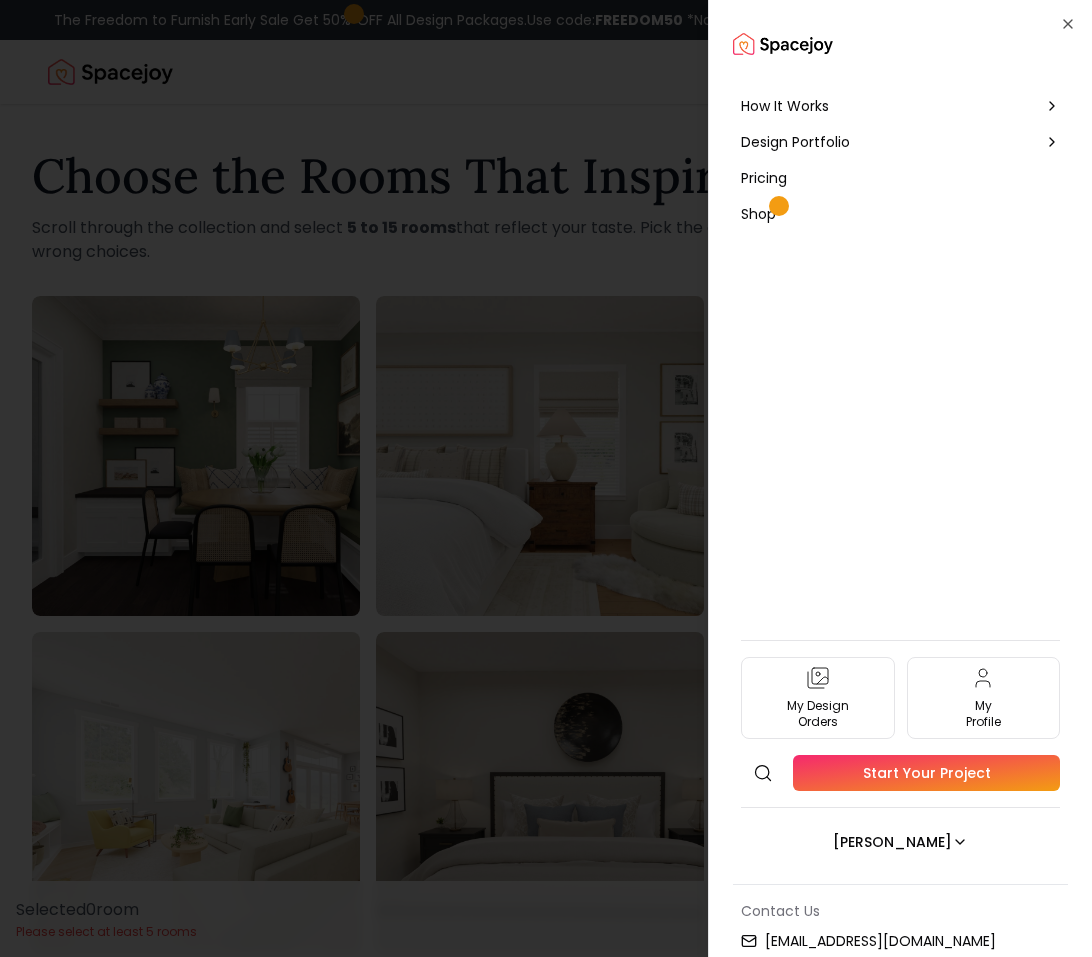 click at bounding box center (546, 478) 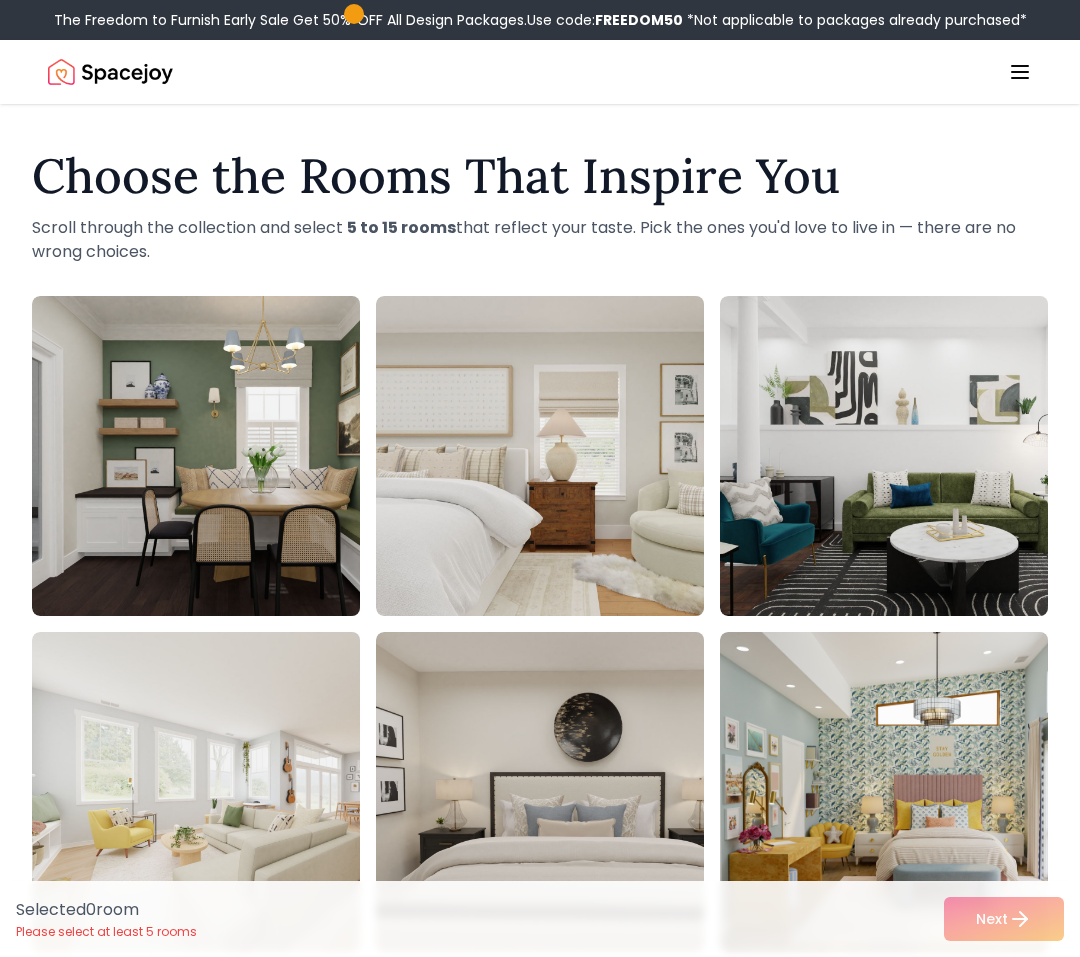 click 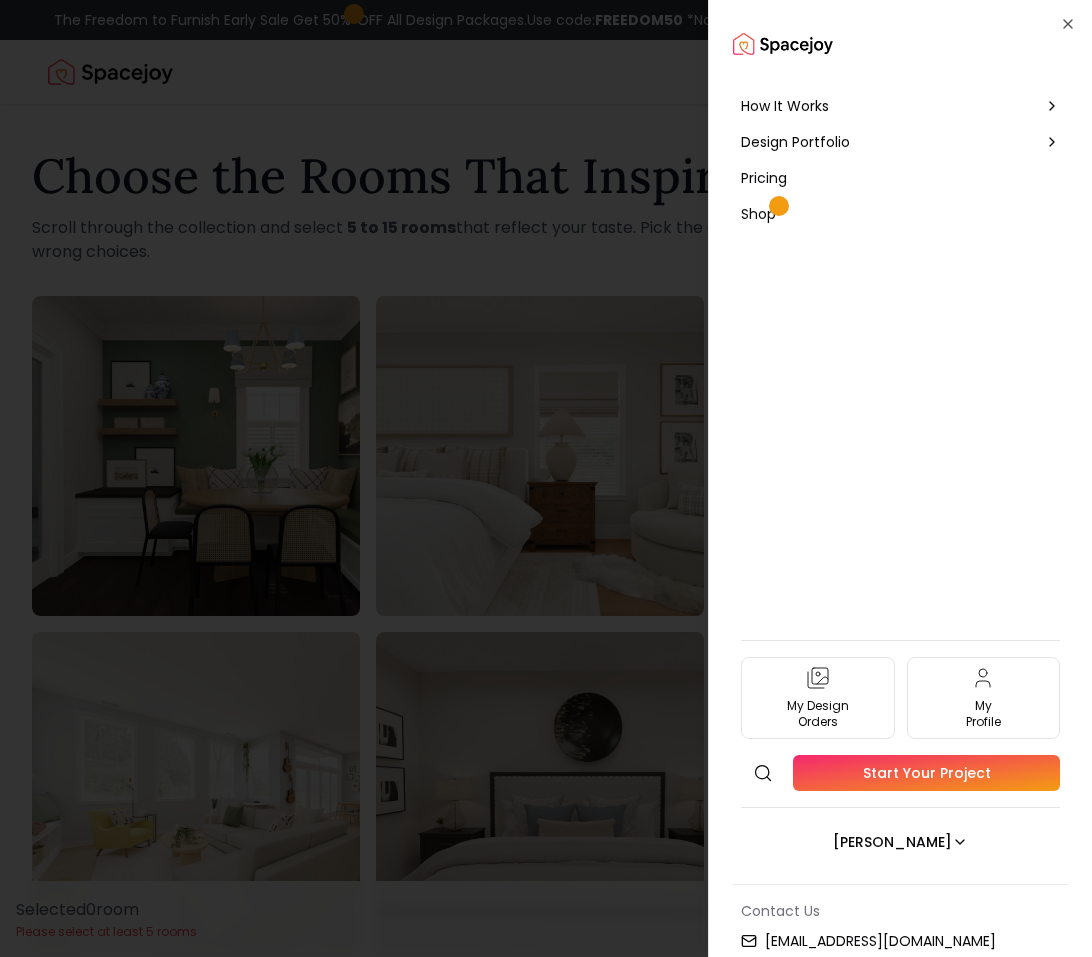 click on "Start Your Project" at bounding box center (926, 773) 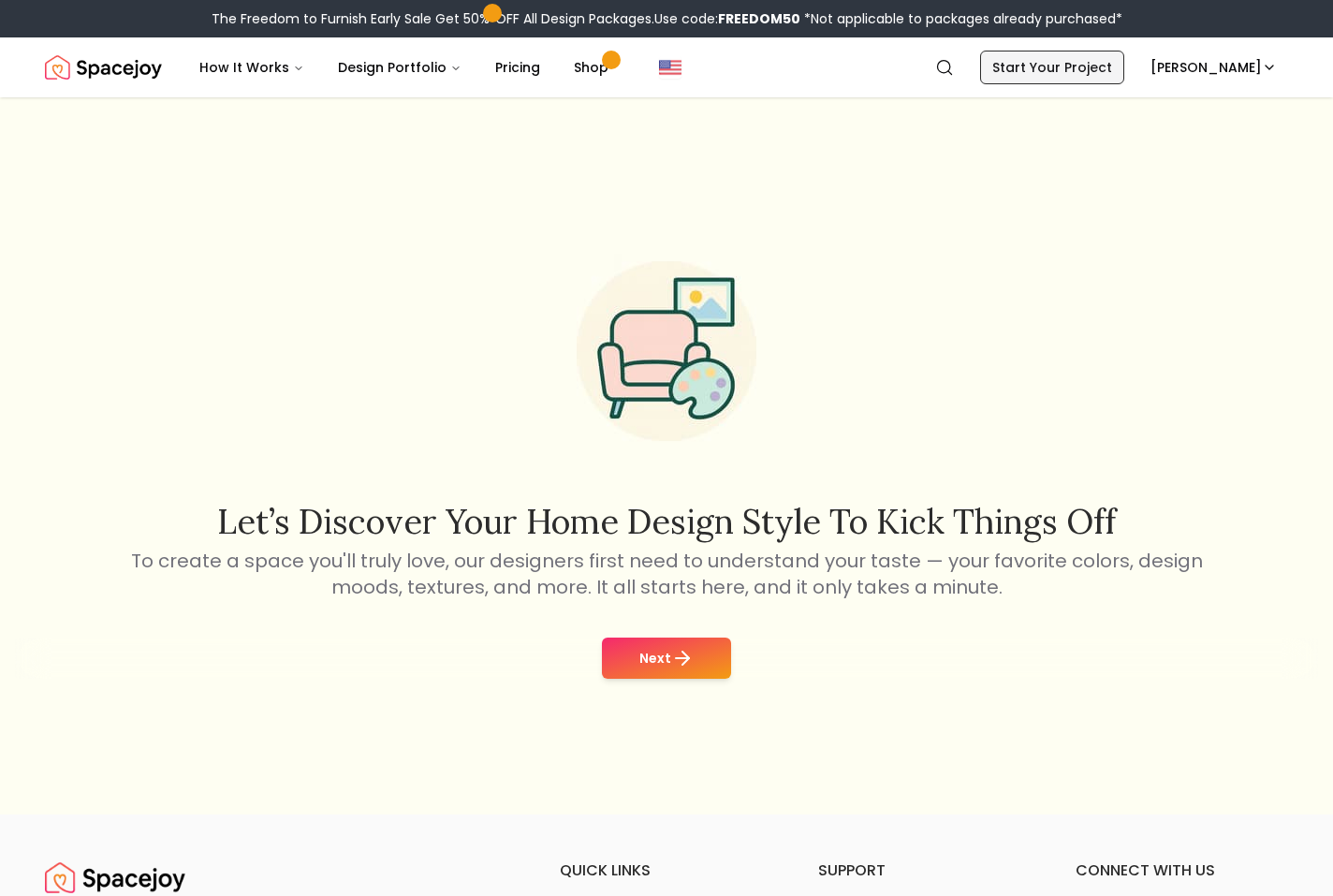 click on "Start Your Project" at bounding box center (1052, 67) 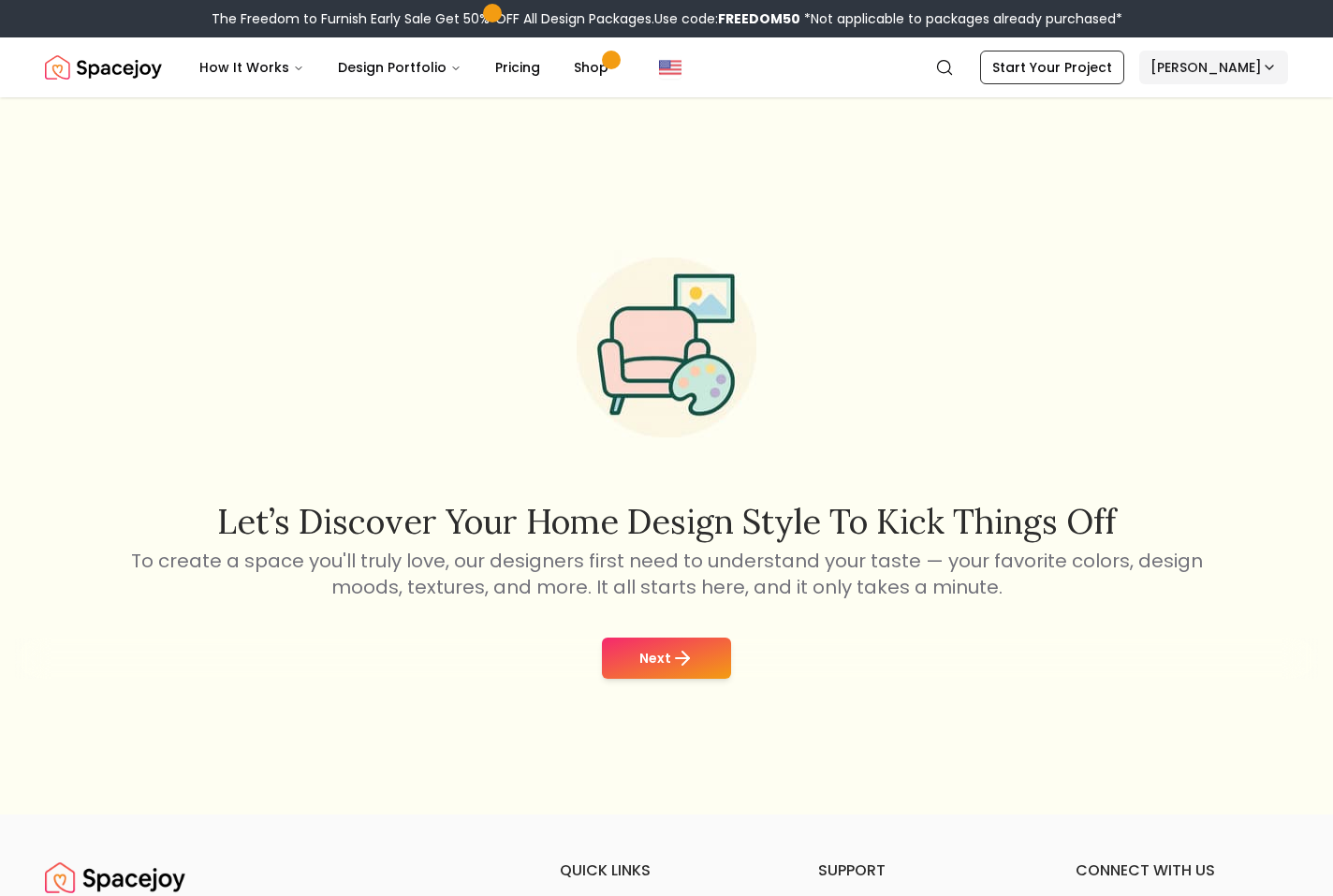 click on "The Freedom to Furnish Early Sale Get 50% OFF All Design Packages.  Use code:  FREEDOM50   *Not applicable to packages already purchased* Spacejoy How It Works   Design Portfolio   Pricing Shop Search Start Your Project   Sarah Kinney Let’s discover your home design style to kick things off To create a space you'll truly love, our designers first need to understand your taste — your favorite colors, design moods, textures, and more. It all starts here, and it only takes a minute. Next   Spacejoy is an online interior design platform that helps you create a personalized home with ease. Our experts craft stunning designs tailored to your style and needs, ensuring a stress-free journey. Preview your dream space before shopping, avoiding costly returns. quick links hire a designer customer stories interior design ideas style quiz gift cards check card balance support faqs refund policy return policies joyverse privacy policy connect with us hello@spacejoy.com Design Package Questions? Call us at  blog sofas" at bounding box center [666, 1079] 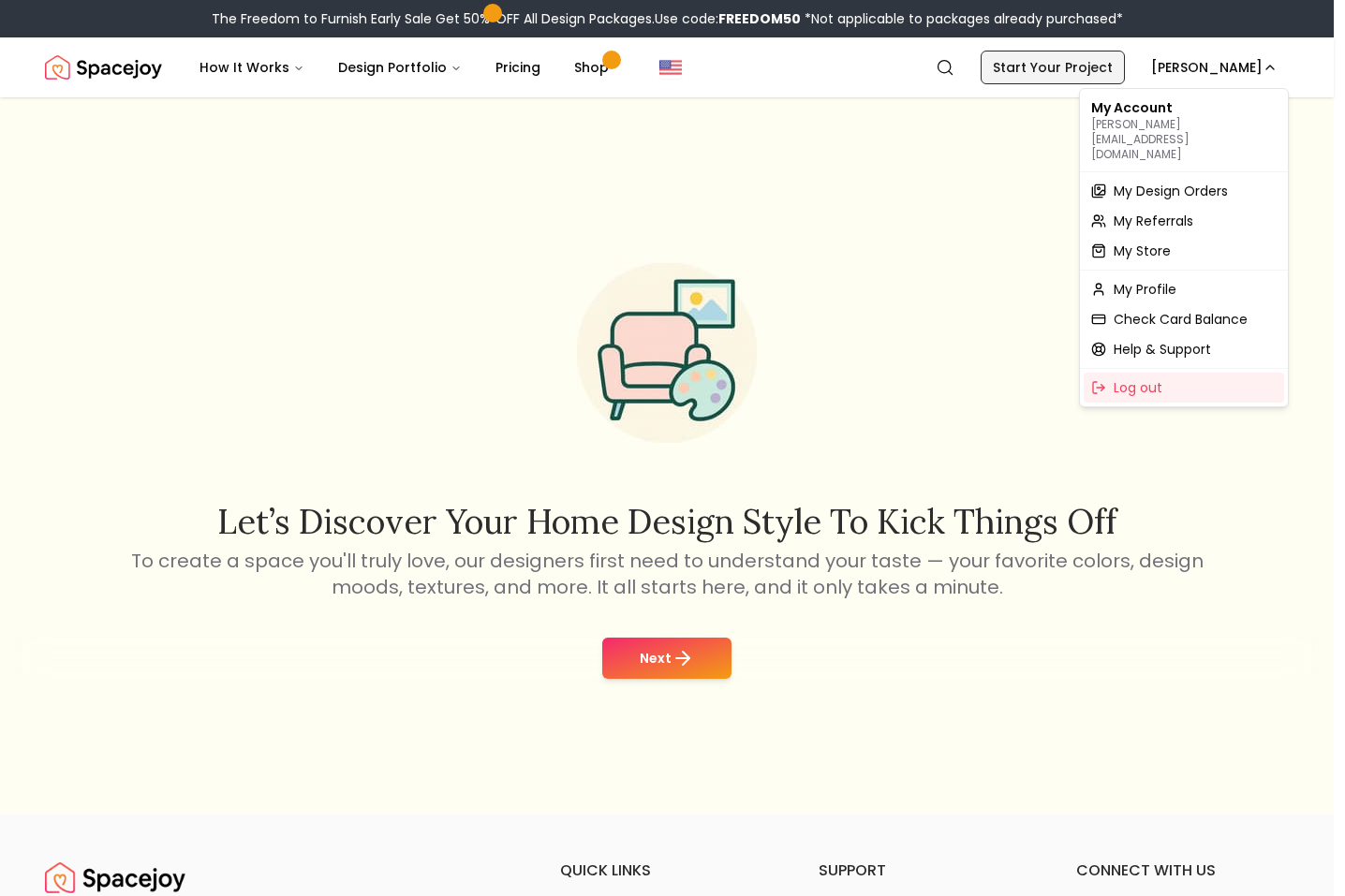 click on "The Freedom to Furnish Early Sale Get 50% OFF All Design Packages.  Use code:  FREEDOM50   *Not applicable to packages already purchased* Spacejoy How It Works   Design Portfolio   Pricing Shop Search Start Your Project   Sarah Kinney Let’s discover your home design style to kick things off To create a space you'll truly love, our designers first need to understand your taste — your favorite colors, design moods, textures, and more. It all starts here, and it only takes a minute. Next   Spacejoy is an online interior design platform that helps you create a personalized home with ease. Our experts craft stunning designs tailored to your style and needs, ensuring a stress-free journey. Preview your dream space before shopping, avoiding costly returns. quick links hire a designer customer stories interior design ideas style quiz gift cards check card balance support faqs refund policy return policies joyverse privacy policy connect with us hello@spacejoy.com Design Package Questions? Call us at  blog sofas" at bounding box center [672, 1079] 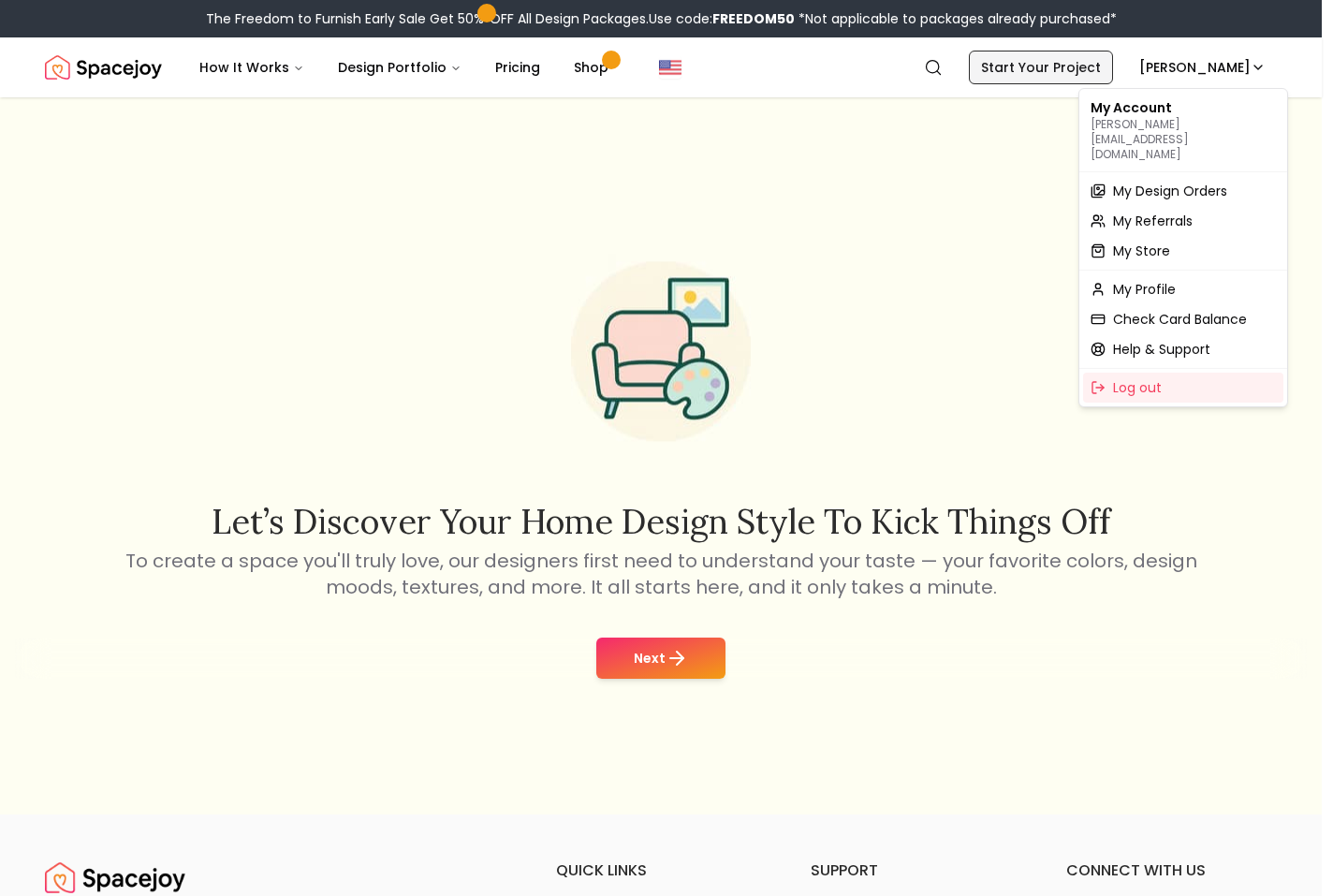 click on "Start Your Project" at bounding box center (1041, 67) 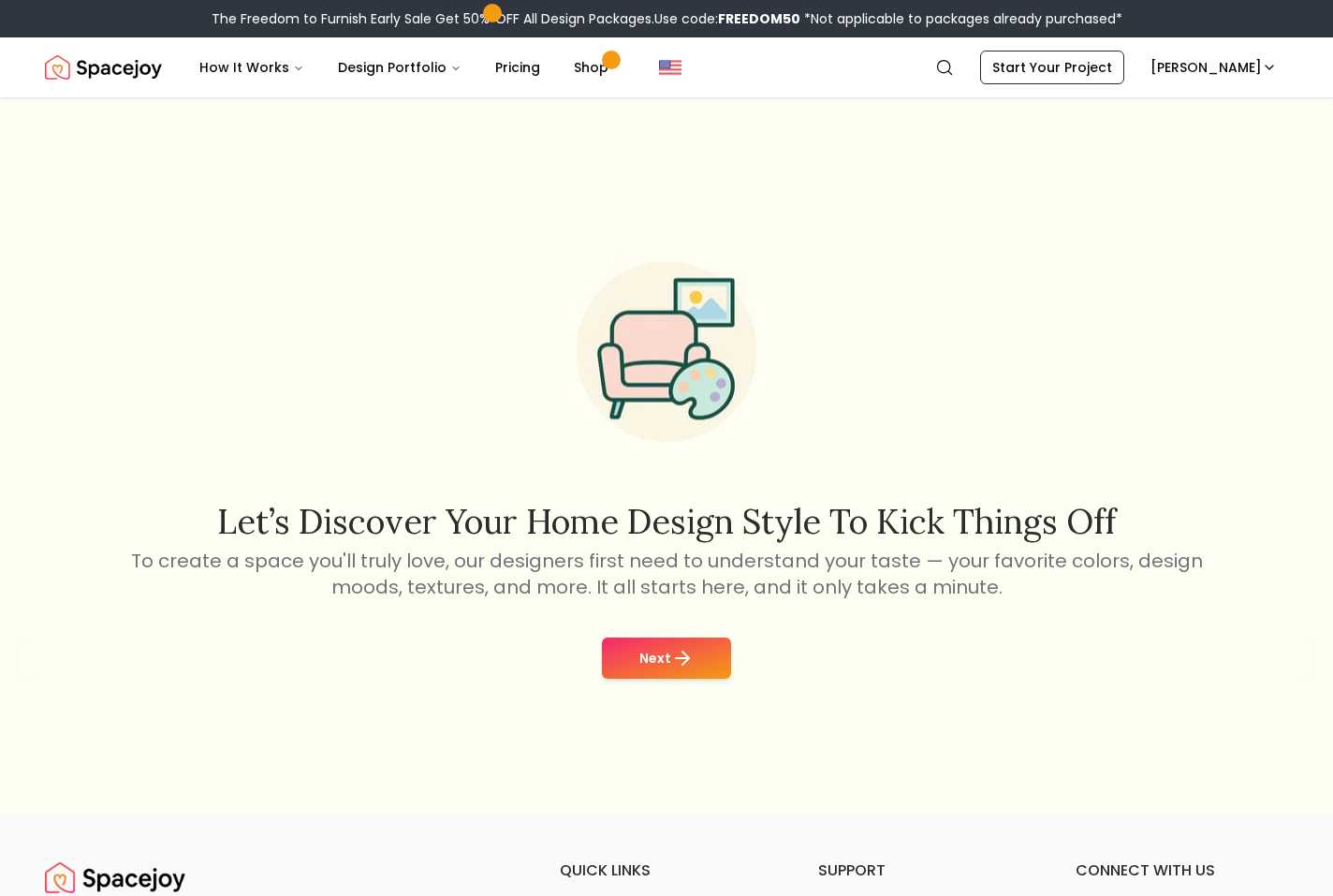 click on "Let’s discover your home design style to kick things off To create a space you'll truly love, our designers first need to understand your taste — your favorite colors, design moods, textures, and more. It all starts here, and it only takes a minute. Next" at bounding box center (666, 456) 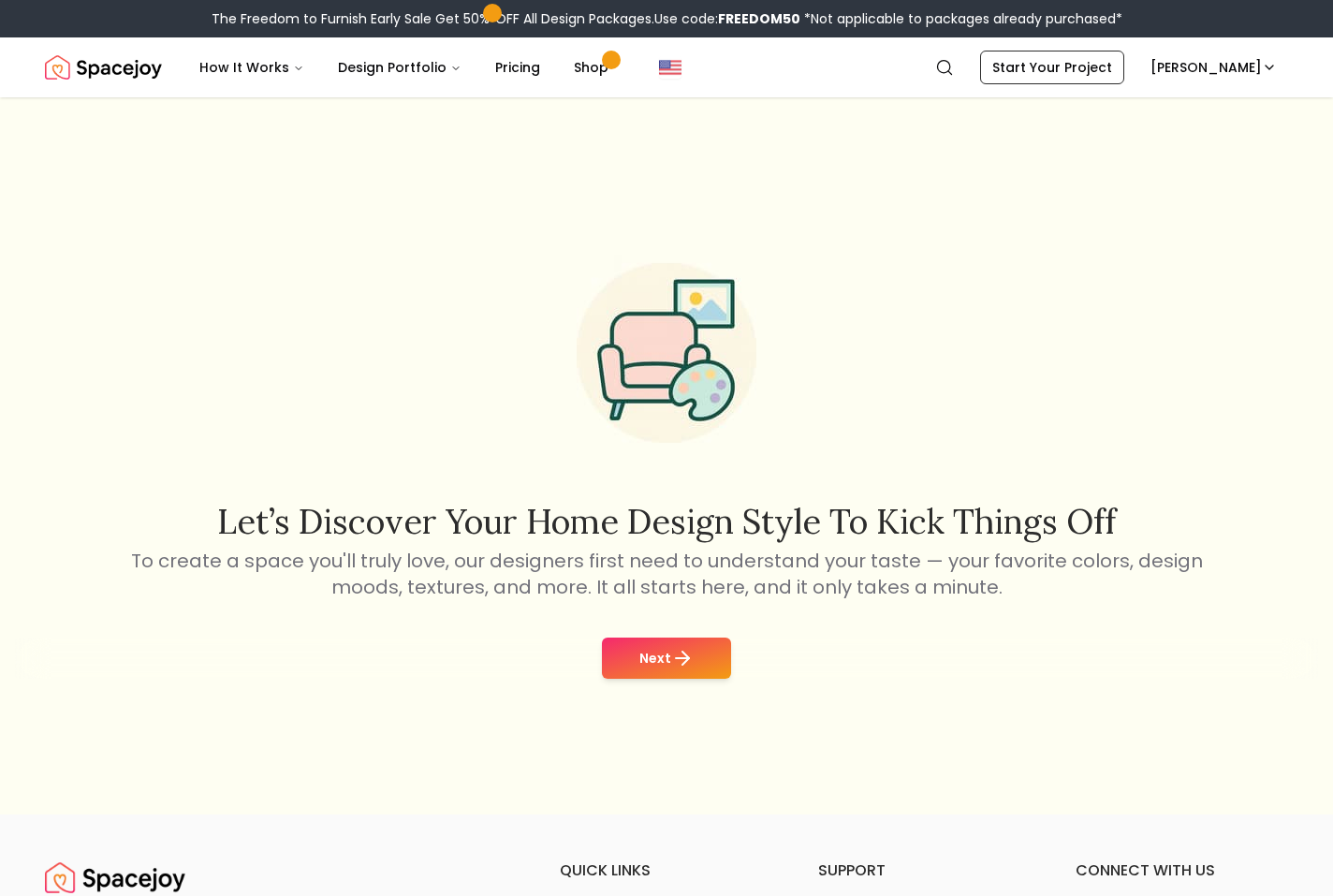 click on "Next" at bounding box center [666, 658] 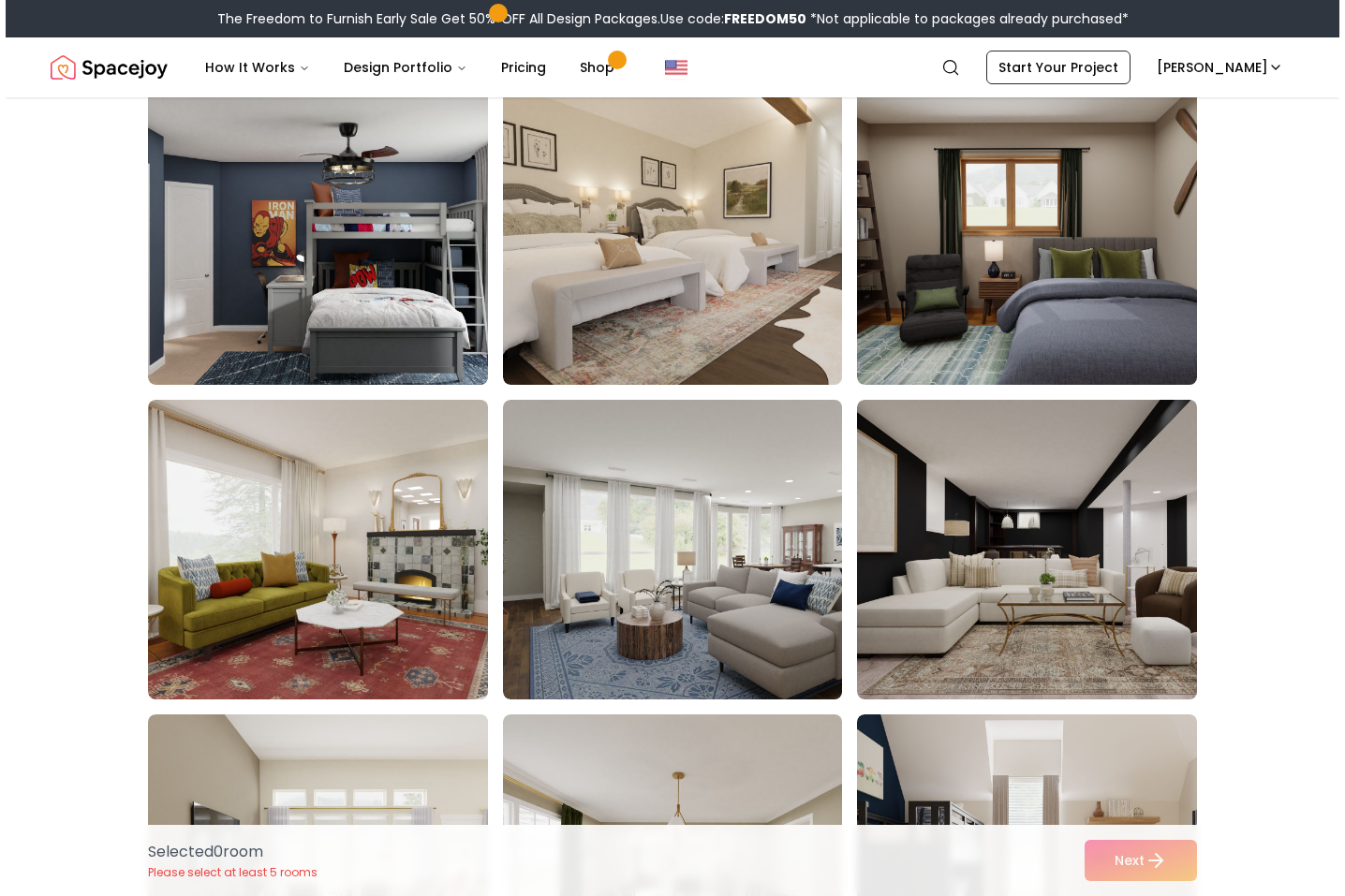 scroll, scrollTop: 0, scrollLeft: 0, axis: both 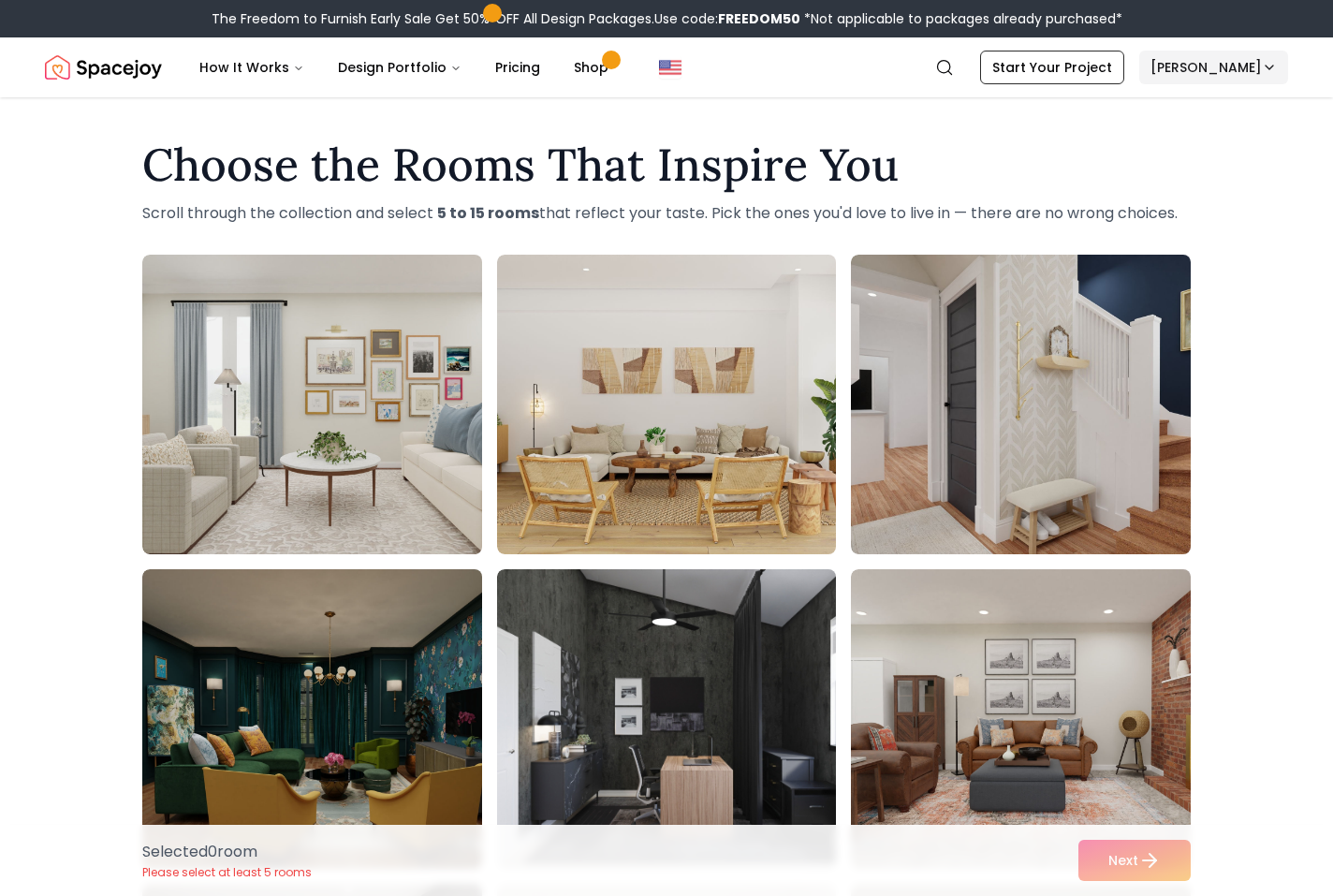 click on "The Freedom to Furnish Early Sale Get 50% OFF All Design Packages.  Use code:  FREEDOM50   *Not applicable to packages already purchased* Spacejoy How It Works   Design Portfolio   Pricing Shop Search Start Your Project   Sarah Kinney Choose the Rooms That Inspire You Scroll through the collection and select   5 to 15 rooms  that reflect your taste. Pick the ones you'd love to live in — there are no wrong choices. Selected  0  room Please select at least 5 rooms Next   Spacejoy is an online interior design platform that helps you create a personalized home with ease. Our experts craft stunning designs tailored to your style and needs, ensuring a stress-free journey. Preview your dream space before shopping, avoiding costly returns. quick links hire a designer customer stories interior design ideas style quiz gift cards check card balance support faqs refund policy return policies joyverse privacy policy connect with us hello@spacejoy.com Design Package Questions? Call us at  +1 (650) 699-6265 design styles" at bounding box center [666, 3473] 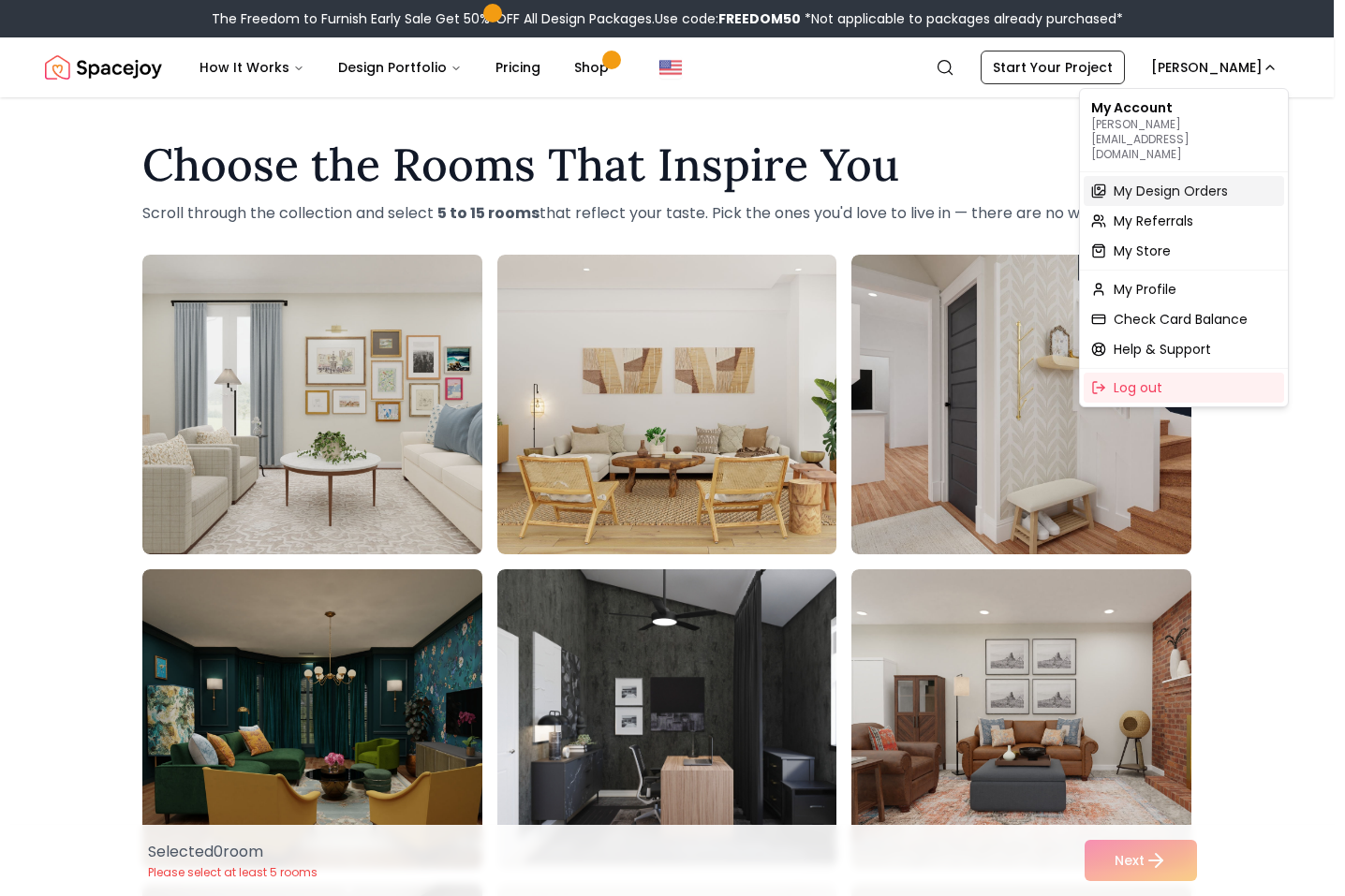 click on "My Design Orders" at bounding box center (1171, 191) 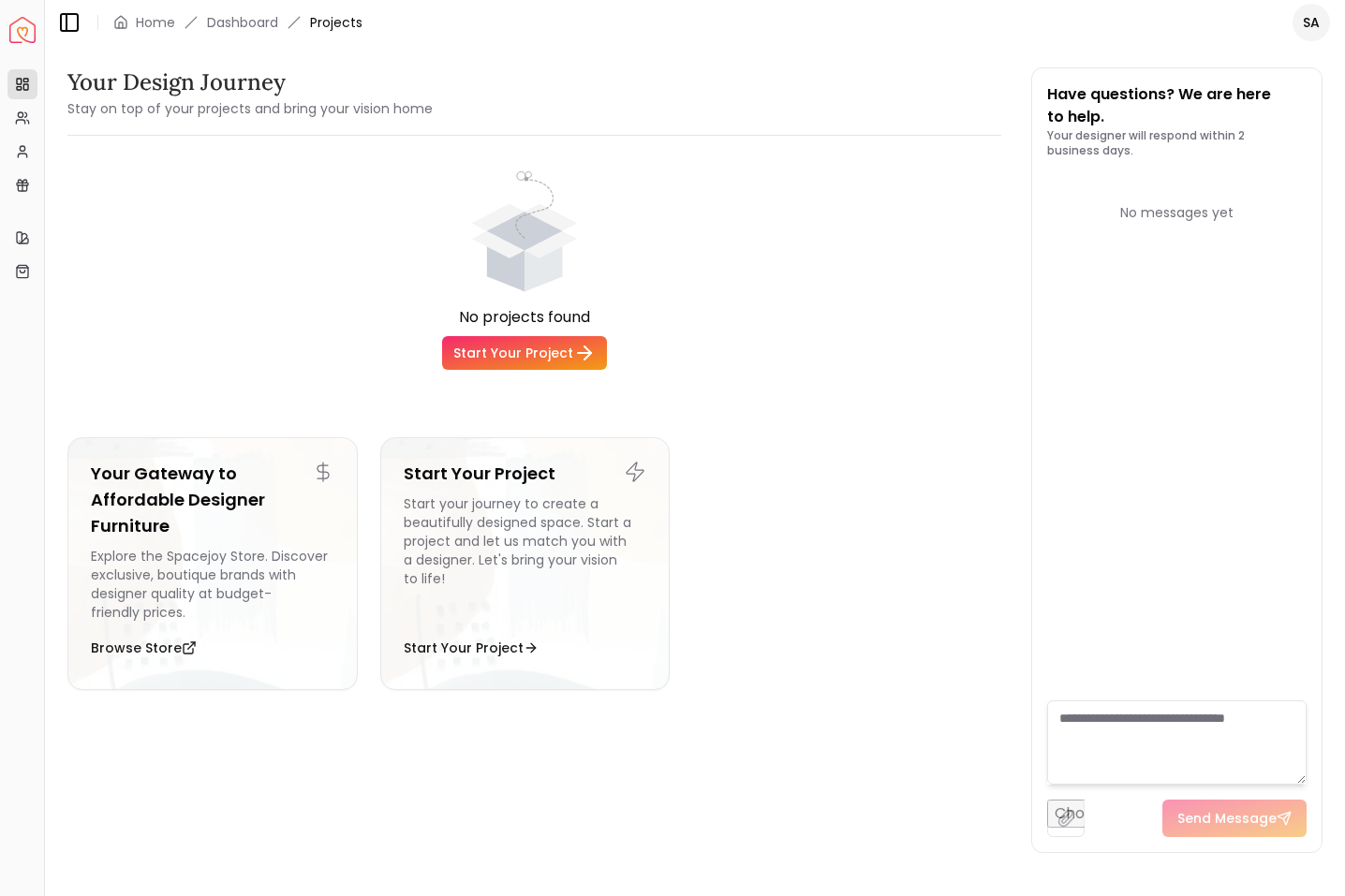 click on "Start Your Project" at bounding box center [525, 353] 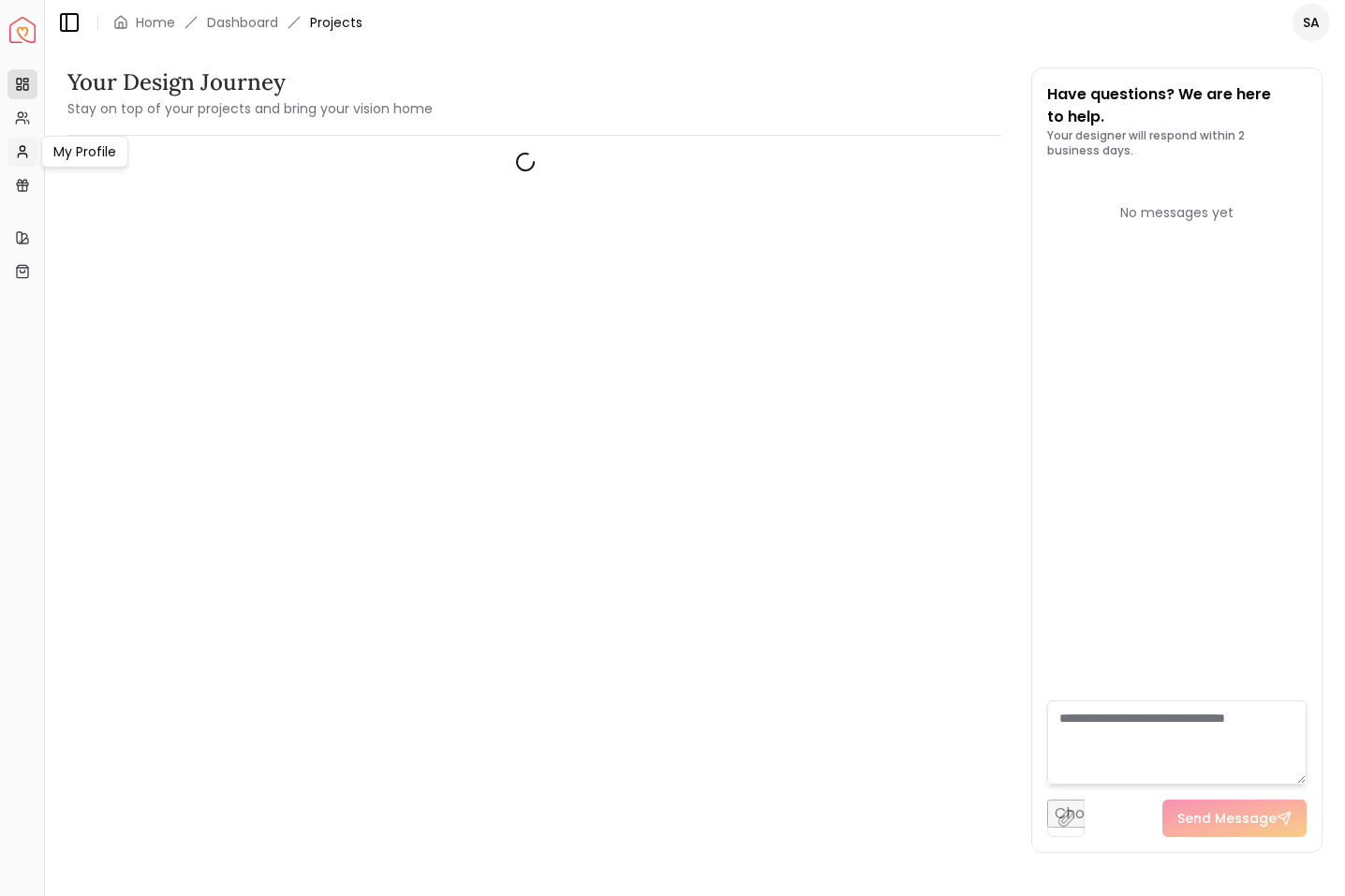 click on "My Profile" at bounding box center [22, 152] 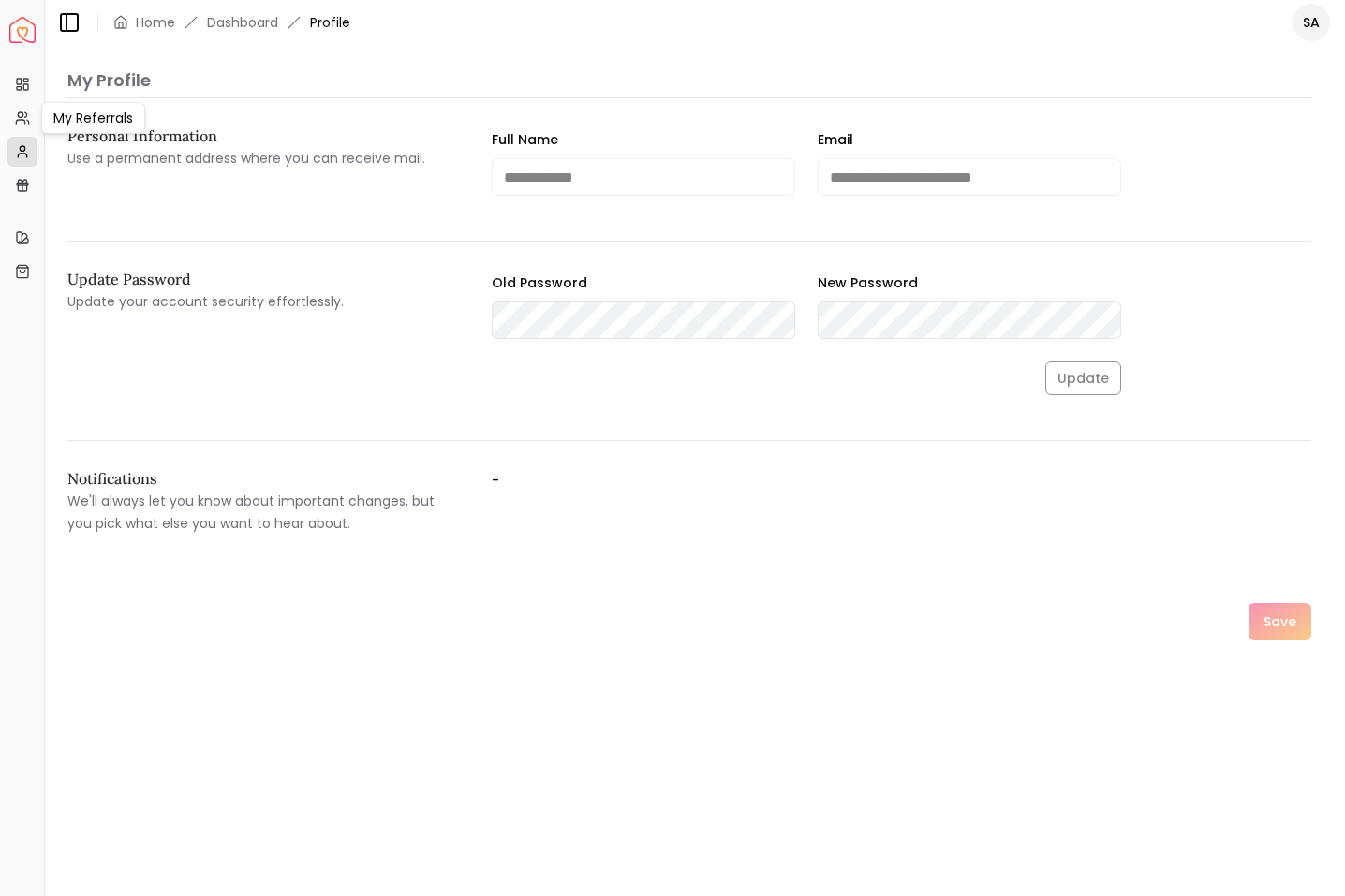 click on "Projects My Referrals My Referrals My Referrals My Profile Gift Card Balance" at bounding box center (22, 135) 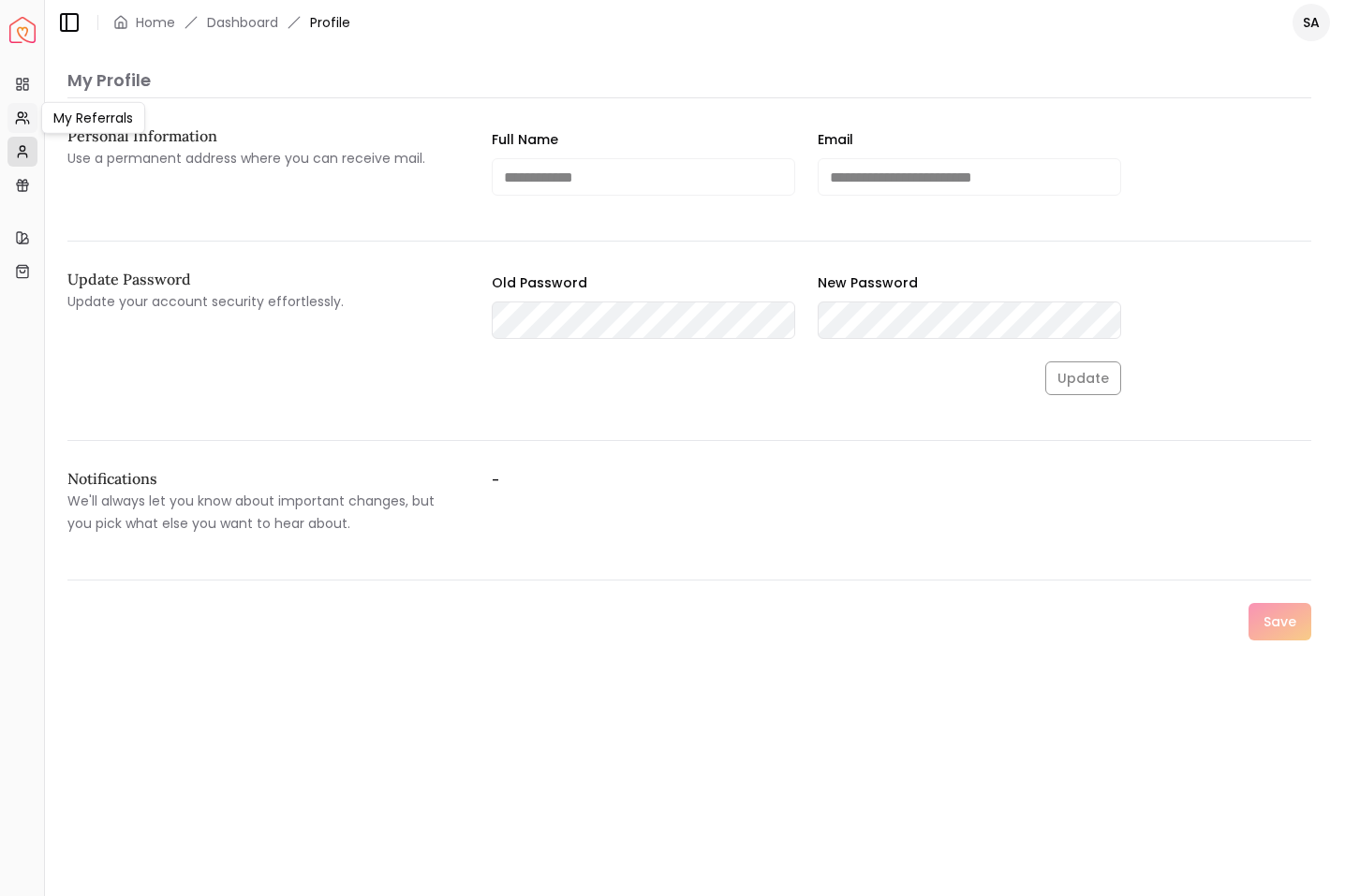 click on "My Referrals" at bounding box center [22, 118] 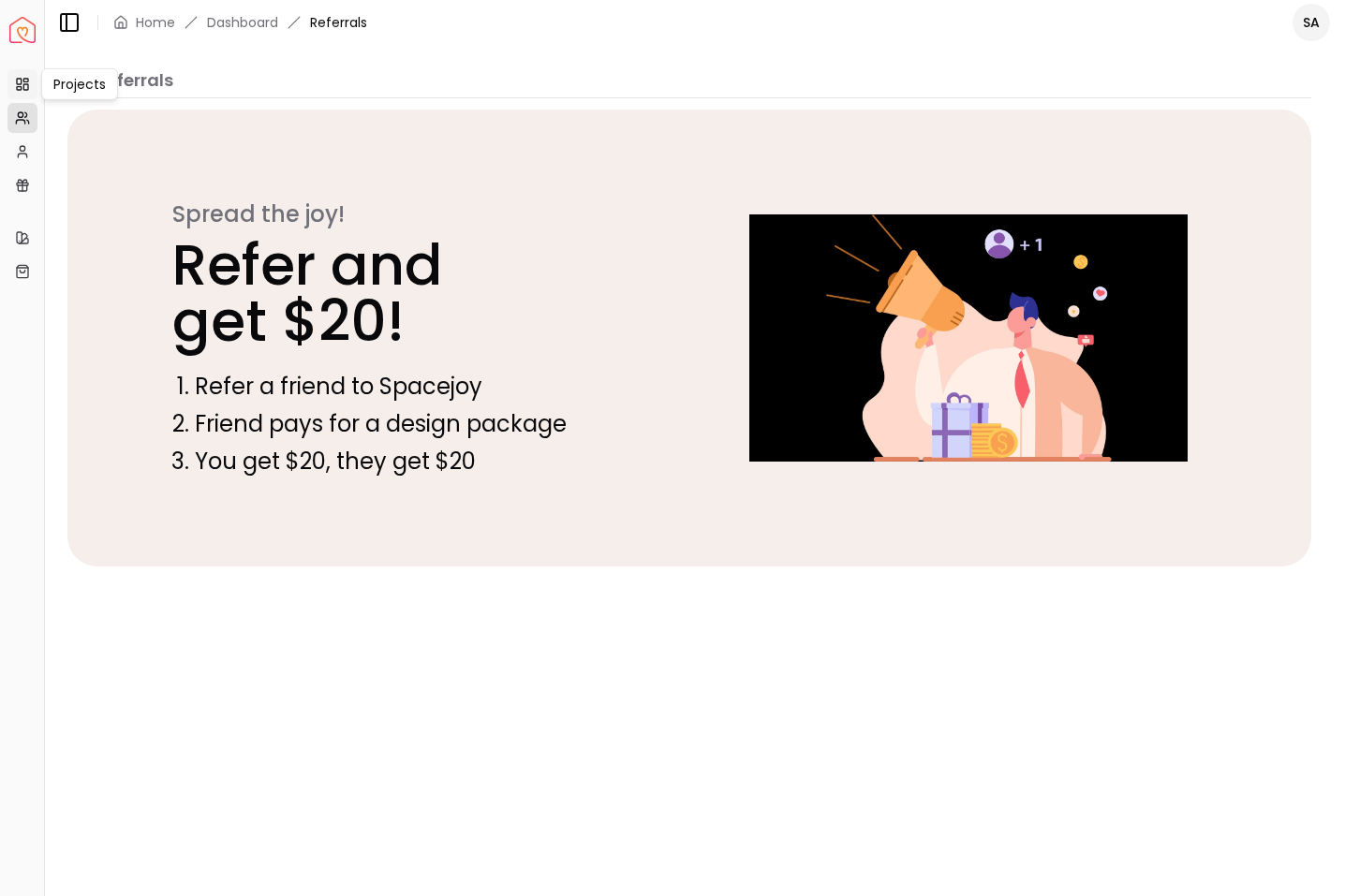 click 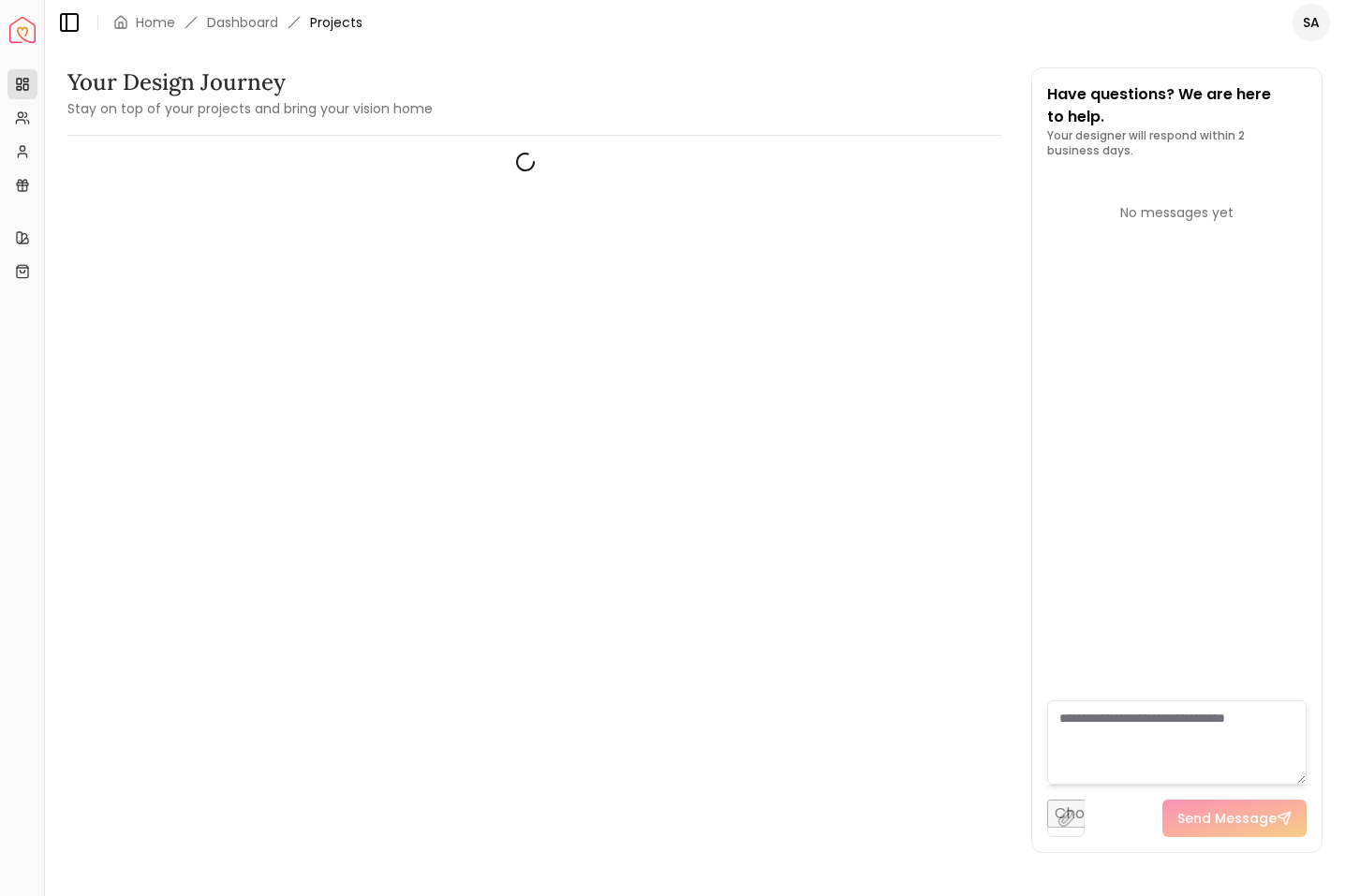 click on "Stay on top of your projects and bring your vision home" at bounding box center [250, 109] 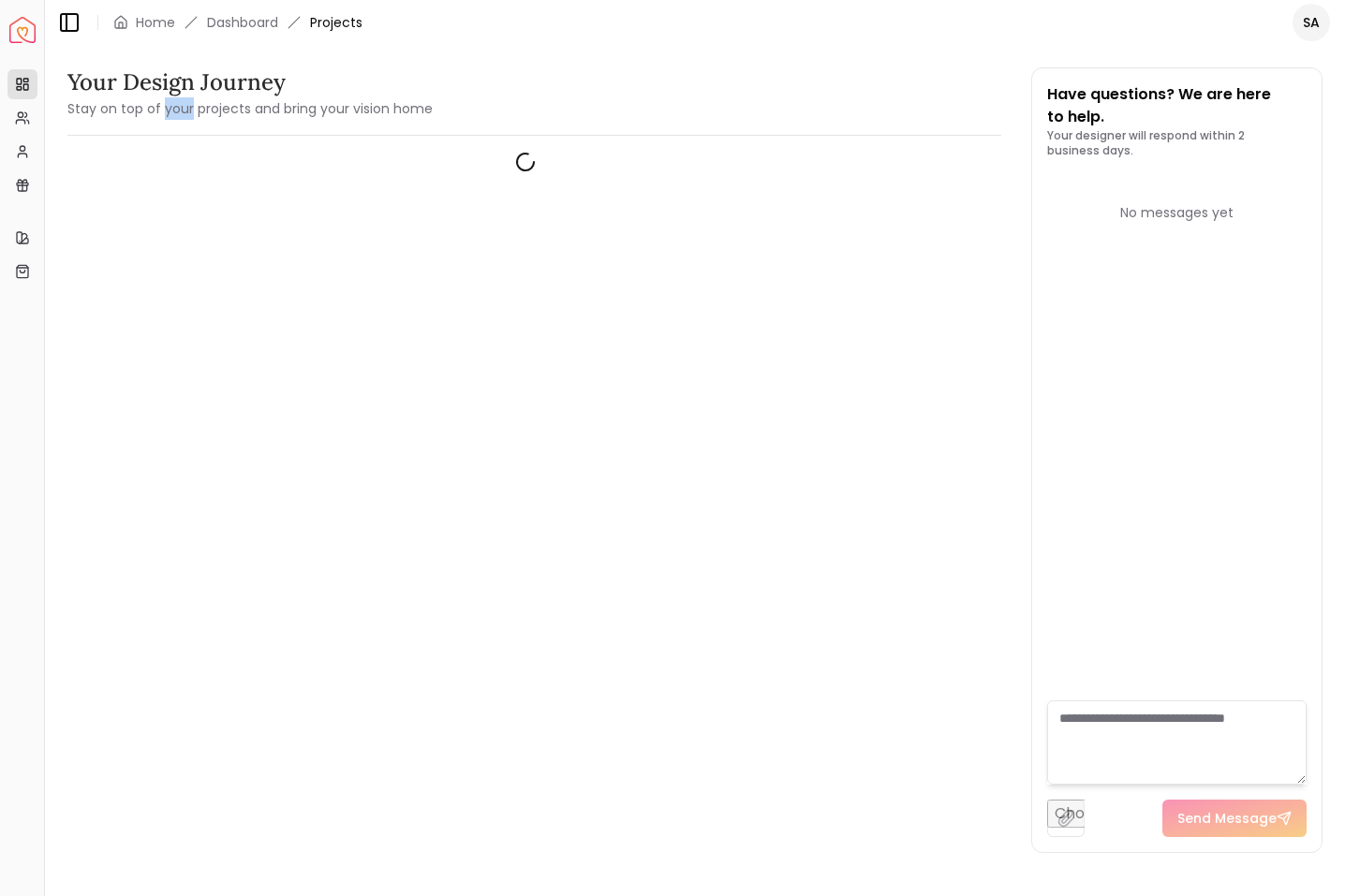 click on "Stay on top of your projects and bring your vision home" at bounding box center (250, 109) 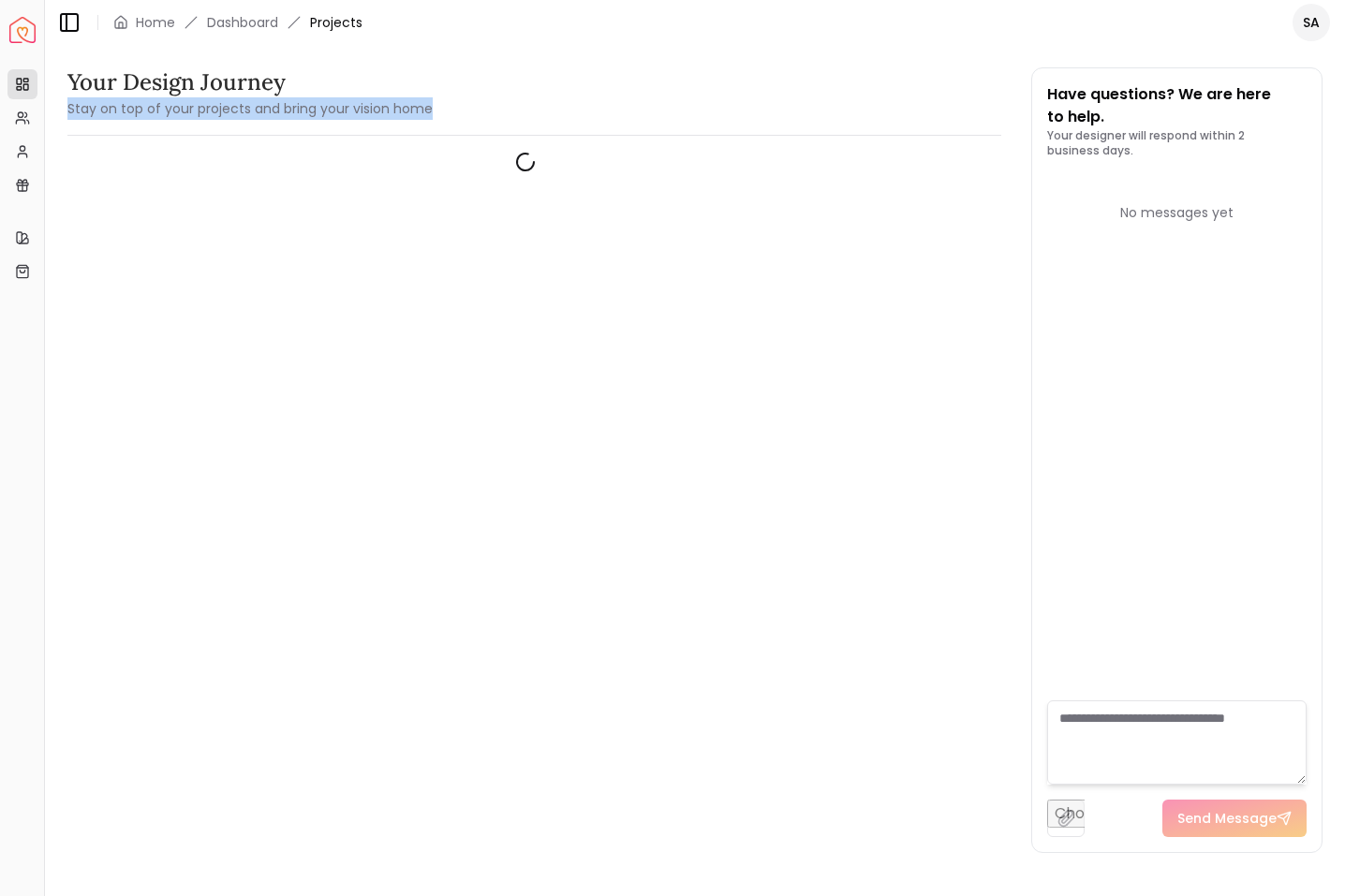 click on "Stay on top of your projects and bring your vision home" at bounding box center (250, 109) 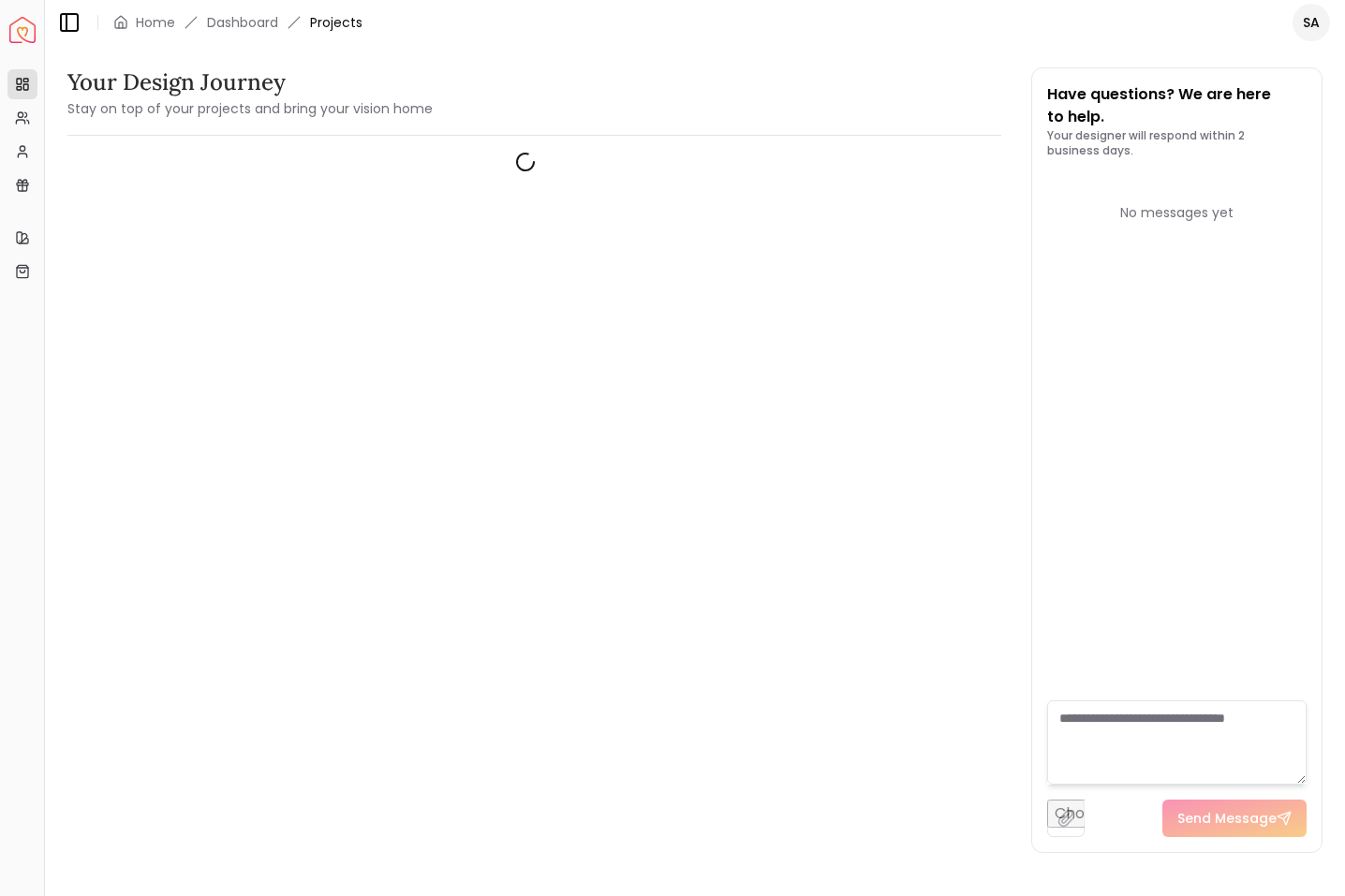click on "Your Design Journey Stay on top of your projects and bring your vision home" at bounding box center [534, 94] 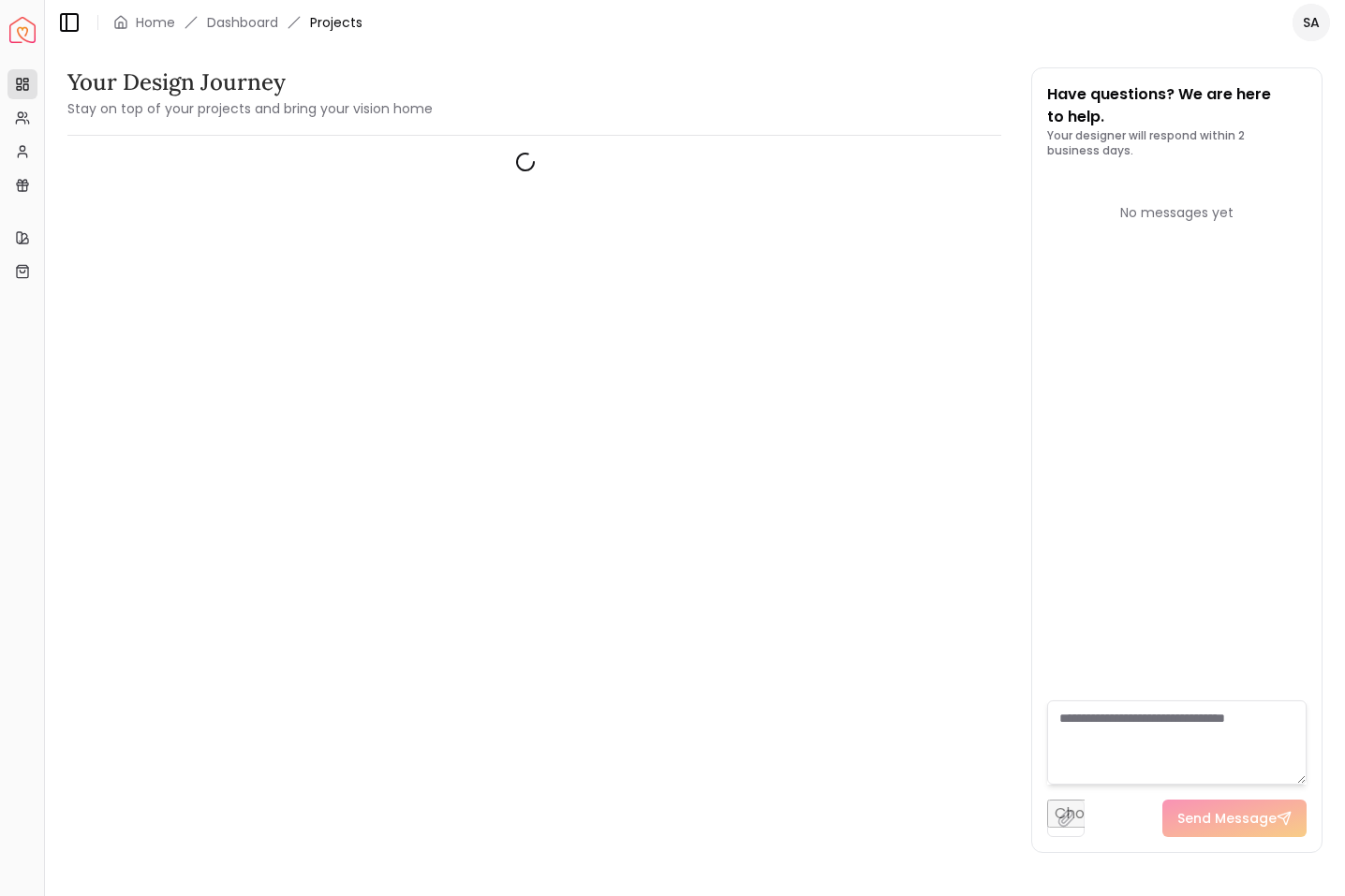 click on "Spacejoy Dashboard Overview Projects My Referrals My Profile Gift Card Balance Quick Links My Style My Store Toggle Sidebar Home Dashboard Projects SA Your Design Journey Stay on top of your projects and bring your vision home Have questions? We are here to help. Your designer will respond within 2 business days. No messages yet Send Message" at bounding box center [672, 448] 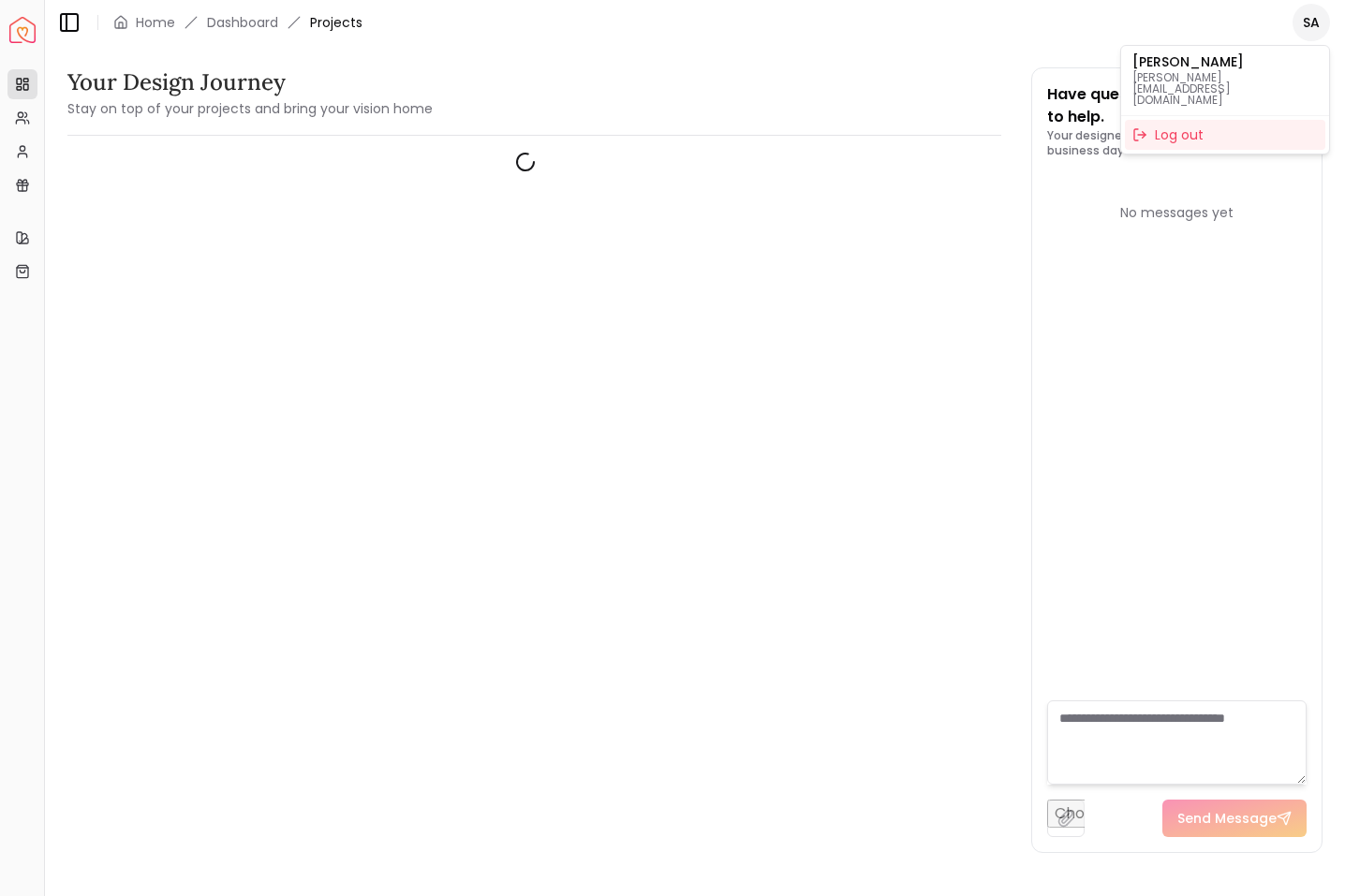 click on "Spacejoy Dashboard Overview Projects My Referrals My Profile Gift Card Balance Quick Links My Style My Store Toggle Sidebar Home Dashboard Projects SA Your Design Journey Stay on top of your projects and bring your vision home Have questions? We are here to help. Your designer will respond within 2 business days. No messages yet Send Message
Sarah Kinney sarahbethkinney@gmail.com Log out" at bounding box center (672, 448) 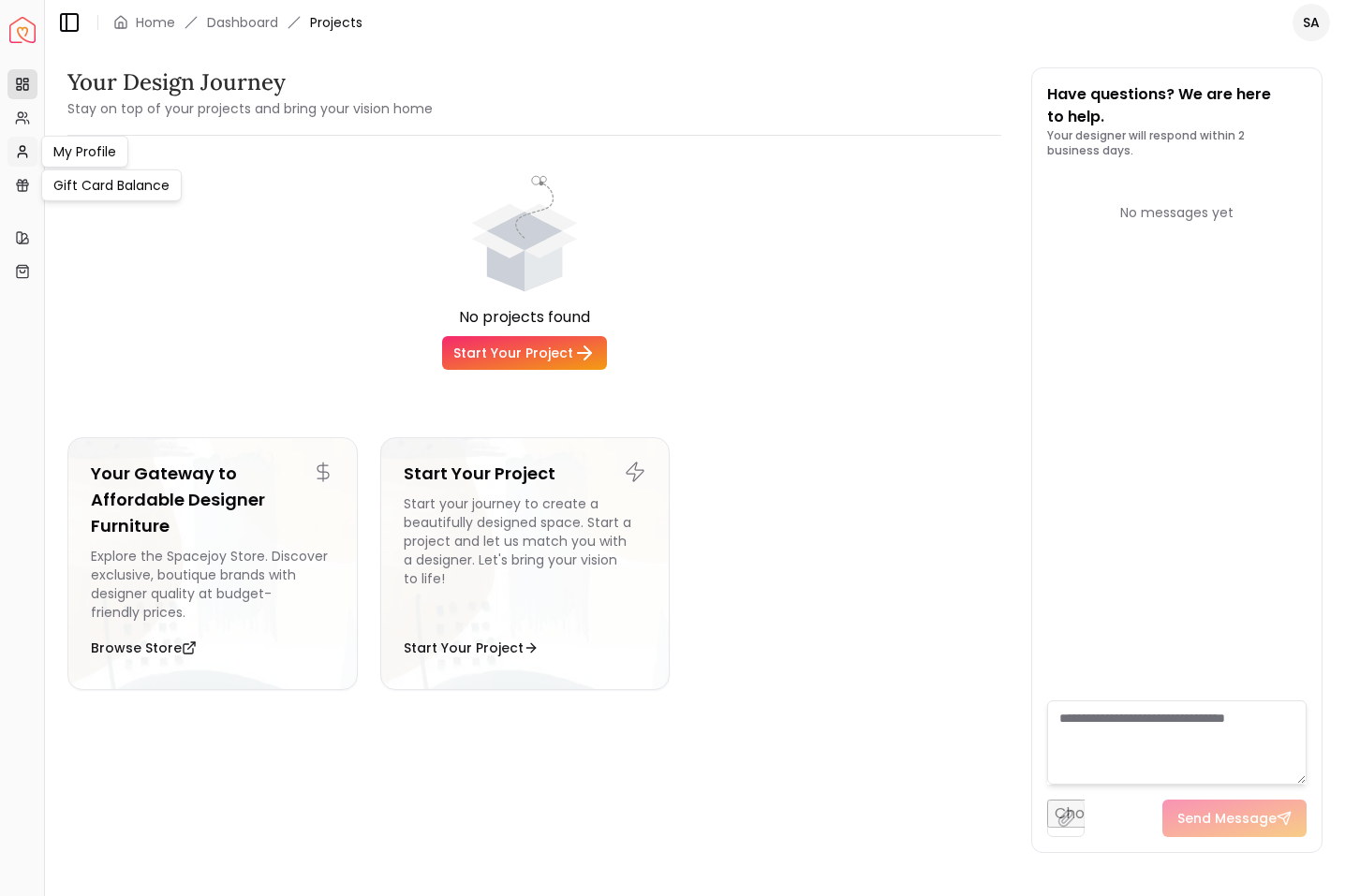 click 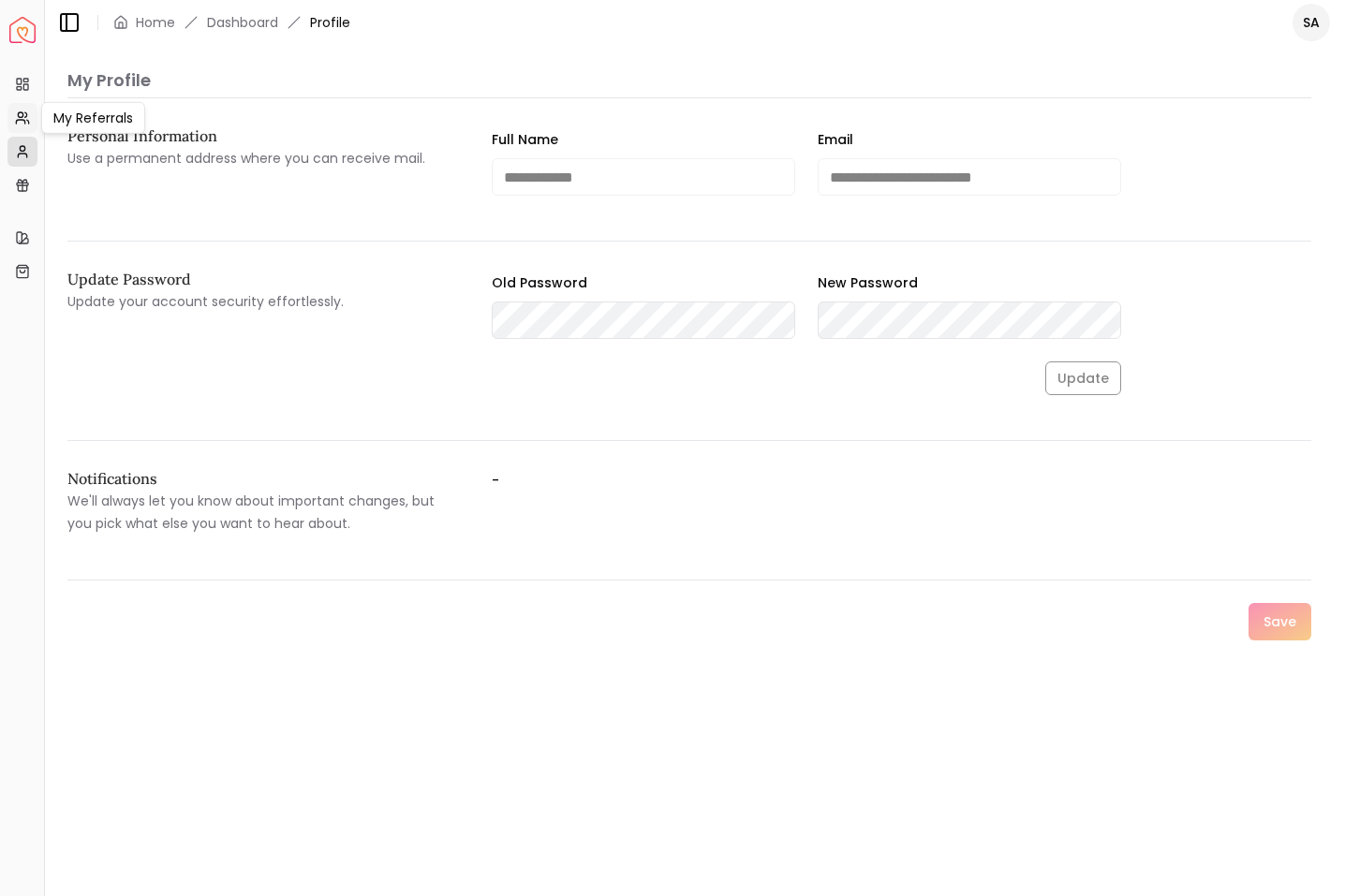 click 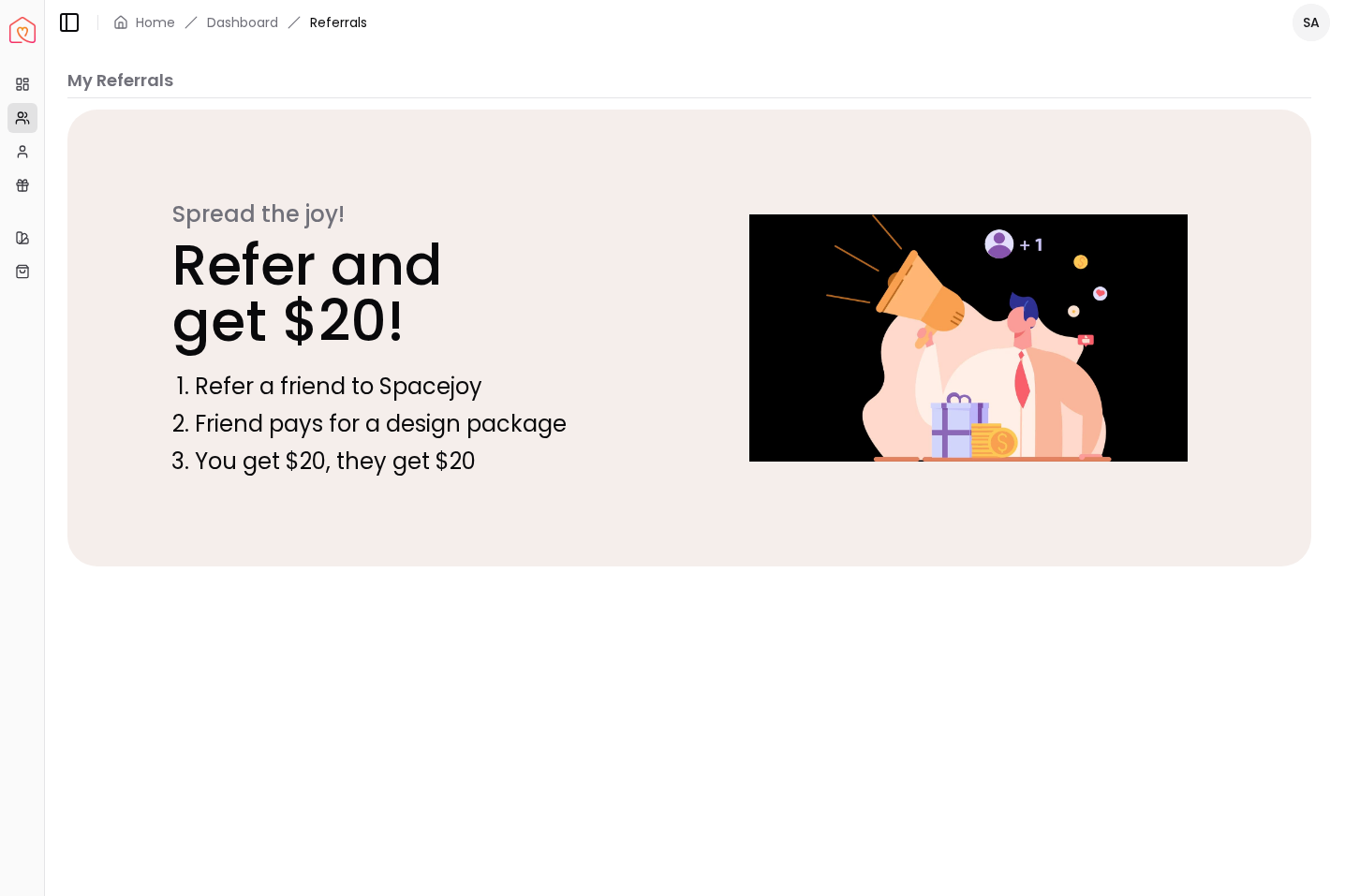 click on "Spacejoy Dashboard Overview Projects My Referrals My Profile Gift Card Balance Quick Links My Style My Store Toggle Sidebar Home Dashboard Referrals SA My Referrals Spread the joy! Refer and get $20! Refer a friend to Spacejoy Friend pays for a design package You get $20, they get $20 Thank you for spreading the joy - Referral Invites - Referral Signups - Referral Conversions Terms and Conditions Definitions “Referrer” shall mean an existing Spacejoy user who shares their unique link during the campaign period. “Referee” shall be the individual who purchases a design package, after clicking on the link shared by the referrer. The referee must not have made any transaction on Spacejoy i.e. the referee must be a new user to Spacejoy. “Reward” shall mean Spacejoy Gift cards shared with the referrer/referee by Spacejoy. Referral Reward The referrer will earn rewards only for the first 30 referees who finish purchasing design packages on Spacejoy using their link.   cs@spacejoy.com ." at bounding box center [672, 448] 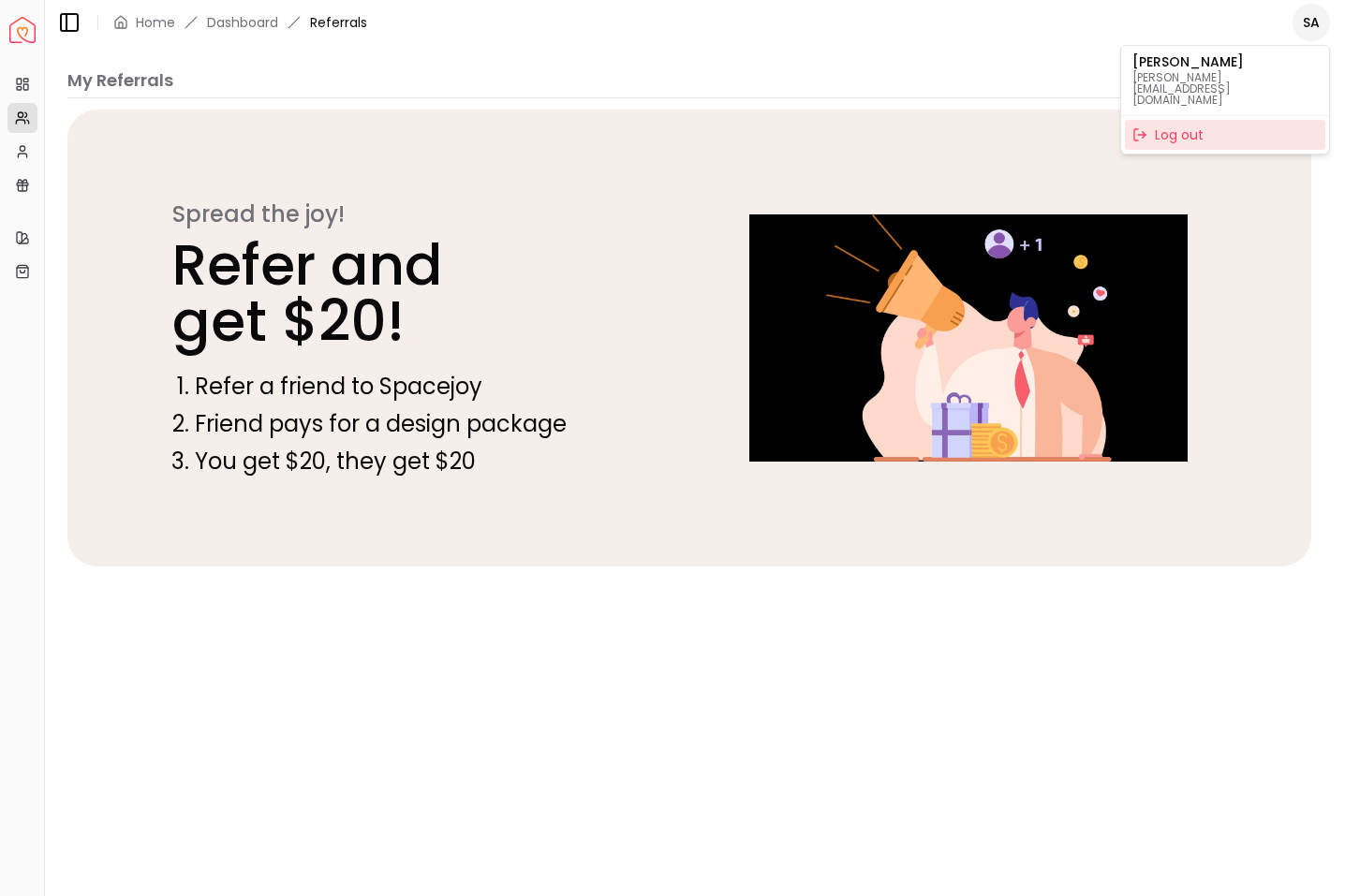 click on "Log out" at bounding box center [1225, 135] 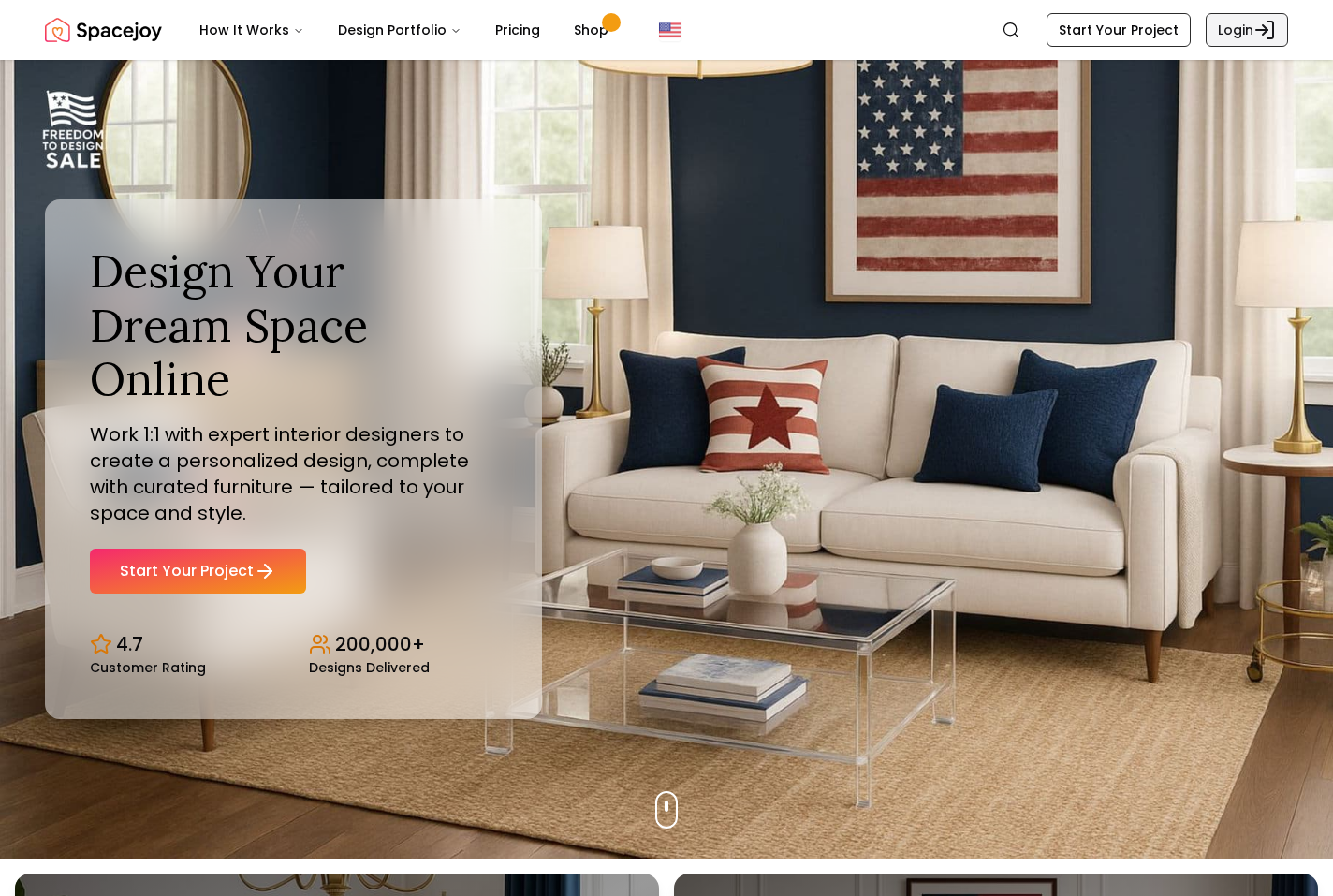 scroll, scrollTop: 0, scrollLeft: 0, axis: both 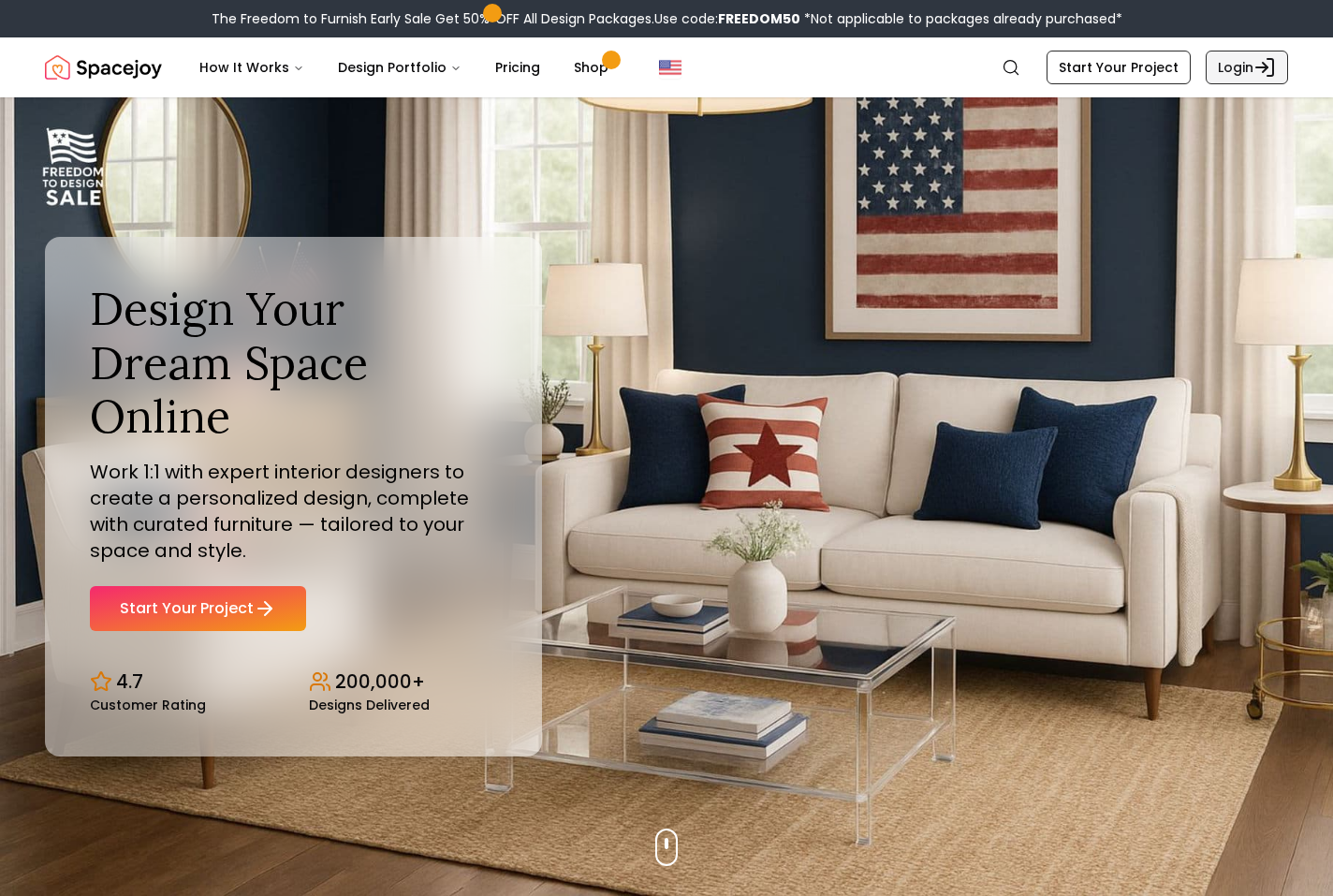click 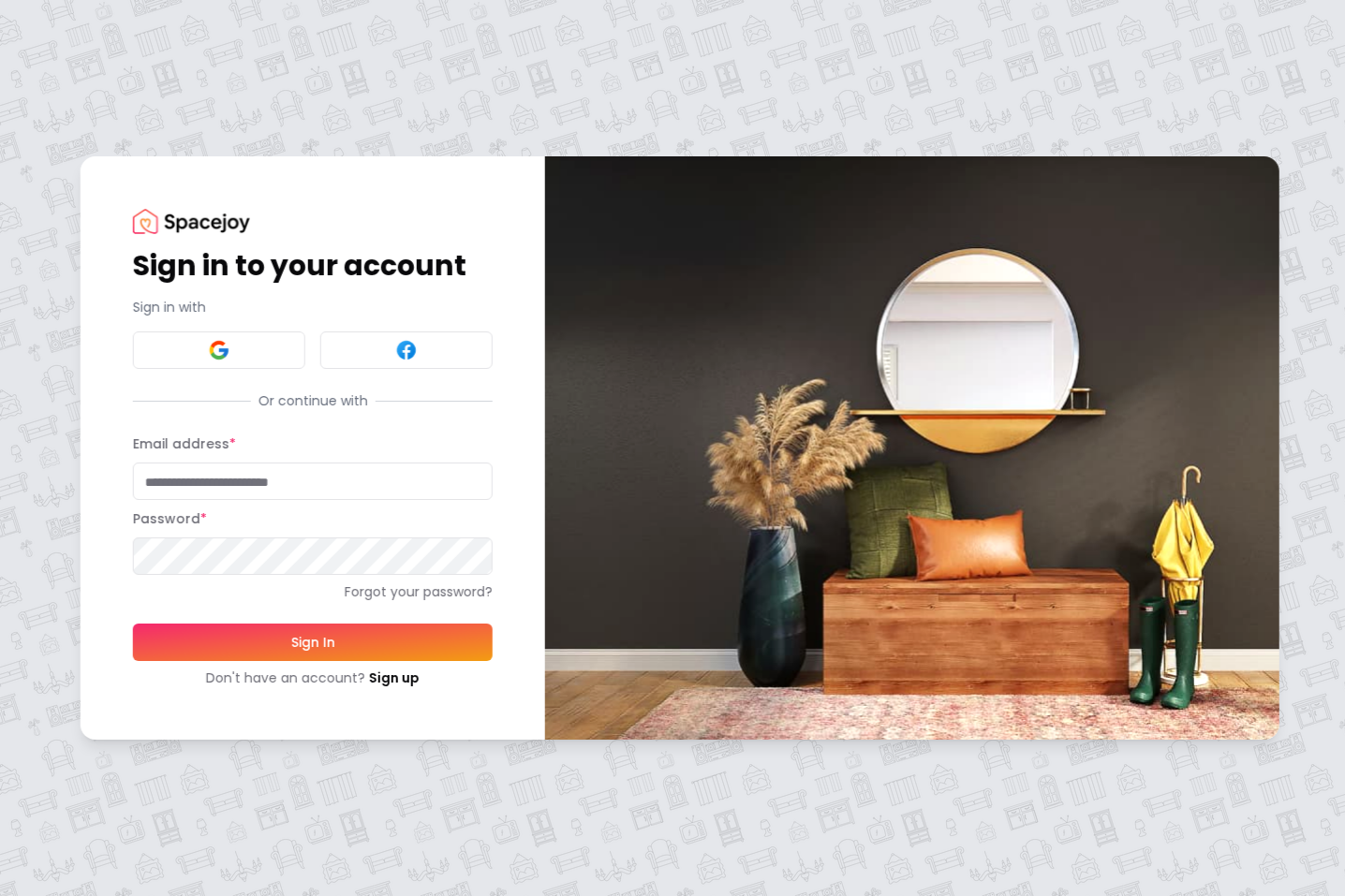 type on "**********" 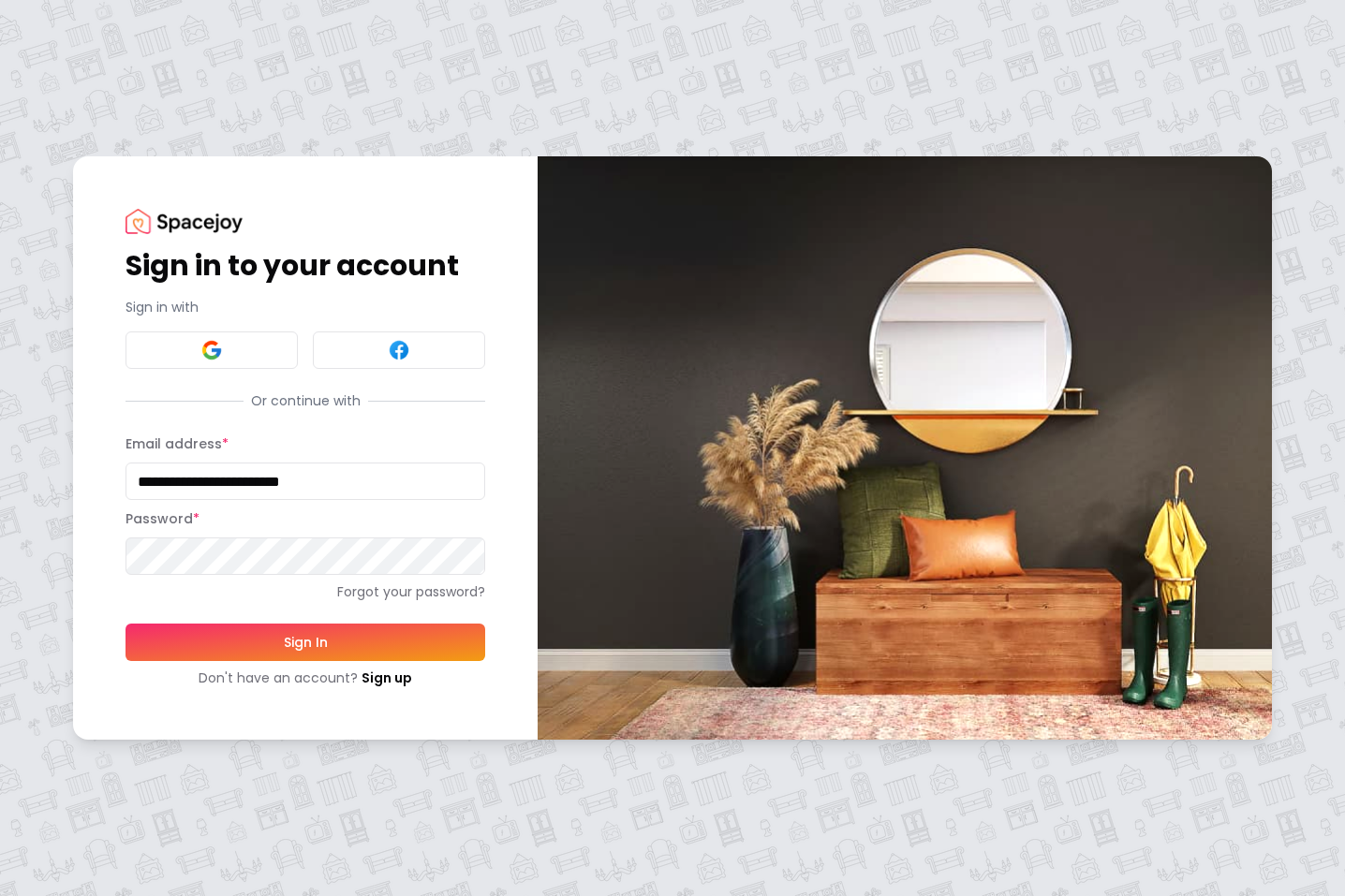 click on "**********" at bounding box center [305, 448] 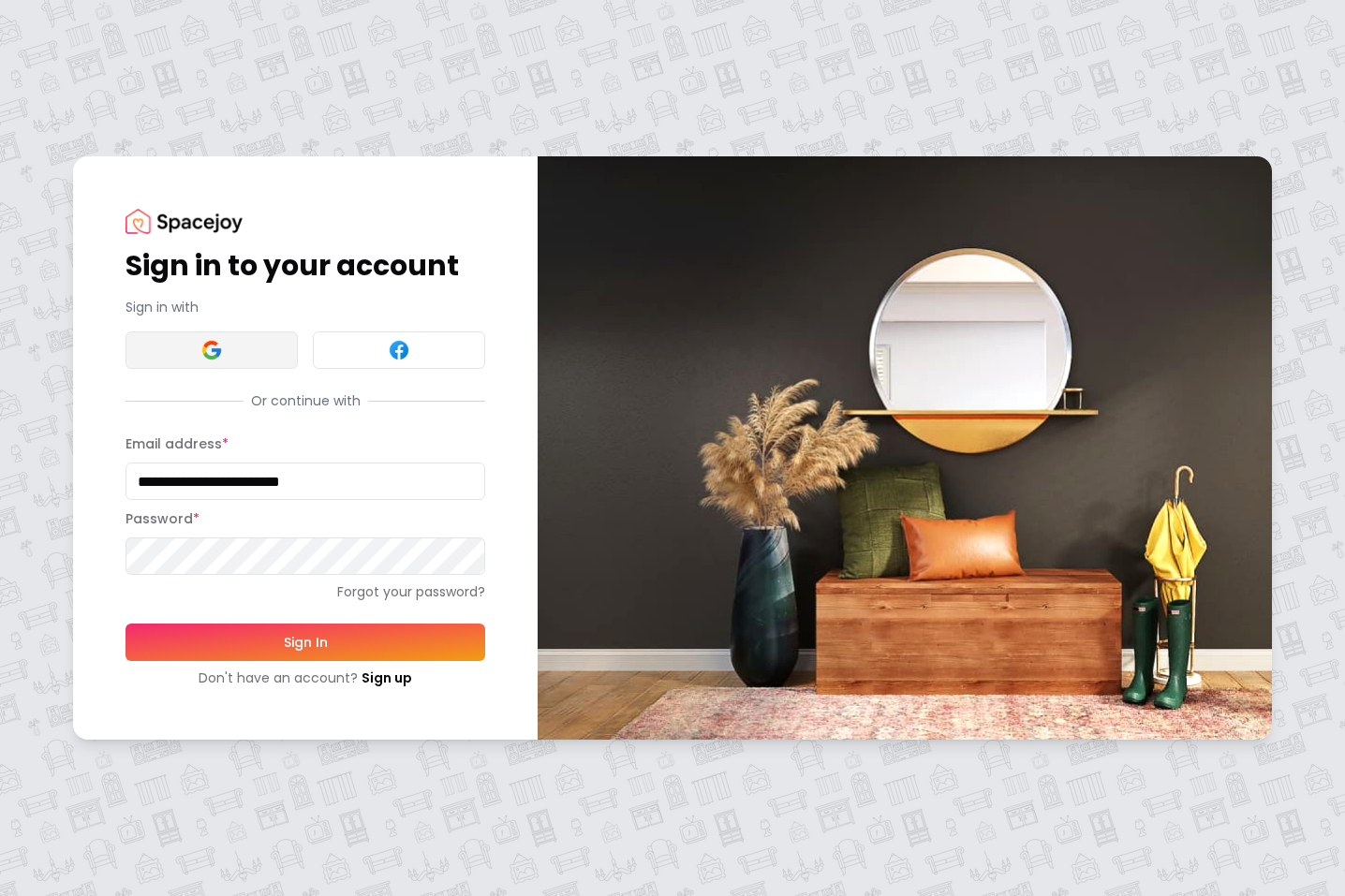 click at bounding box center (212, 350) 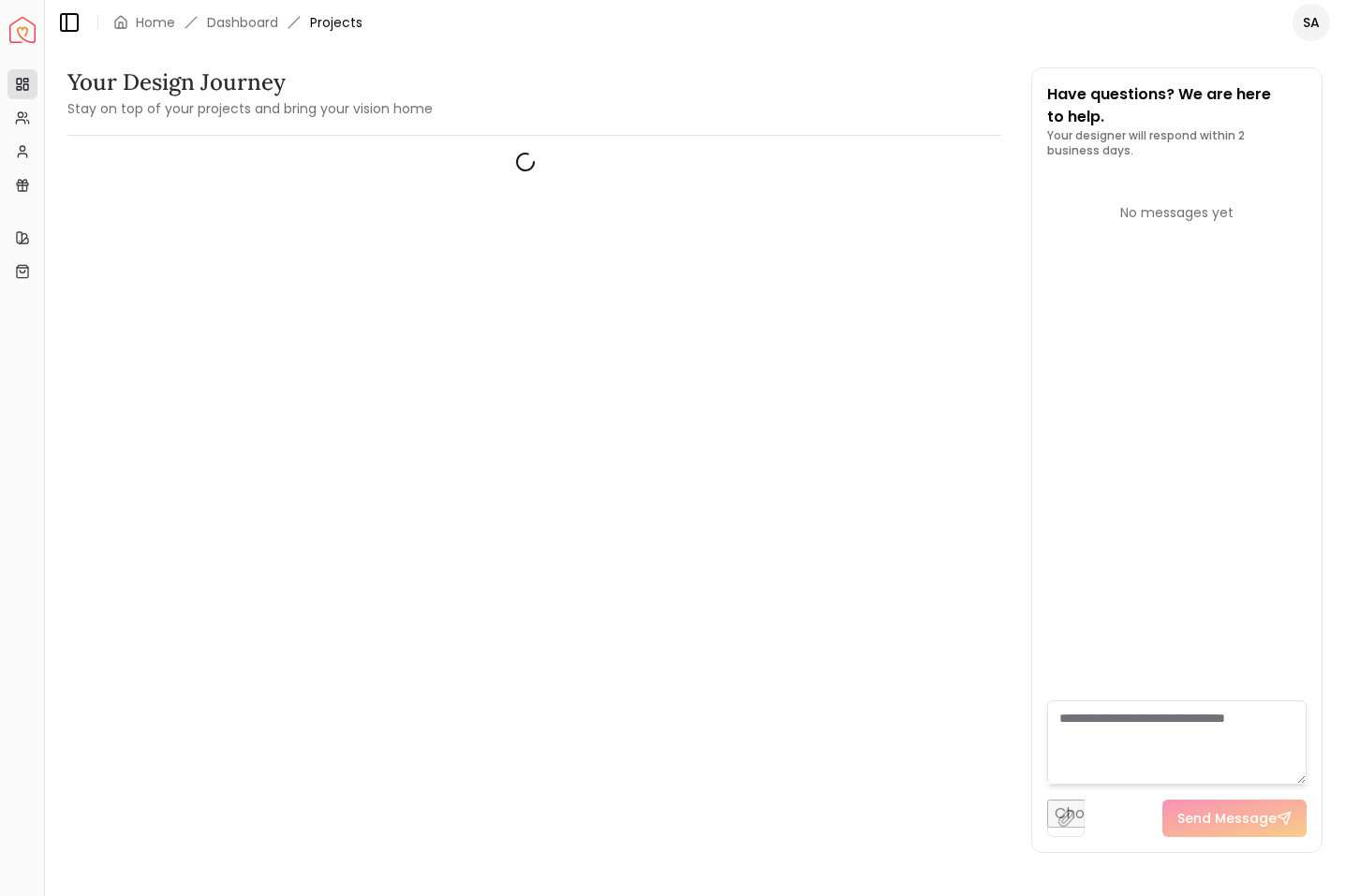 scroll, scrollTop: 0, scrollLeft: 0, axis: both 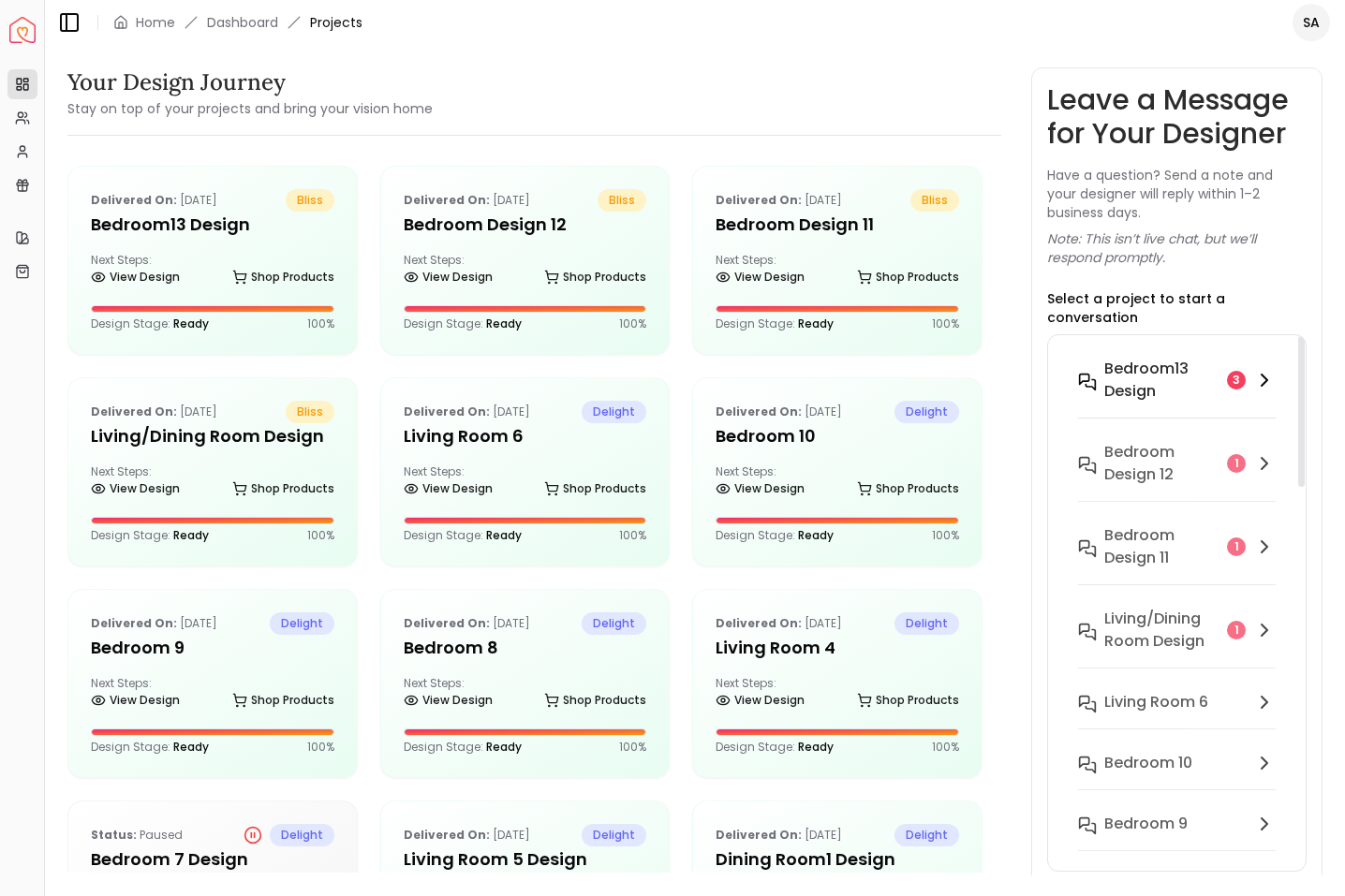 click on "Bedroom13  Design" at bounding box center [1161, 380] 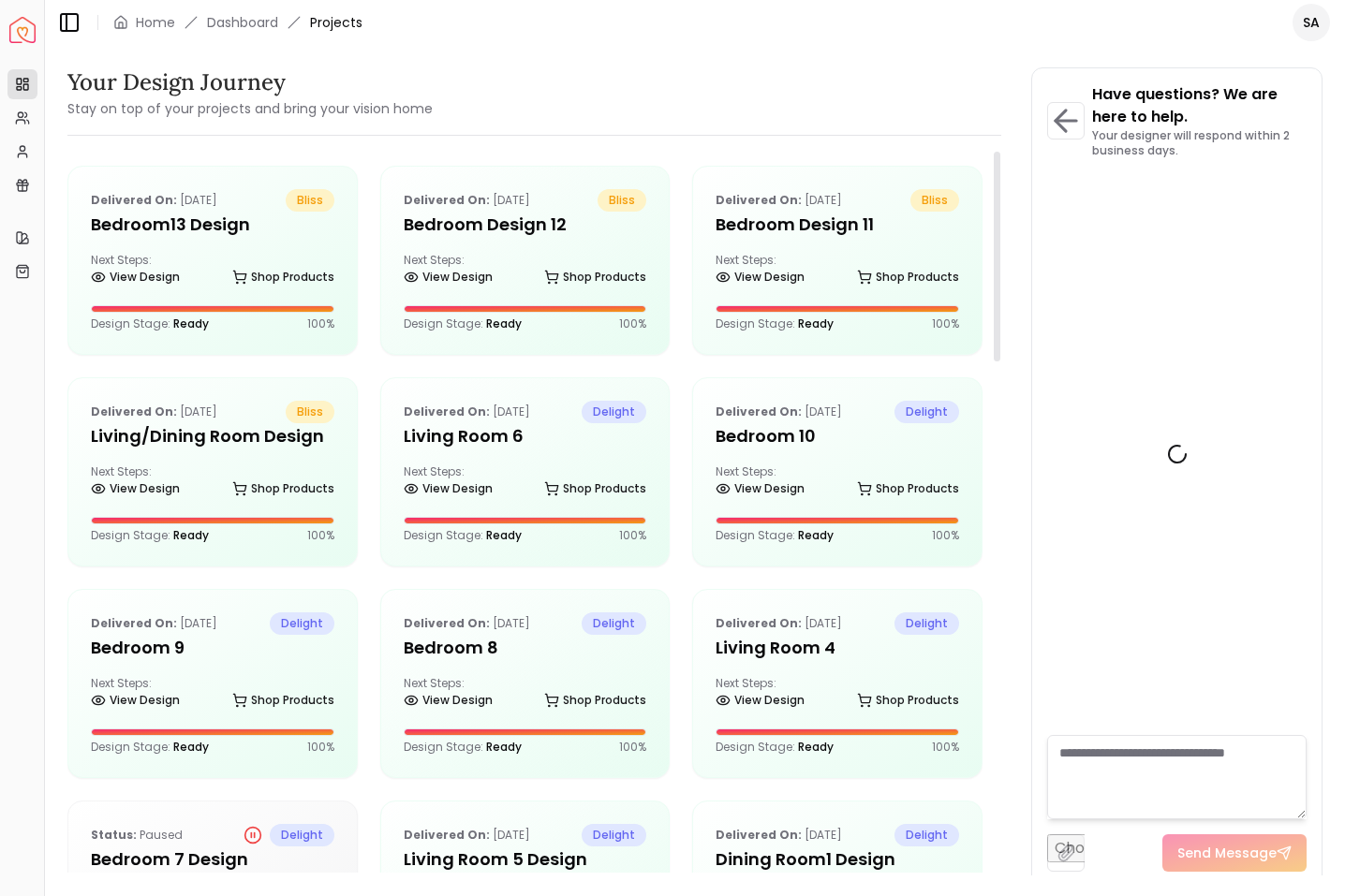 scroll, scrollTop: 3063, scrollLeft: 0, axis: vertical 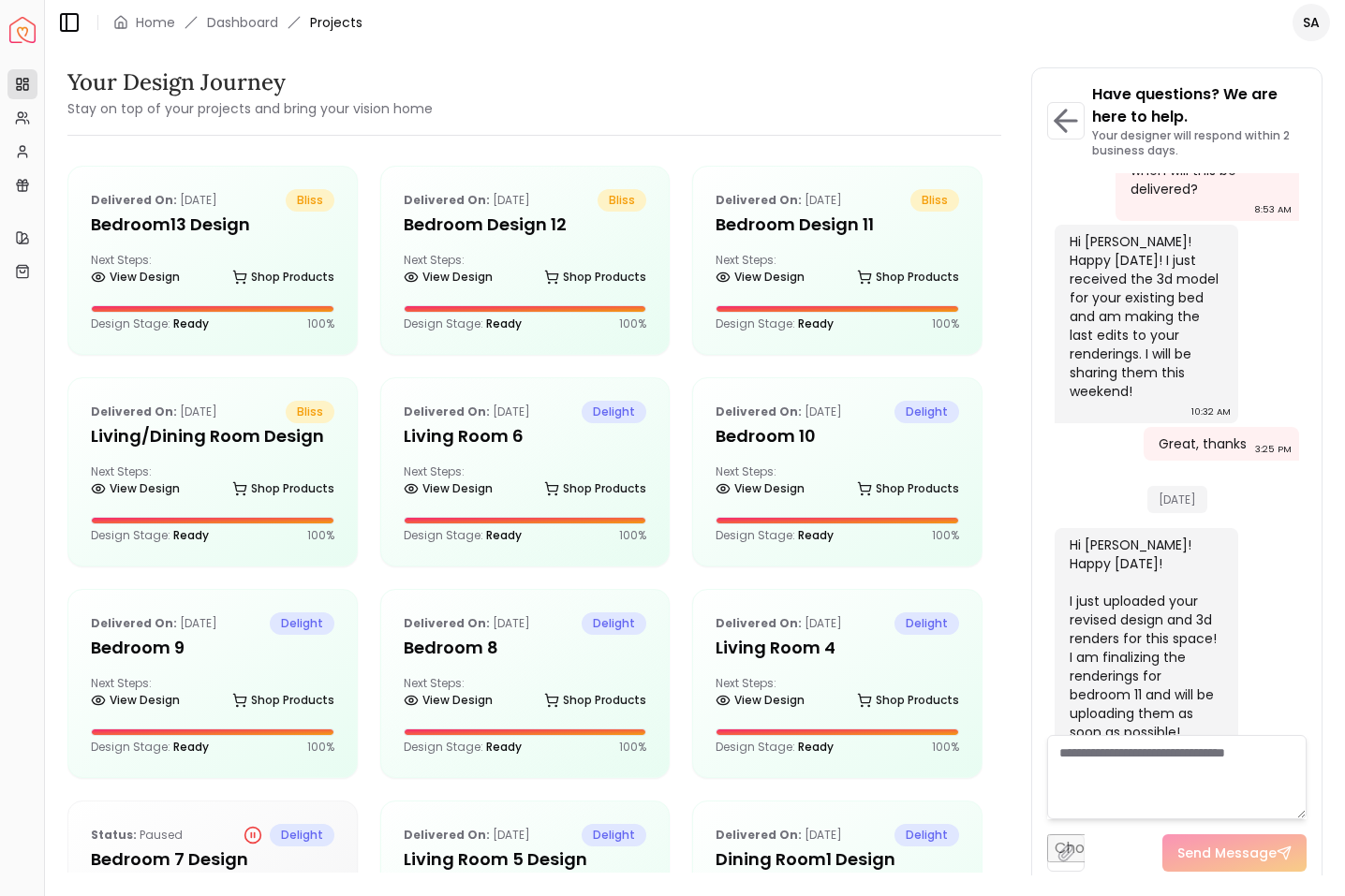 click on "Your Design Journey" at bounding box center [250, 82] 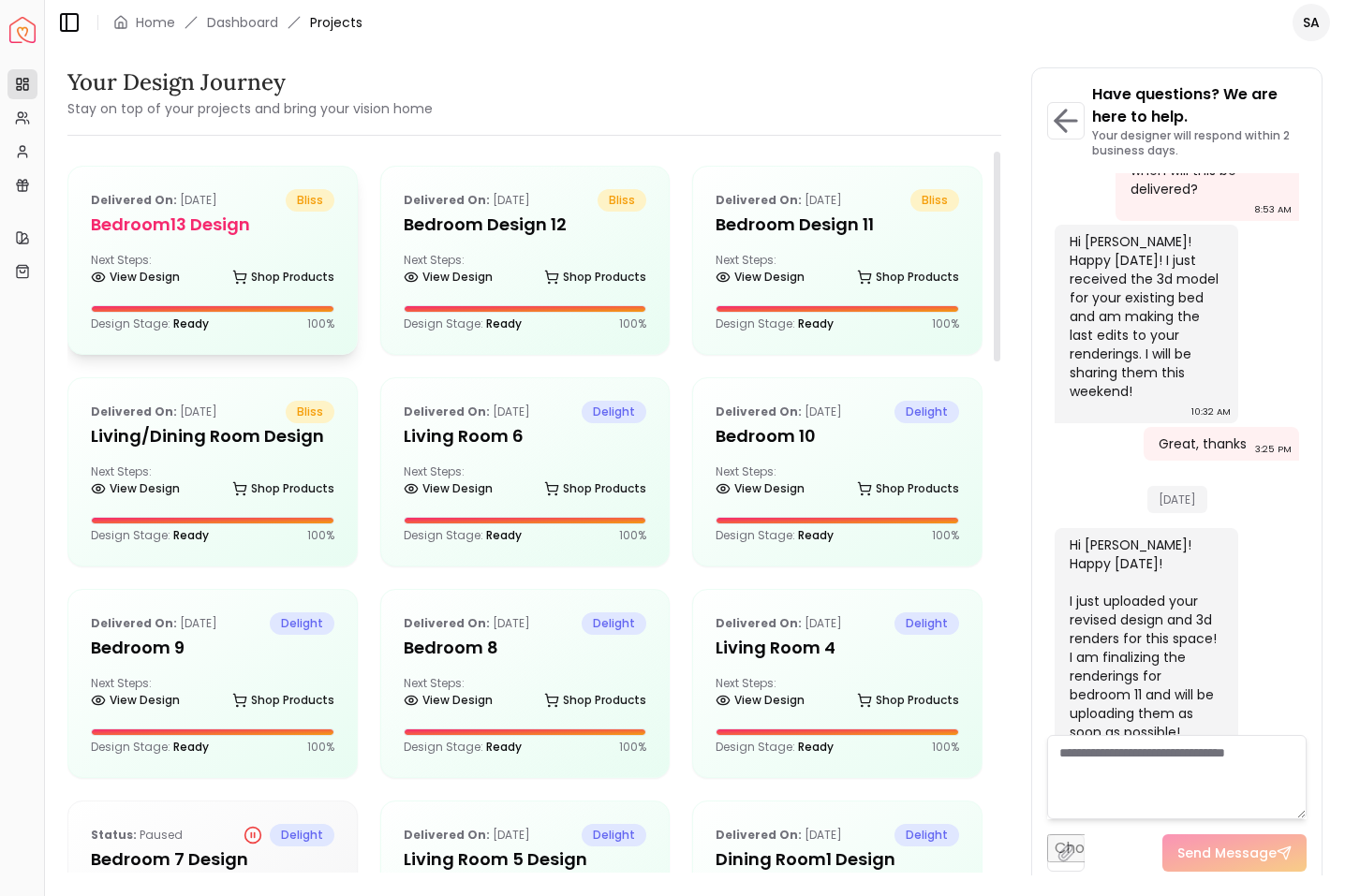 click on "Bedroom13  Design" at bounding box center [213, 225] 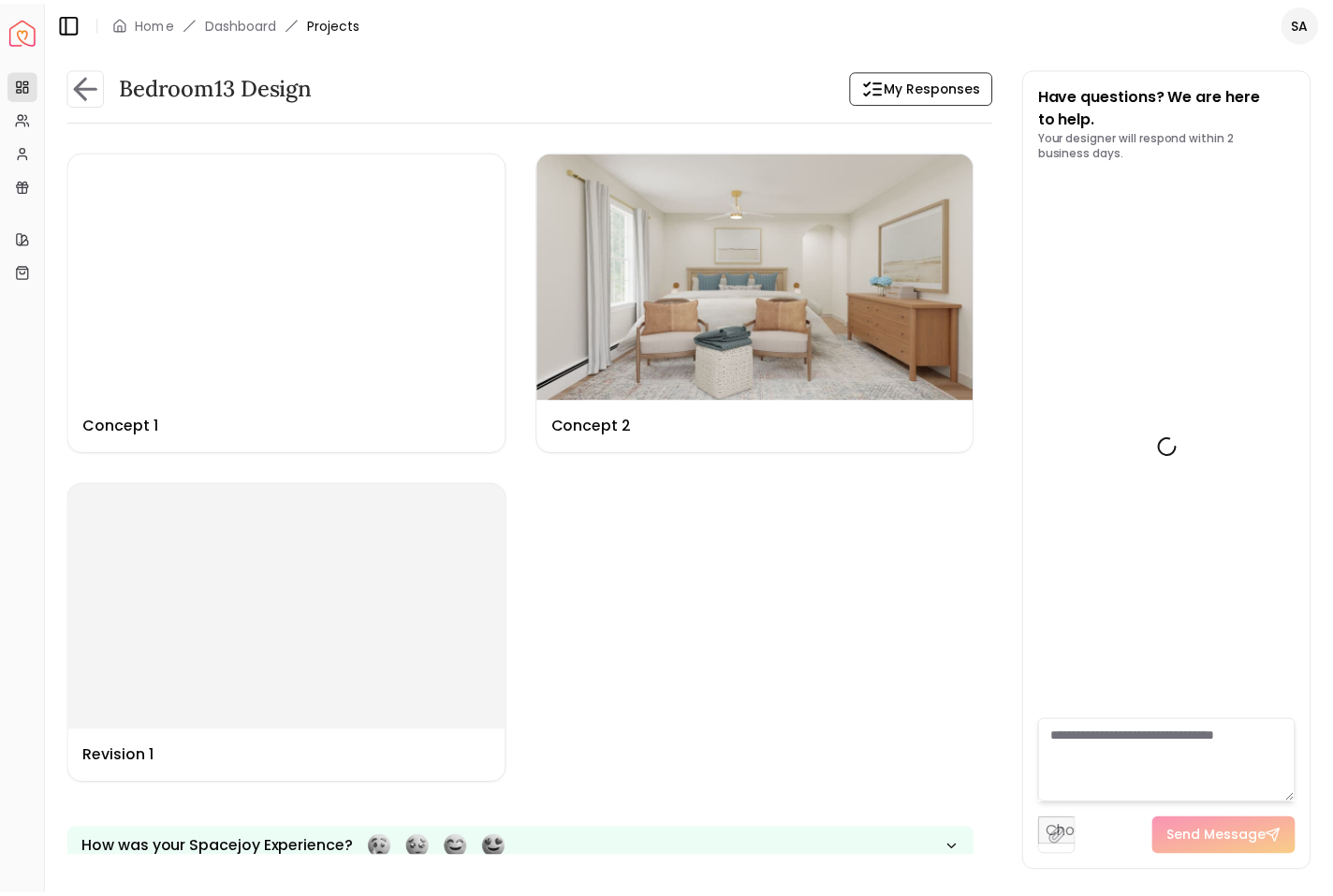 scroll, scrollTop: 3077, scrollLeft: 0, axis: vertical 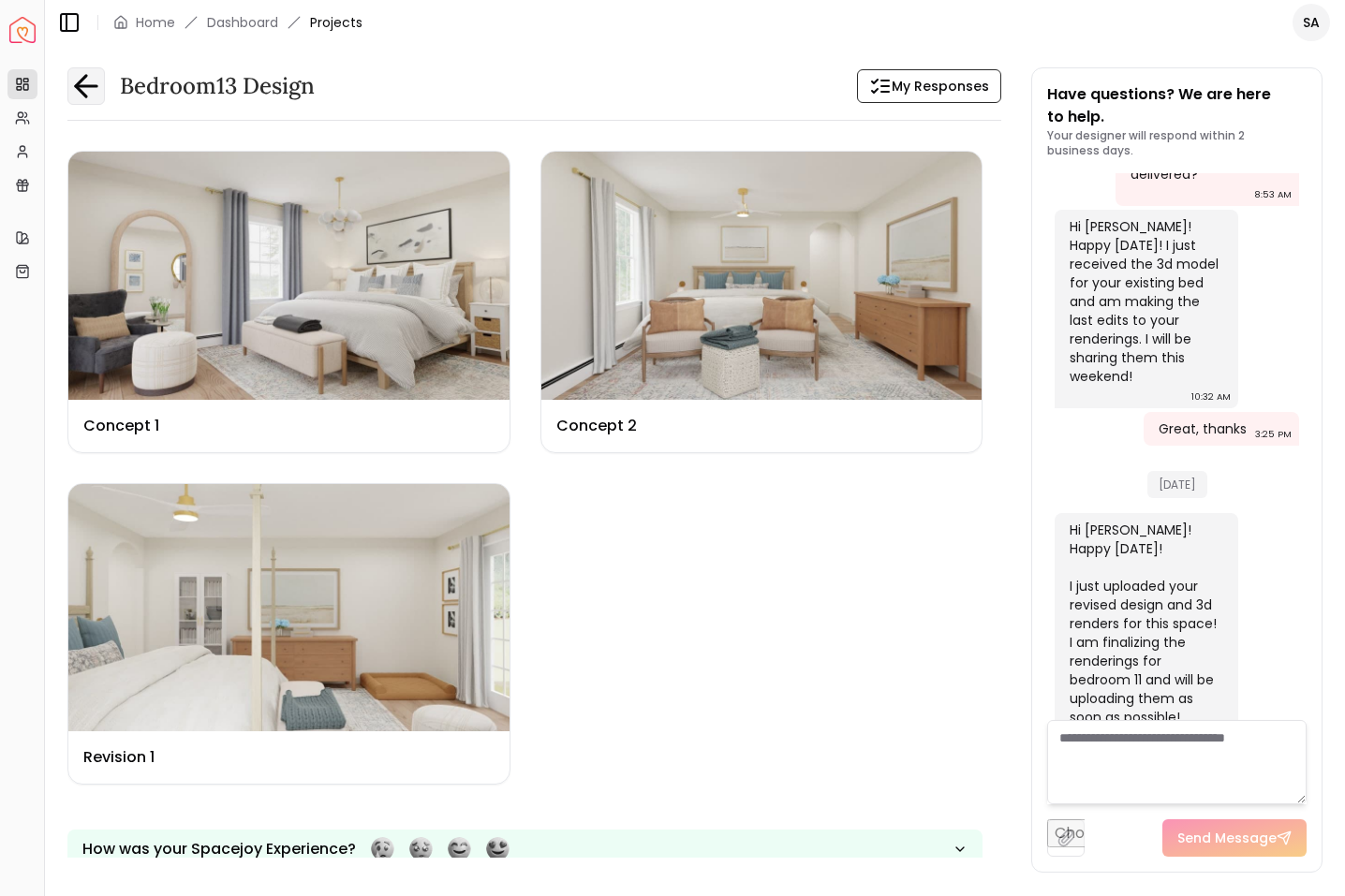 click 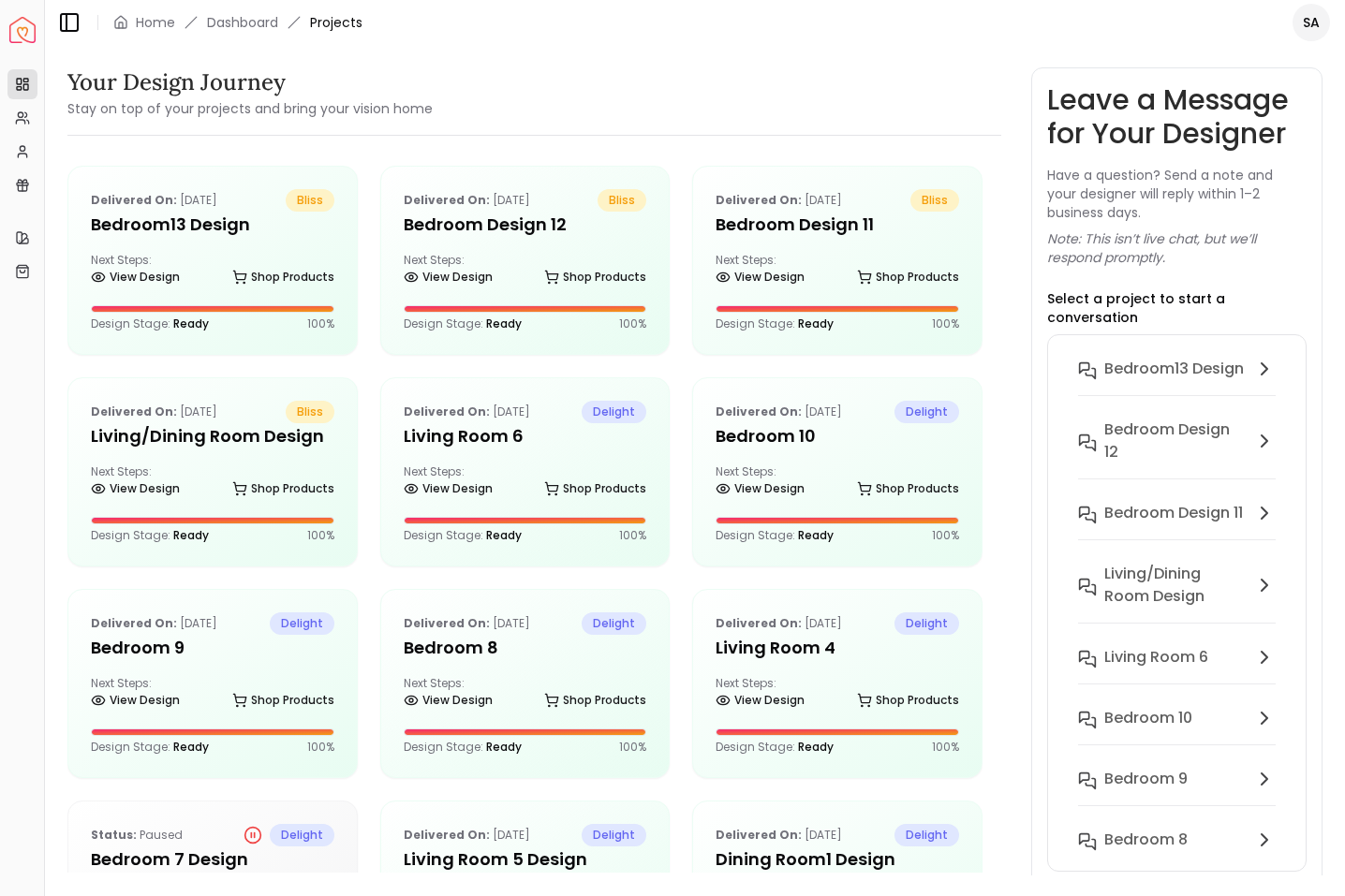 drag, startPoint x: 628, startPoint y: 87, endPoint x: 669, endPoint y: 88, distance: 41.012193 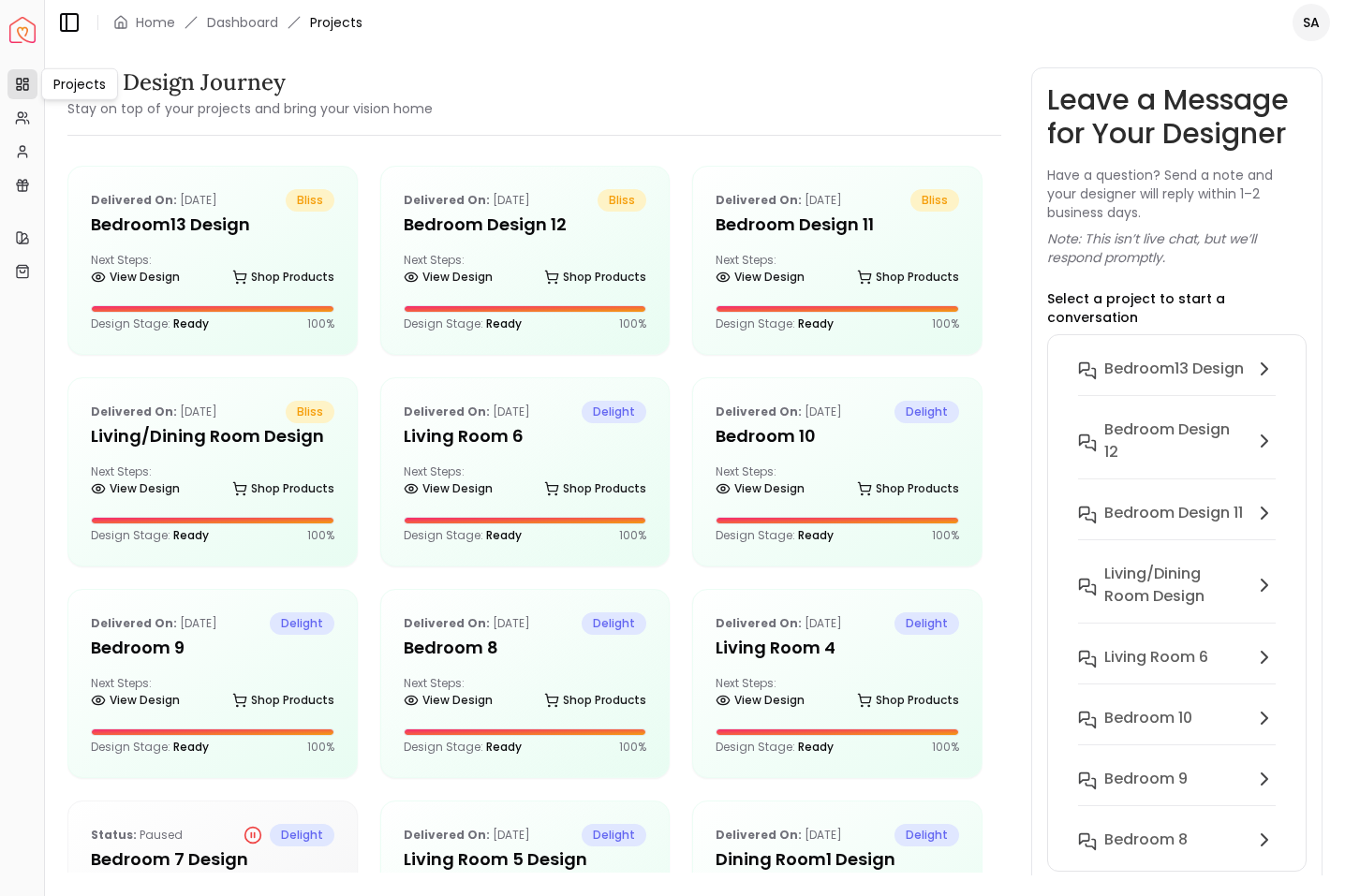 click on "Projects" at bounding box center (22, 84) 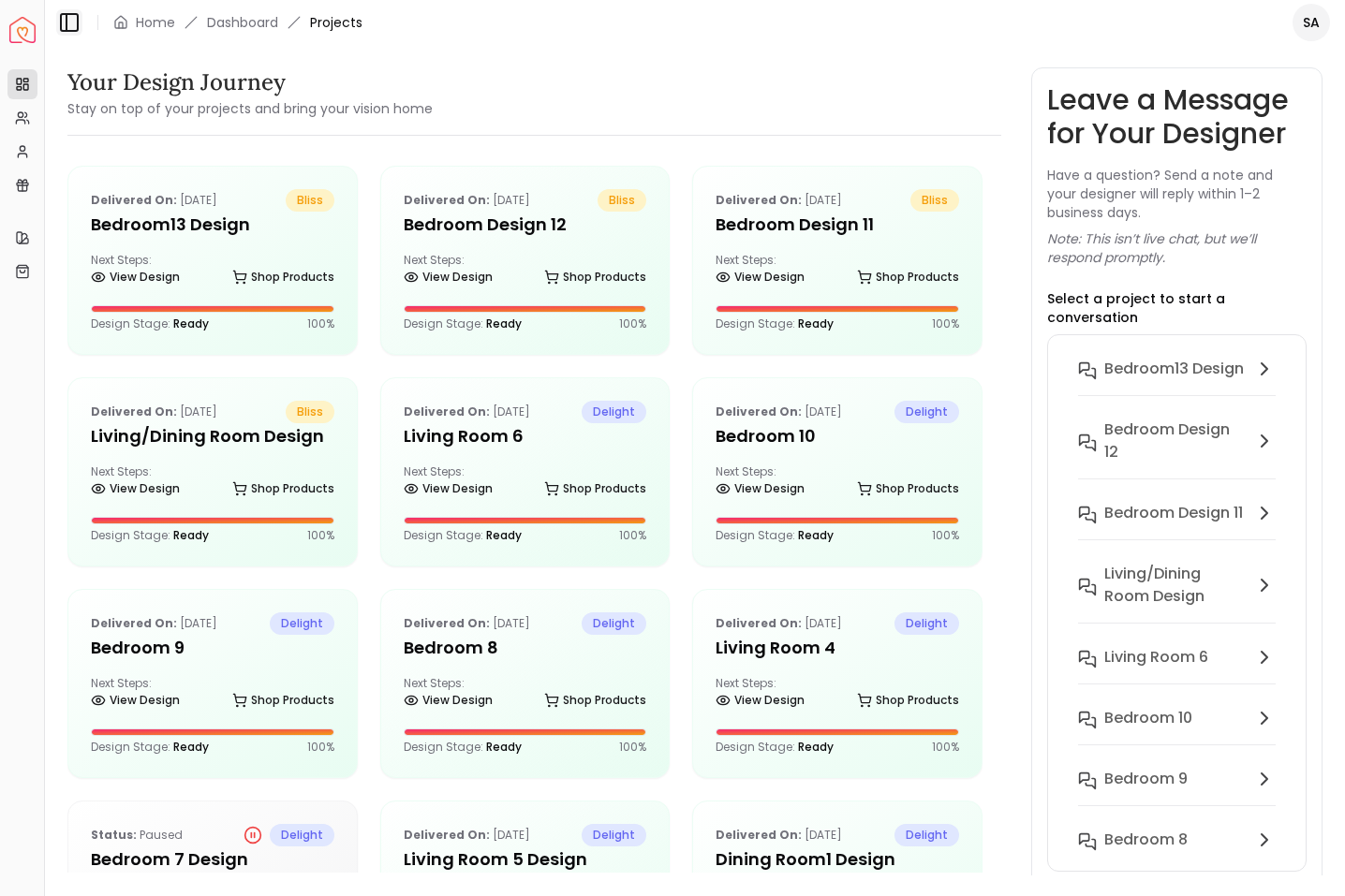 click 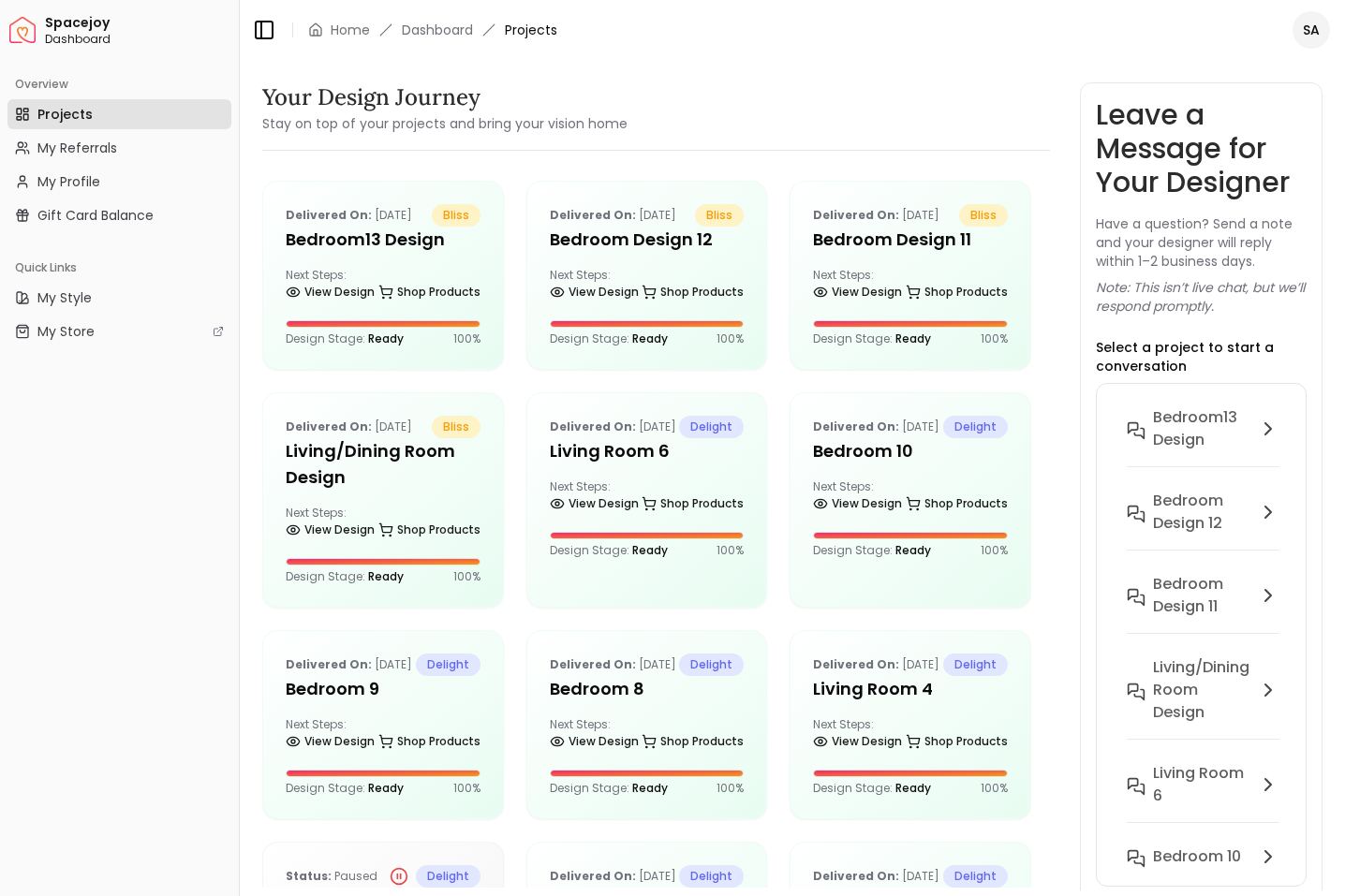 click on "Your Design Journey Stay on top of your projects and bring your vision home" at bounding box center [656, 109] 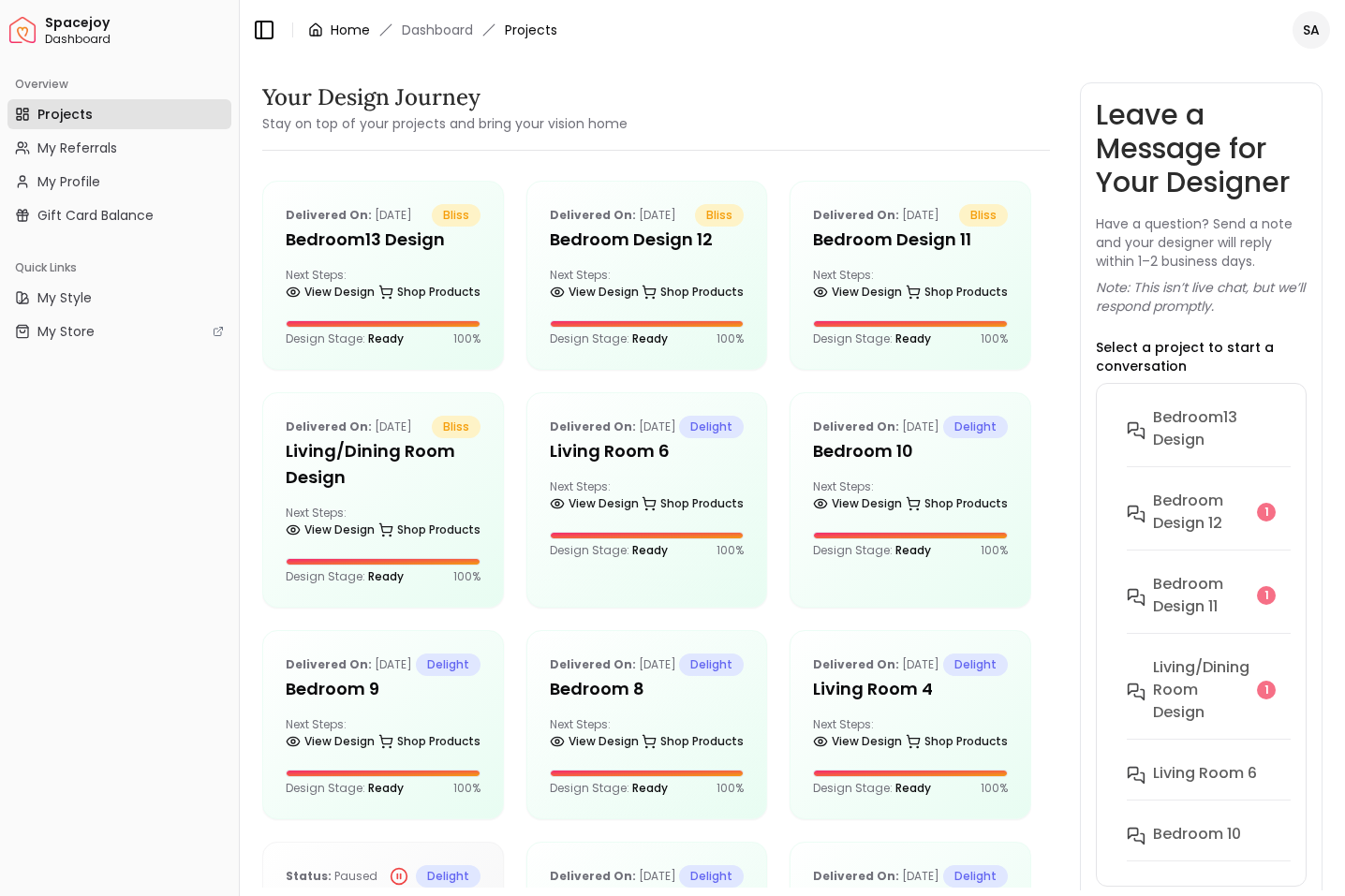 click on "Home" at bounding box center (350, 30) 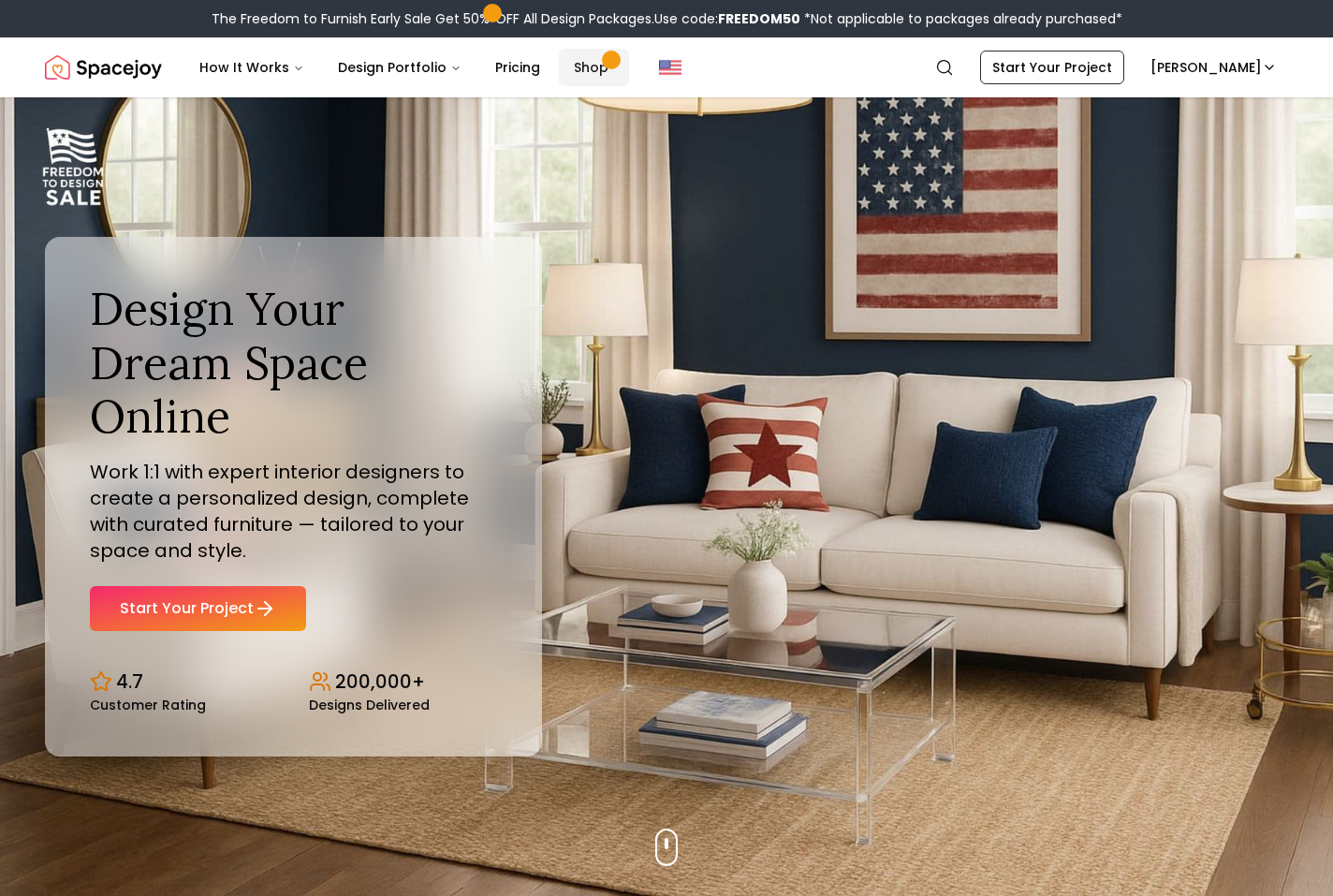 click on "Shop" at bounding box center [593, 67] 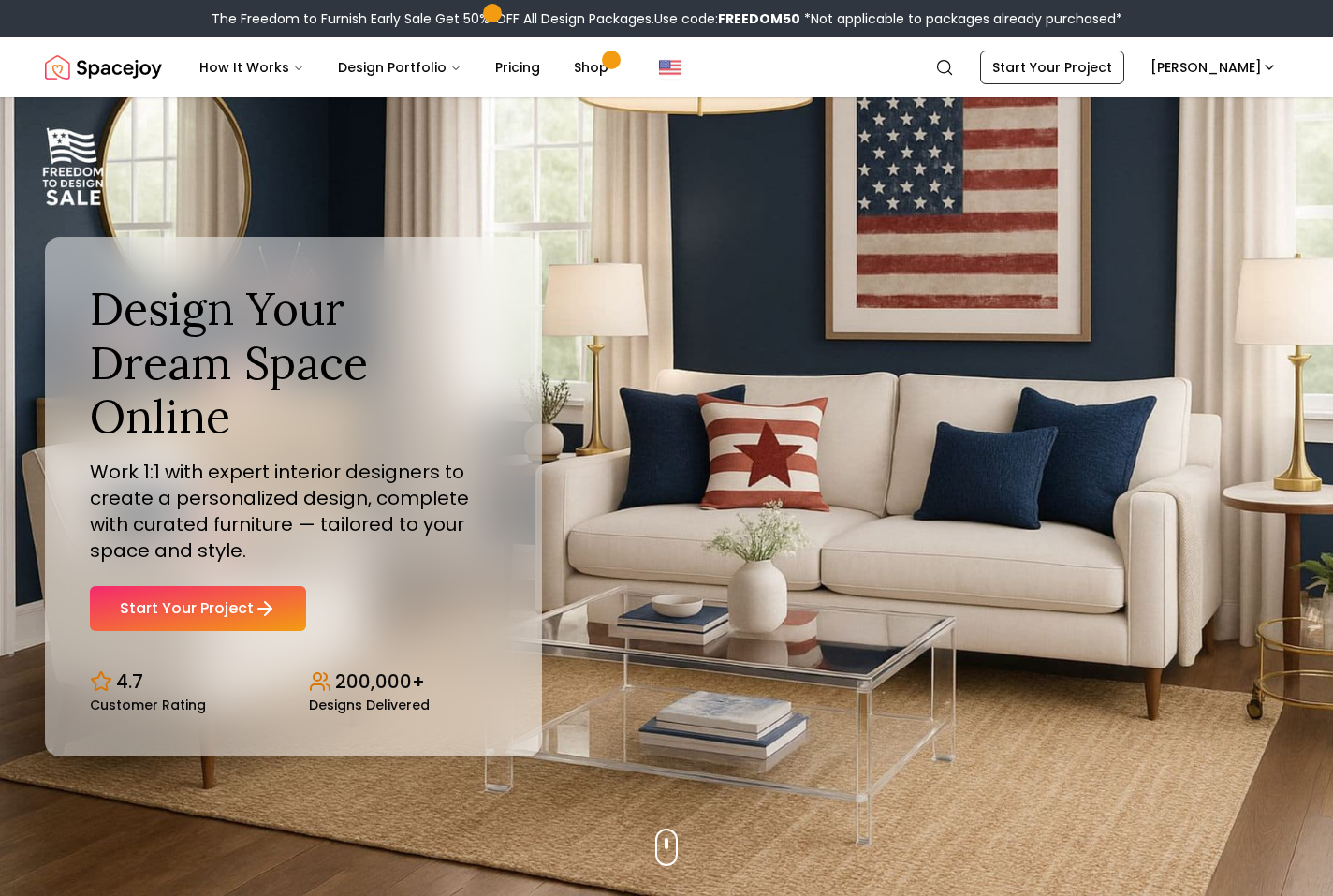 scroll, scrollTop: 0, scrollLeft: 0, axis: both 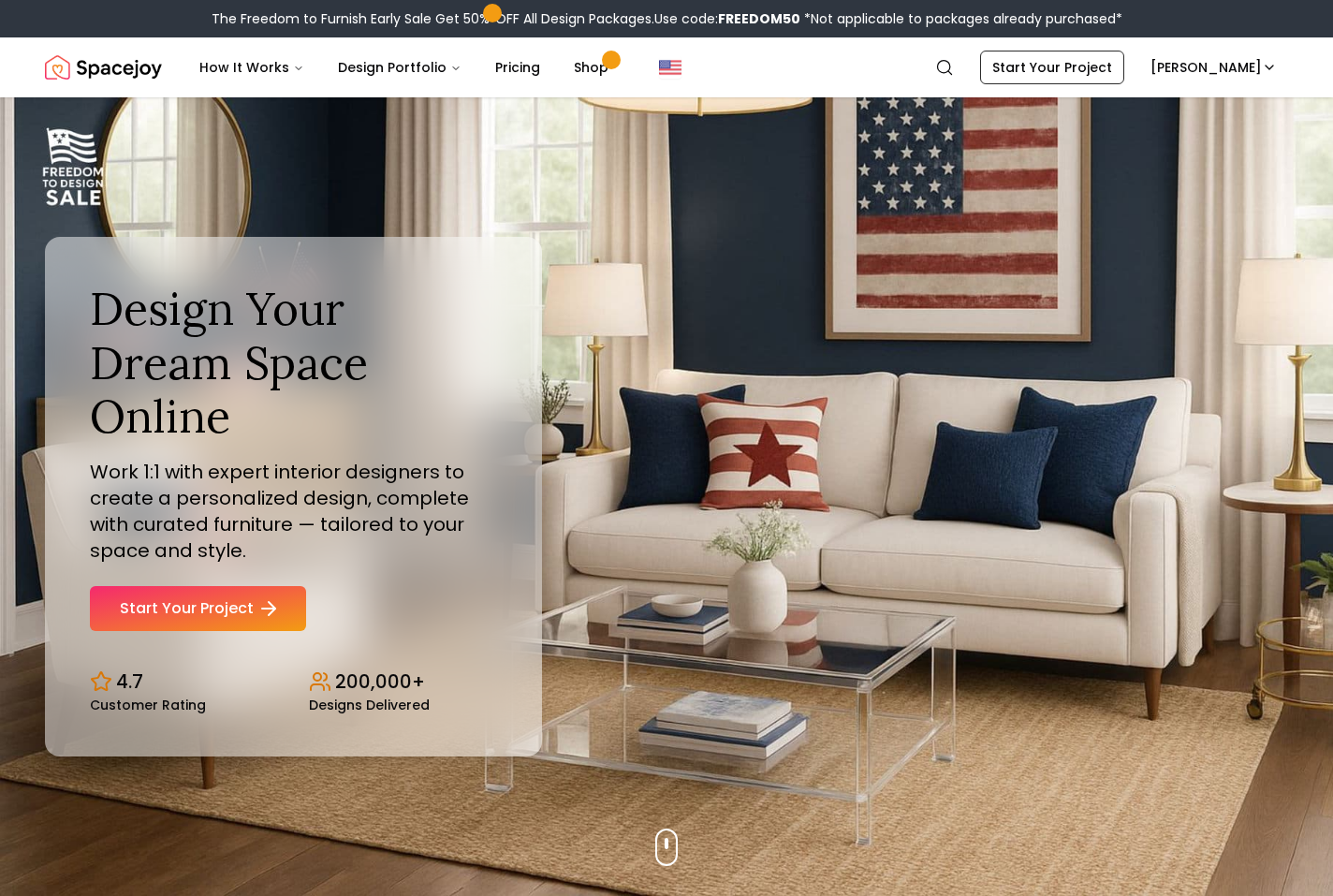 click 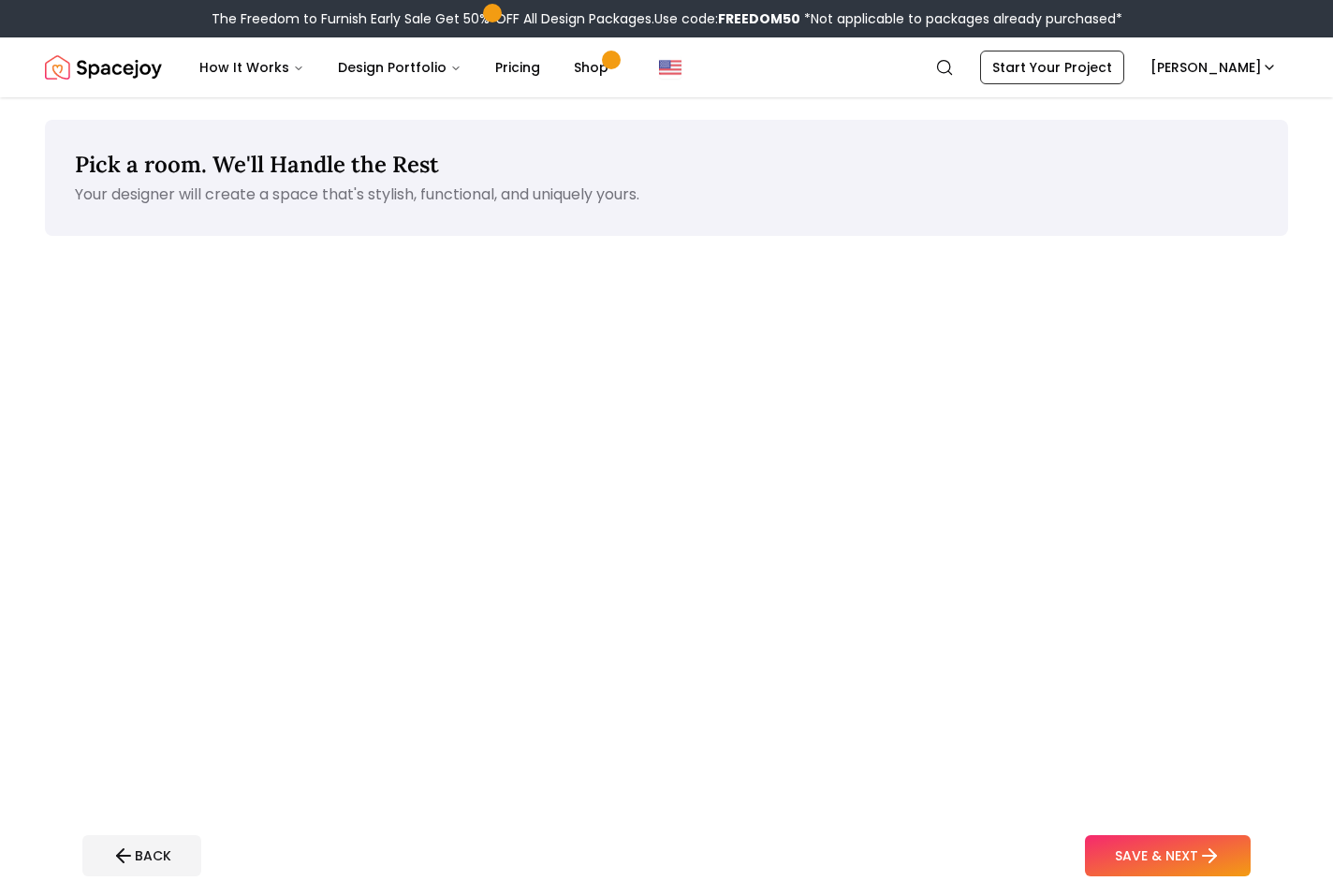scroll, scrollTop: 0, scrollLeft: 0, axis: both 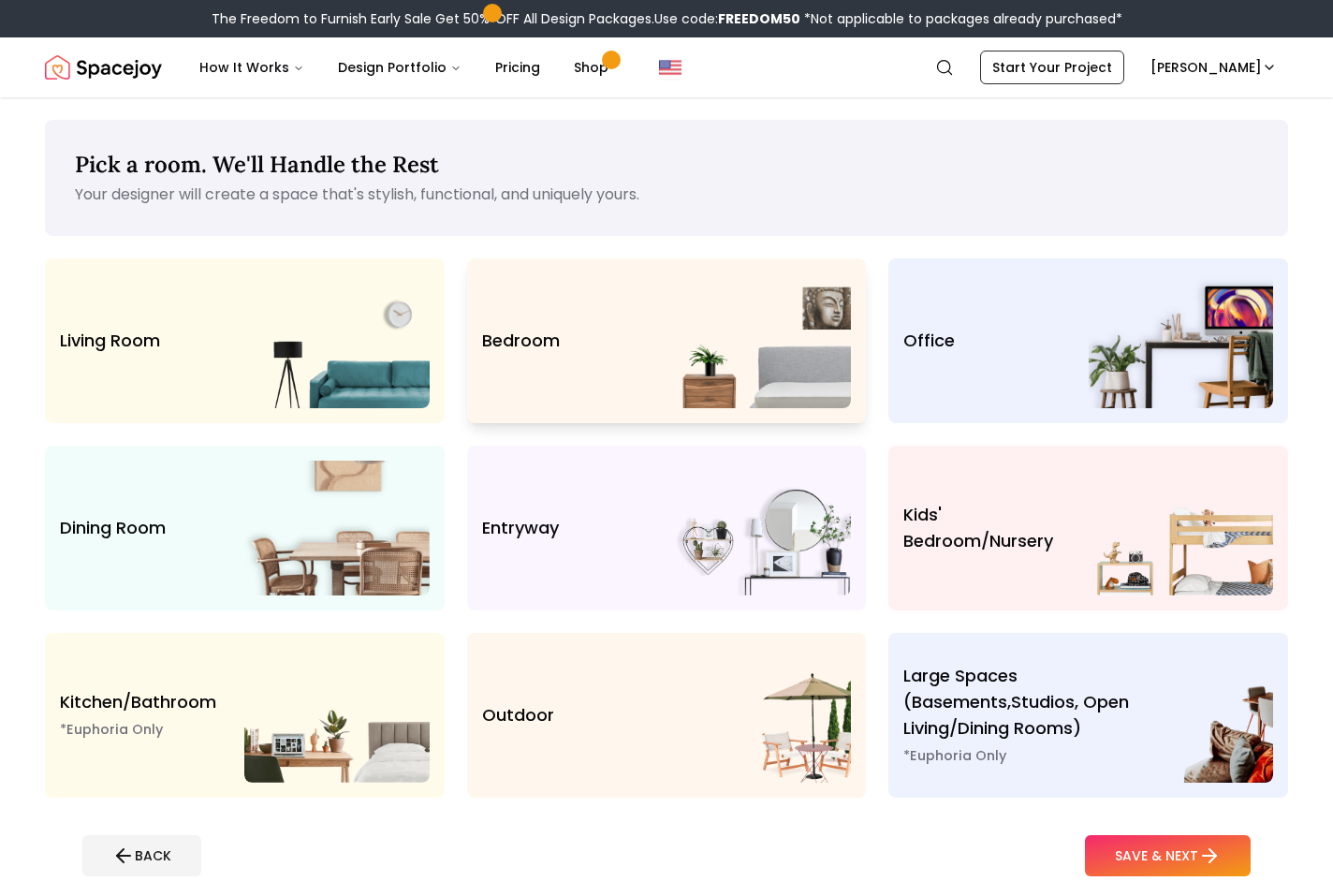click at bounding box center [758, 341] 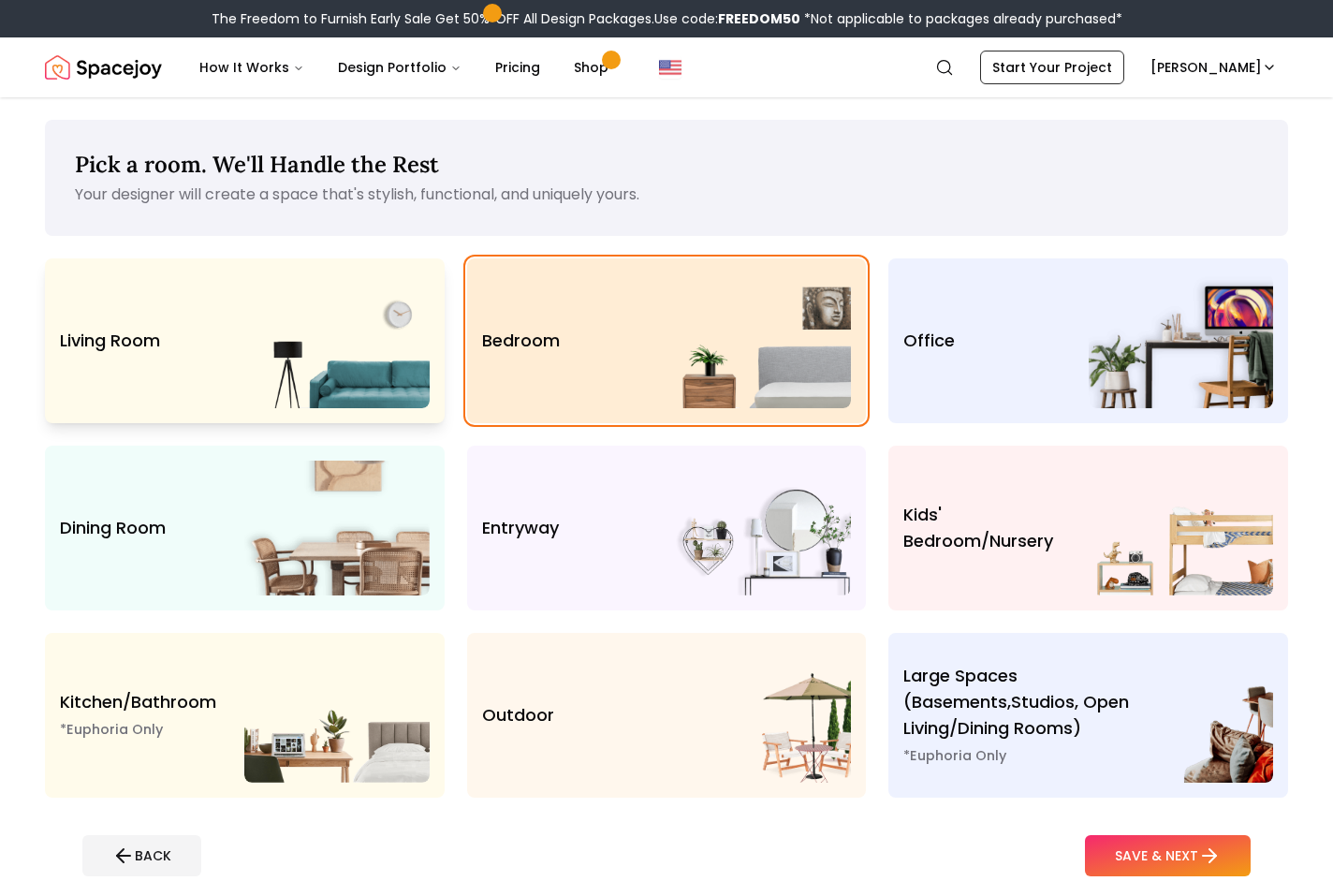 click at bounding box center [336, 341] 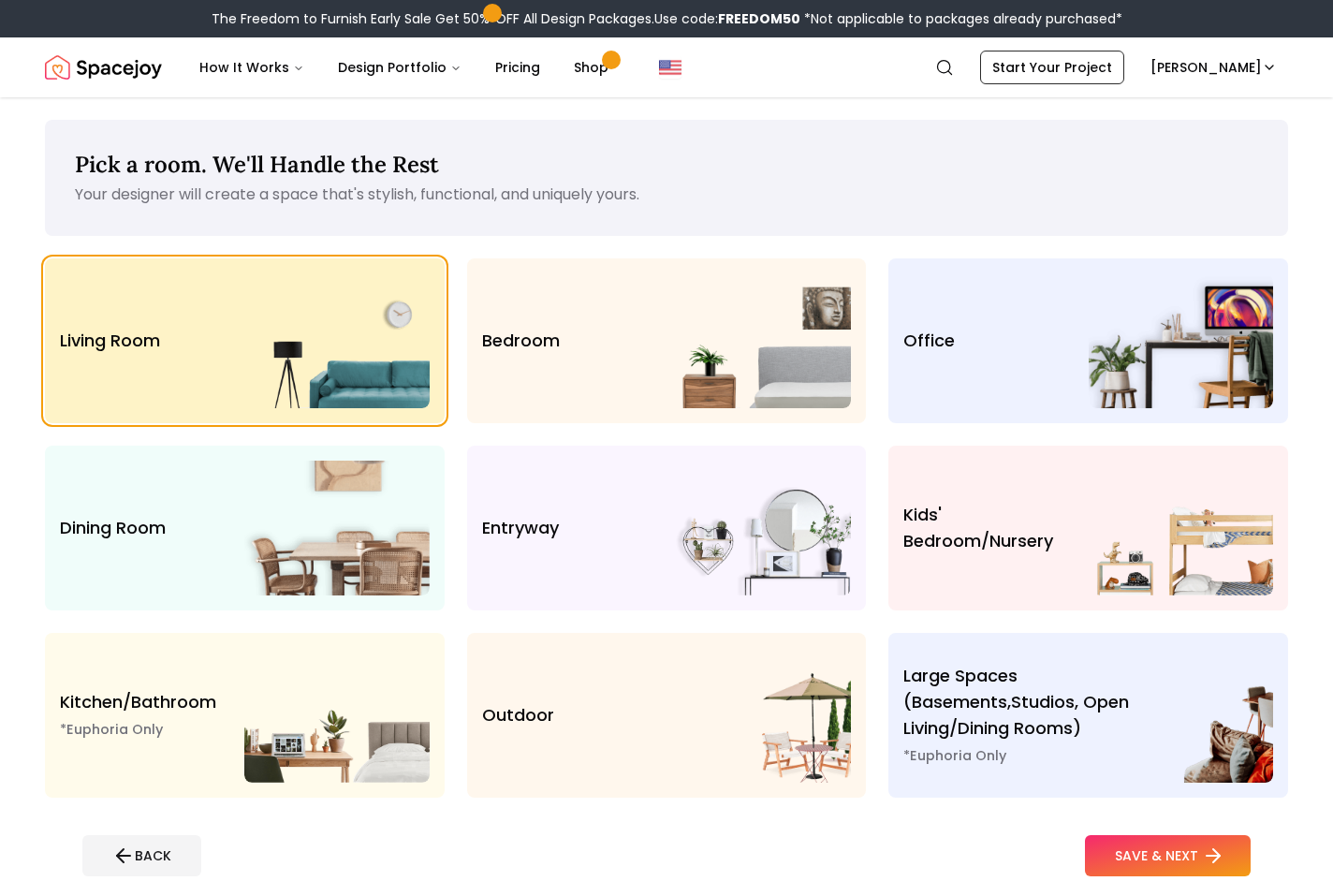 click on "SAVE & NEXT" at bounding box center (1167, 856) 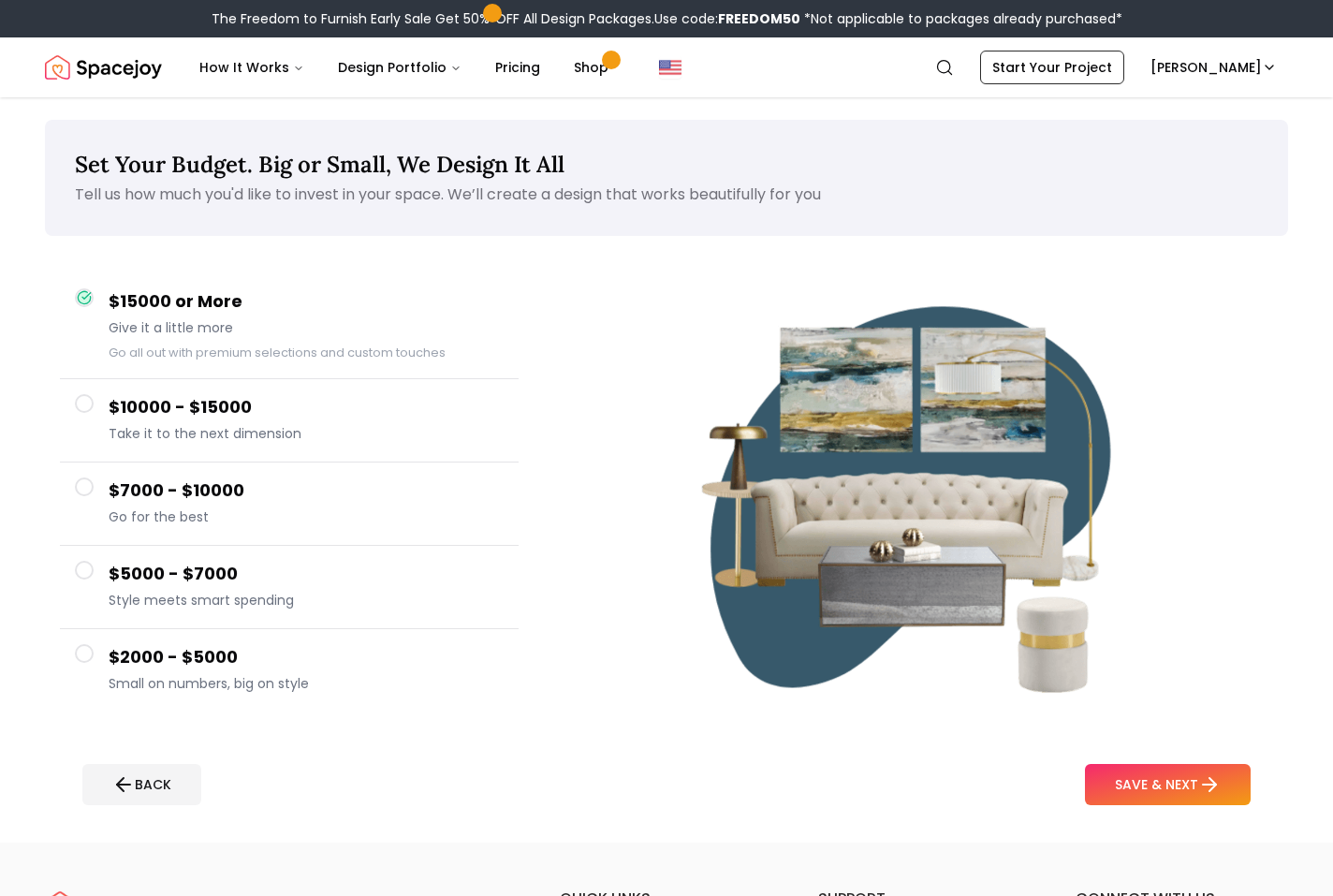 click on "Take it to the next dimension" at bounding box center (306, 433) 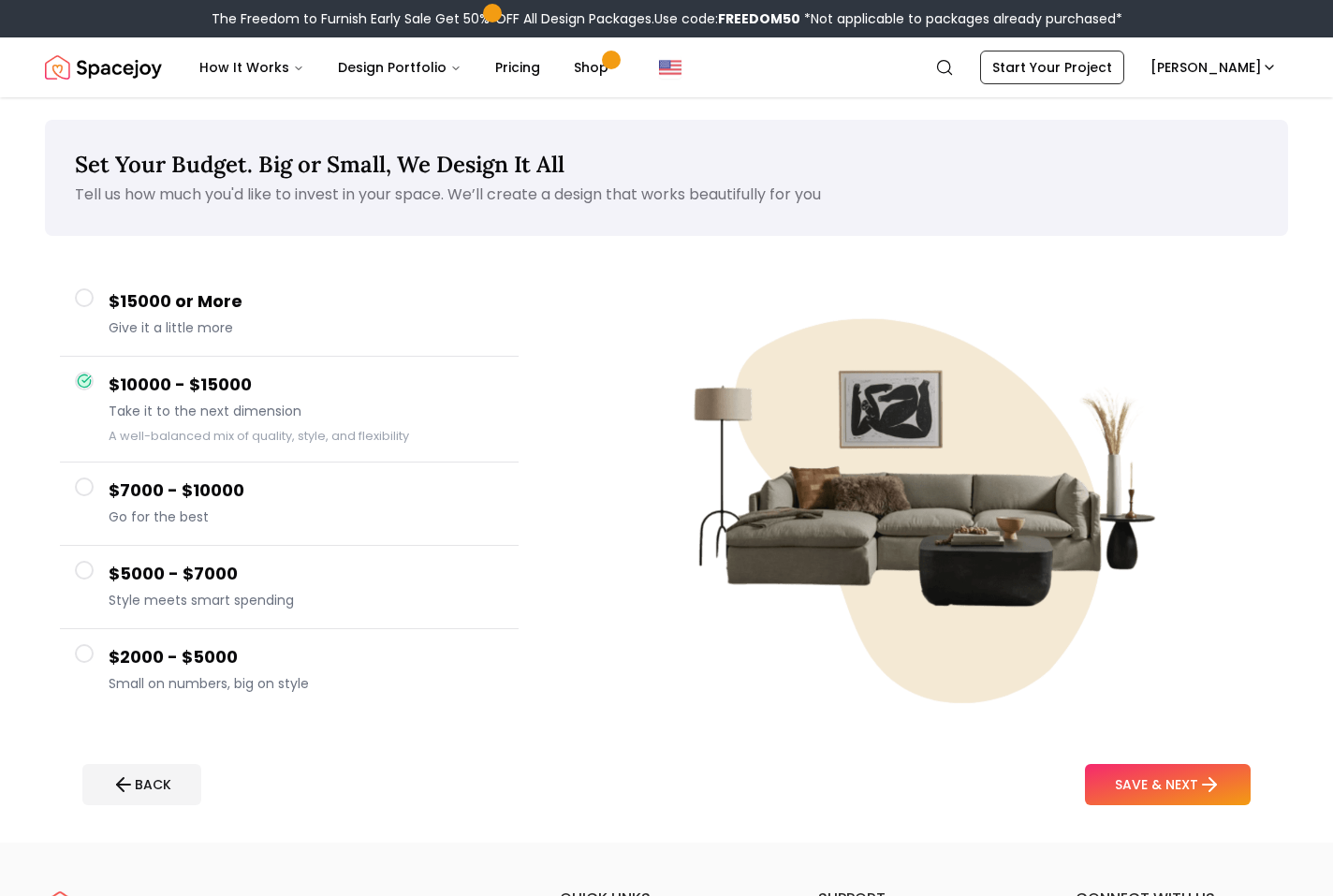 click on "Give it a little more" at bounding box center (306, 328) 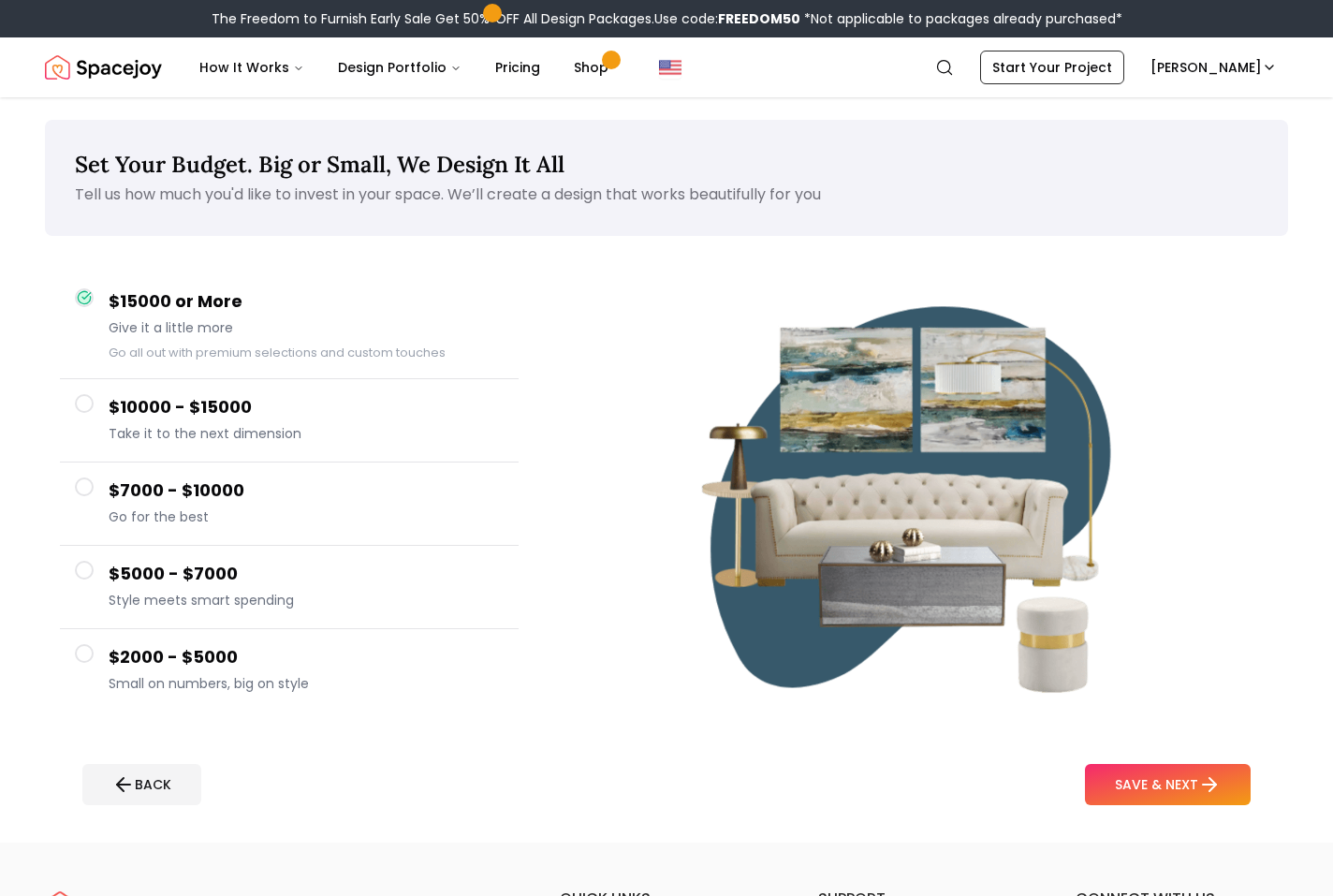 click on "$10000 - $15000" at bounding box center [306, 407] 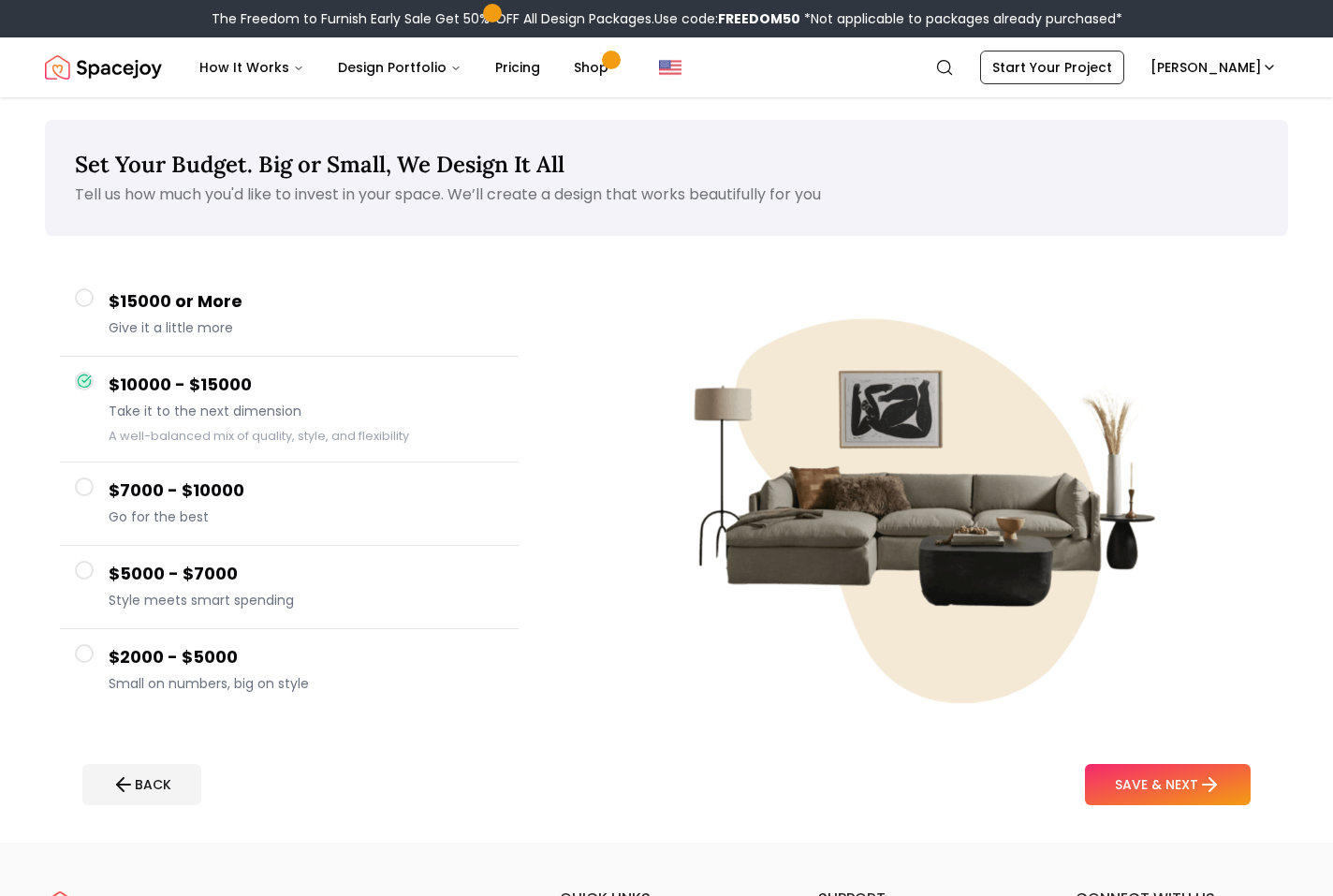 click on "Go for the best" at bounding box center [306, 517] 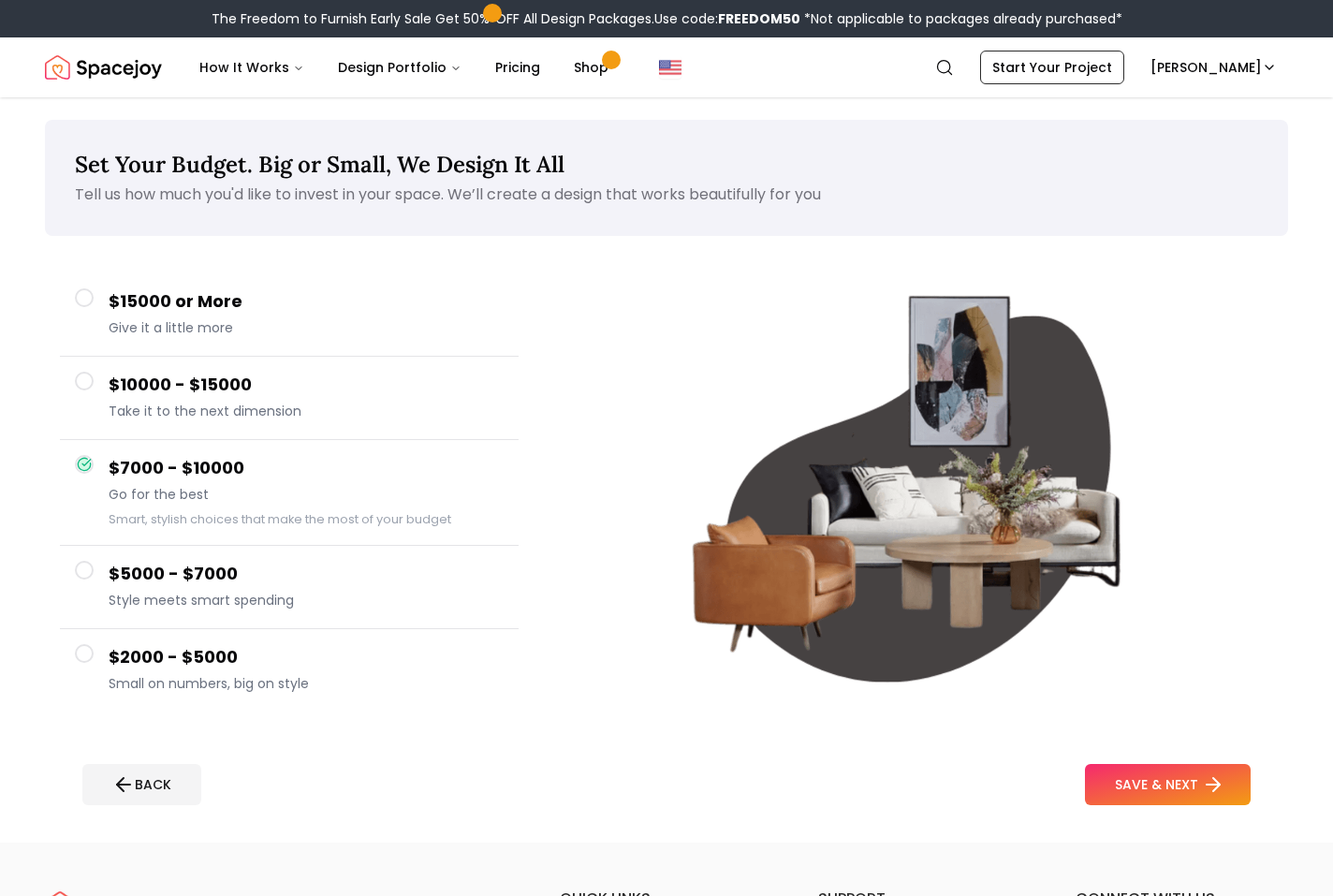click on "SAVE & NEXT" at bounding box center (1167, 785) 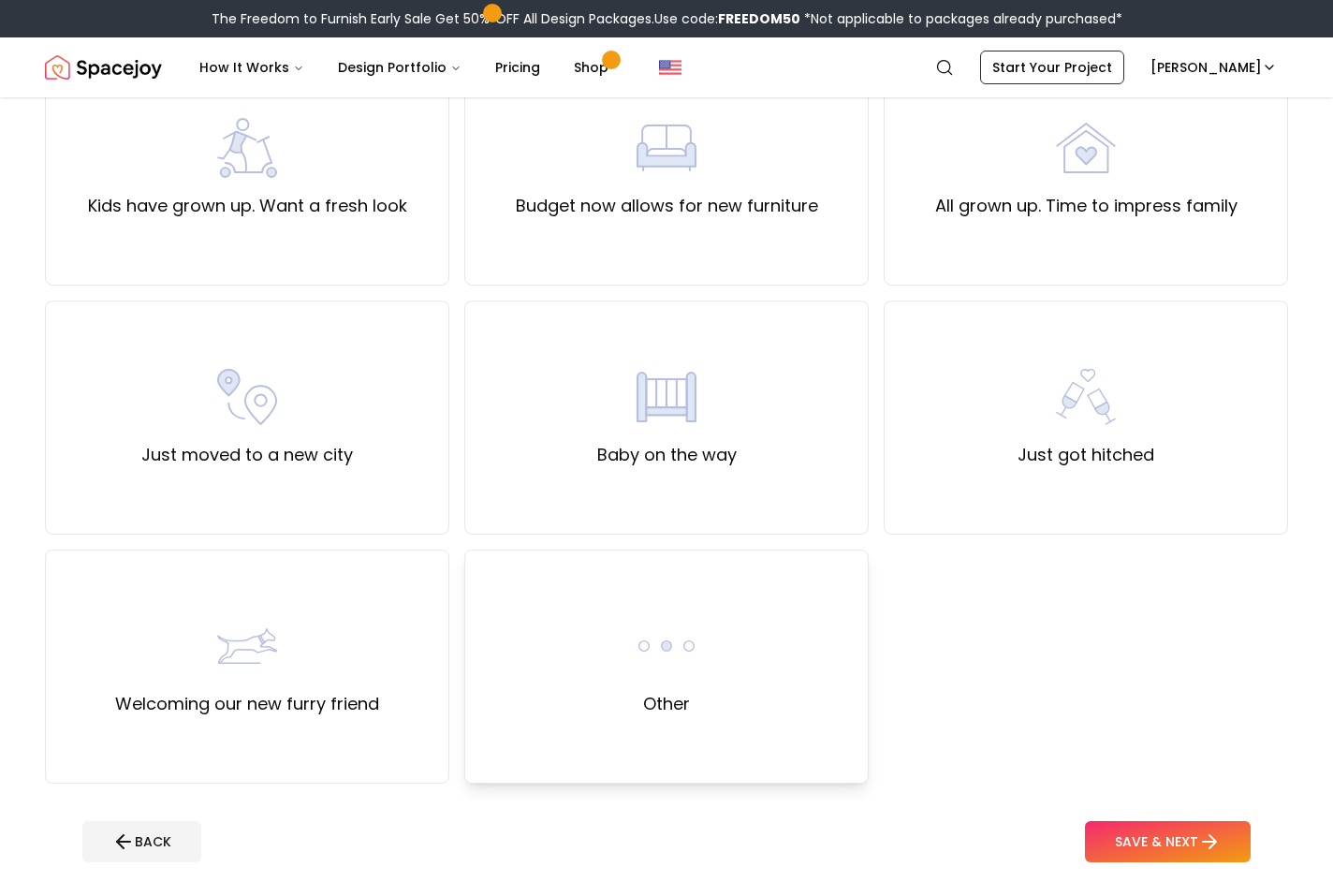 scroll, scrollTop: 191, scrollLeft: 0, axis: vertical 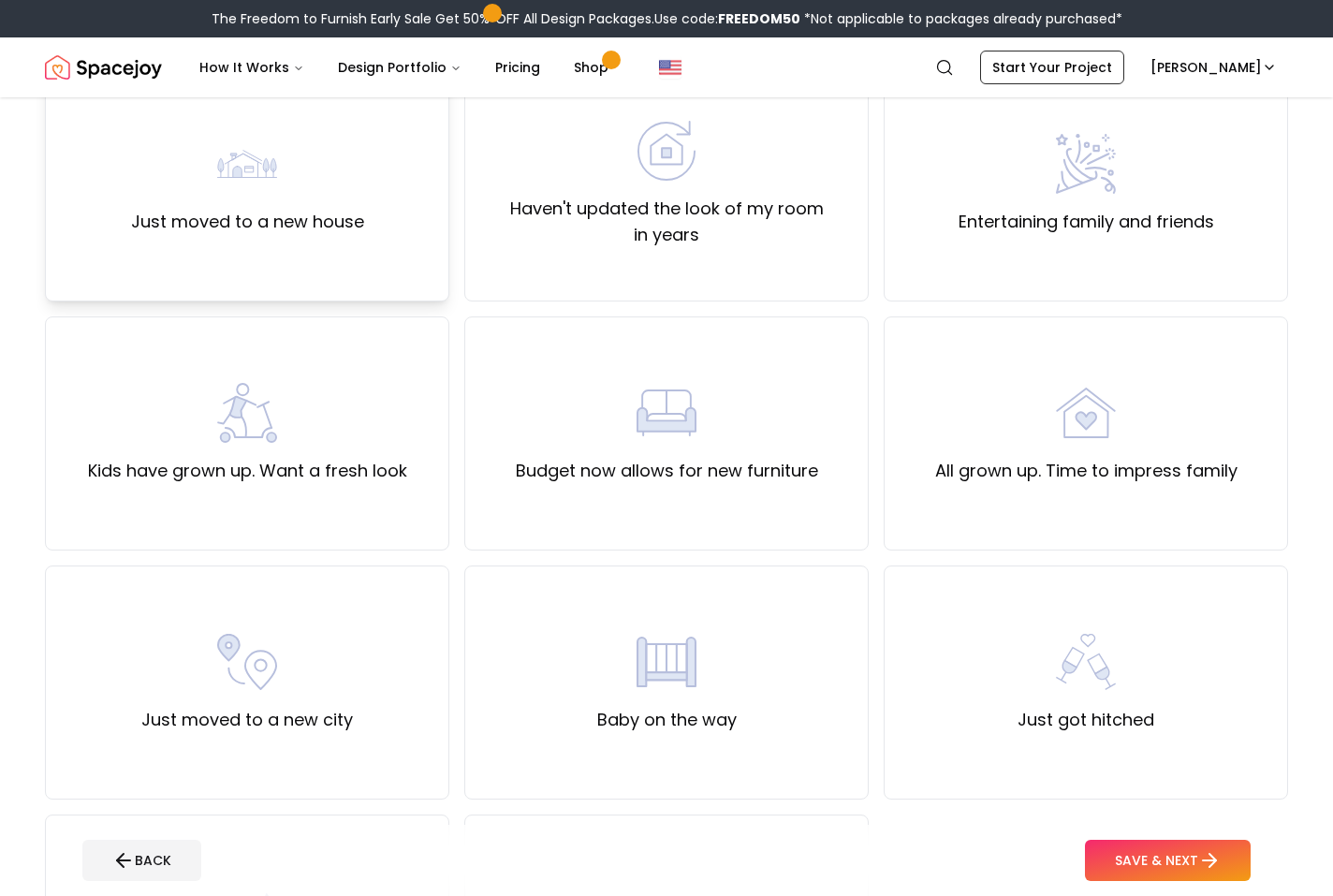 click on "Just moved to a new house" at bounding box center (247, 184) 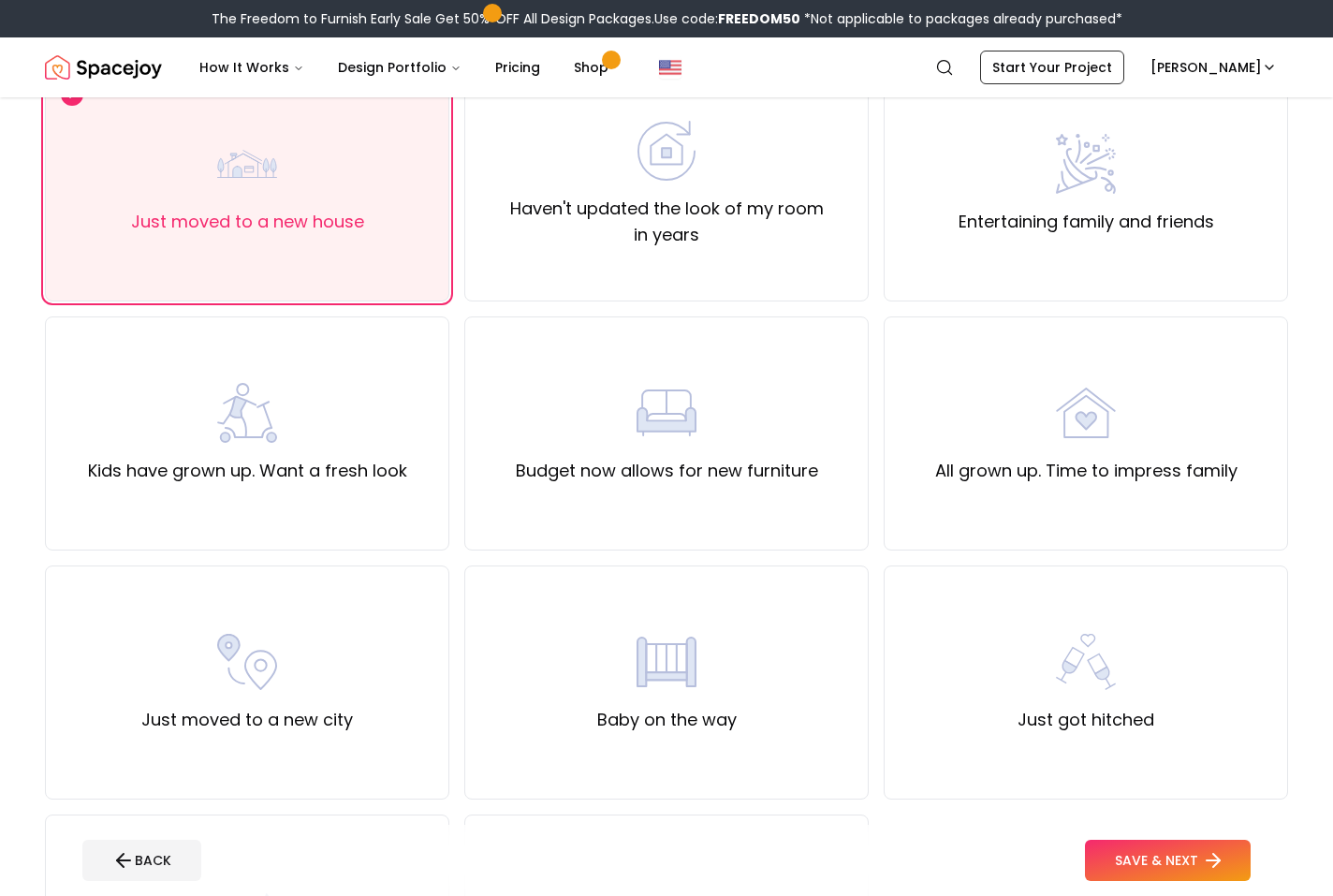 click on "SAVE & NEXT" at bounding box center (1167, 860) 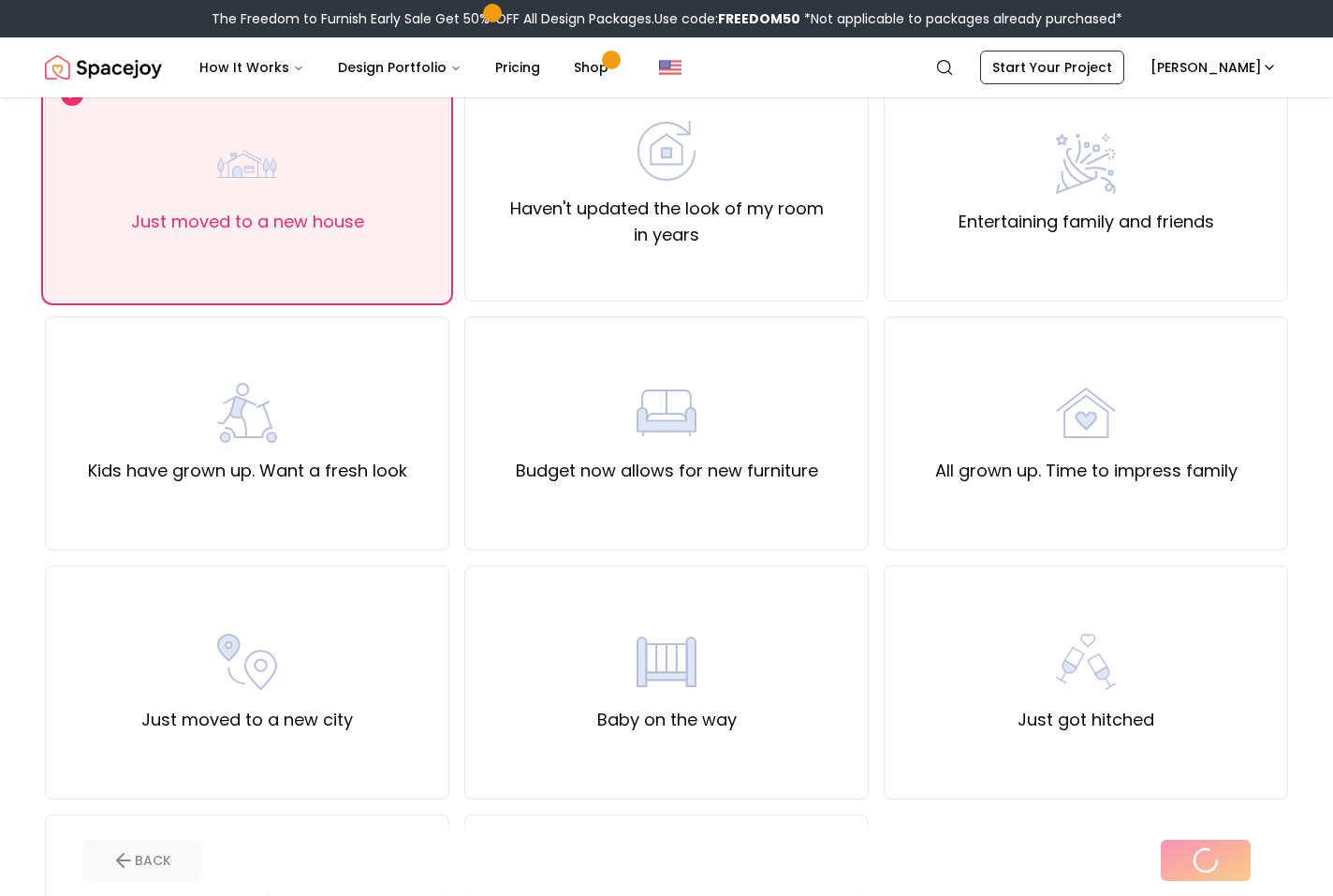 scroll, scrollTop: 0, scrollLeft: 0, axis: both 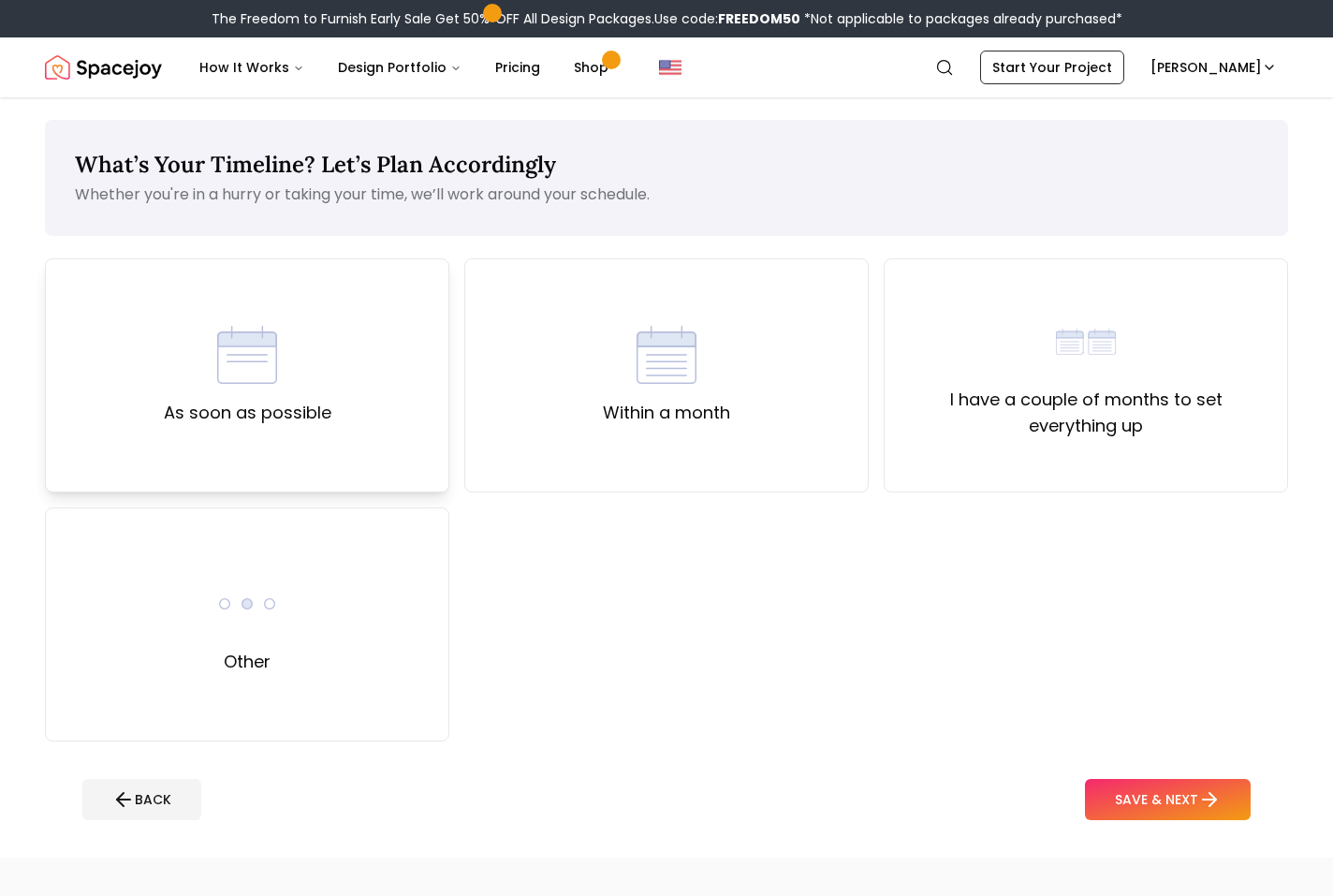 click on "As soon as possible" at bounding box center (247, 375) 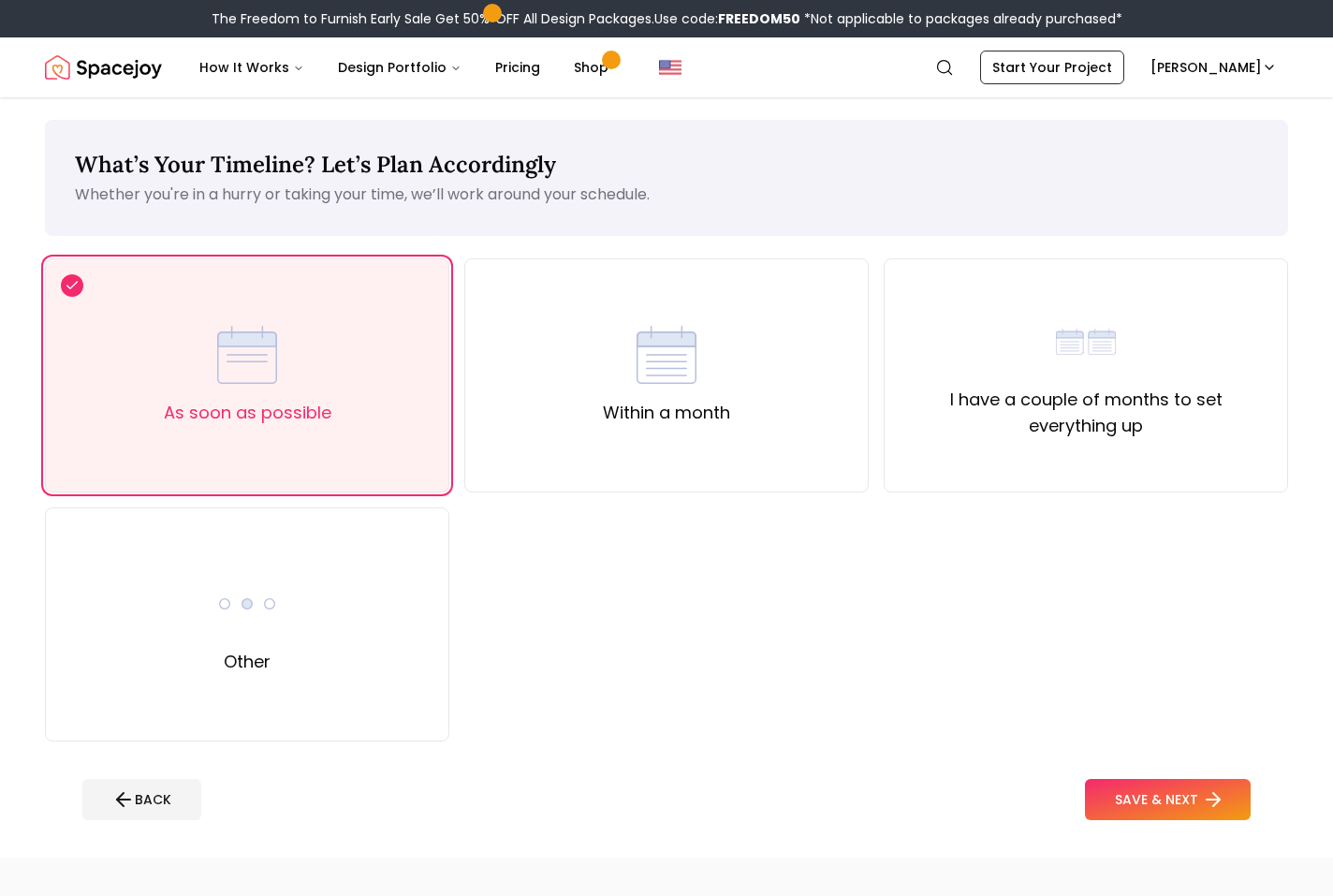 click on "SAVE & NEXT" at bounding box center (1167, 800) 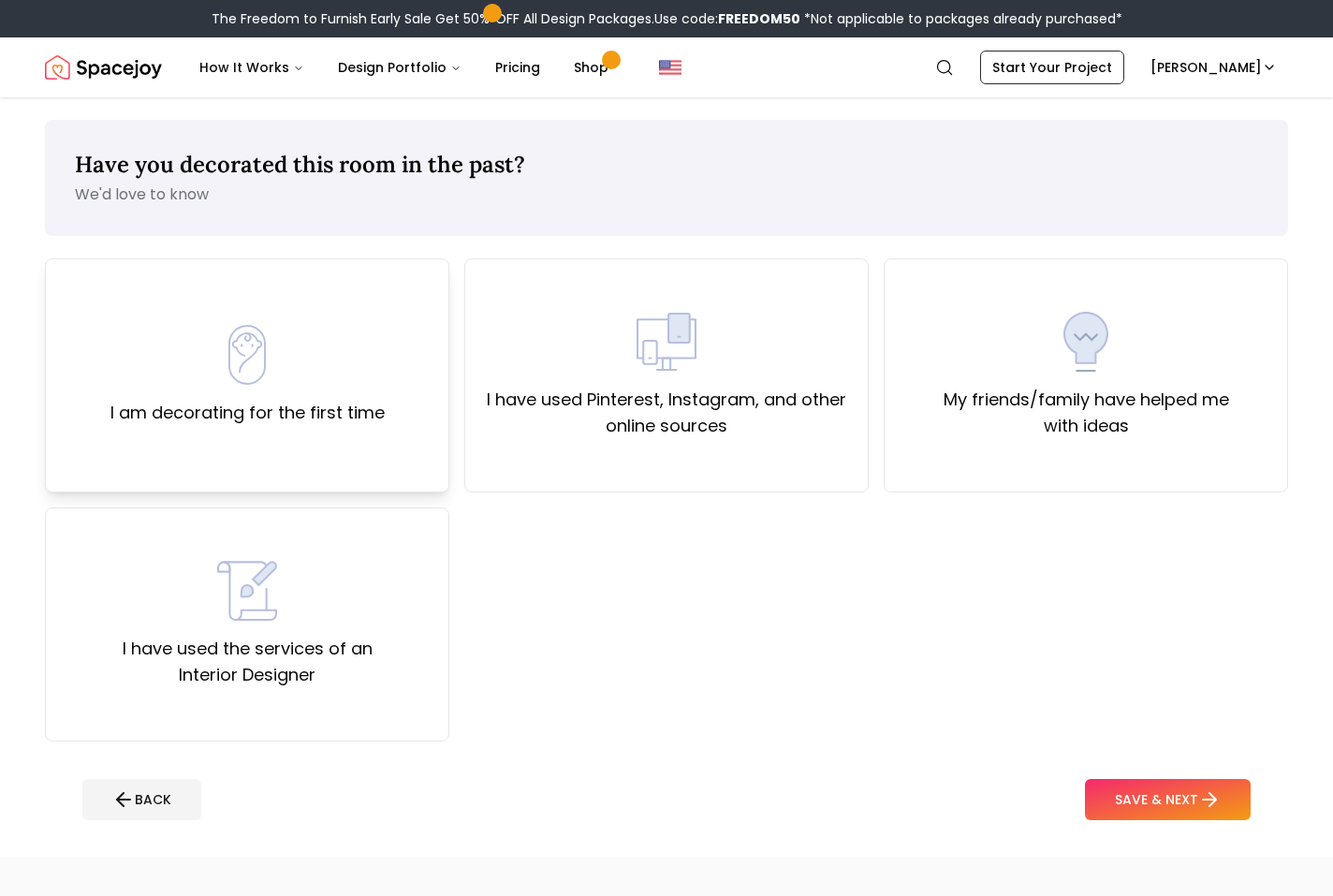 click on "I am decorating for the first time" at bounding box center (247, 413) 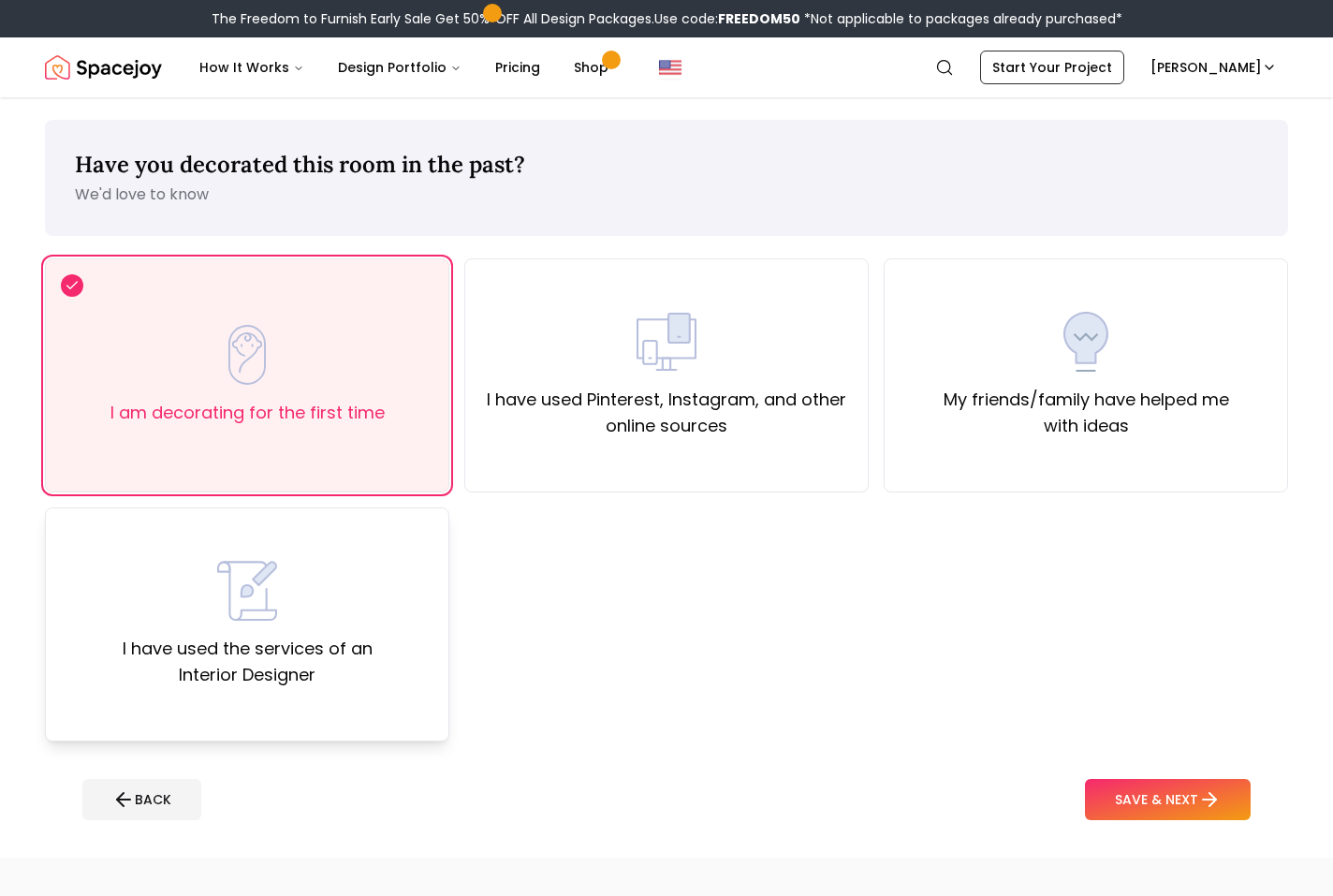 click on "I have used the services of an Interior Designer" at bounding box center [247, 662] 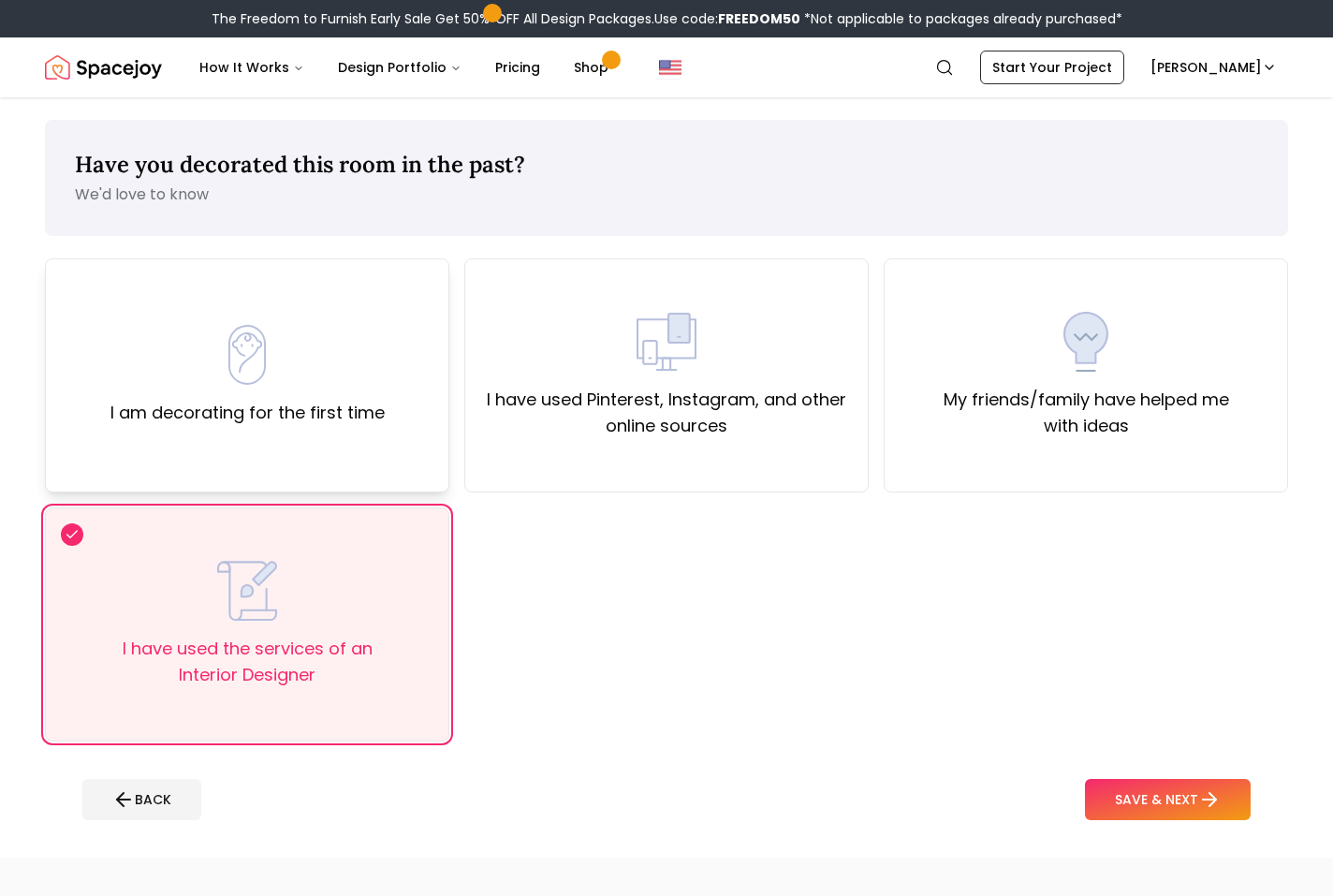 click on "I am decorating for the first time" at bounding box center [247, 413] 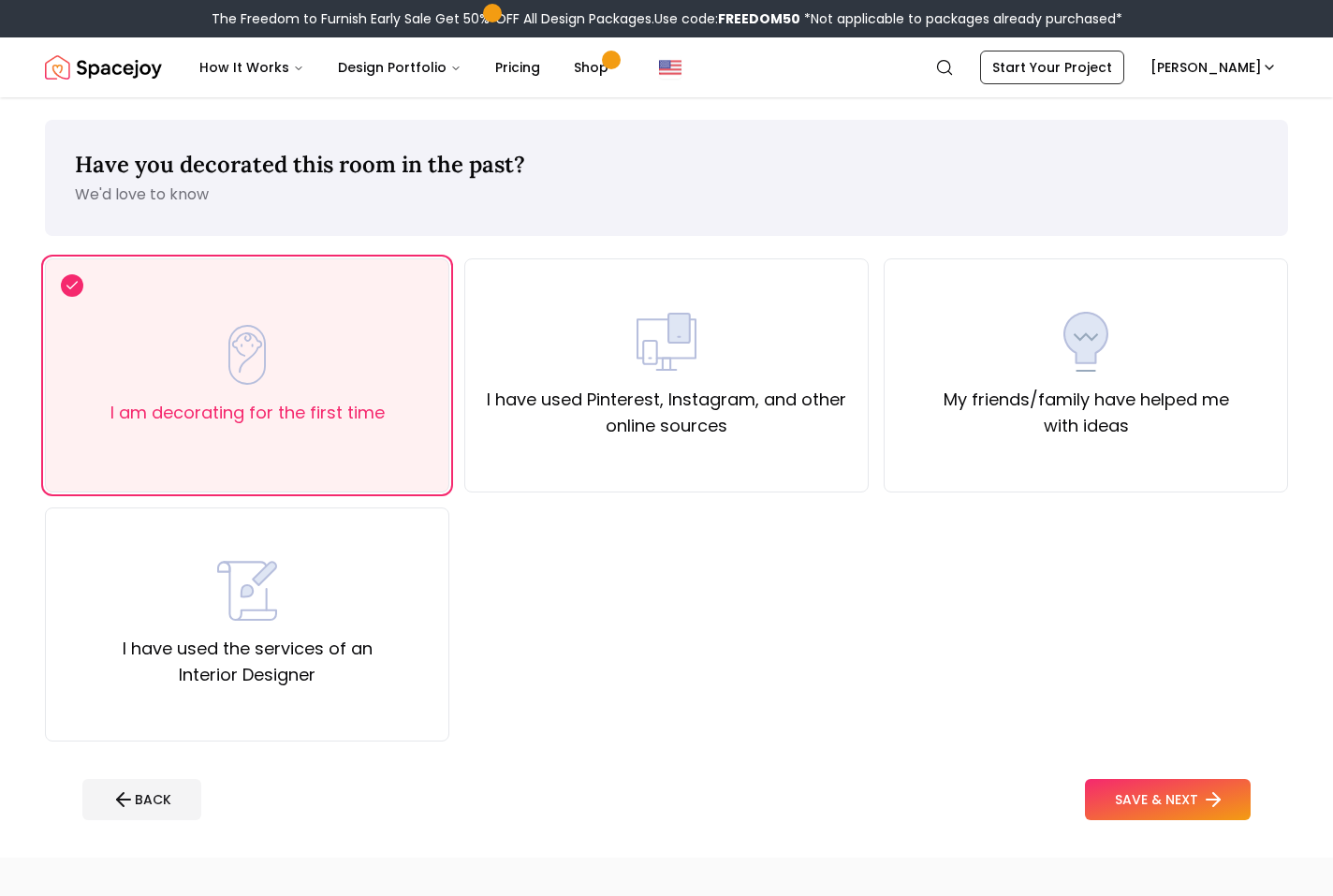 click on "SAVE & NEXT" at bounding box center (1167, 800) 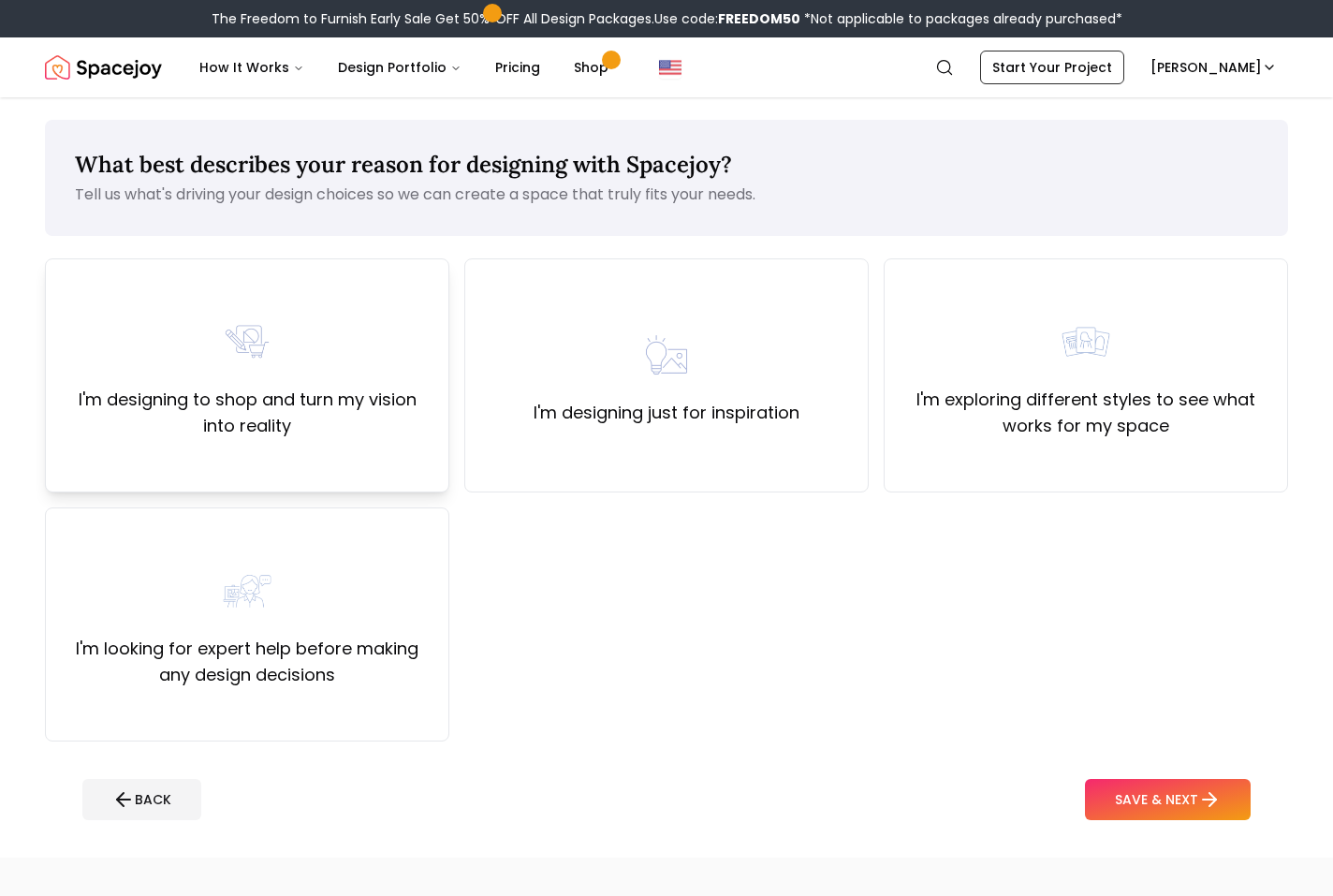 click on "I'm designing to shop and turn my vision into reality" at bounding box center (247, 375) 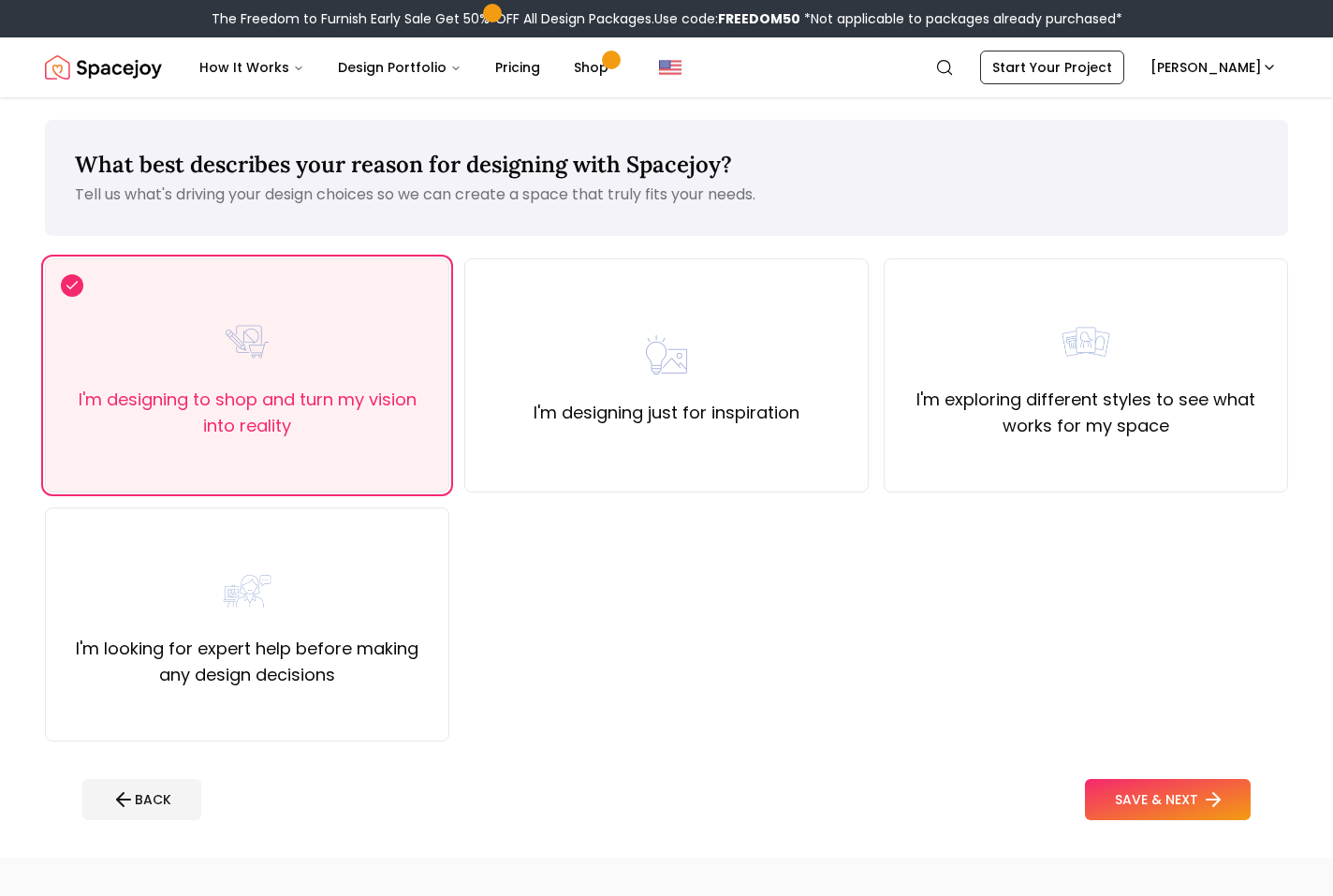 click on "SAVE & NEXT" at bounding box center (1167, 800) 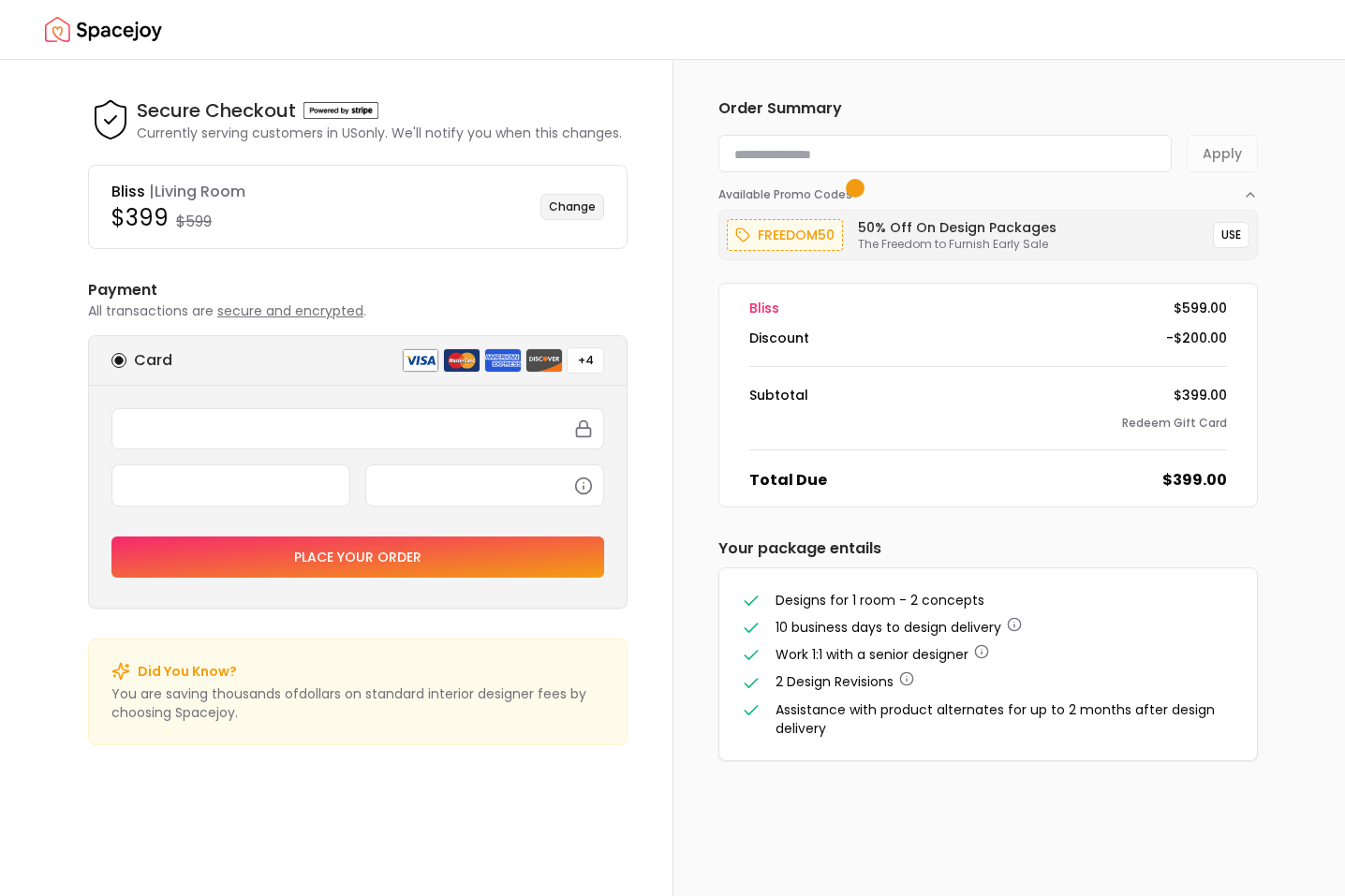 click on "Change" at bounding box center [572, 207] 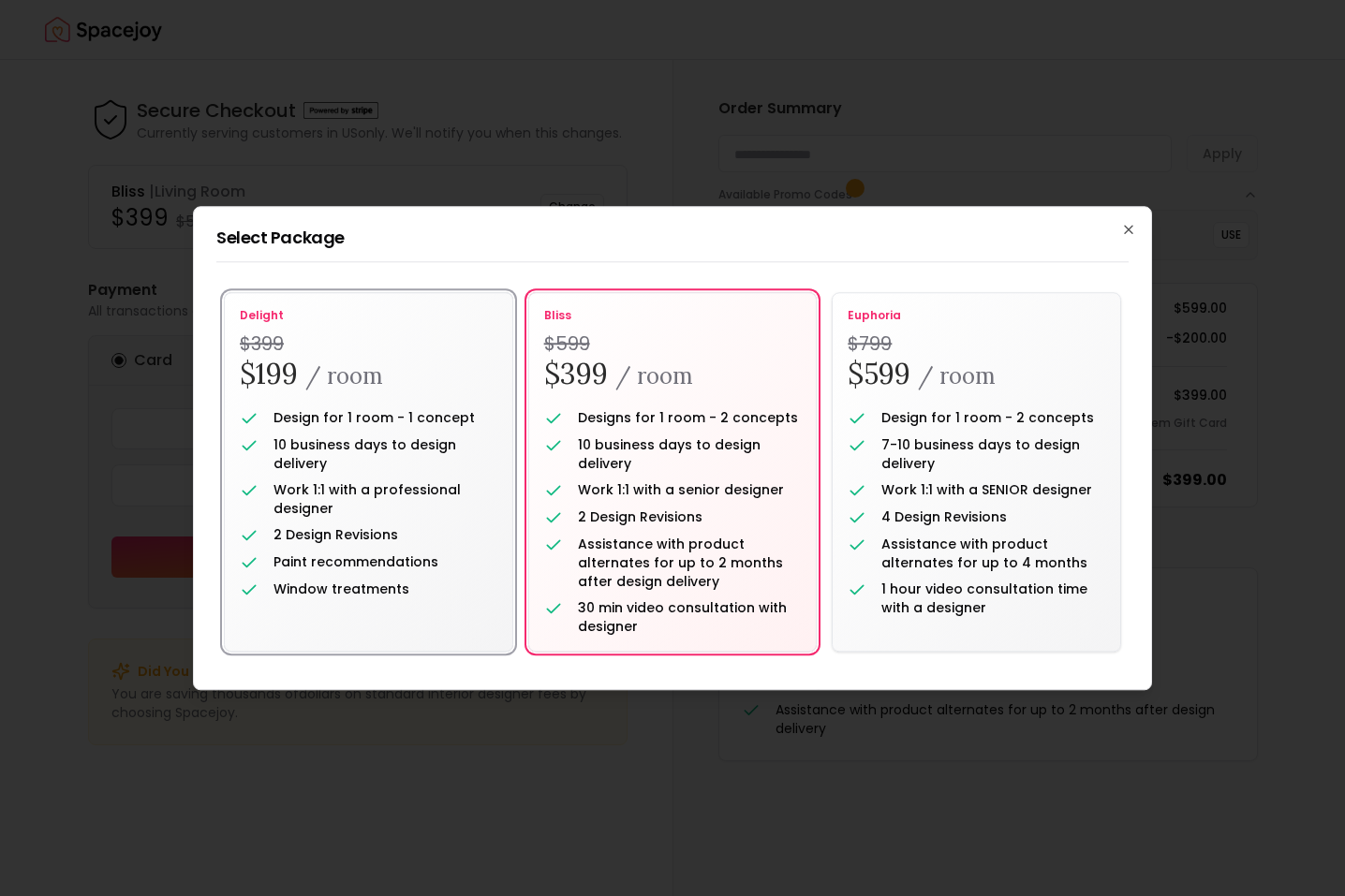 click on "$199   / room" at bounding box center [368, 375] 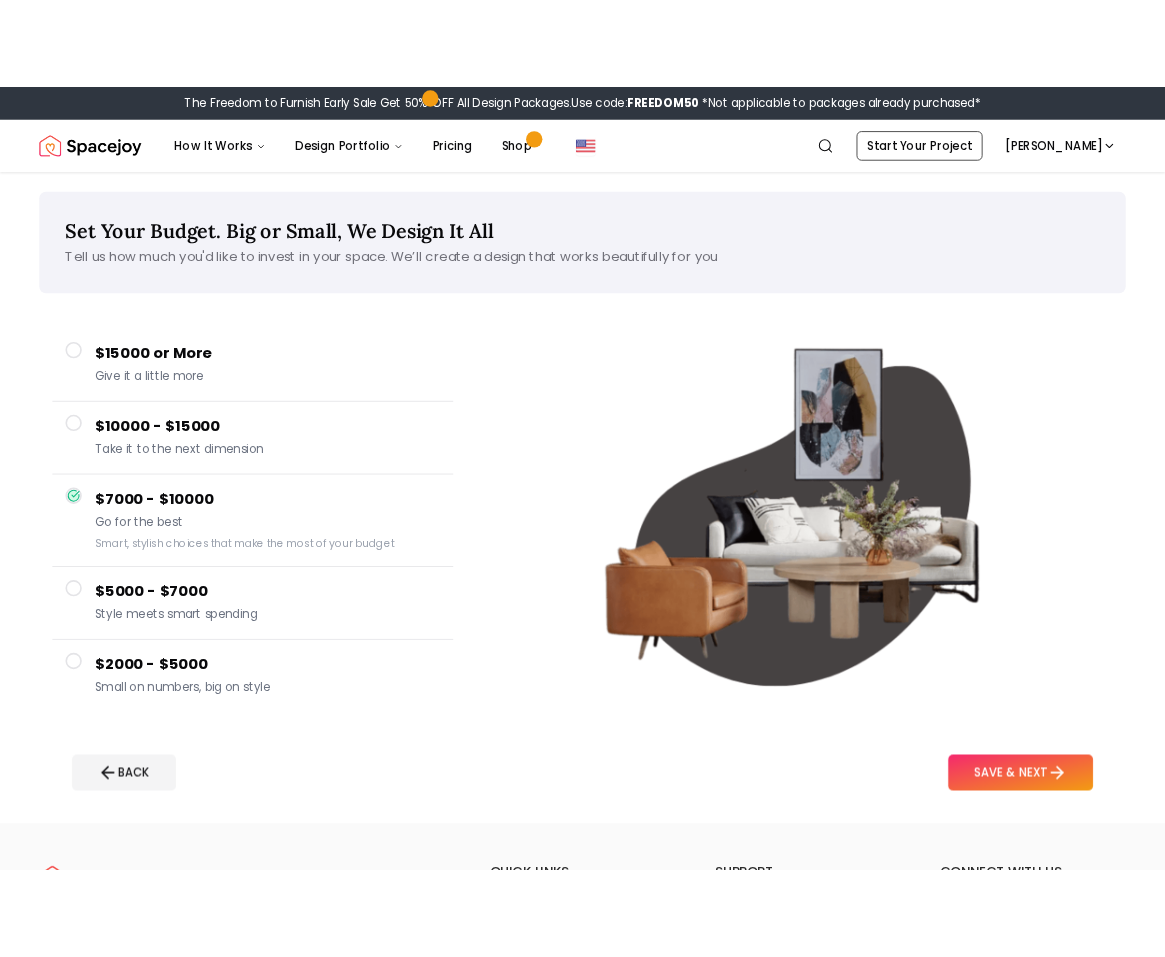 scroll, scrollTop: 0, scrollLeft: 0, axis: both 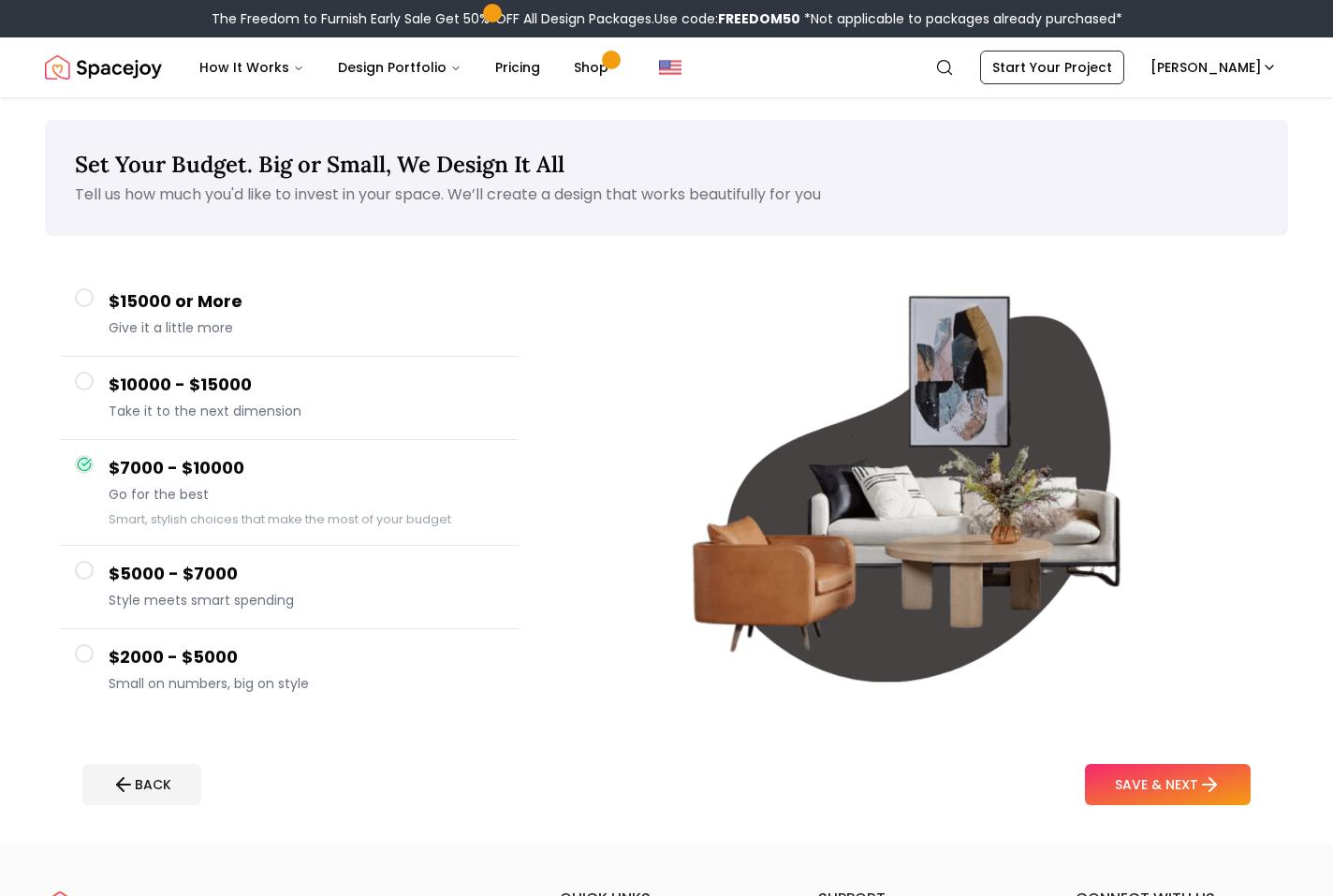 click on "Give it a little more" at bounding box center (306, 328) 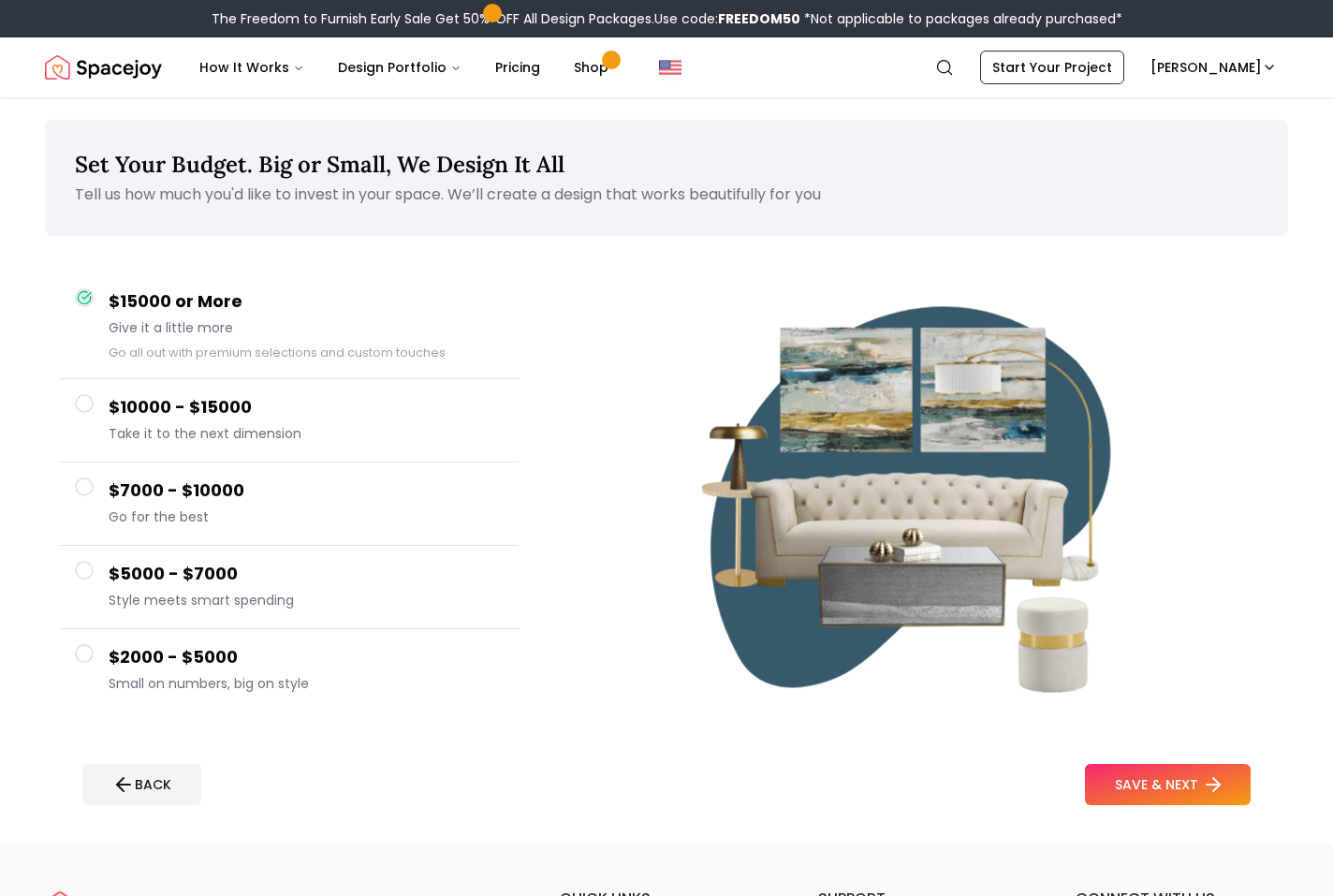 click on "SAVE & NEXT" at bounding box center [1167, 785] 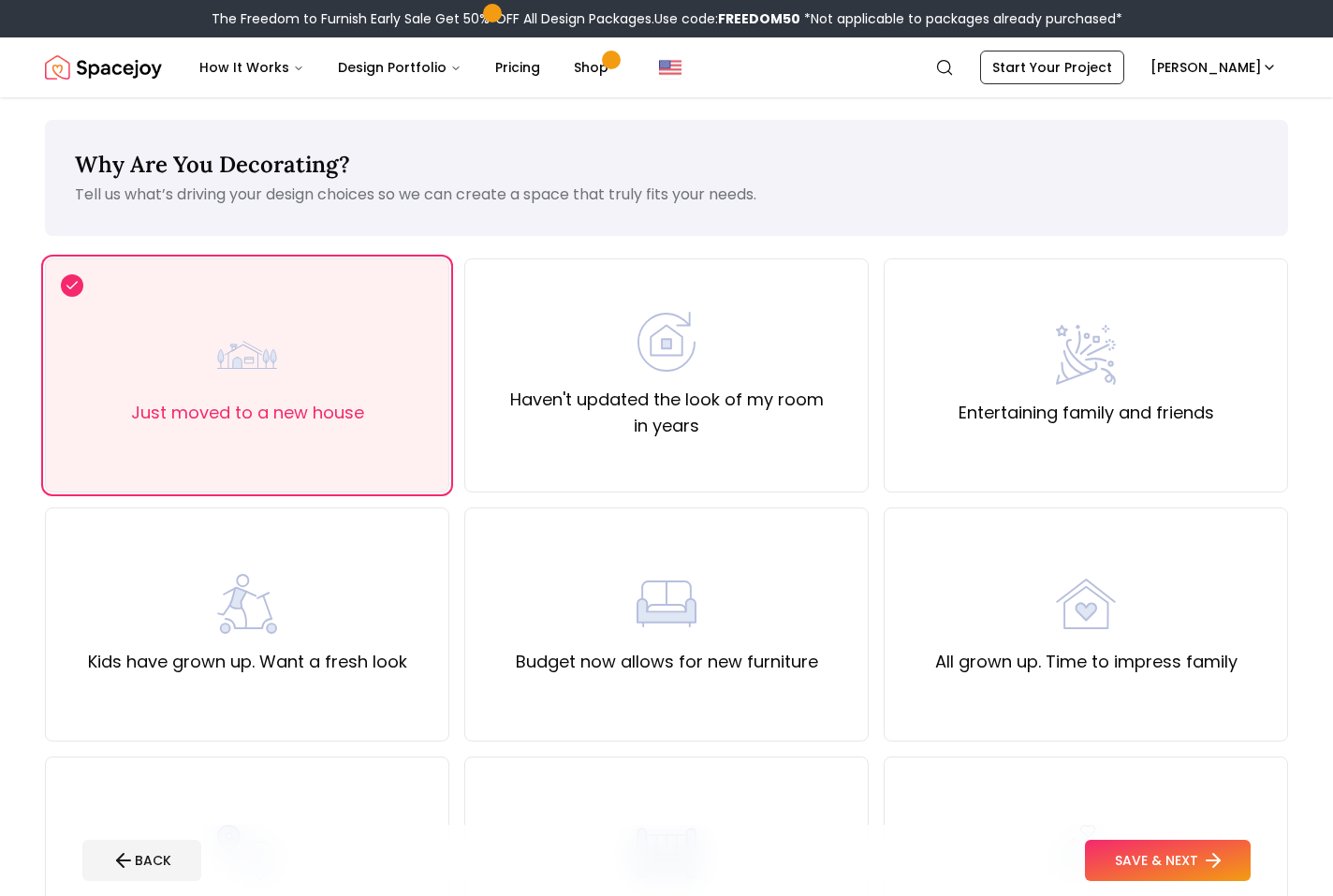 click on "SAVE & NEXT" at bounding box center (1167, 860) 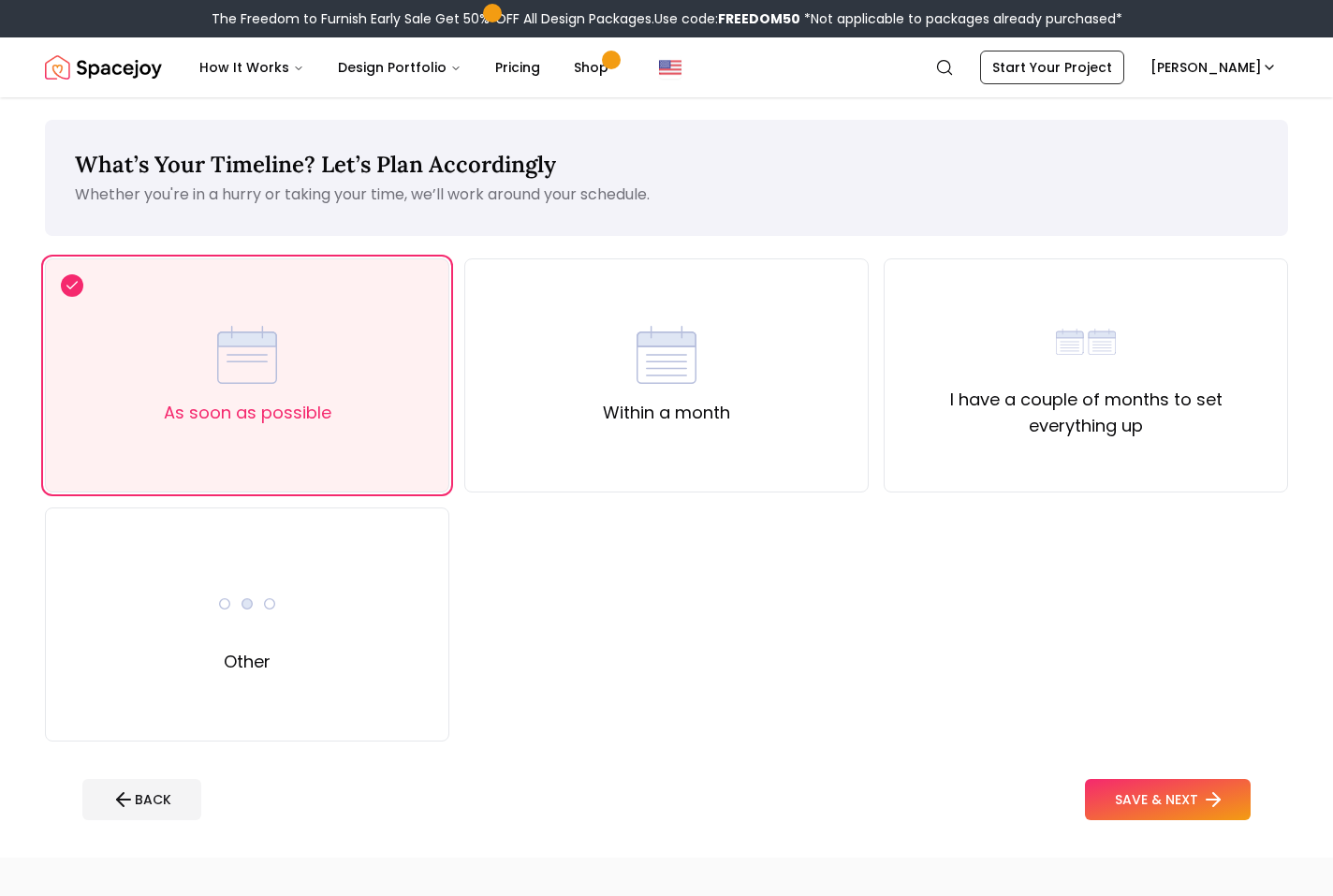 click on "SAVE & NEXT" at bounding box center (1167, 800) 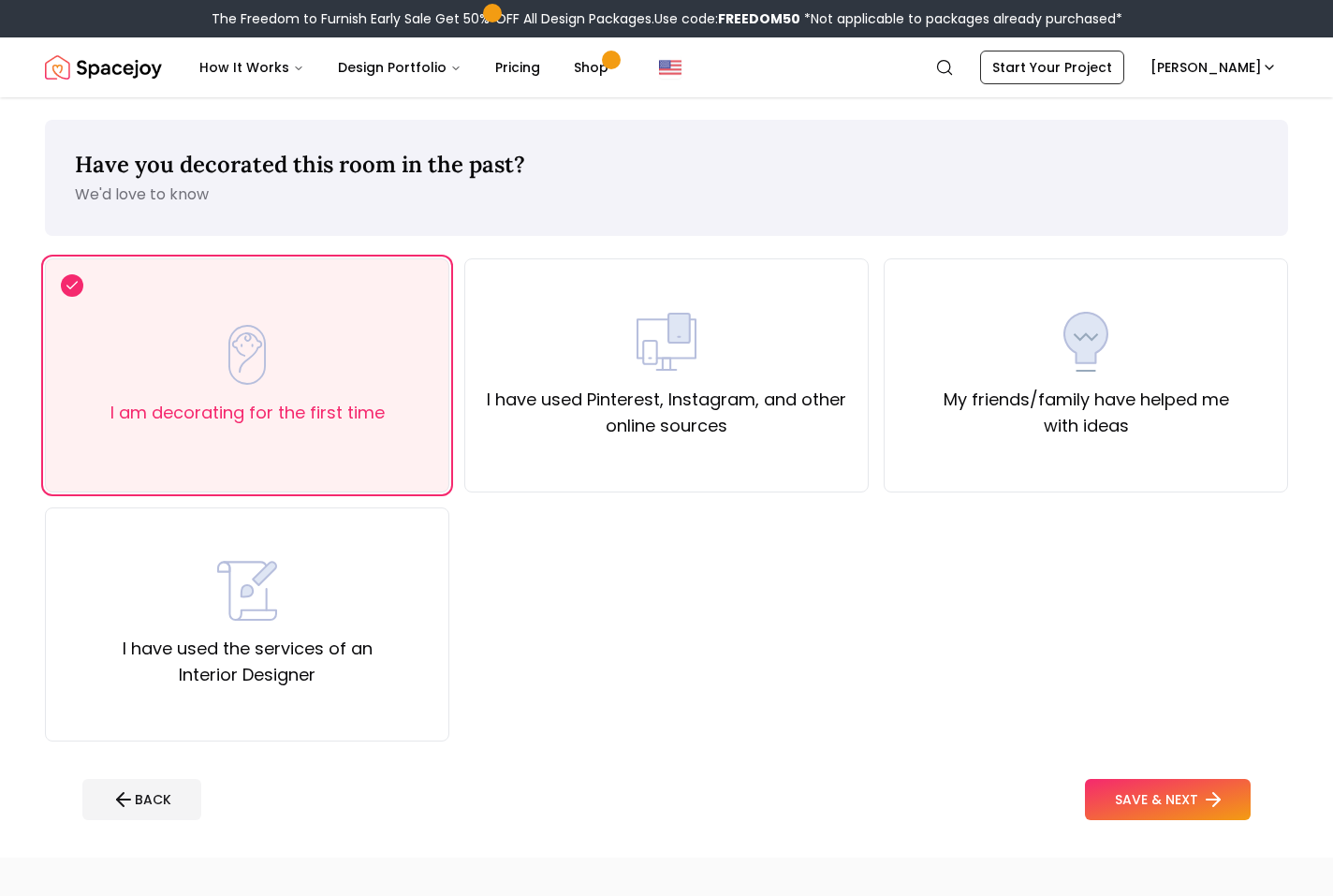 click on "SAVE & NEXT" at bounding box center [1167, 800] 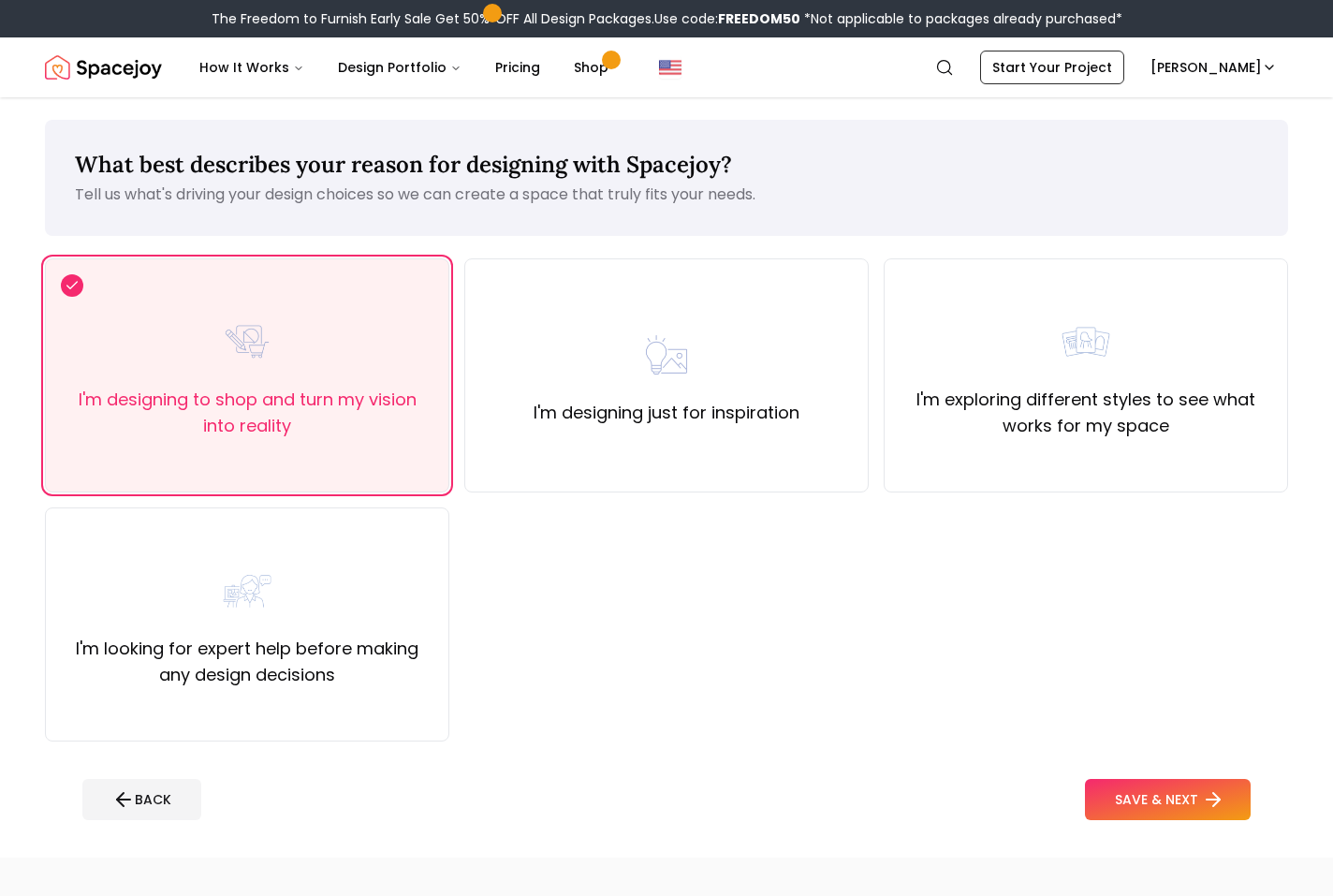 click on "SAVE & NEXT" at bounding box center [1167, 800] 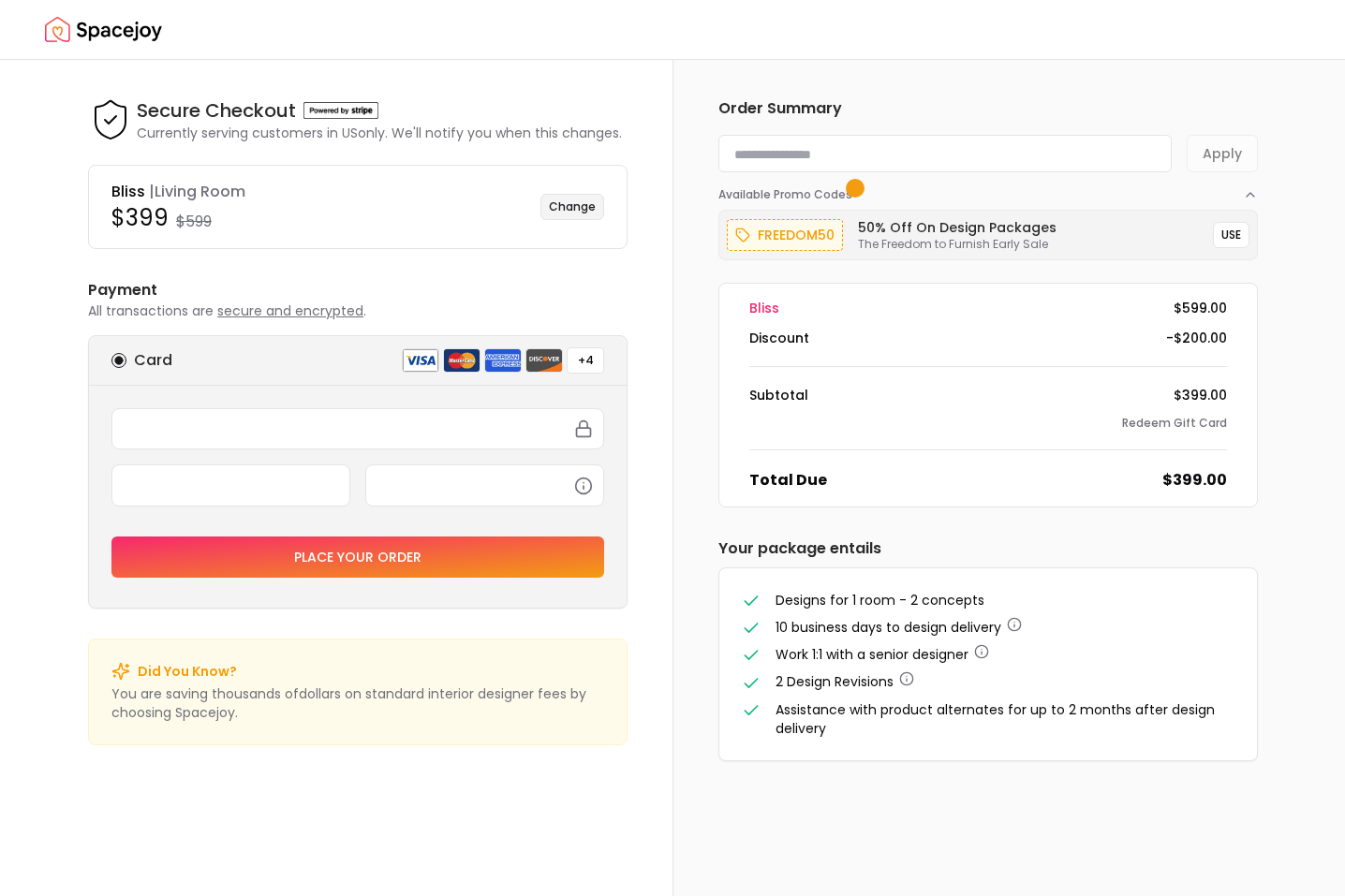 click on "Change" at bounding box center (572, 207) 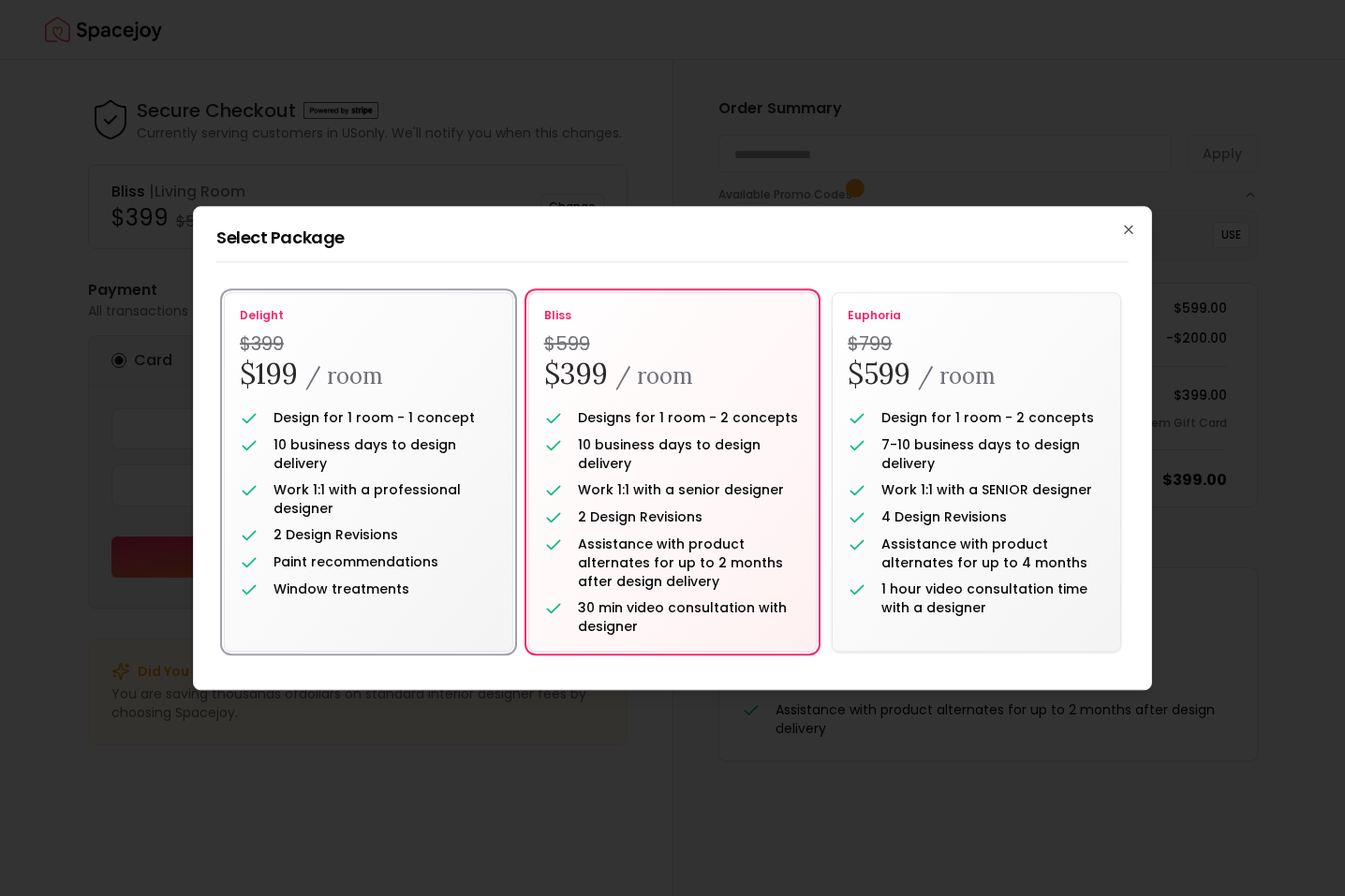click on "10 business days to design delivery" at bounding box center (364, 454) 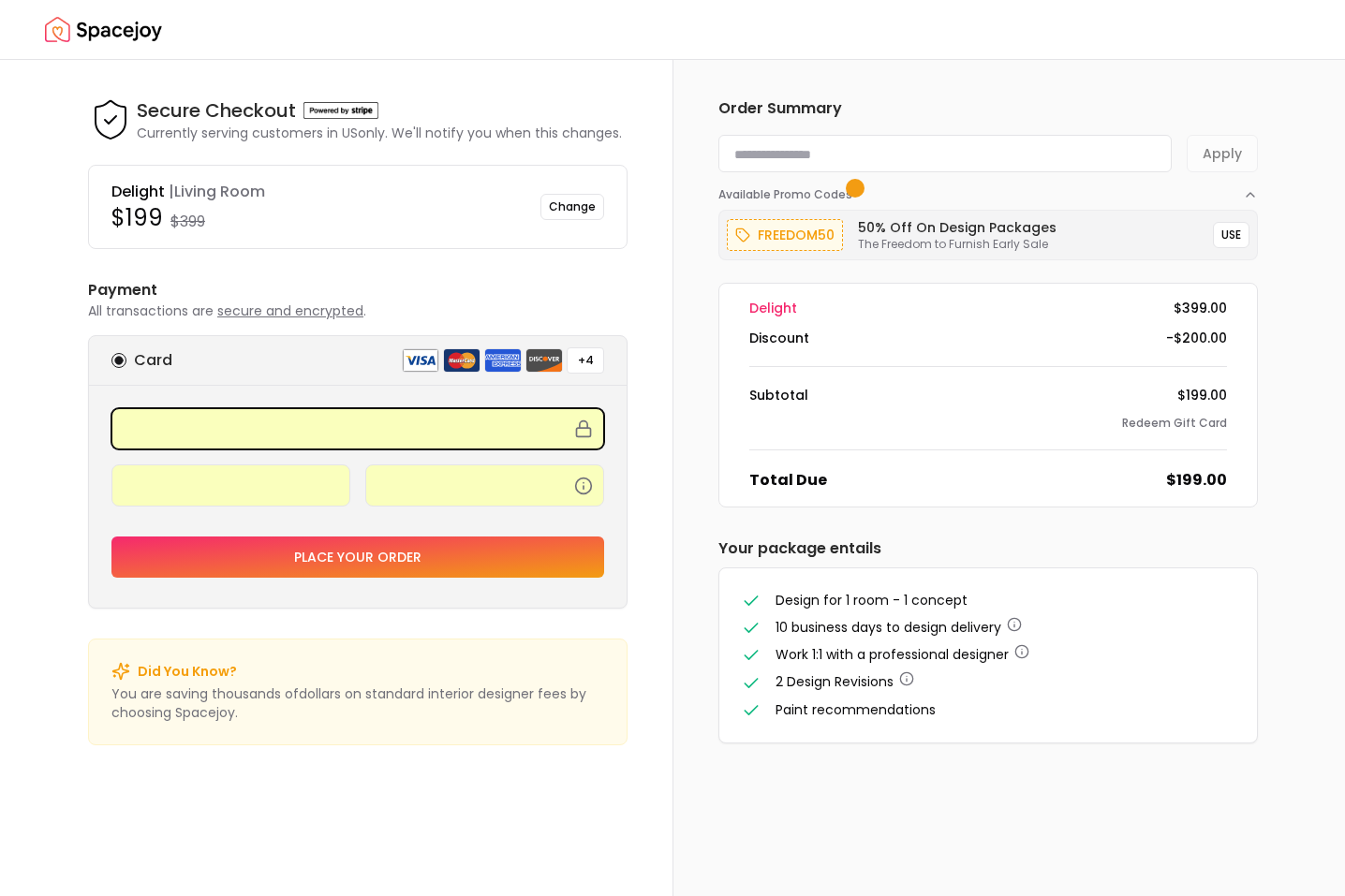click on "Place your order" at bounding box center [358, 557] 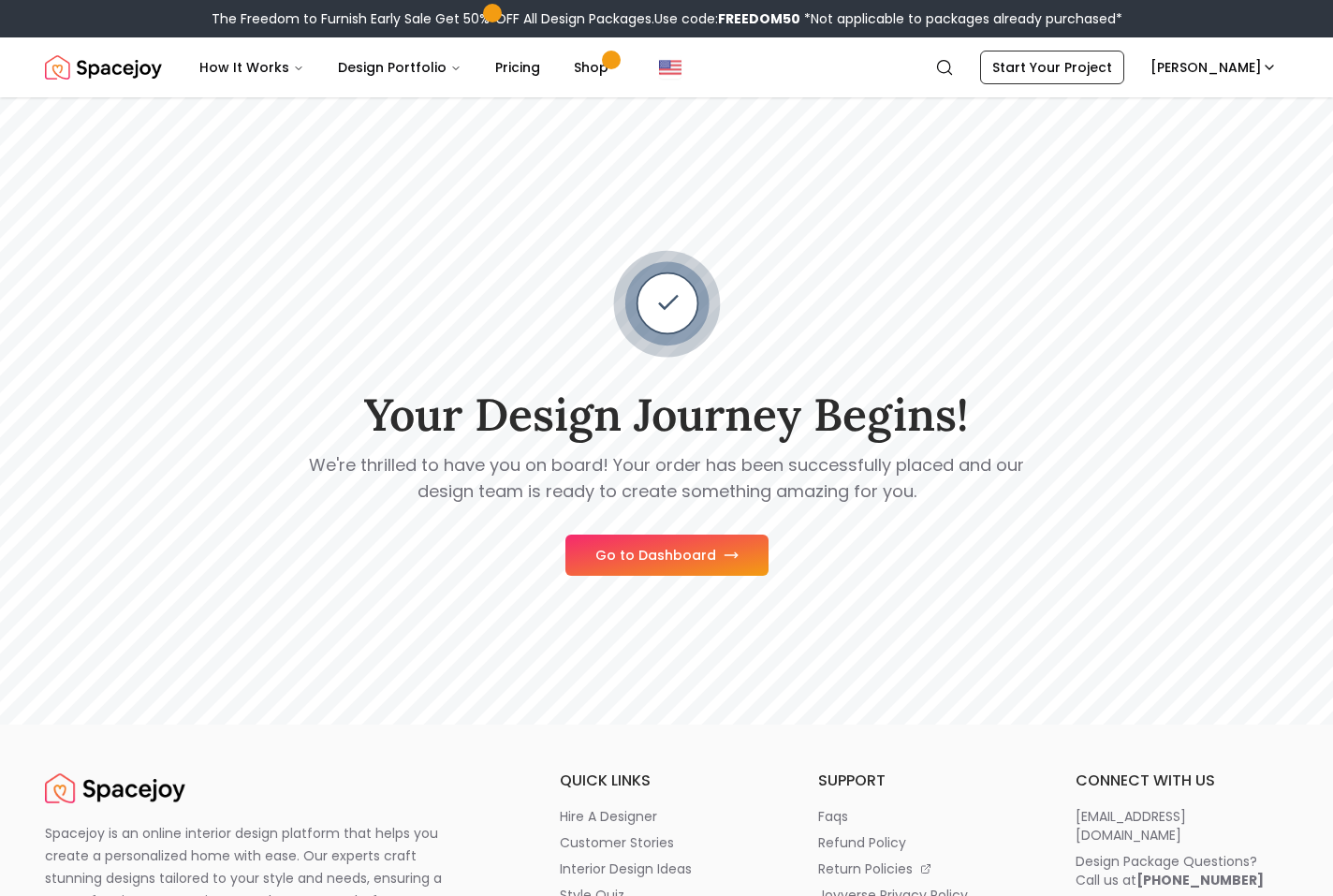 click on "Go to Dashboard" at bounding box center (666, 555) 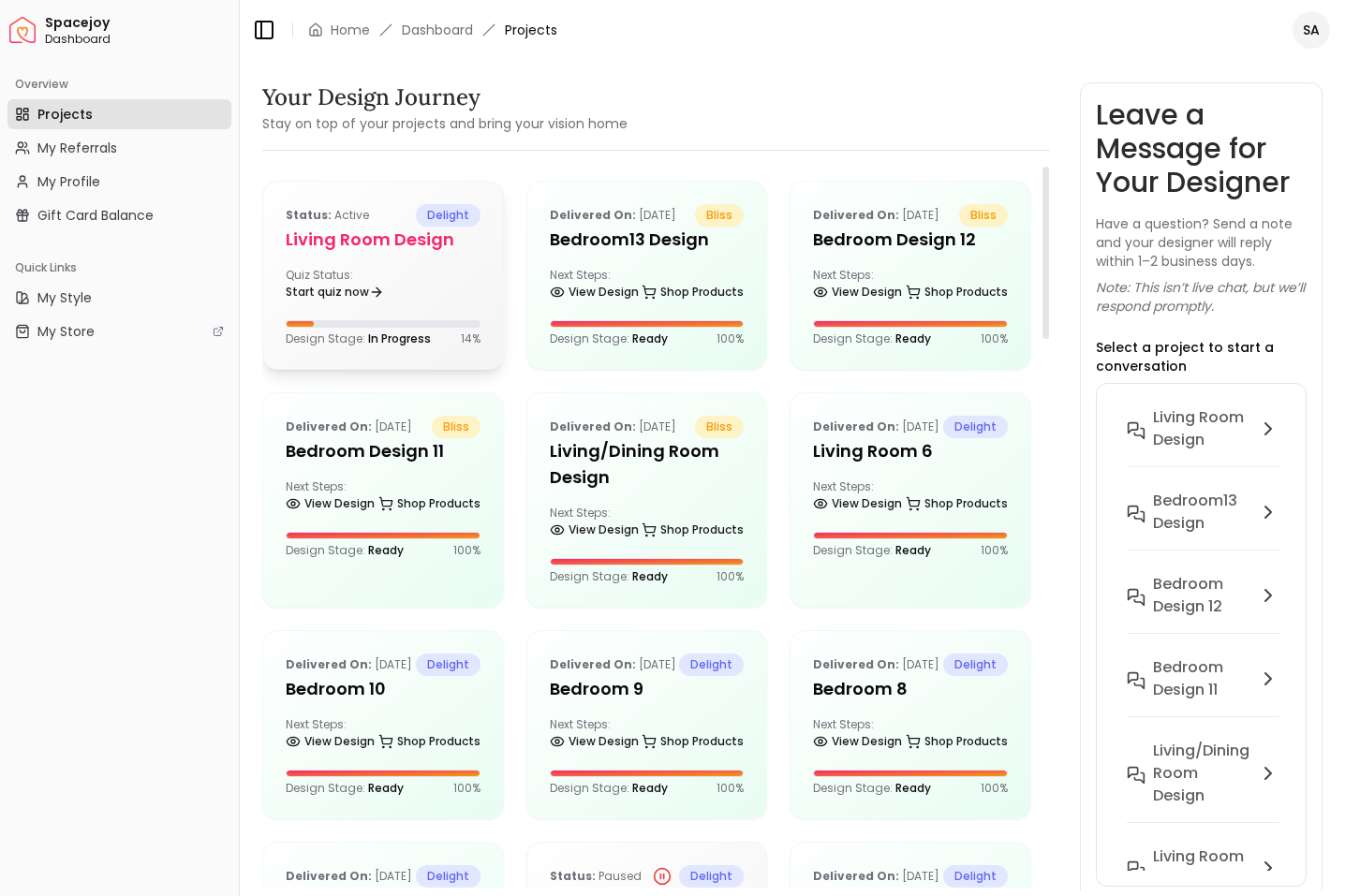click on "Living Room design" at bounding box center [383, 240] 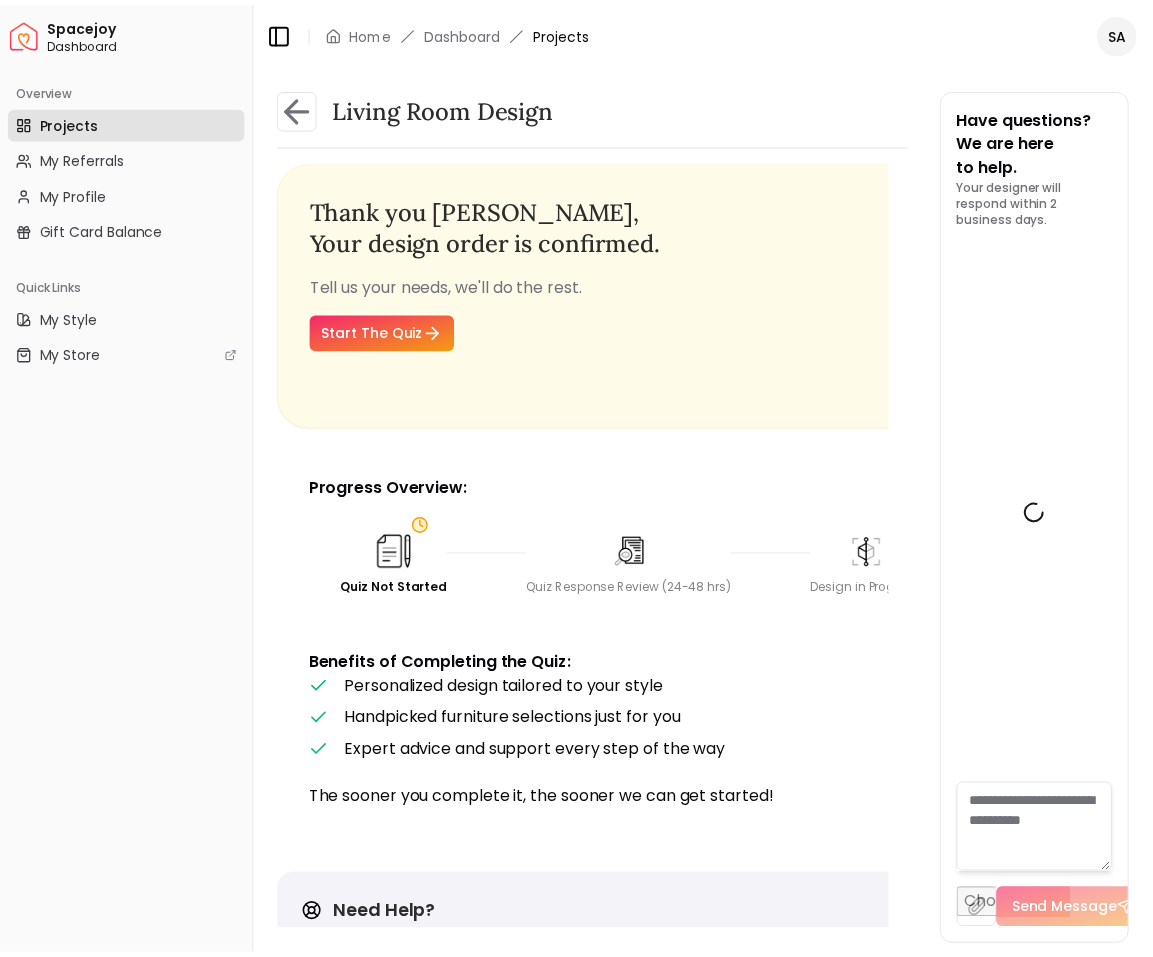 scroll, scrollTop: 1615, scrollLeft: 0, axis: vertical 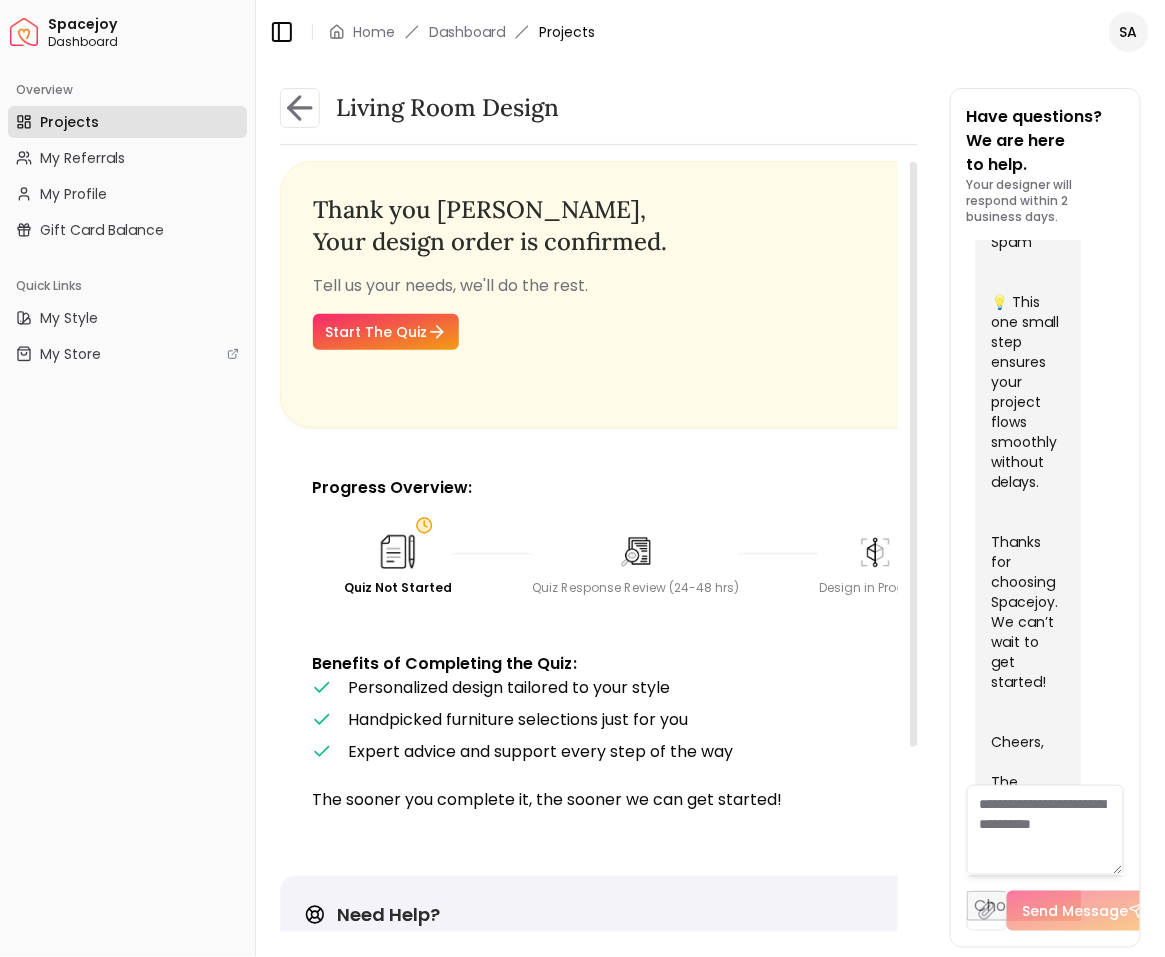 click on "Thank you   Sarah ,  Your     design order is confirmed. Tell us your needs, we'll do the rest. Start The Quiz" at bounding box center (714, 294) 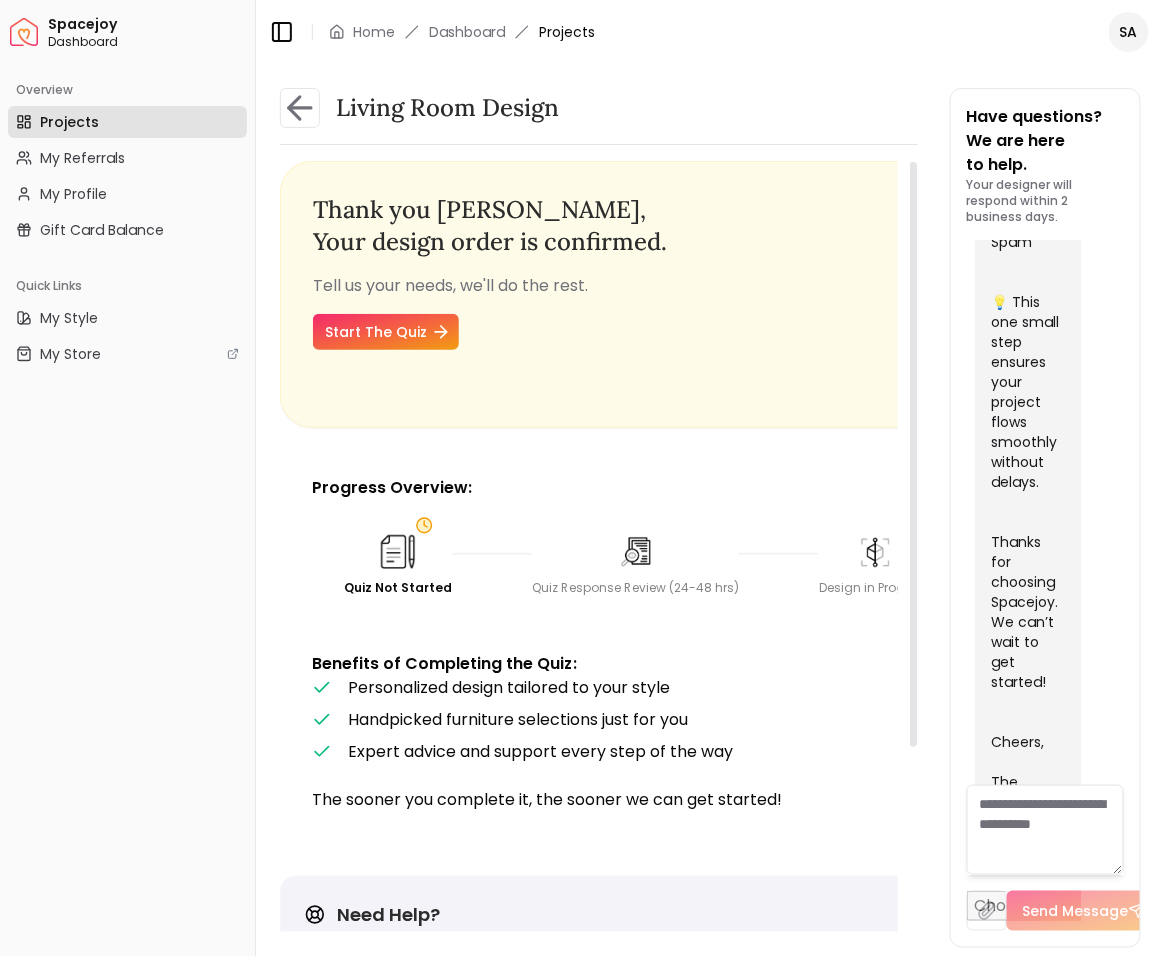 click on "Start The Quiz" at bounding box center (386, 332) 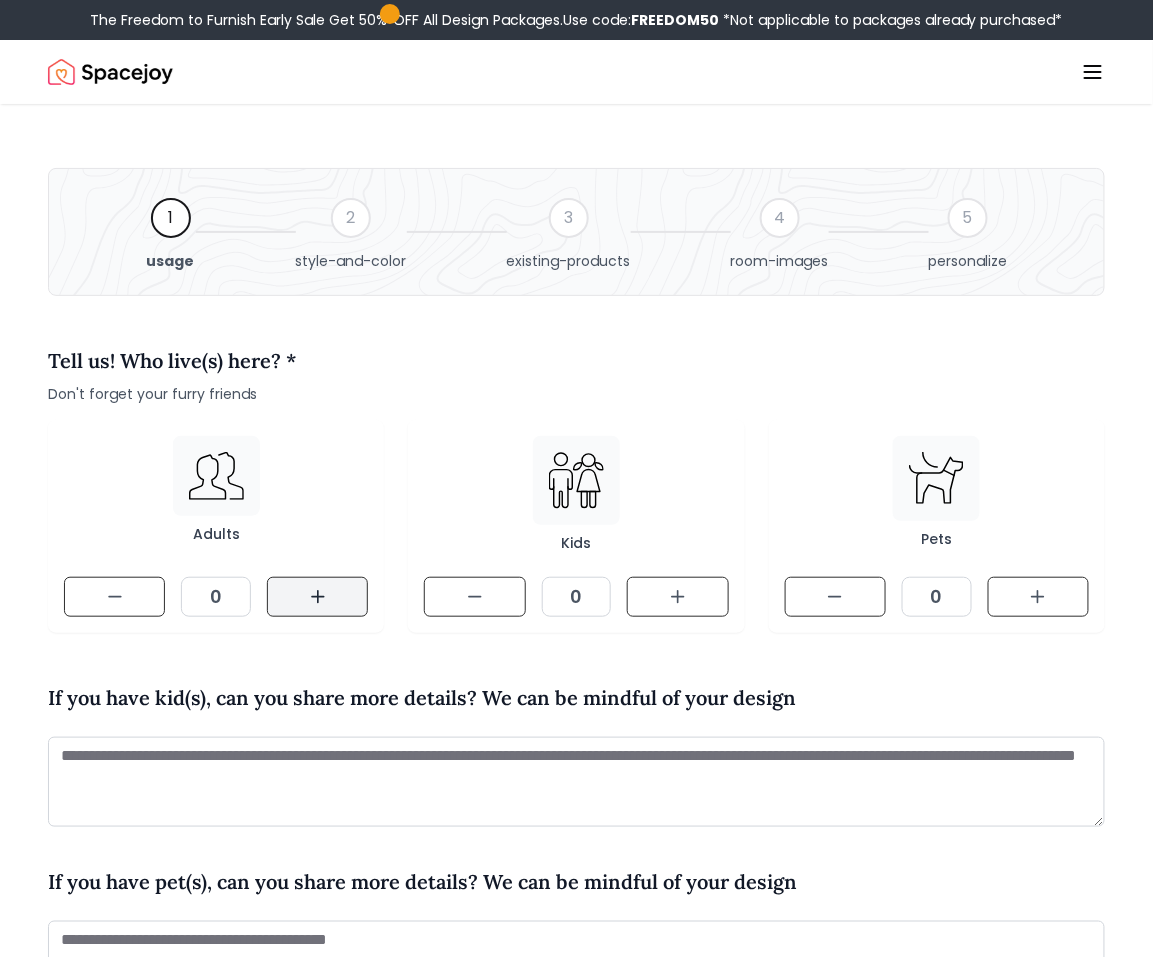 click 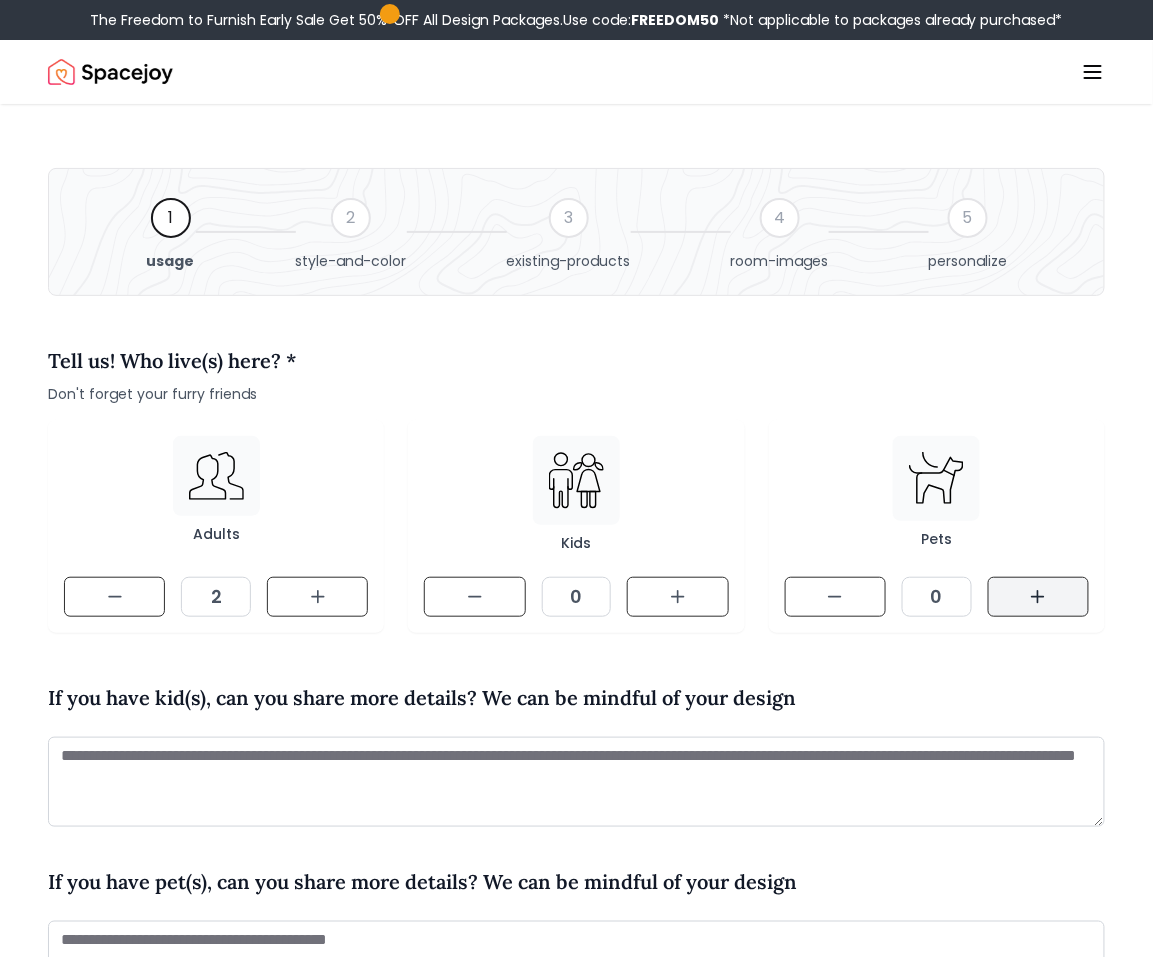 click 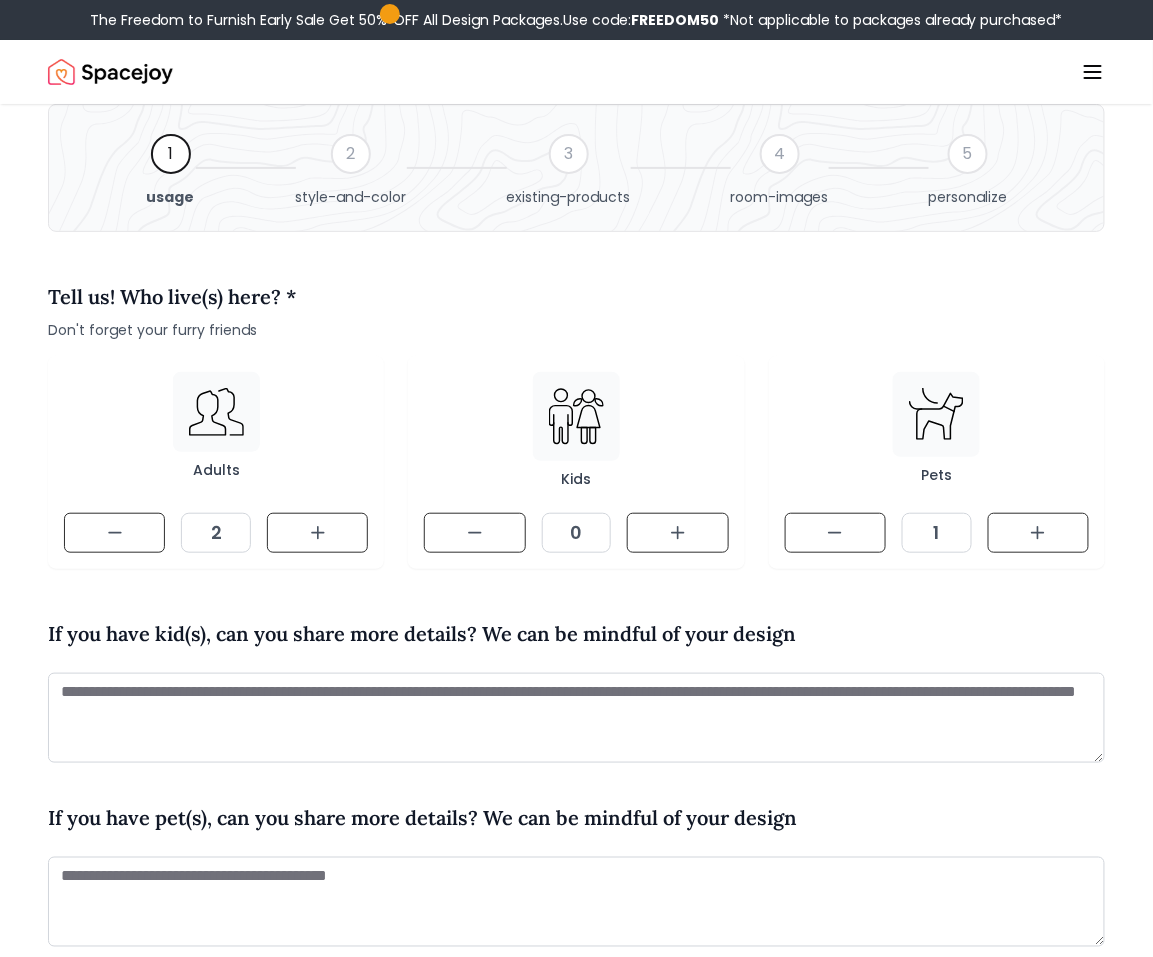 scroll, scrollTop: 81, scrollLeft: 0, axis: vertical 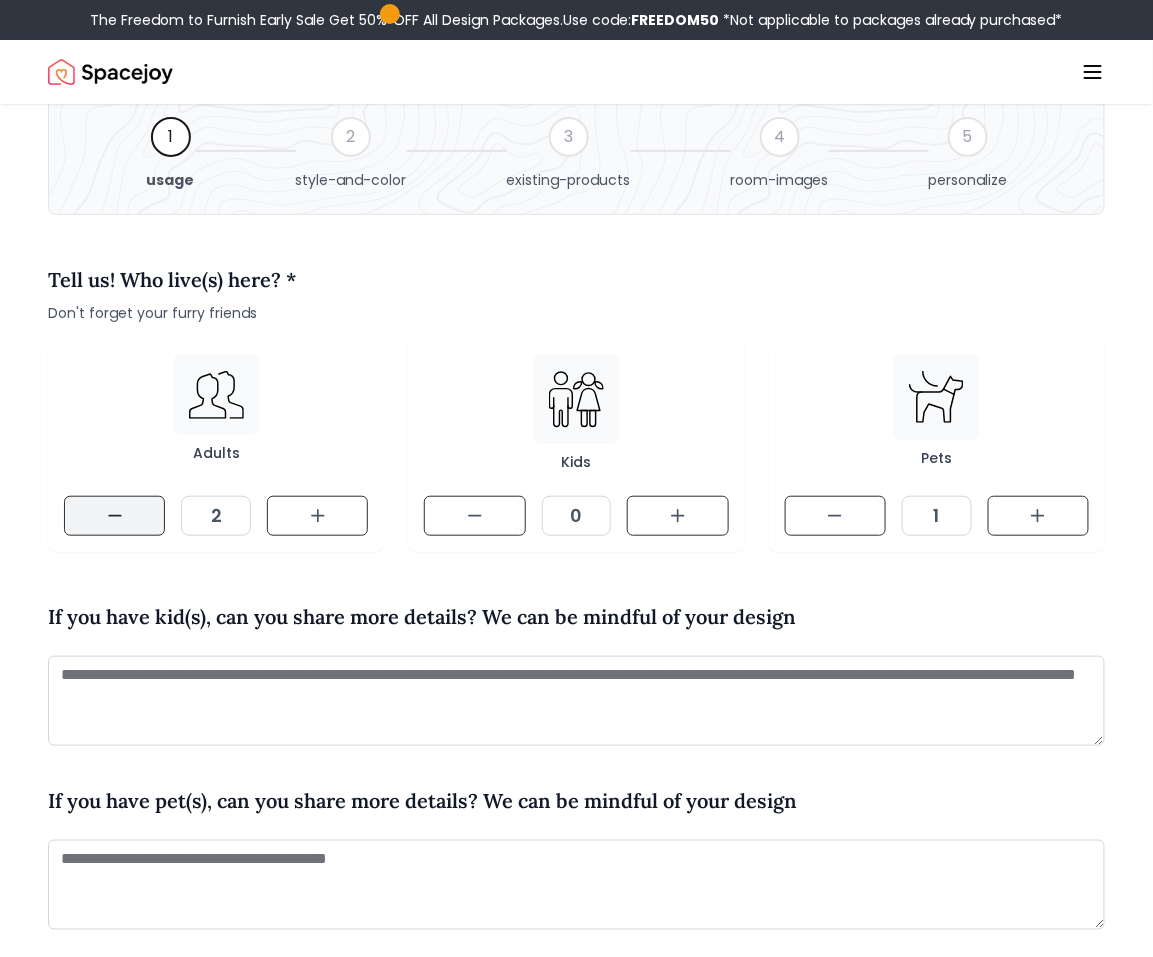click at bounding box center (114, 516) 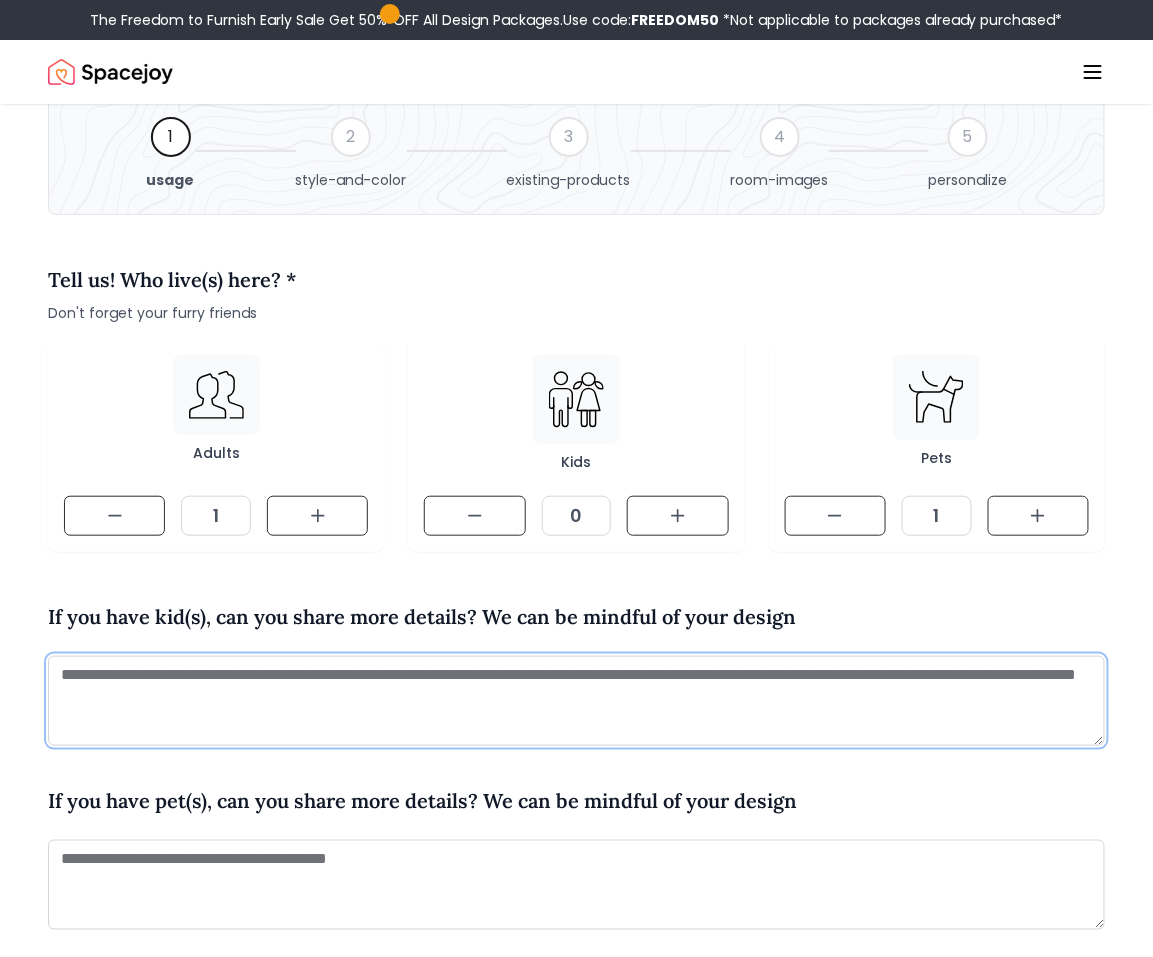 click at bounding box center (576, 701) 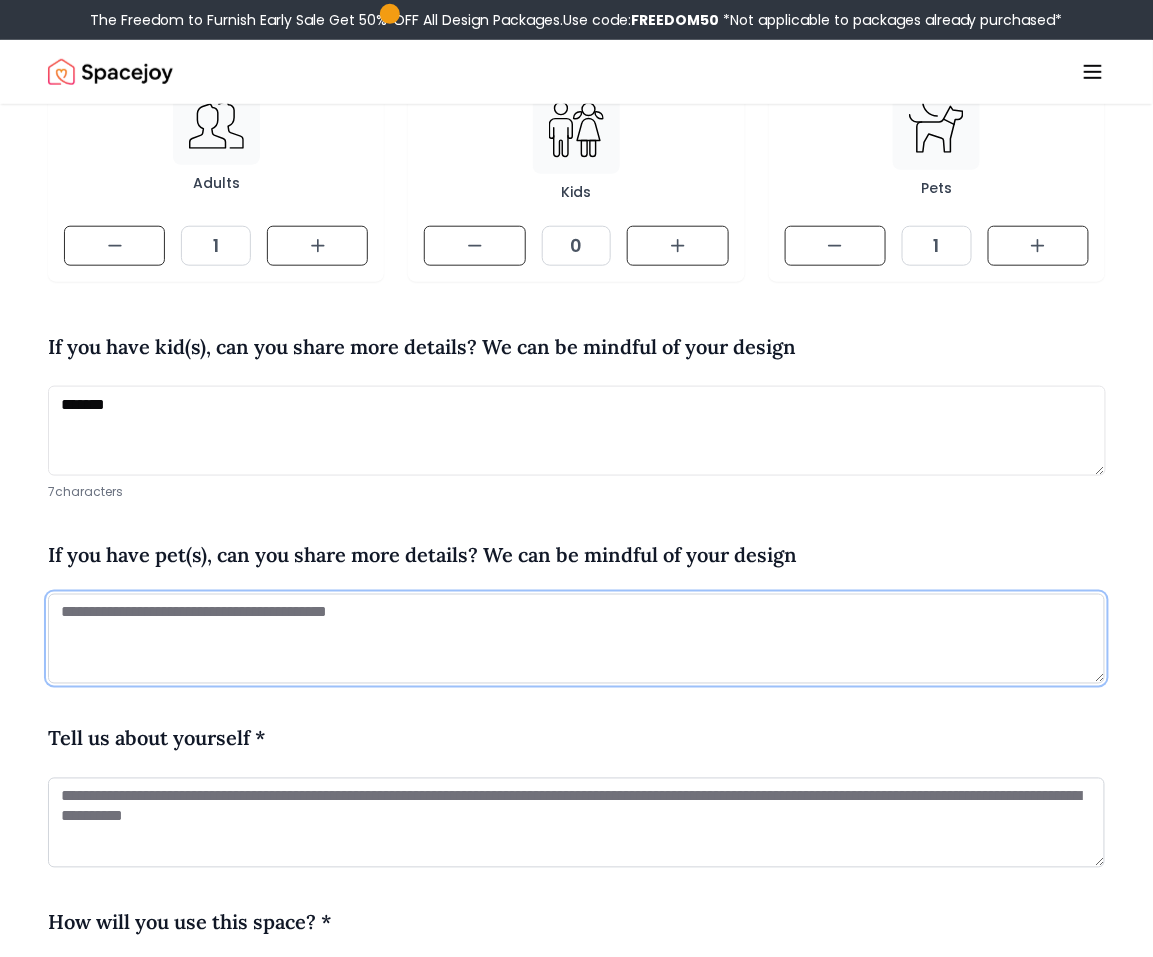 click at bounding box center (576, 639) 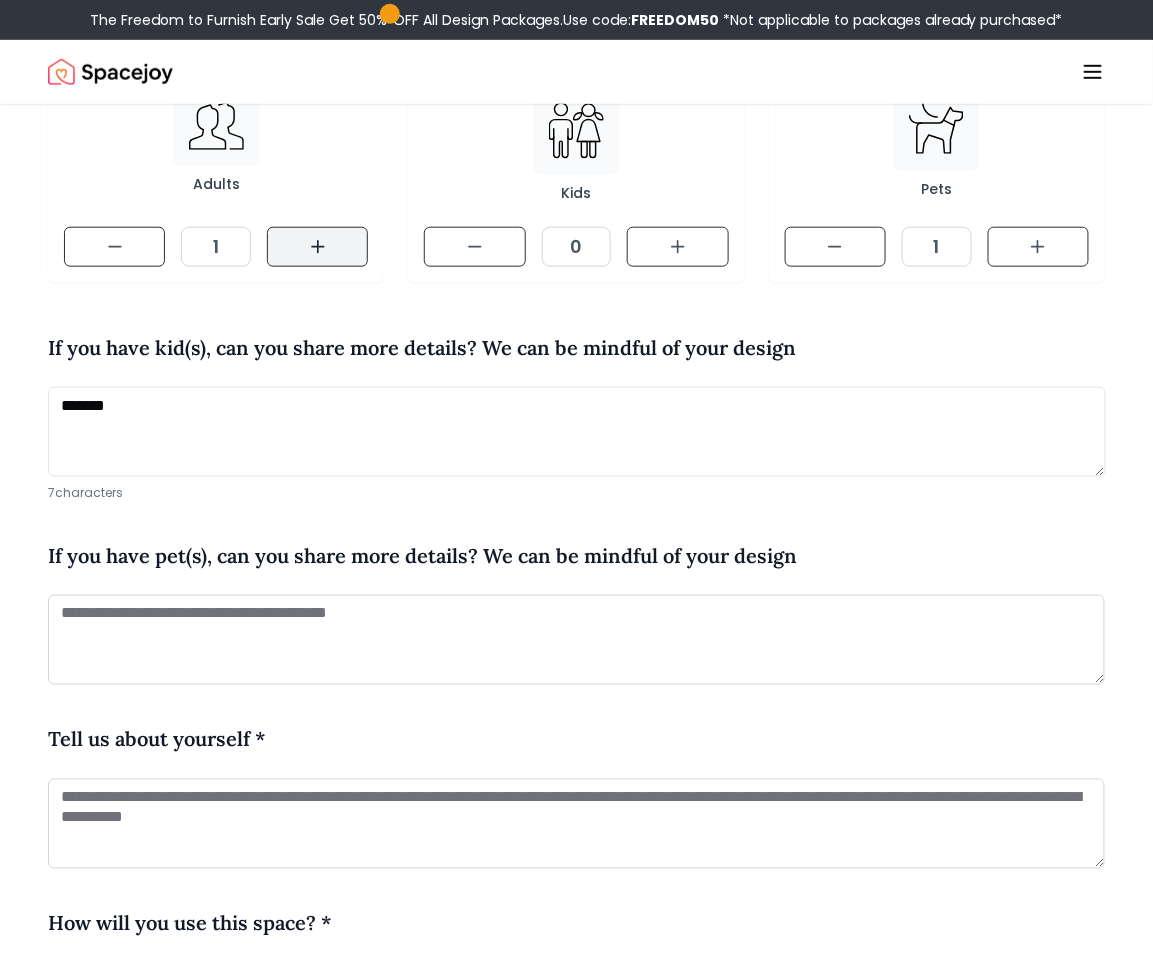 click 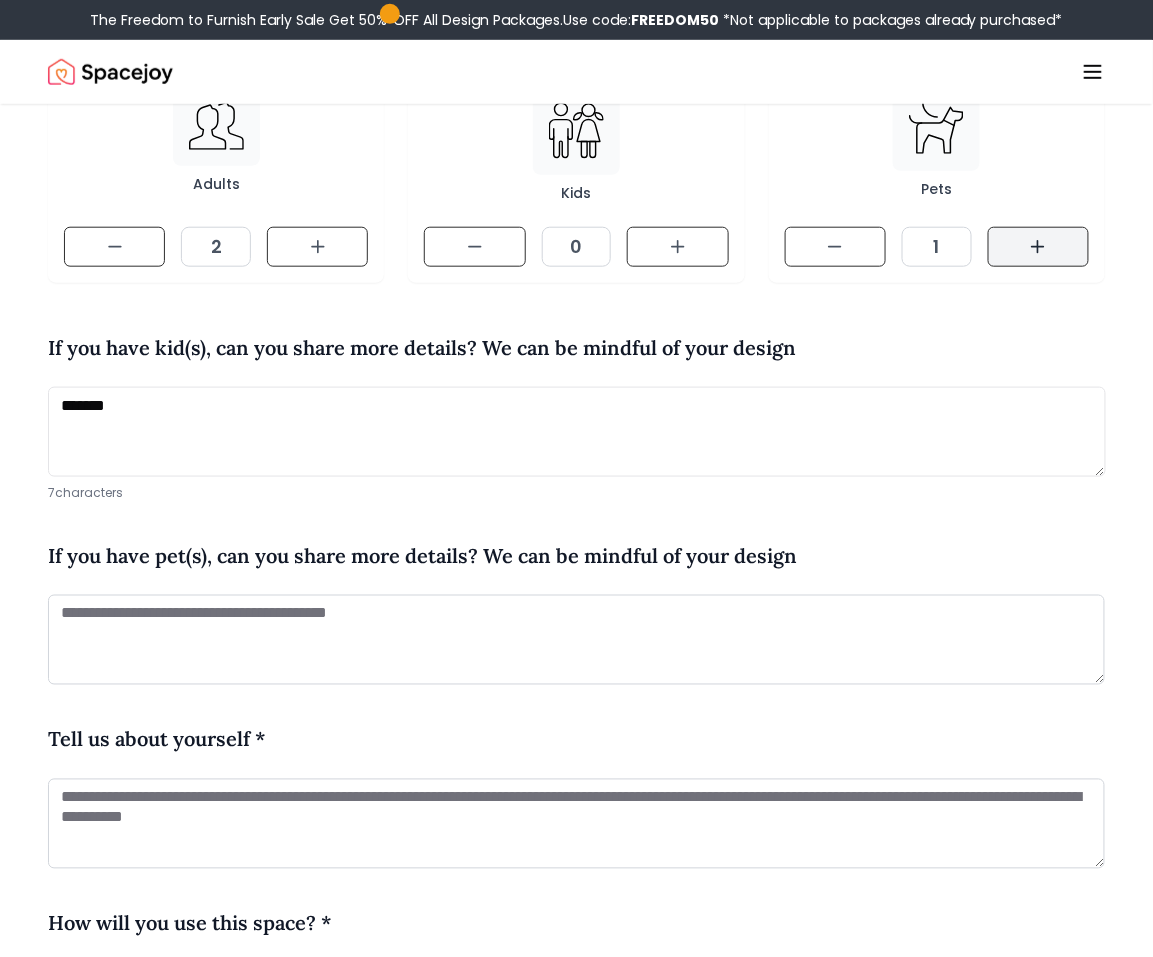 click 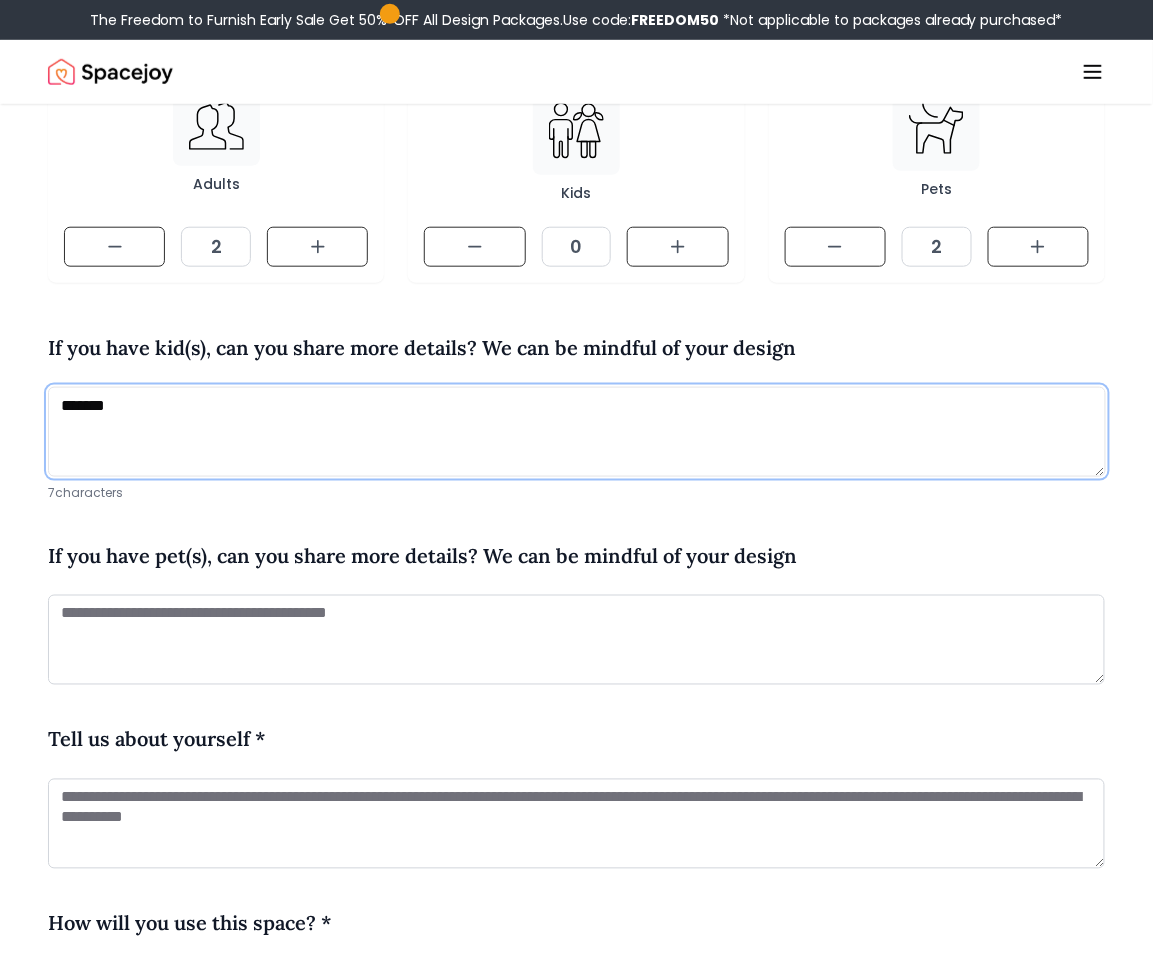 click on "*******" at bounding box center (577, 432) 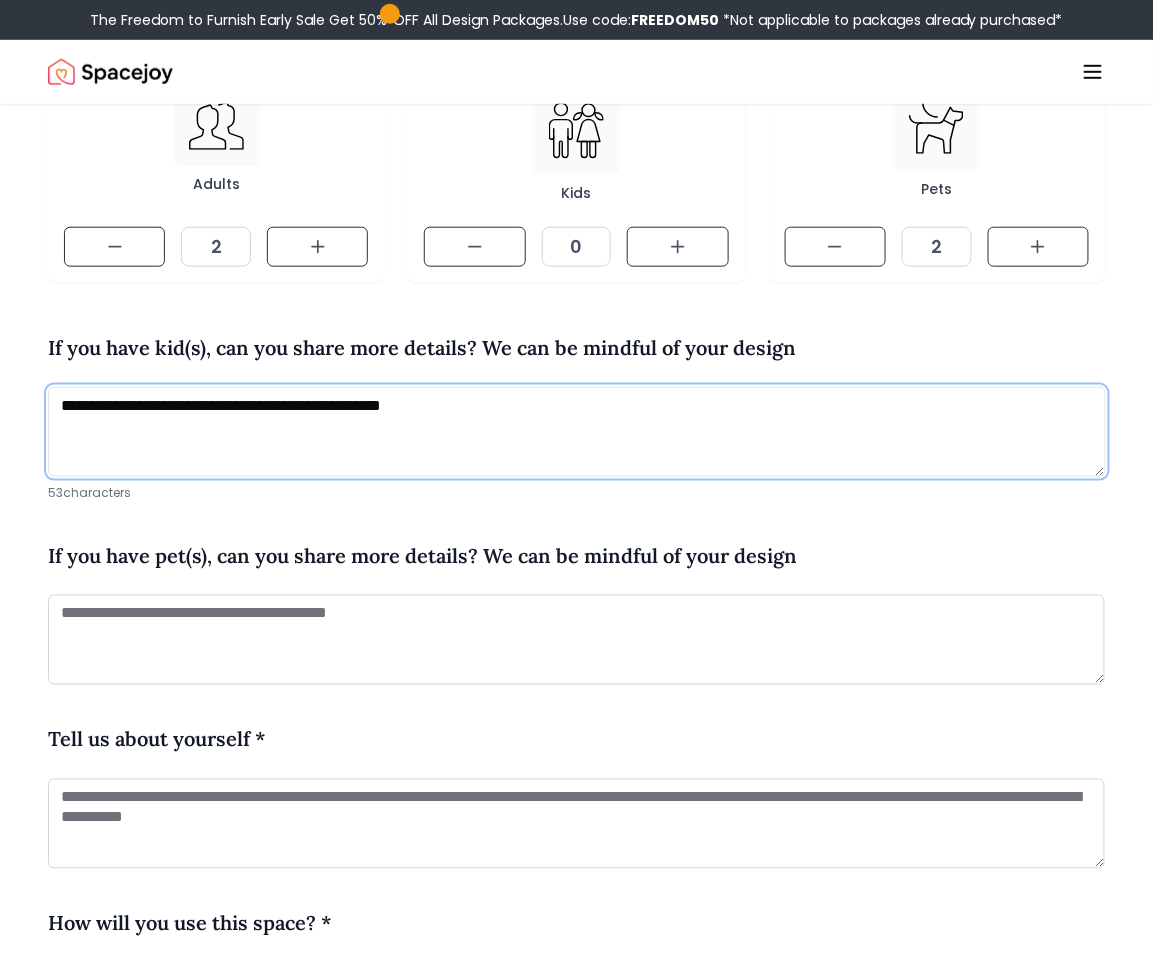 type on "**********" 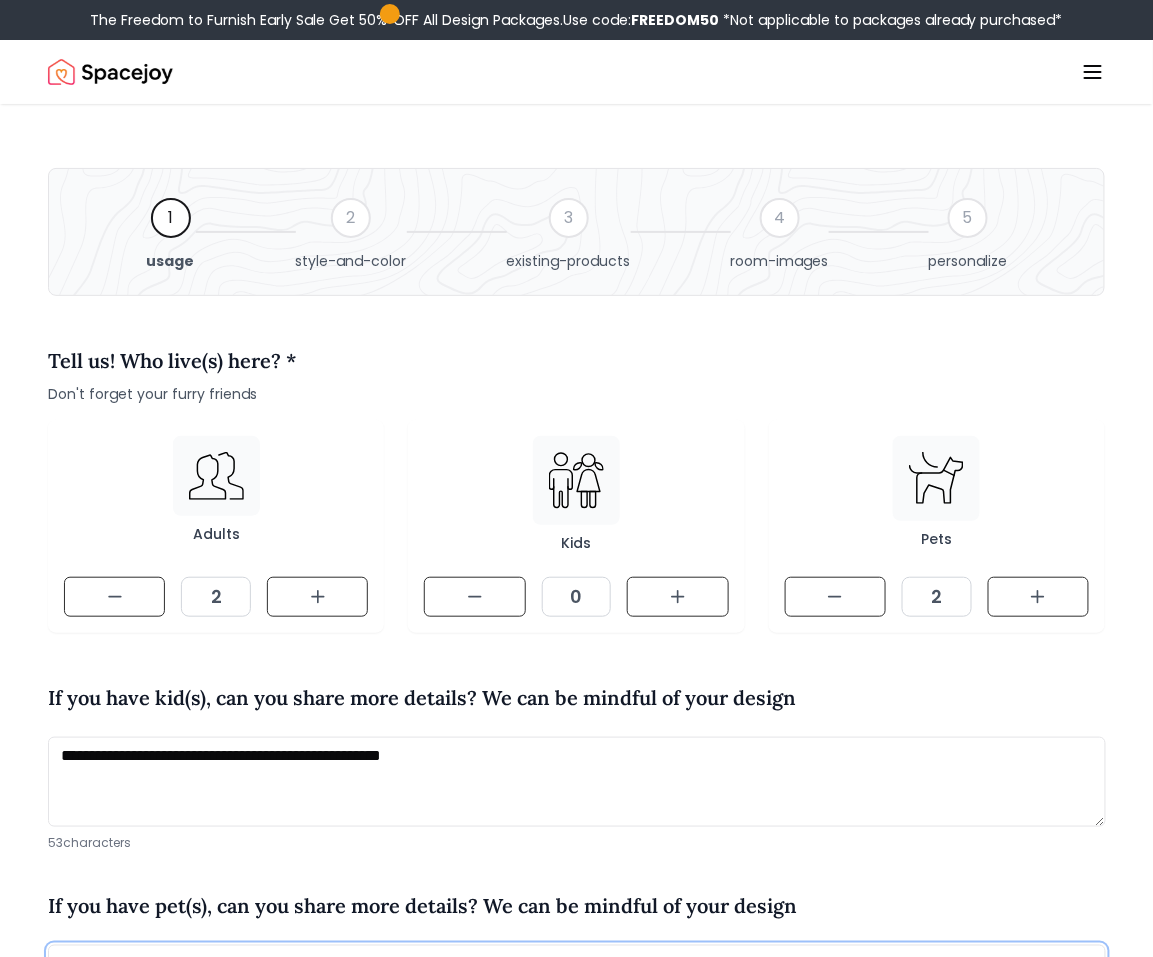 scroll, scrollTop: 556, scrollLeft: 0, axis: vertical 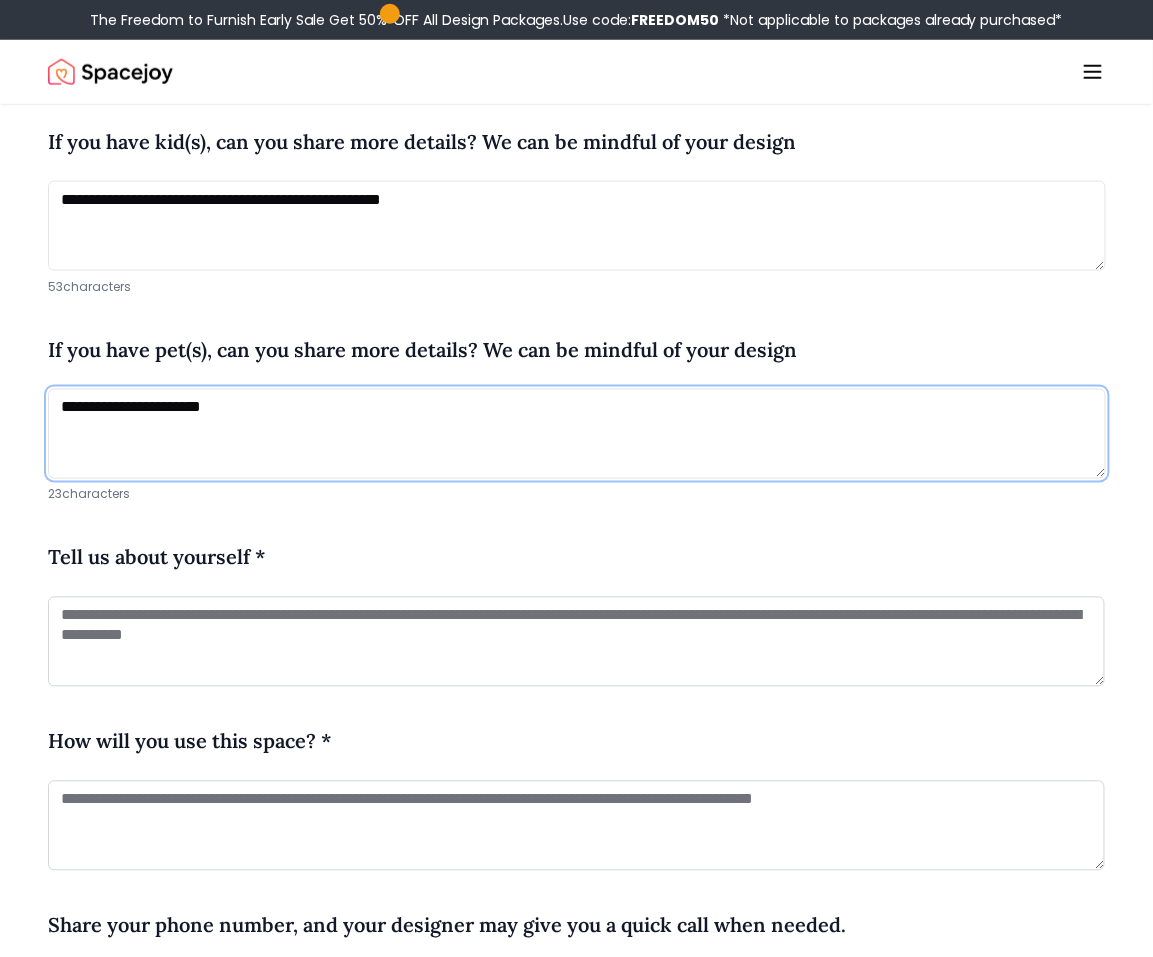 type on "**********" 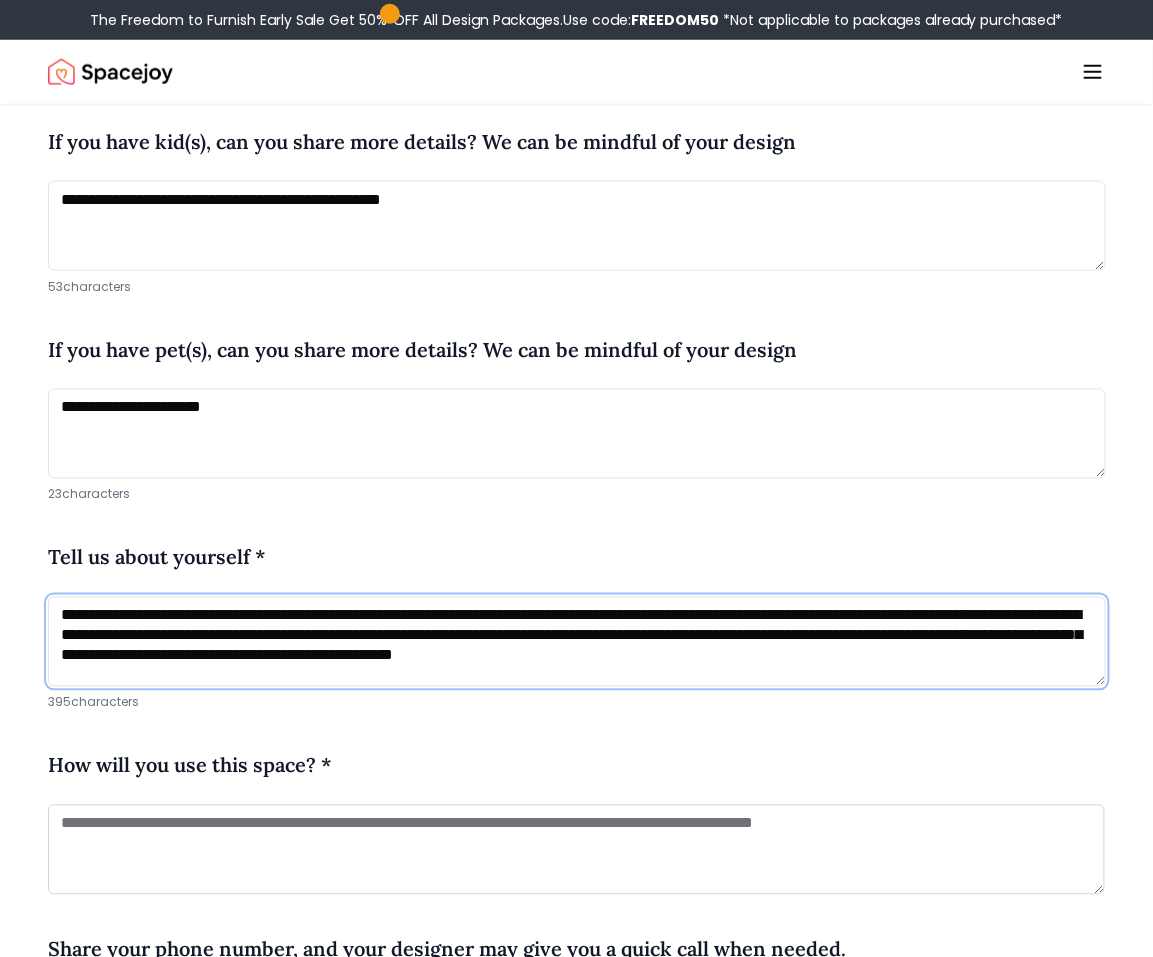 scroll, scrollTop: 1, scrollLeft: 0, axis: vertical 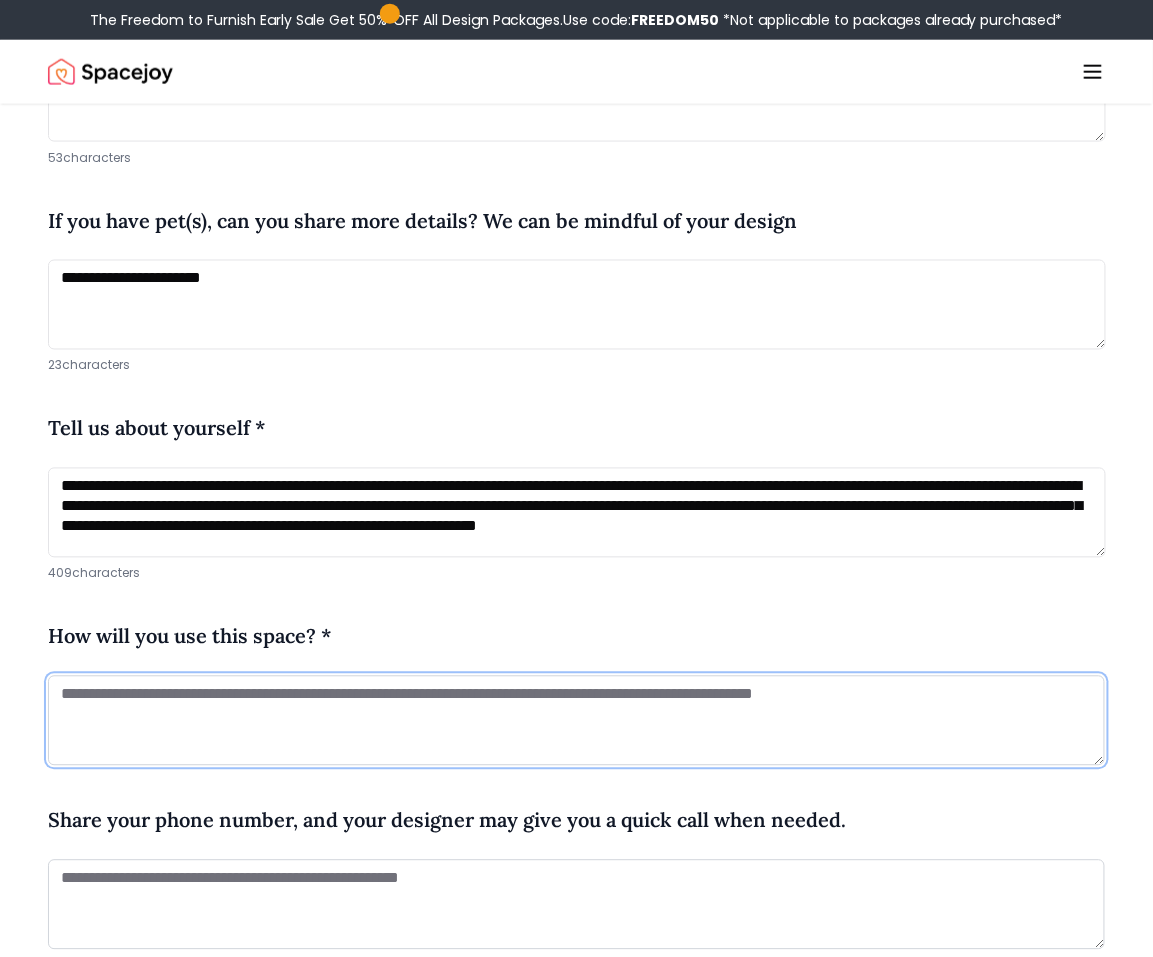 click at bounding box center (576, 721) 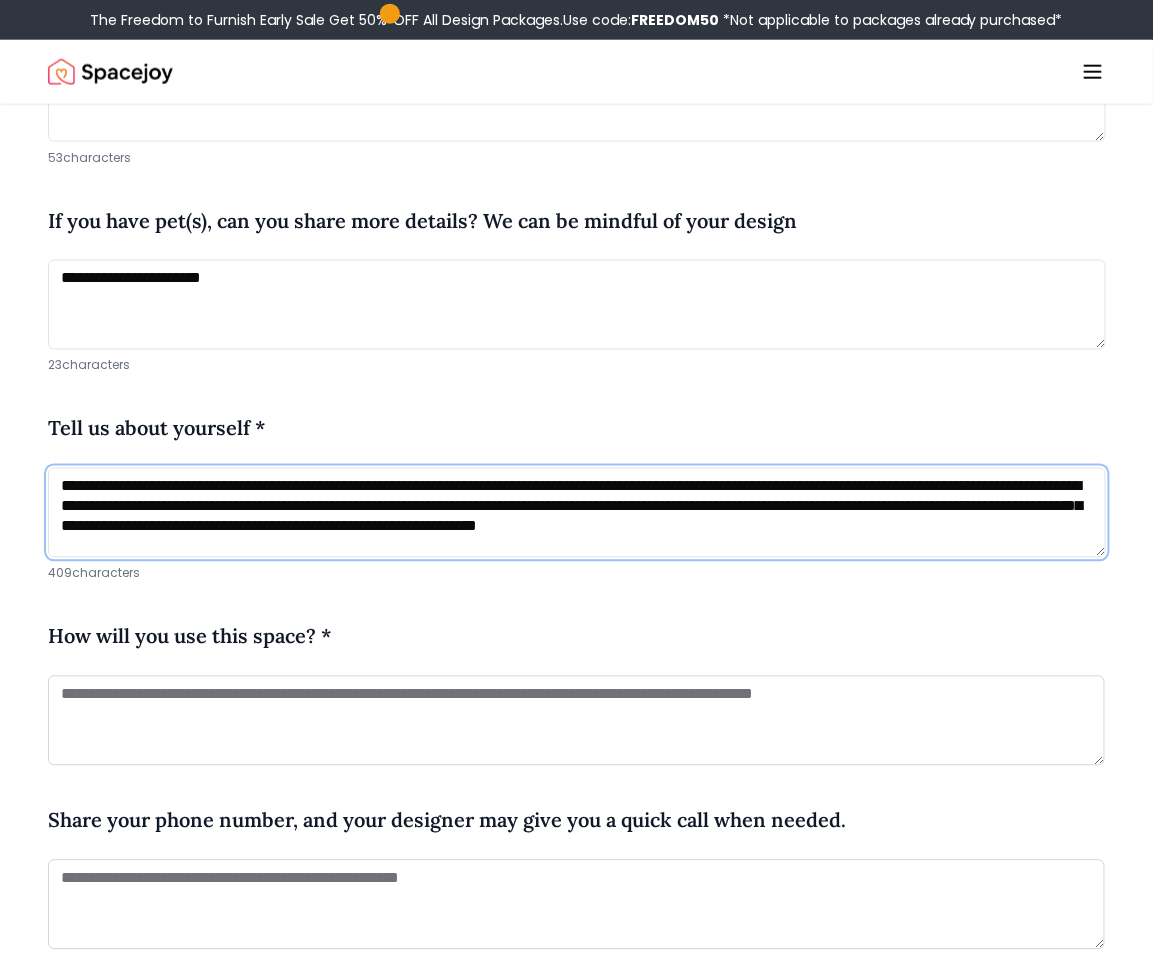 click on "**********" at bounding box center (577, 513) 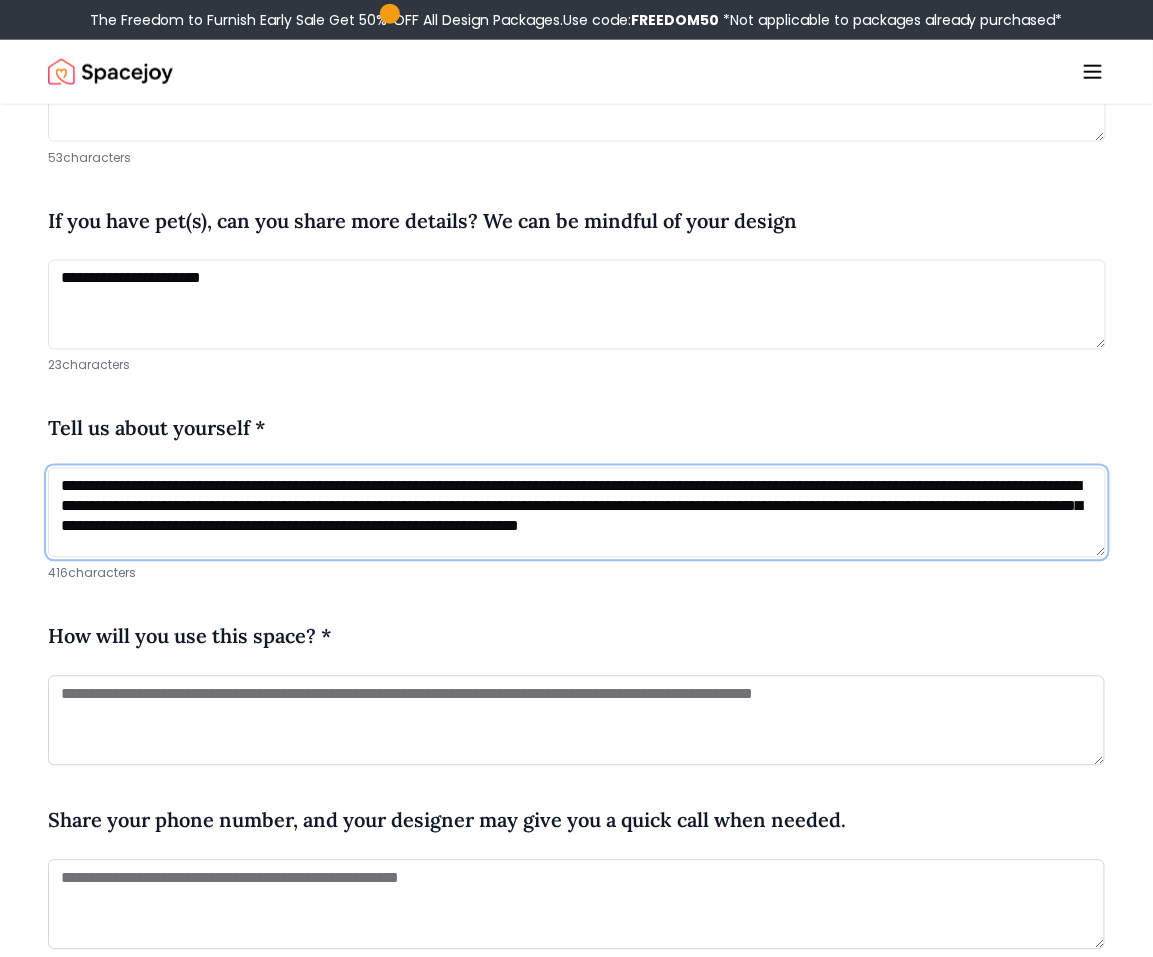 scroll, scrollTop: 0, scrollLeft: 0, axis: both 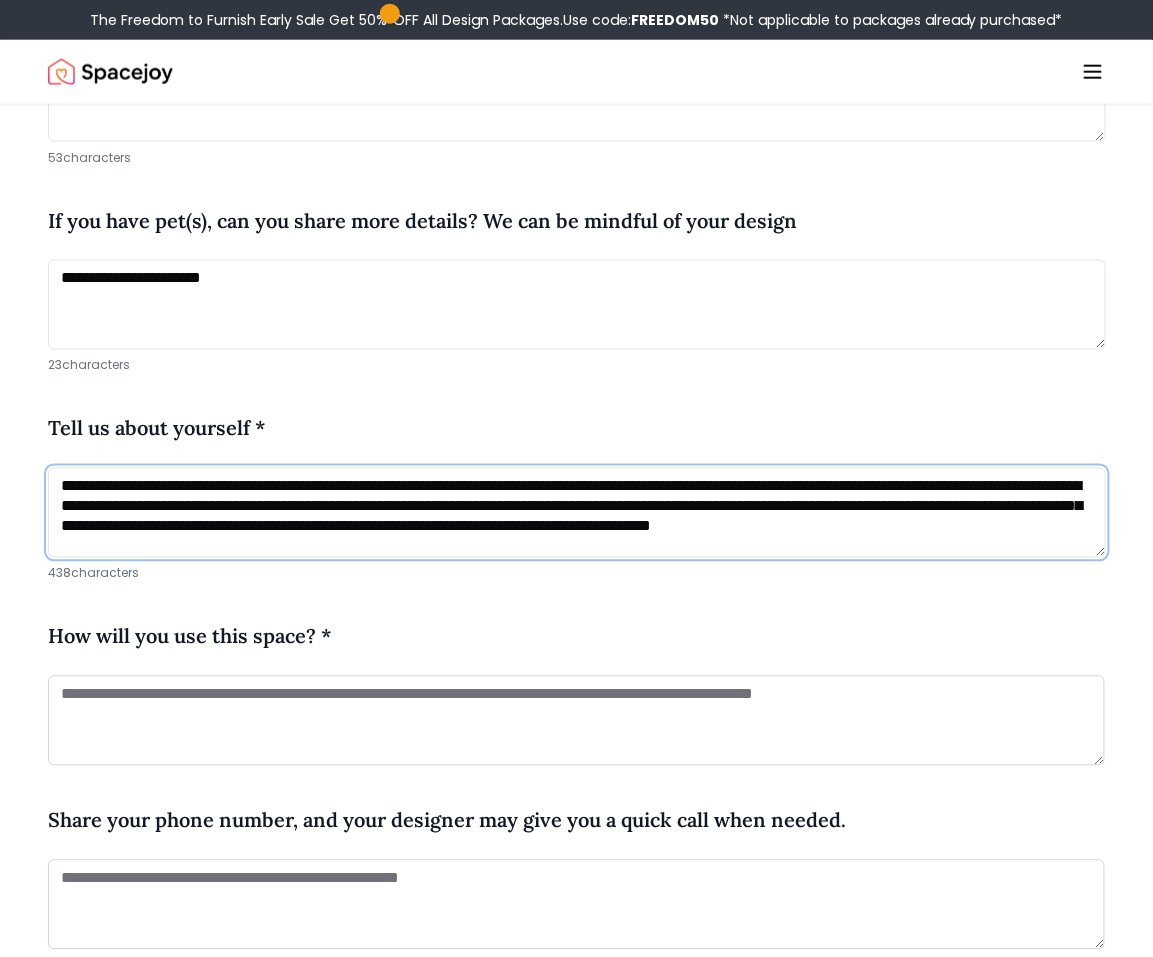 click on "**********" at bounding box center [577, 513] 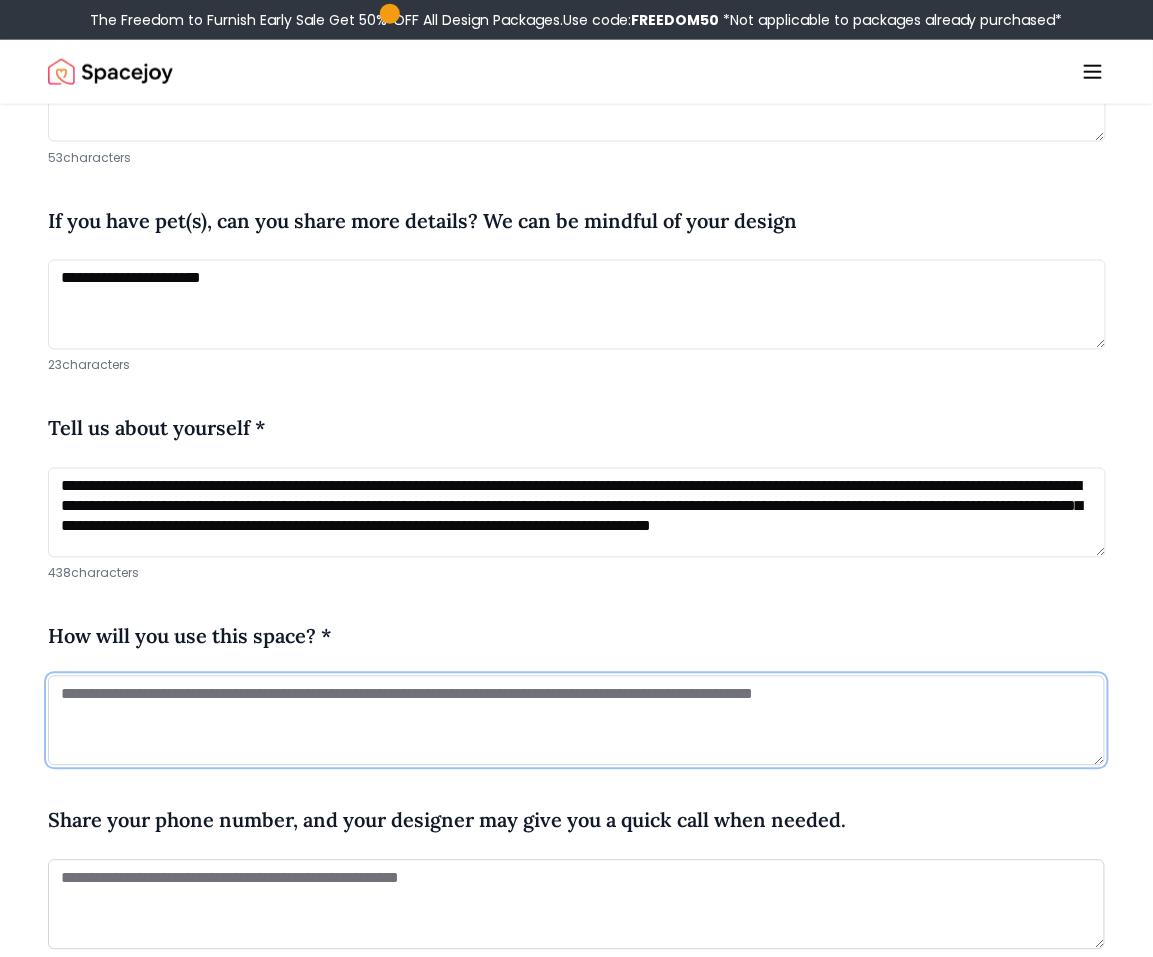 click at bounding box center (576, 721) 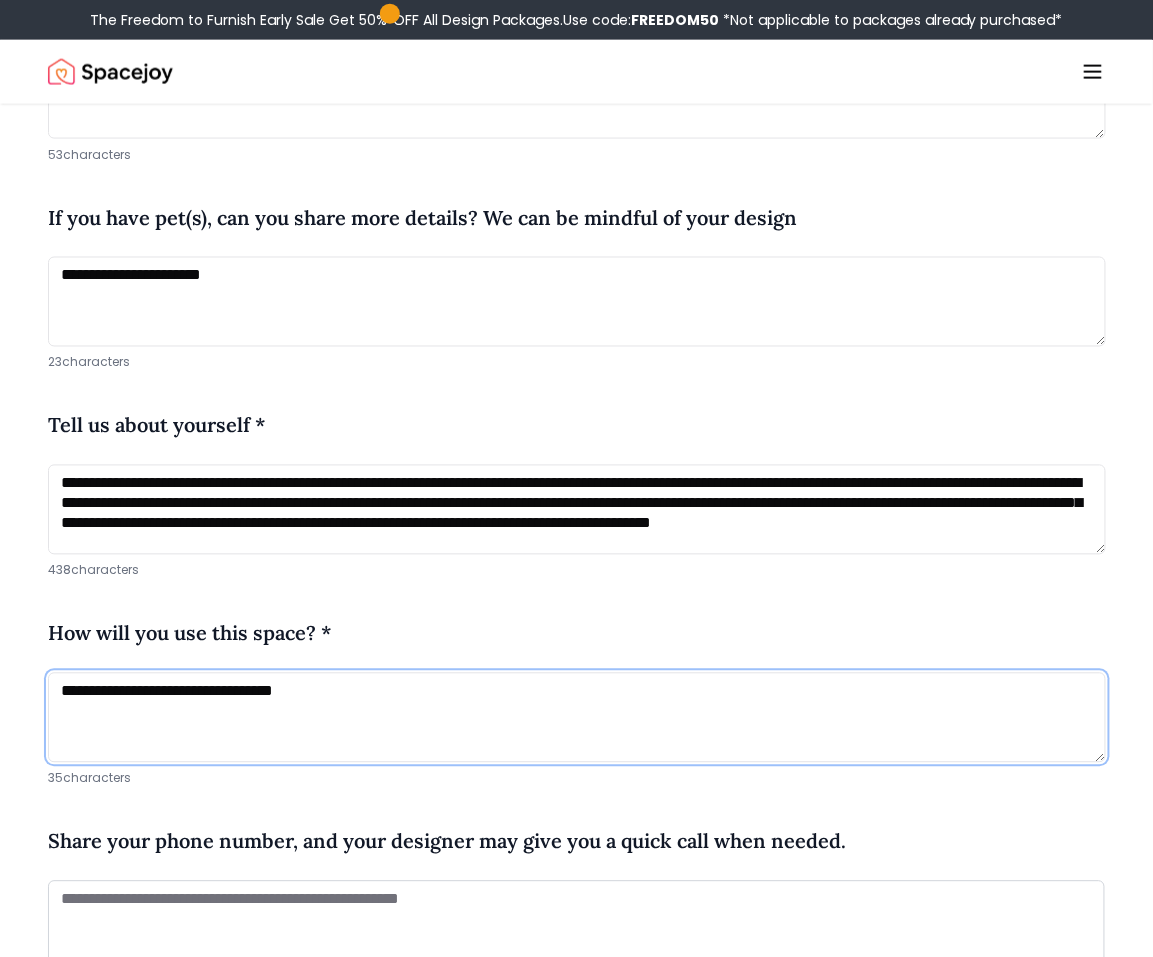 scroll, scrollTop: 688, scrollLeft: 0, axis: vertical 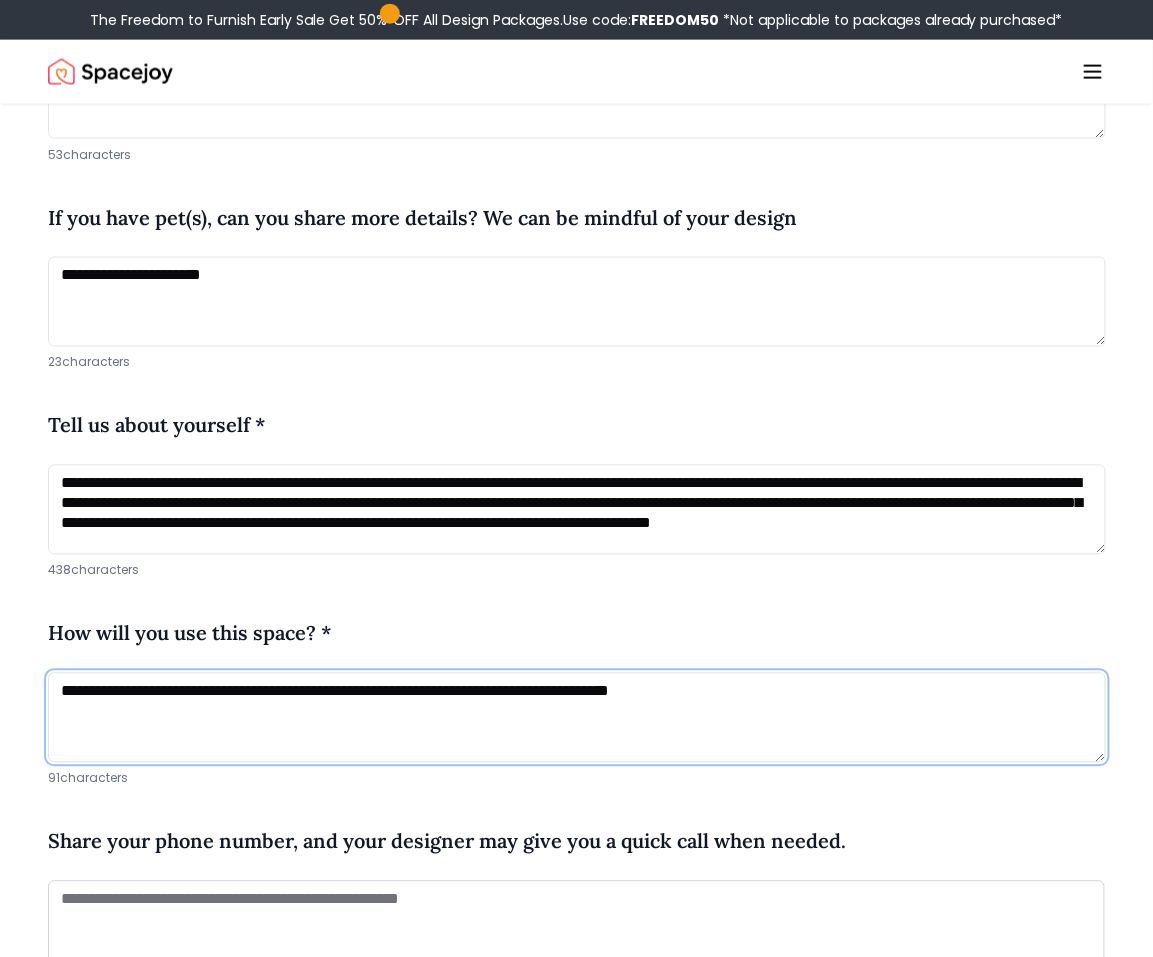 click on "**********" at bounding box center (577, 718) 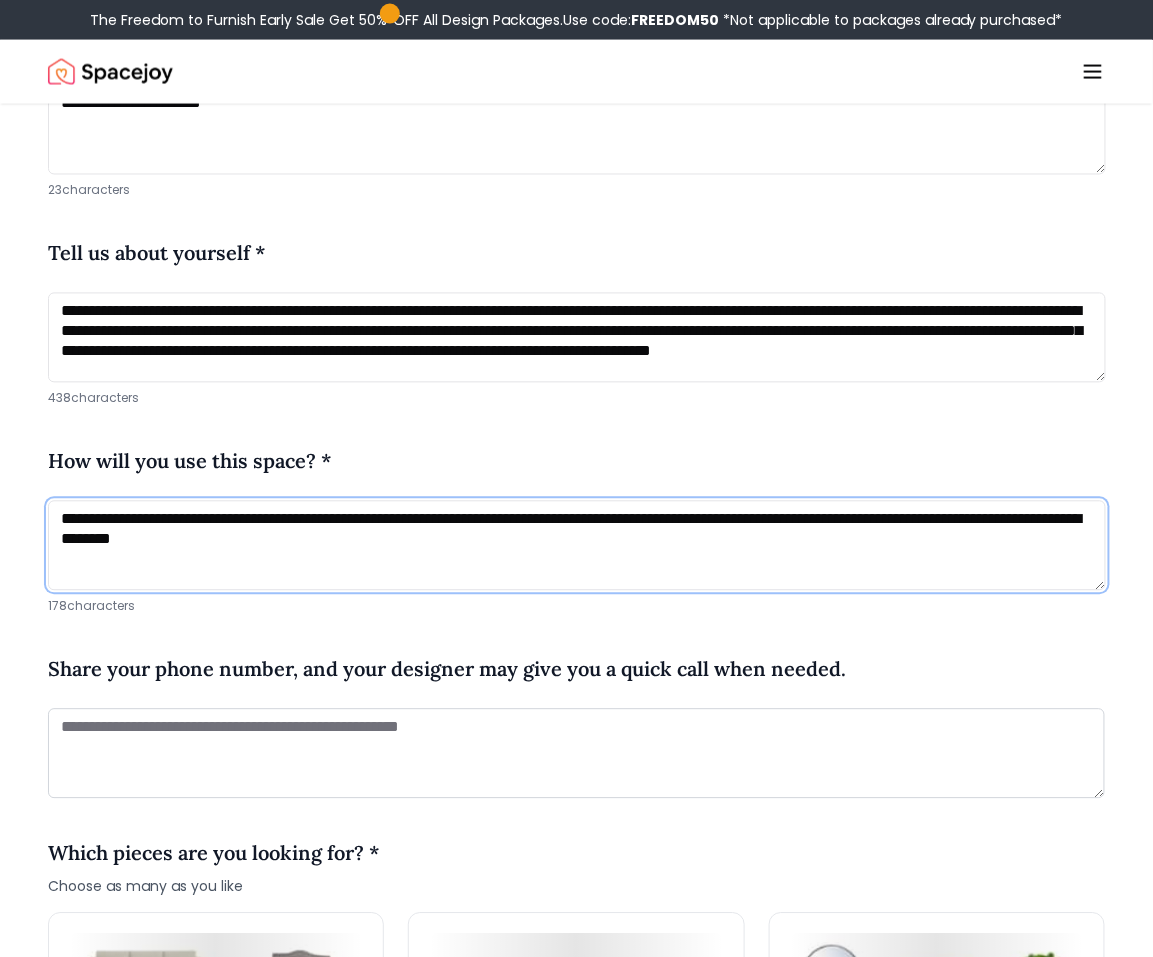 scroll, scrollTop: 861, scrollLeft: 0, axis: vertical 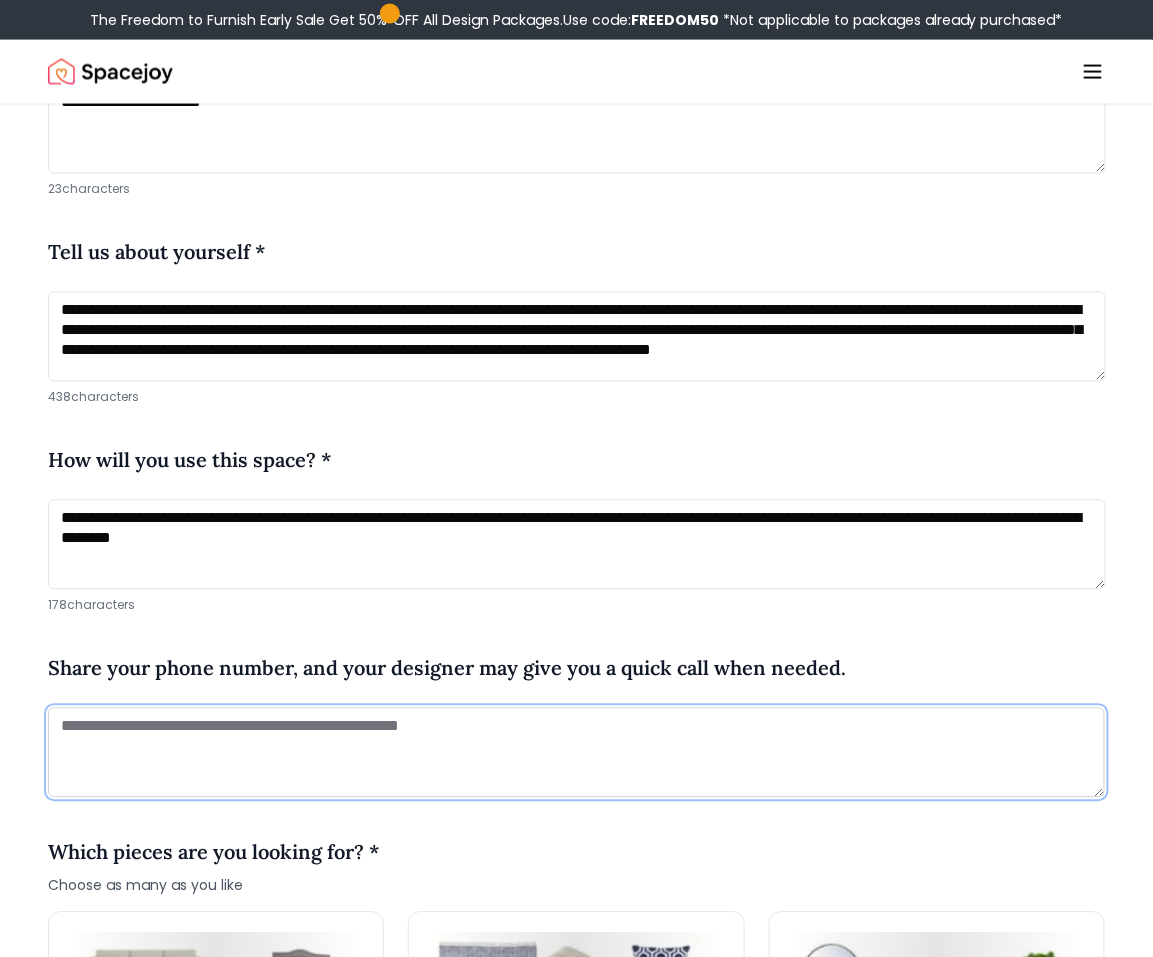 click at bounding box center [576, 753] 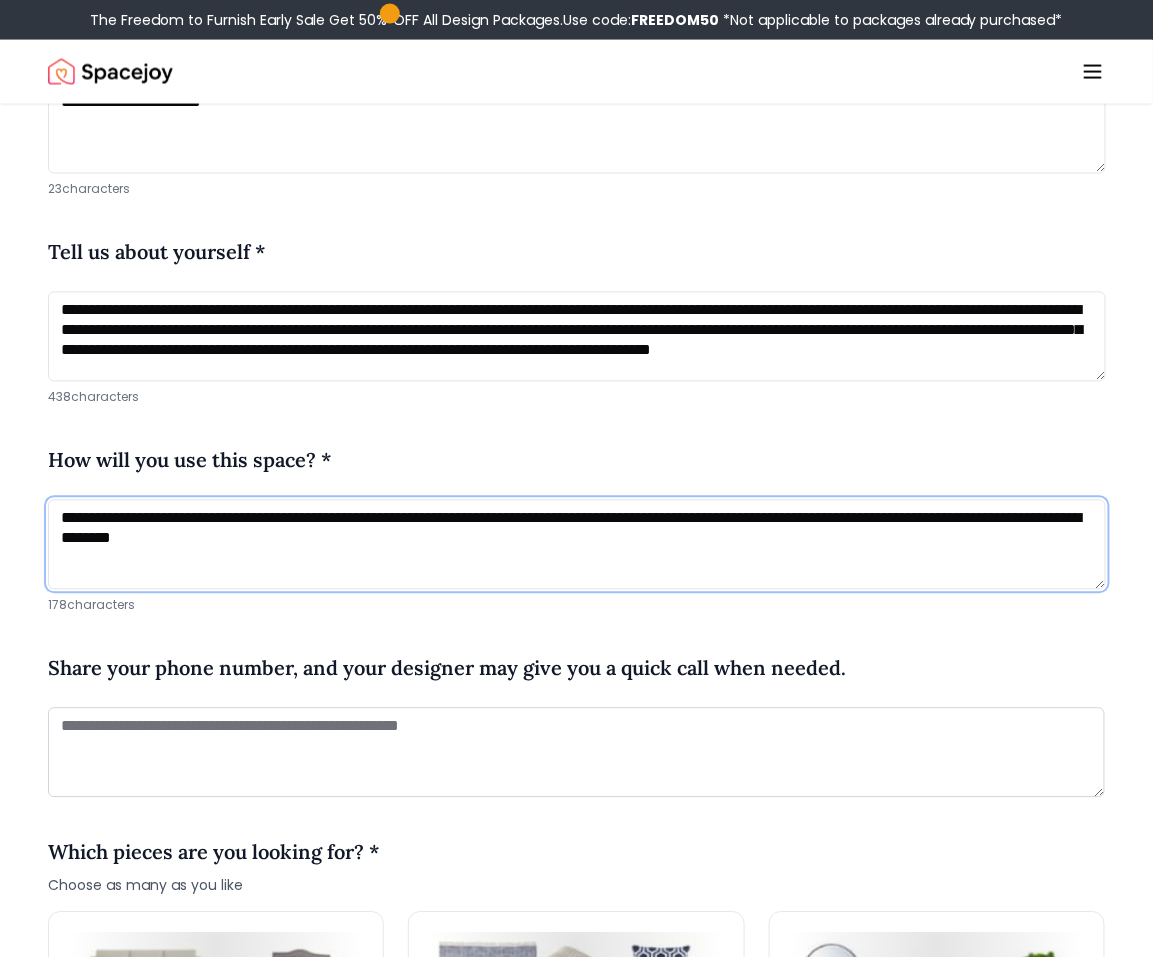 click on "**********" at bounding box center (577, 545) 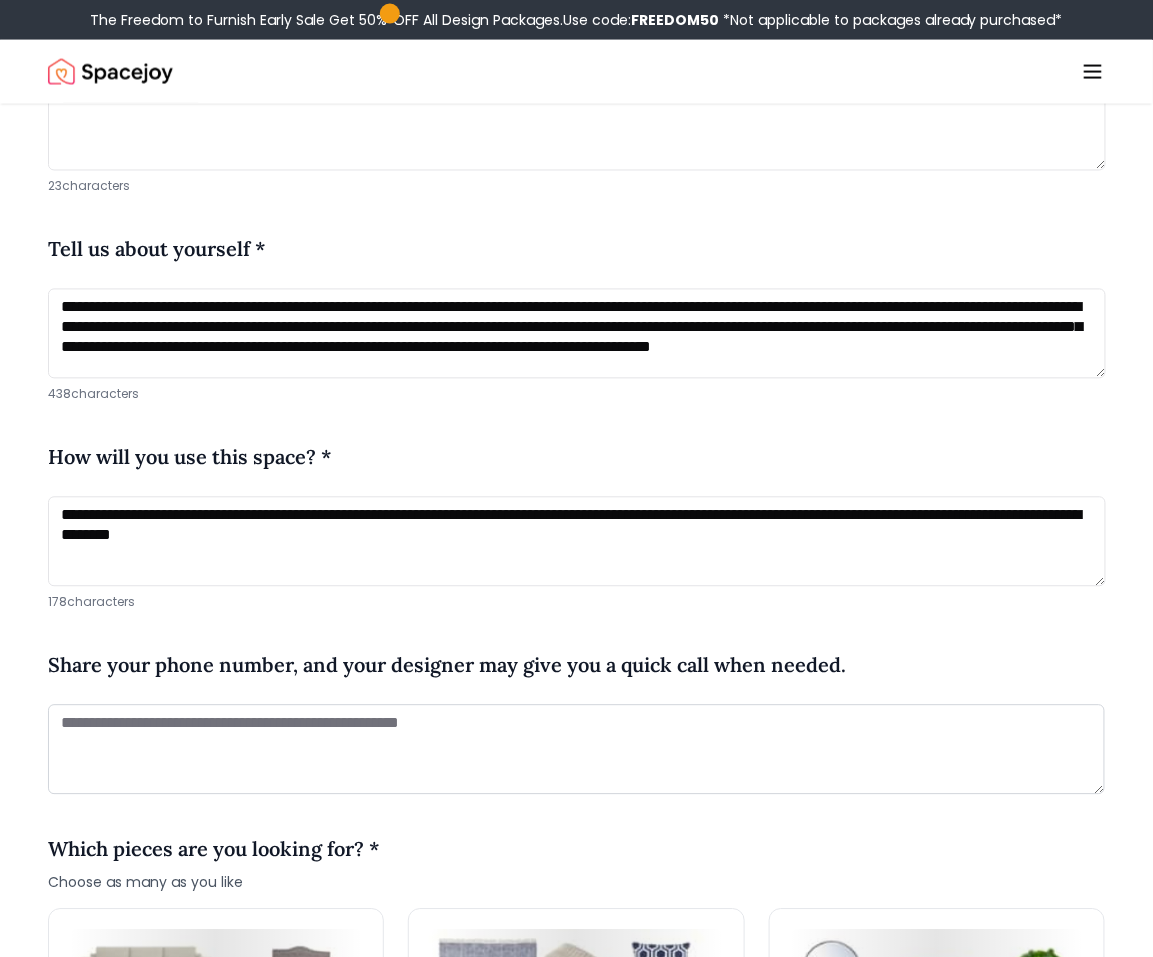 scroll, scrollTop: 864, scrollLeft: 0, axis: vertical 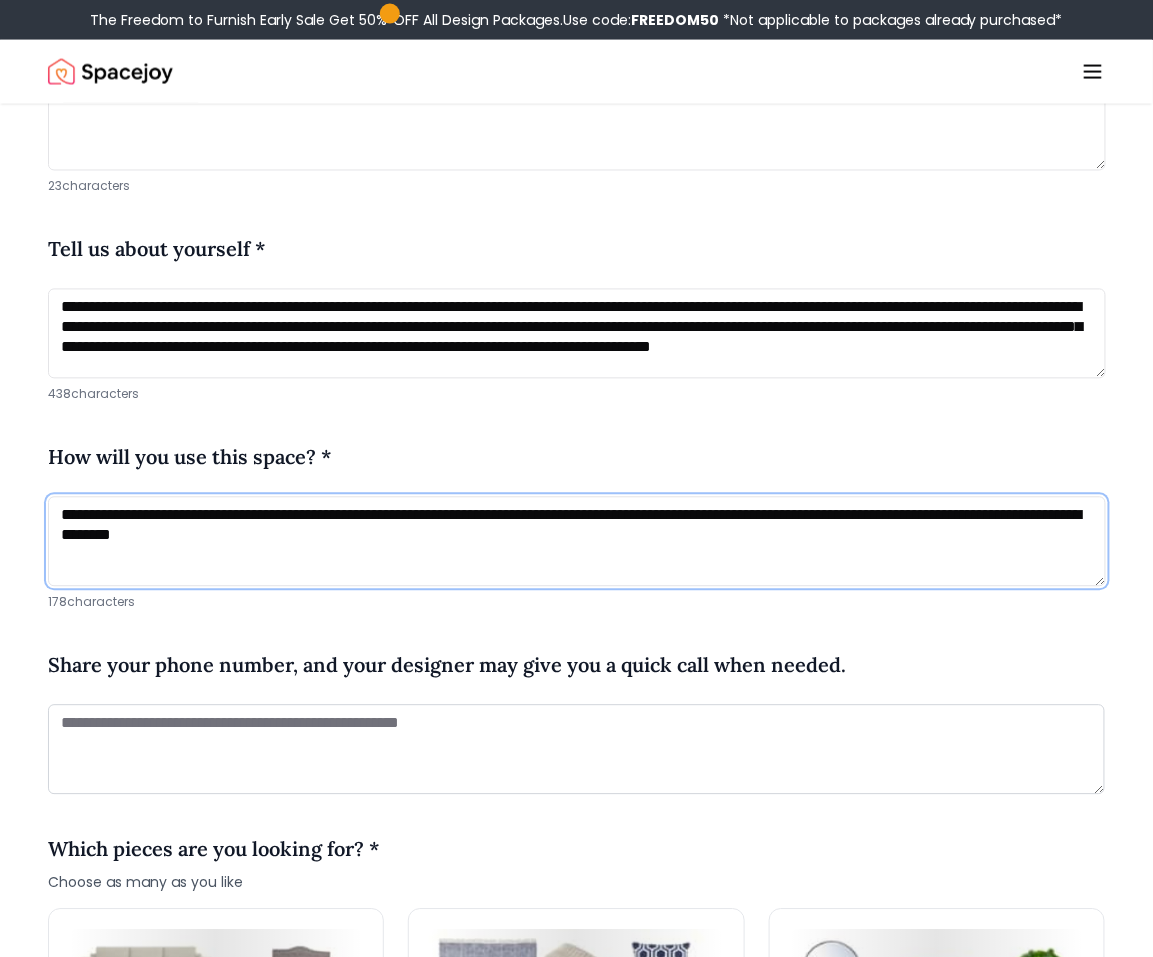 click on "**********" at bounding box center (577, 542) 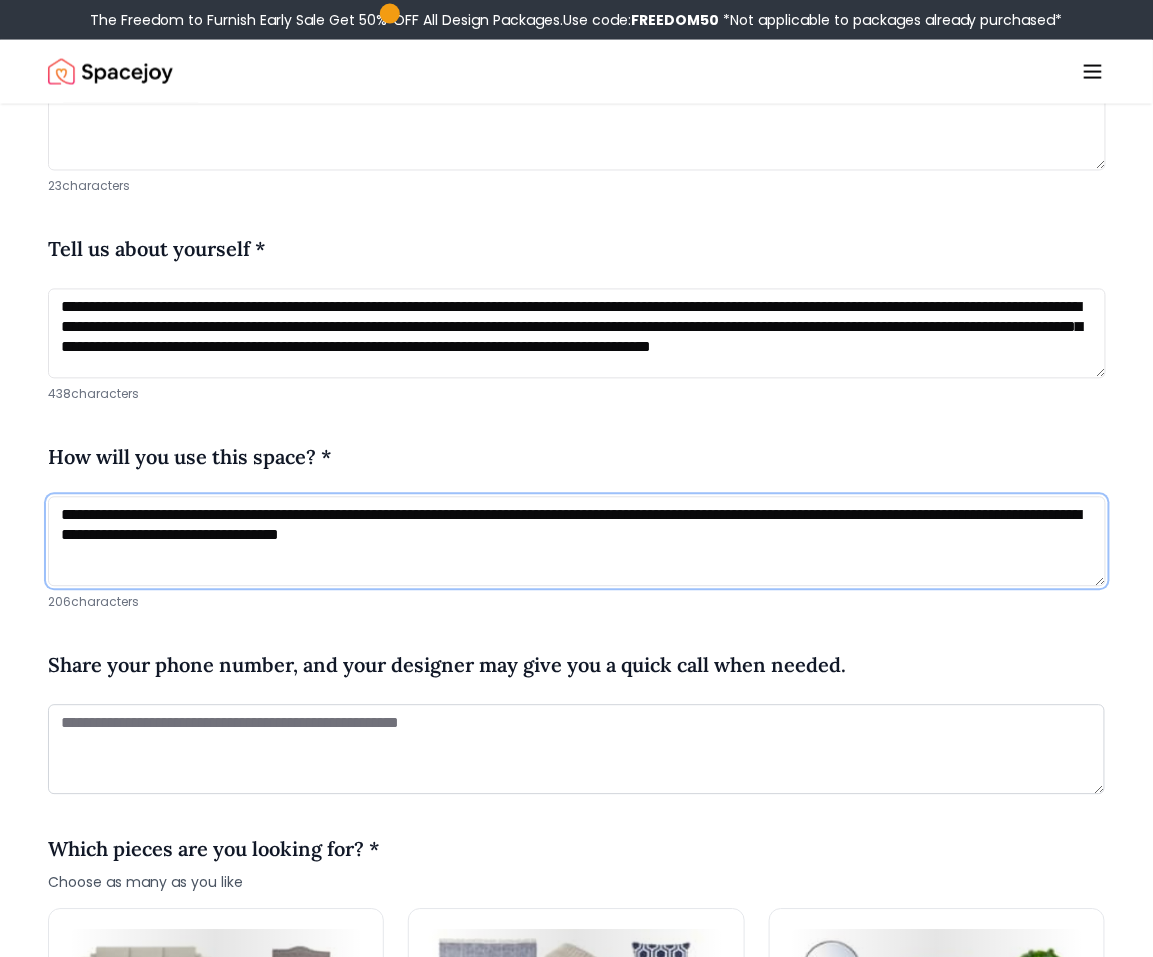 type on "**********" 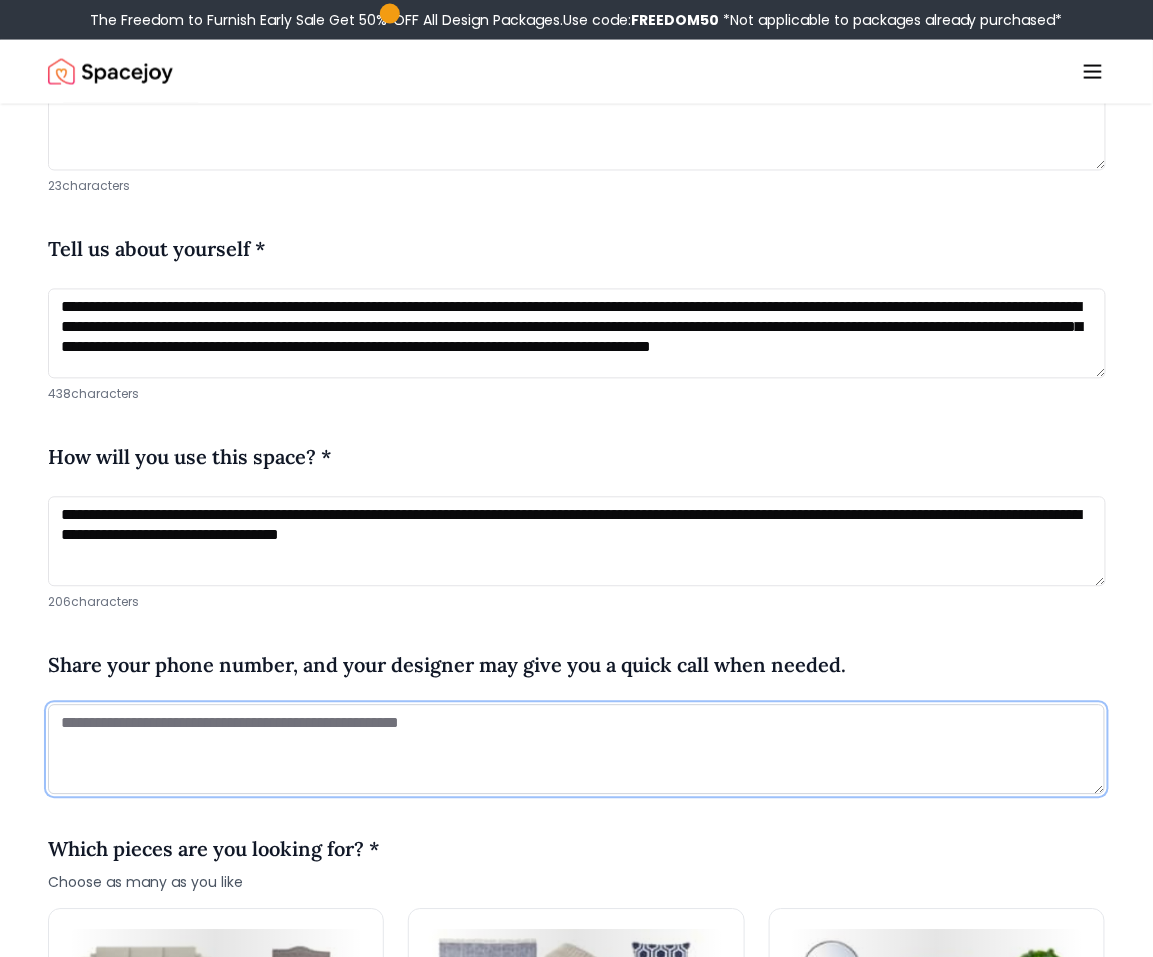 click at bounding box center [576, 750] 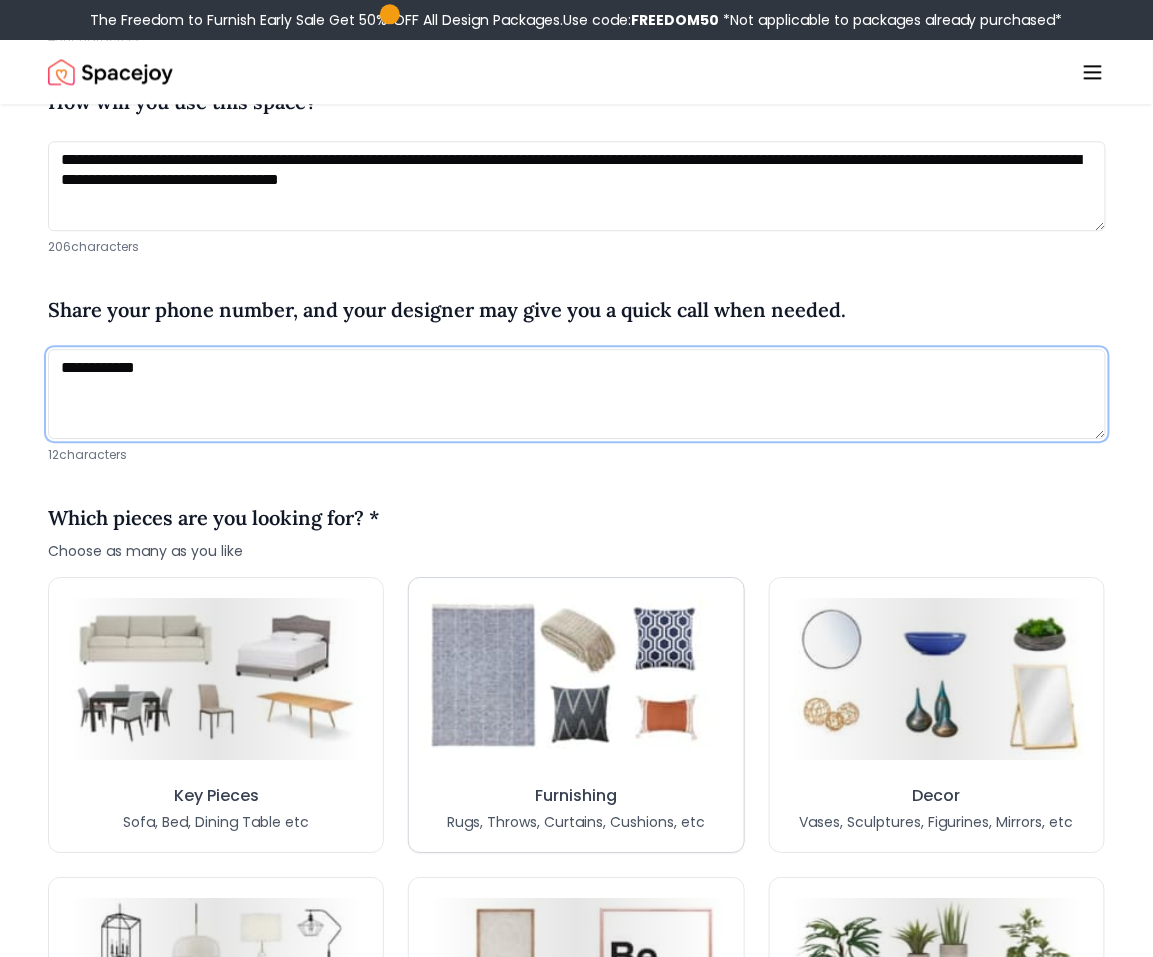 scroll, scrollTop: 1402, scrollLeft: 0, axis: vertical 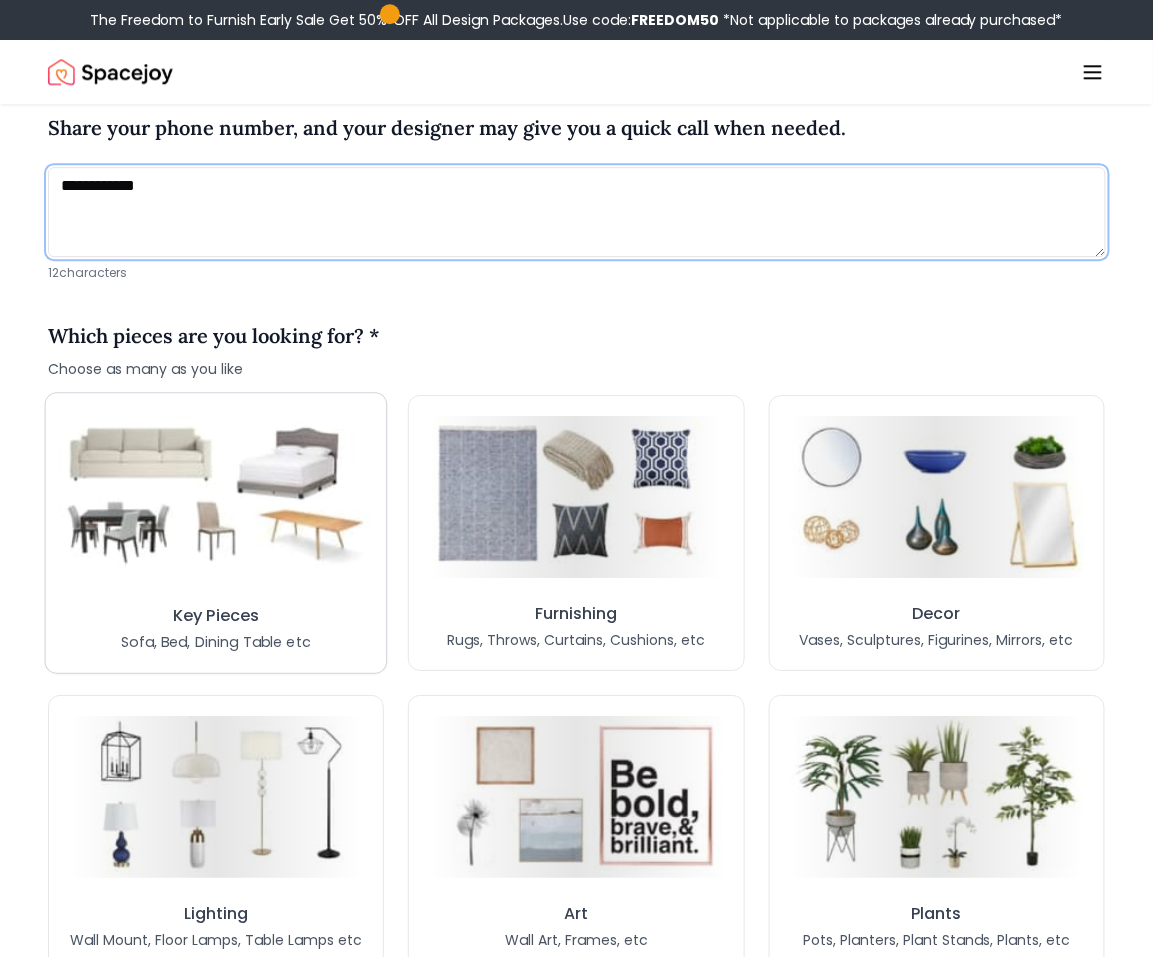 type on "**********" 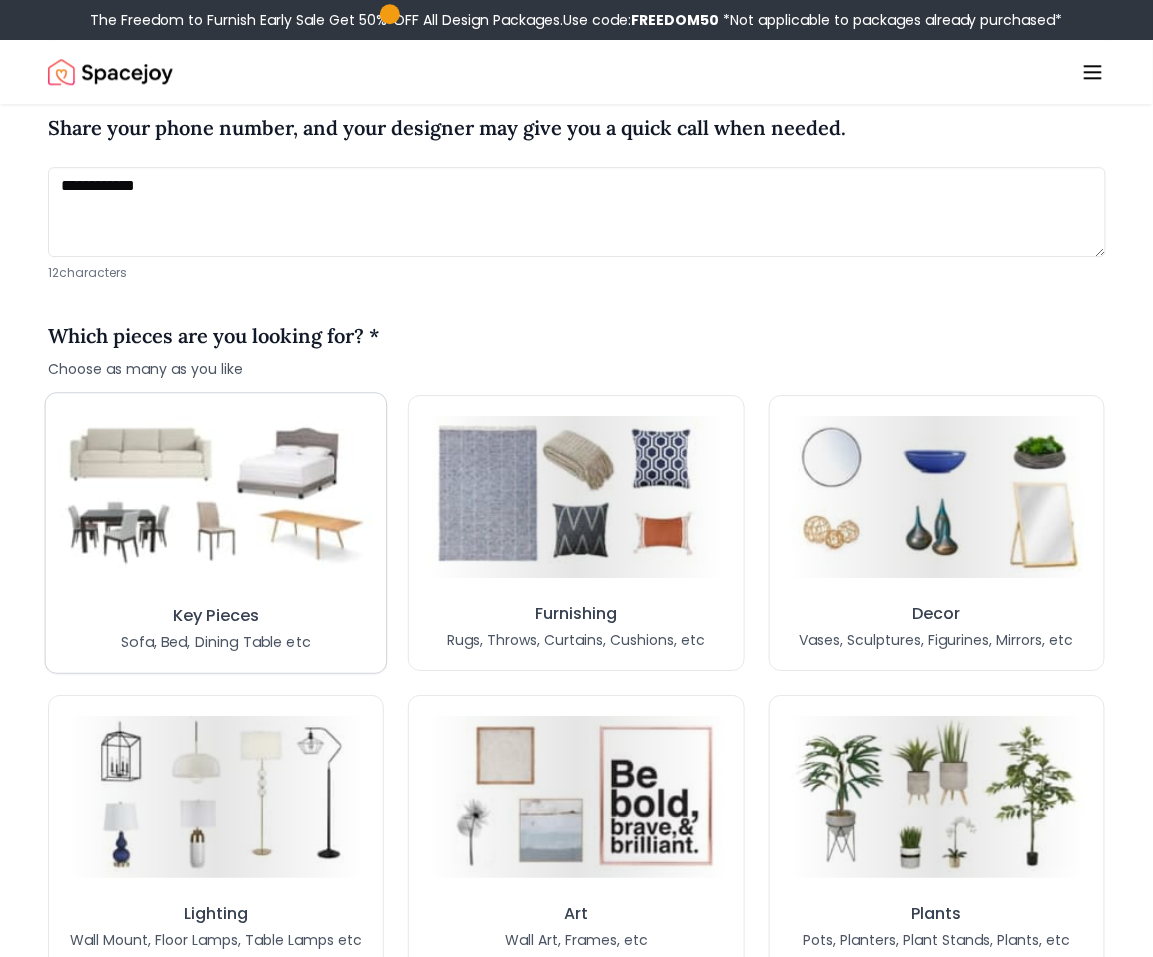 click at bounding box center (216, 496) 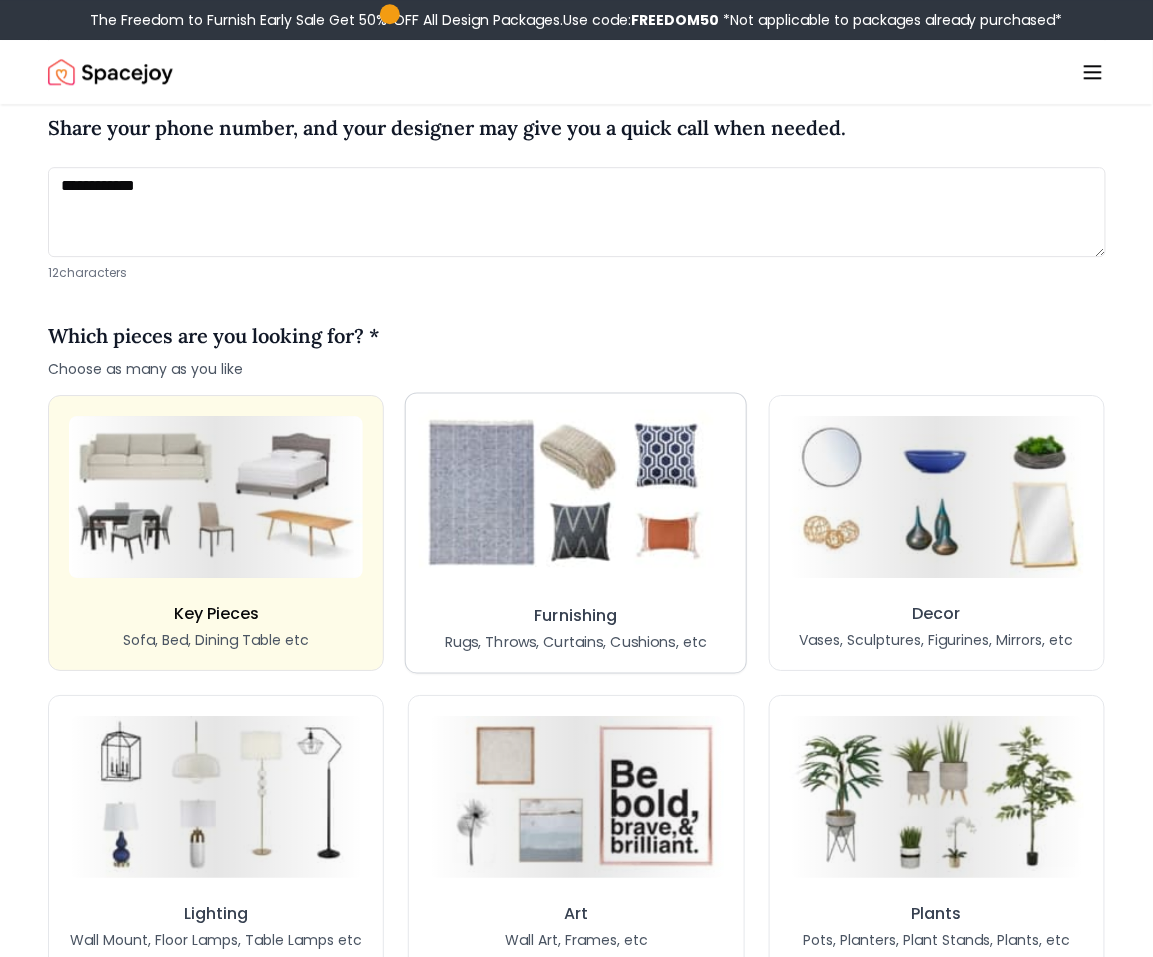 click at bounding box center [576, 496] 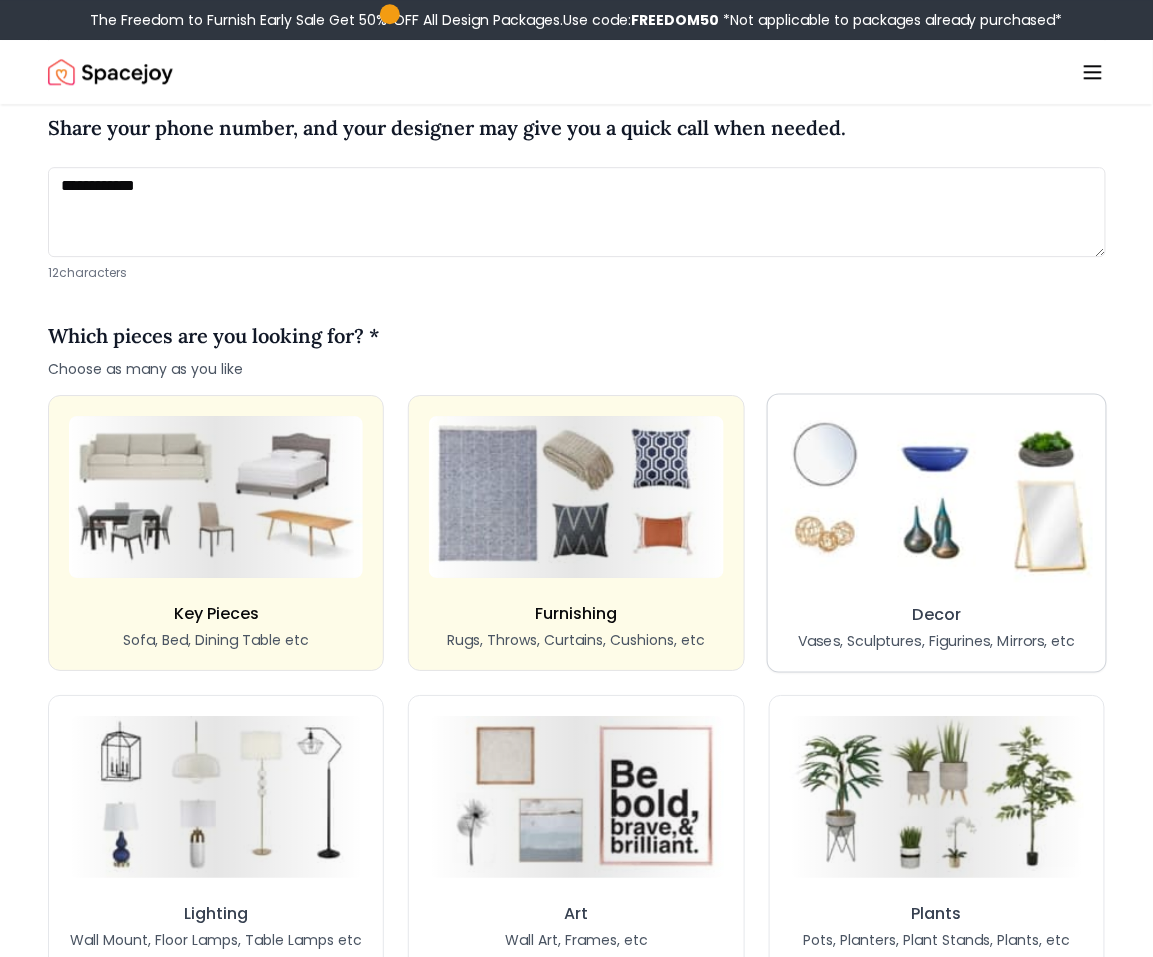 click at bounding box center [936, 496] 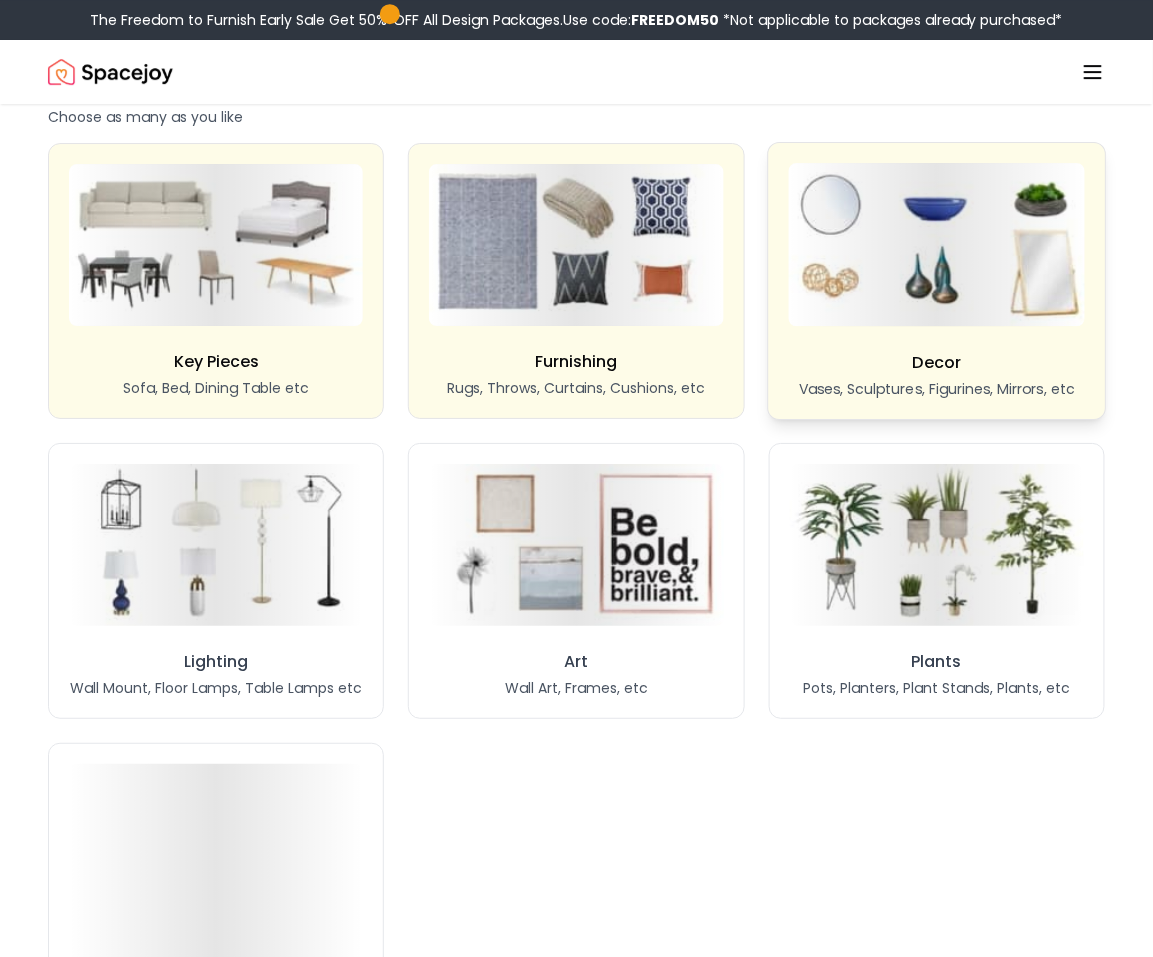 scroll, scrollTop: 1741, scrollLeft: 0, axis: vertical 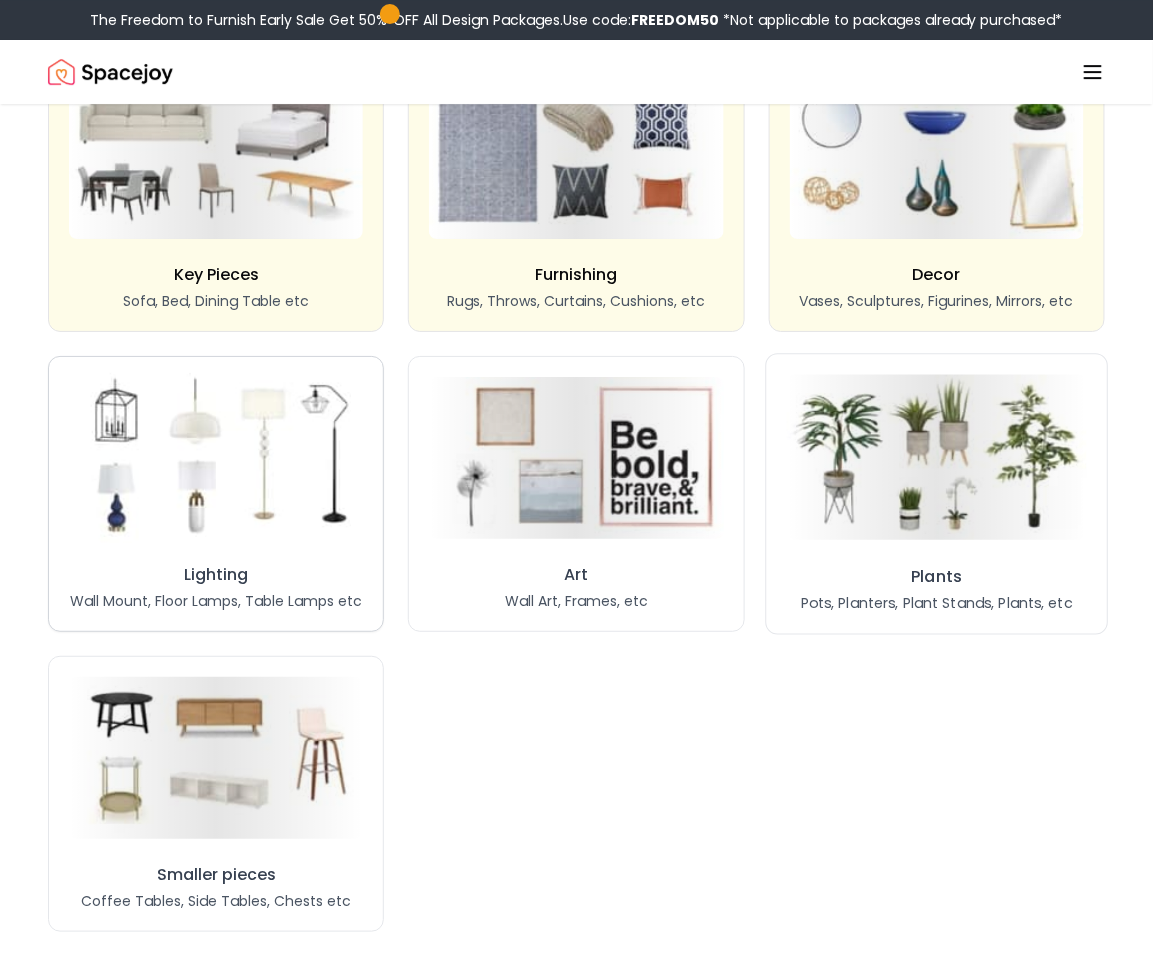 click at bounding box center (576, 458) 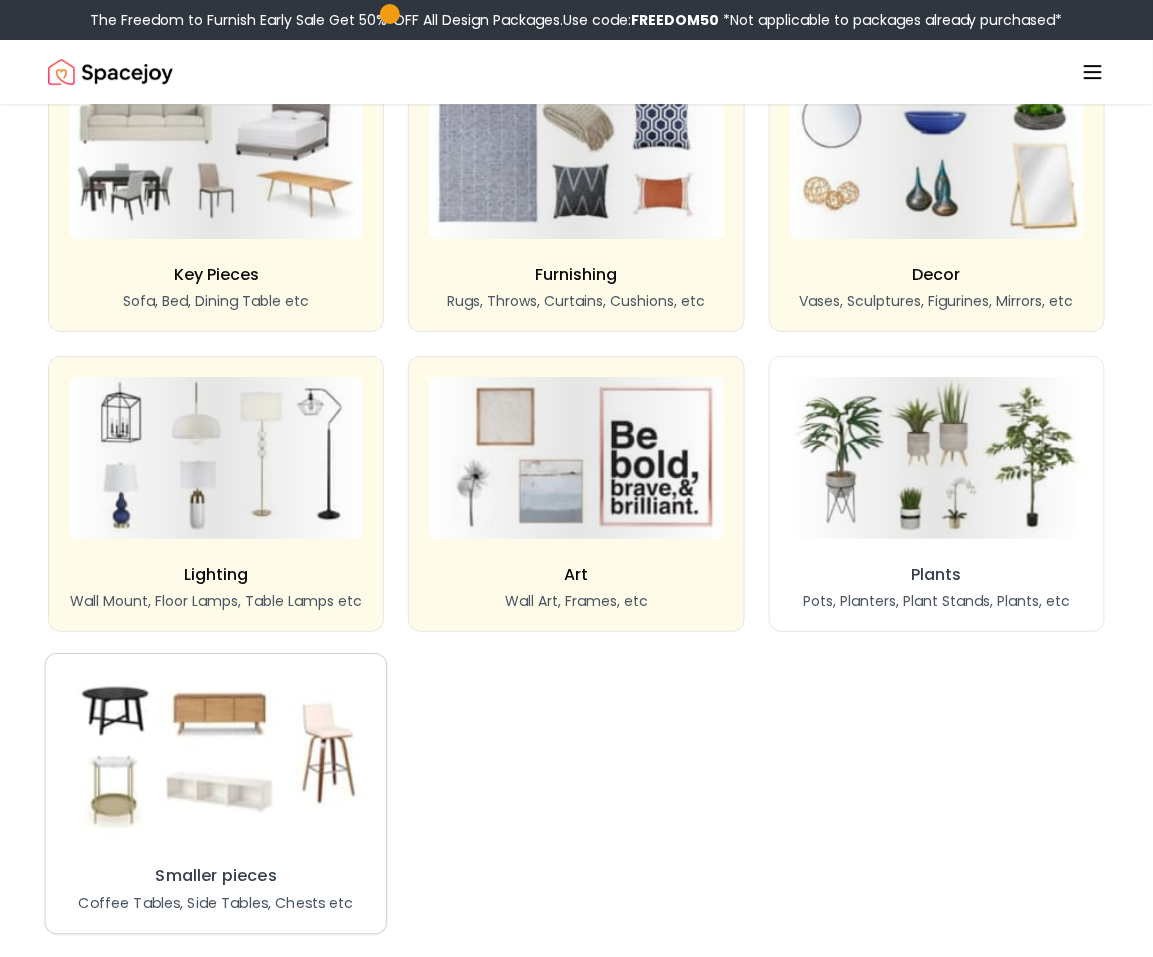 click at bounding box center (216, 758) 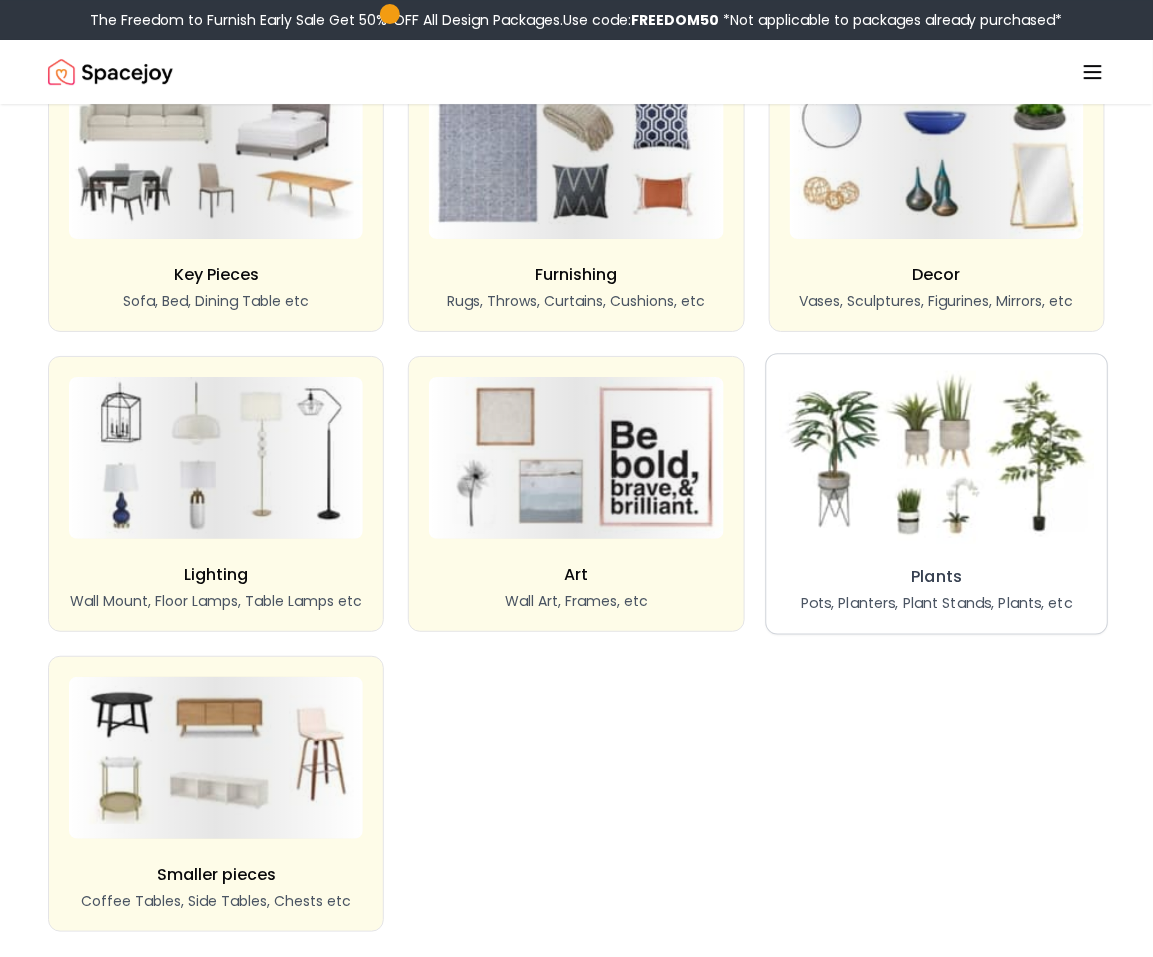 click at bounding box center (936, 458) 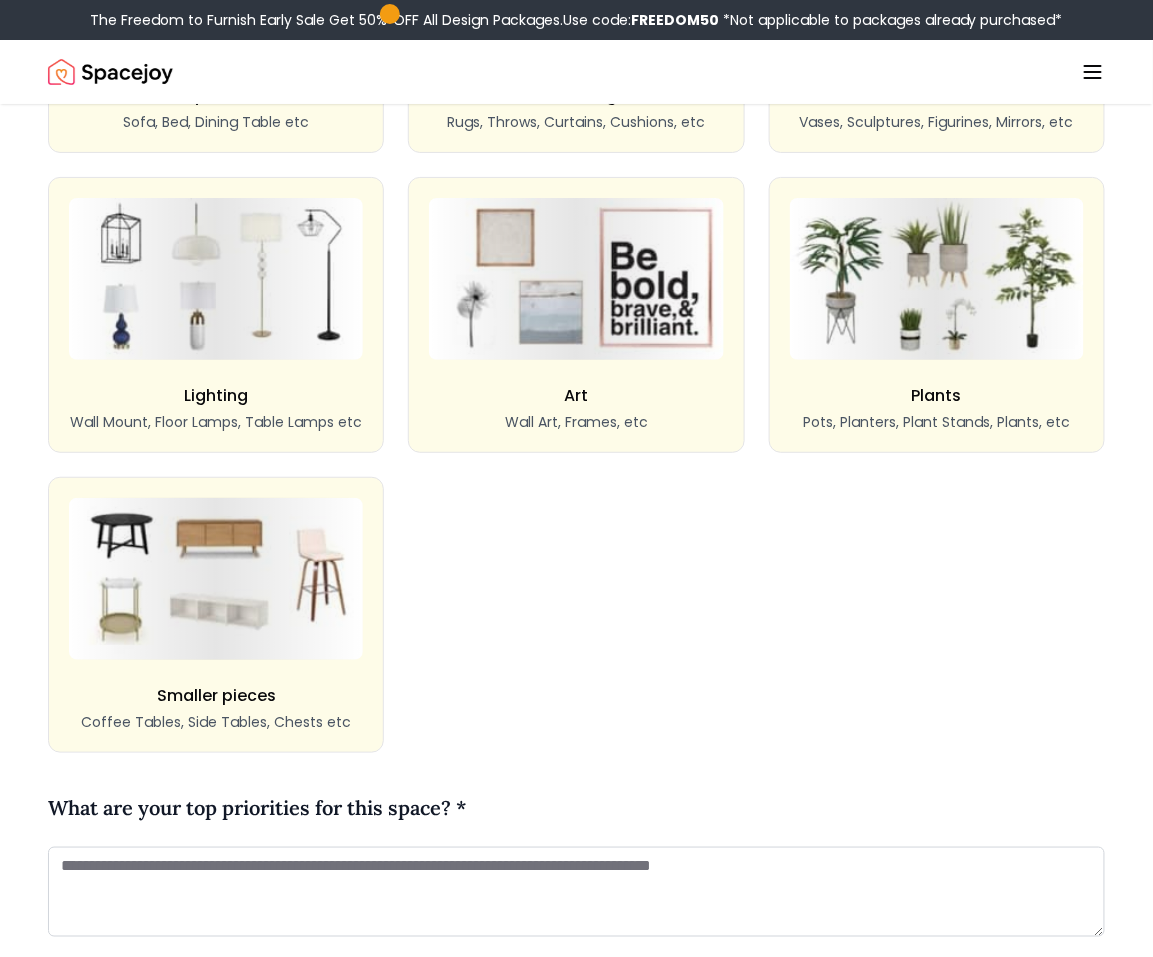 scroll, scrollTop: 2386, scrollLeft: 0, axis: vertical 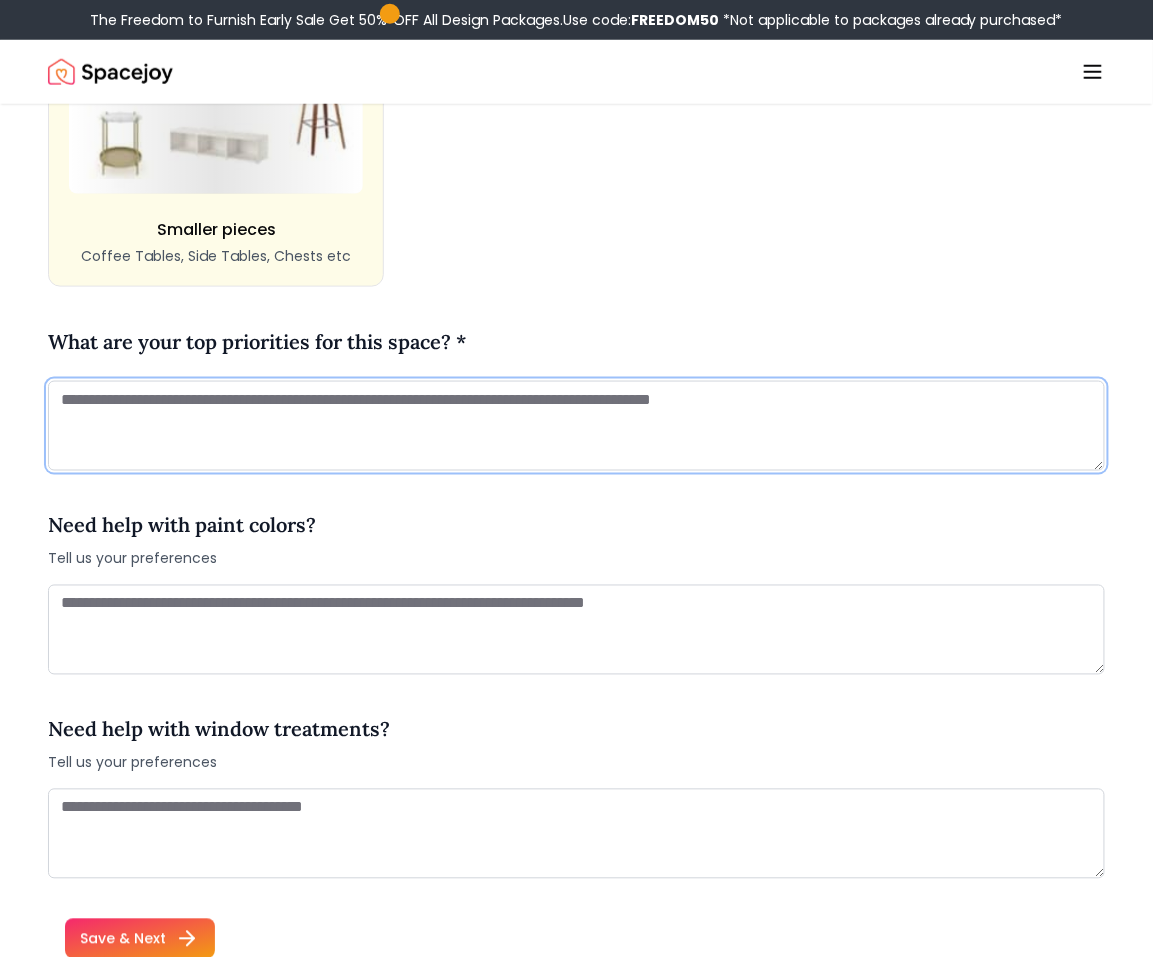 click at bounding box center (576, 426) 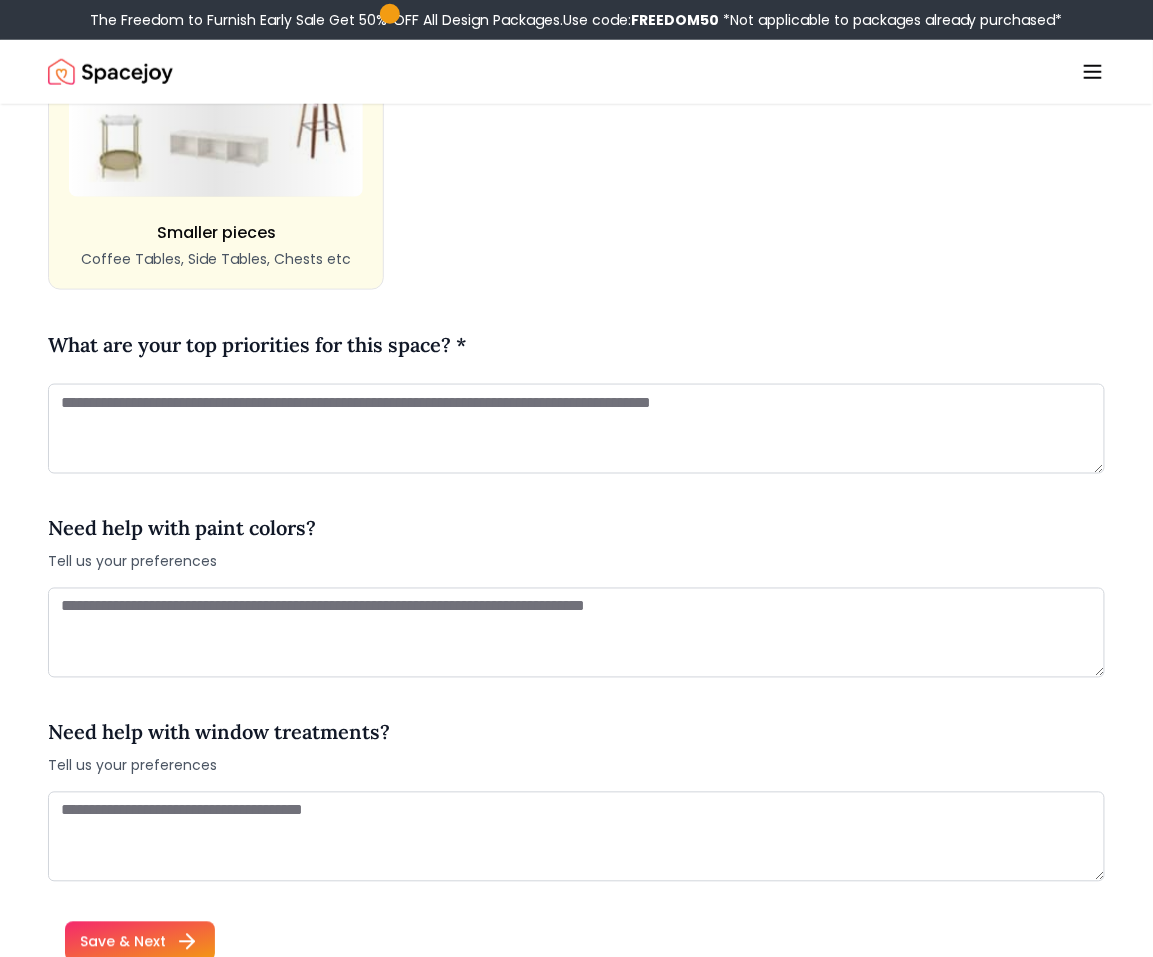 scroll, scrollTop: 2382, scrollLeft: 0, axis: vertical 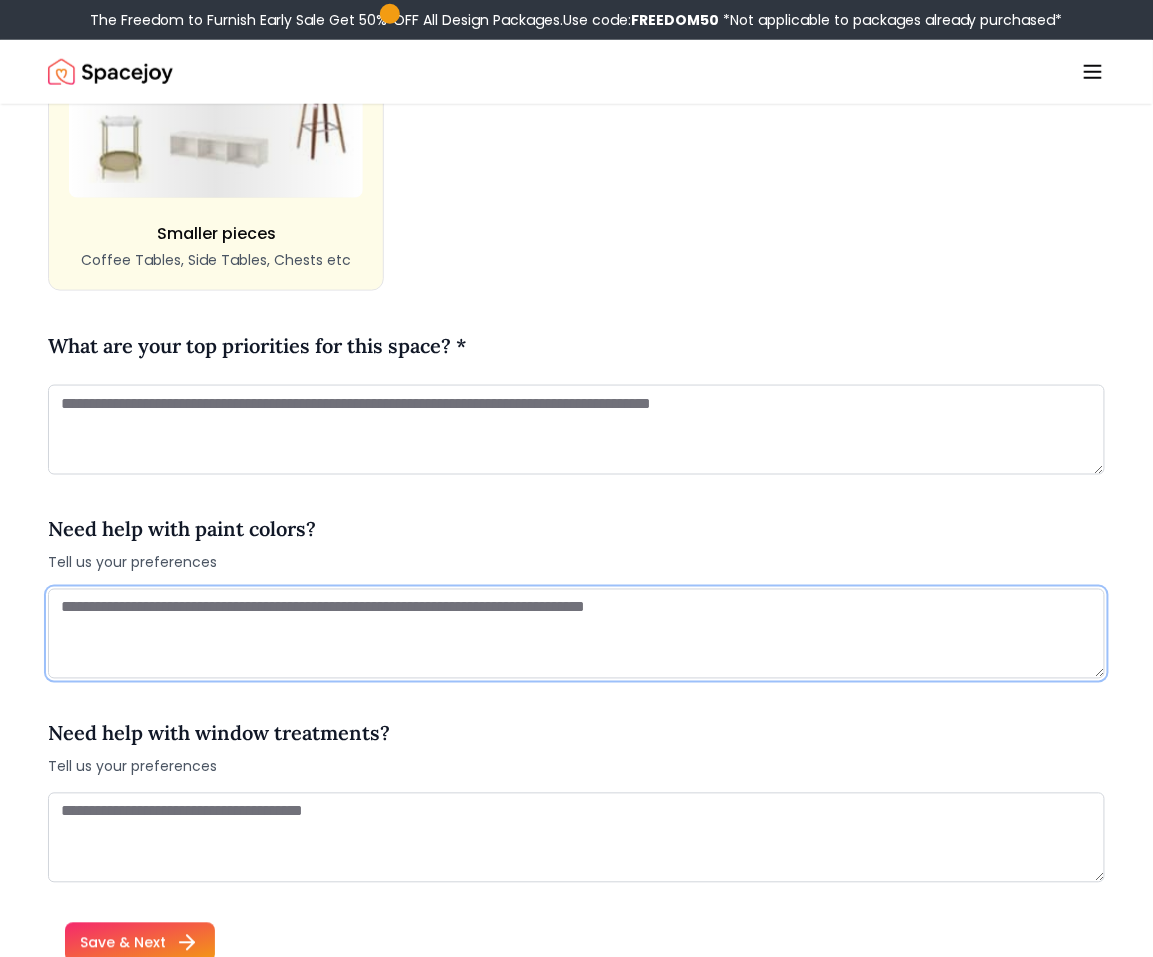 click at bounding box center (576, 634) 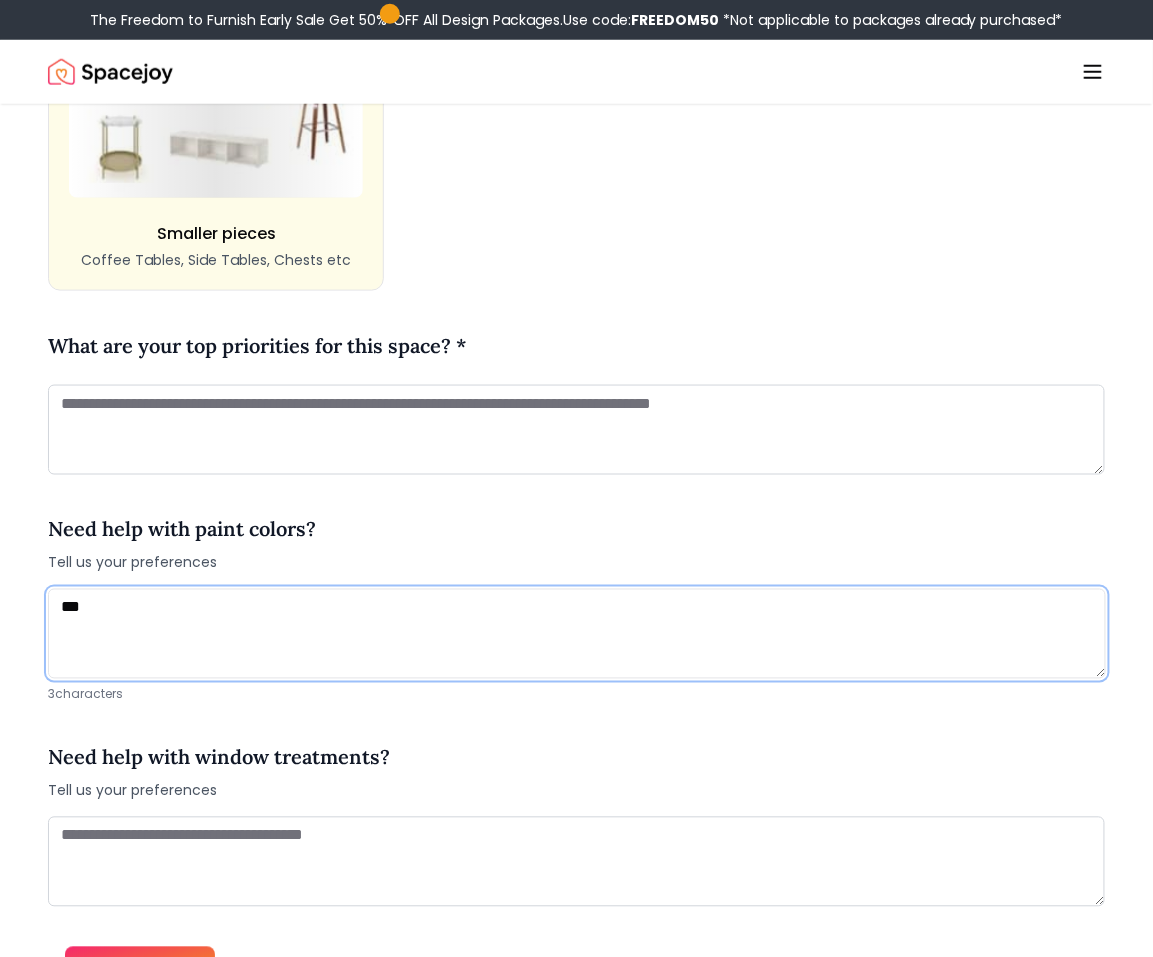 type on "***" 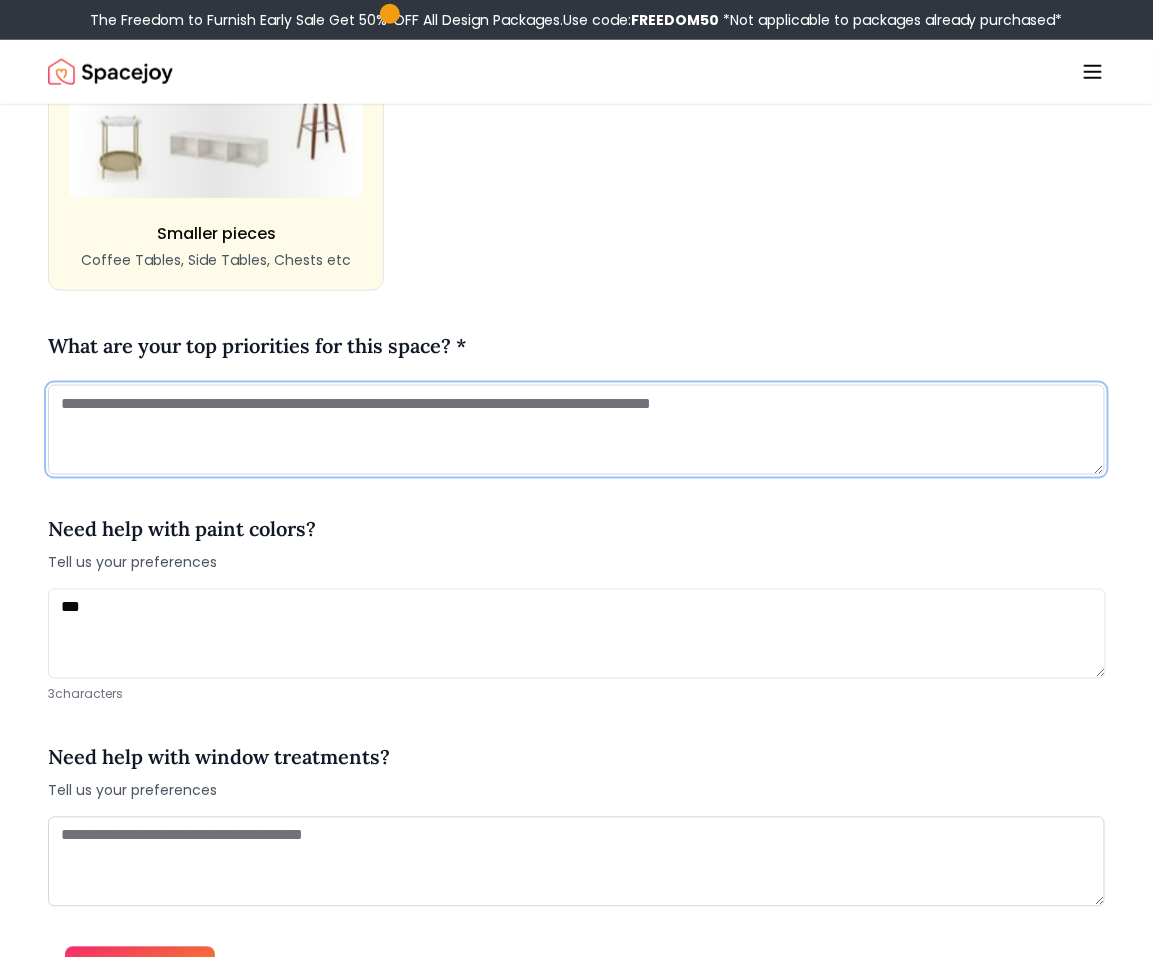 click at bounding box center (576, 430) 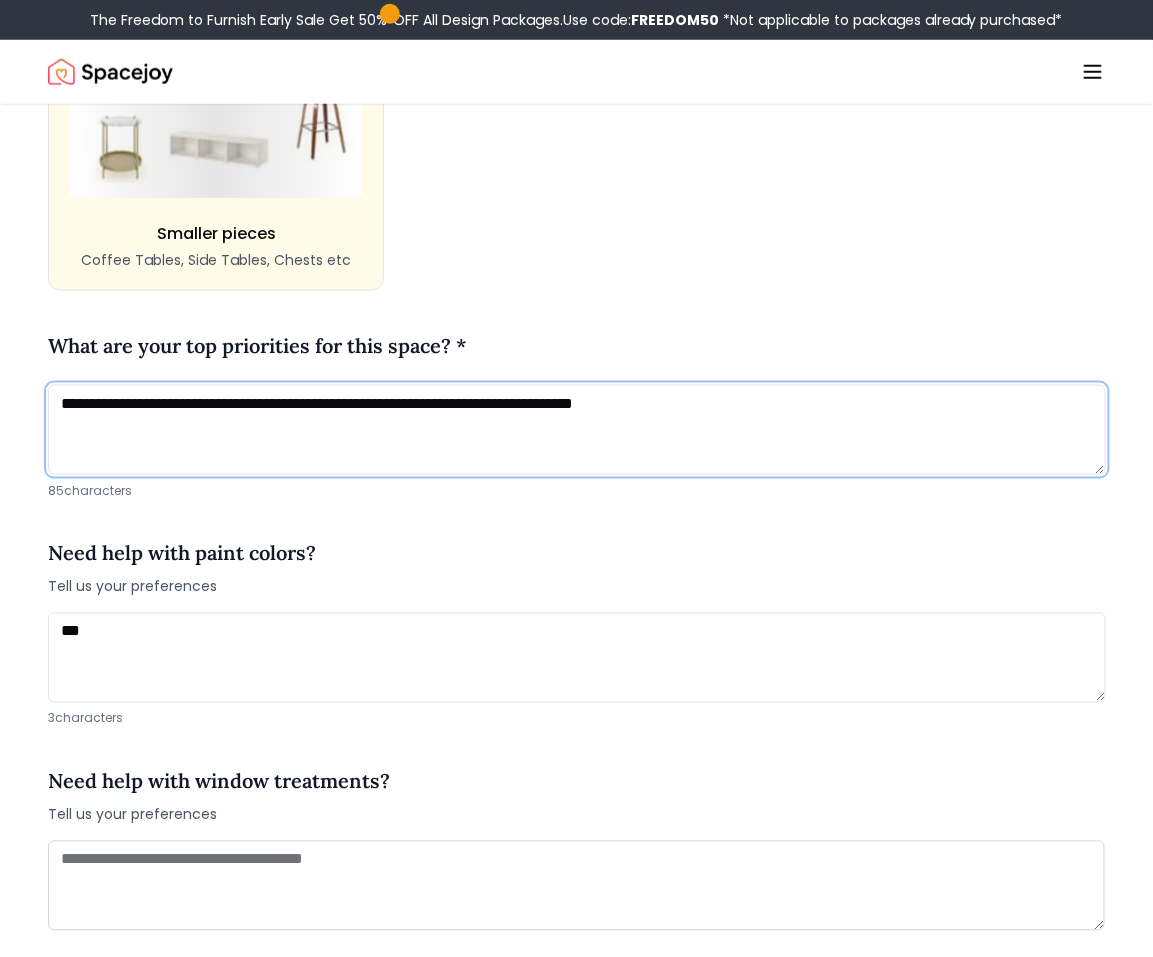 click on "**********" at bounding box center (577, 430) 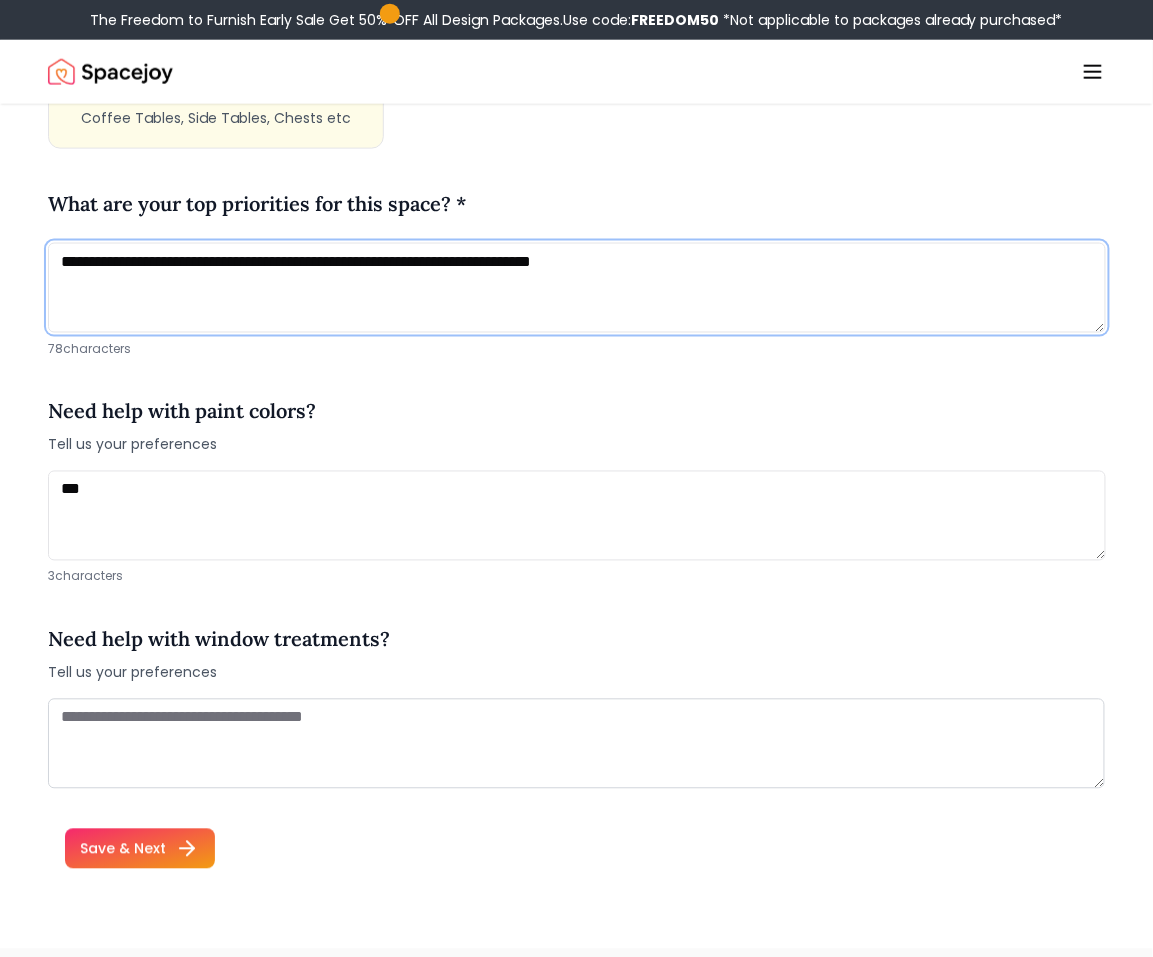 scroll, scrollTop: 2518, scrollLeft: 0, axis: vertical 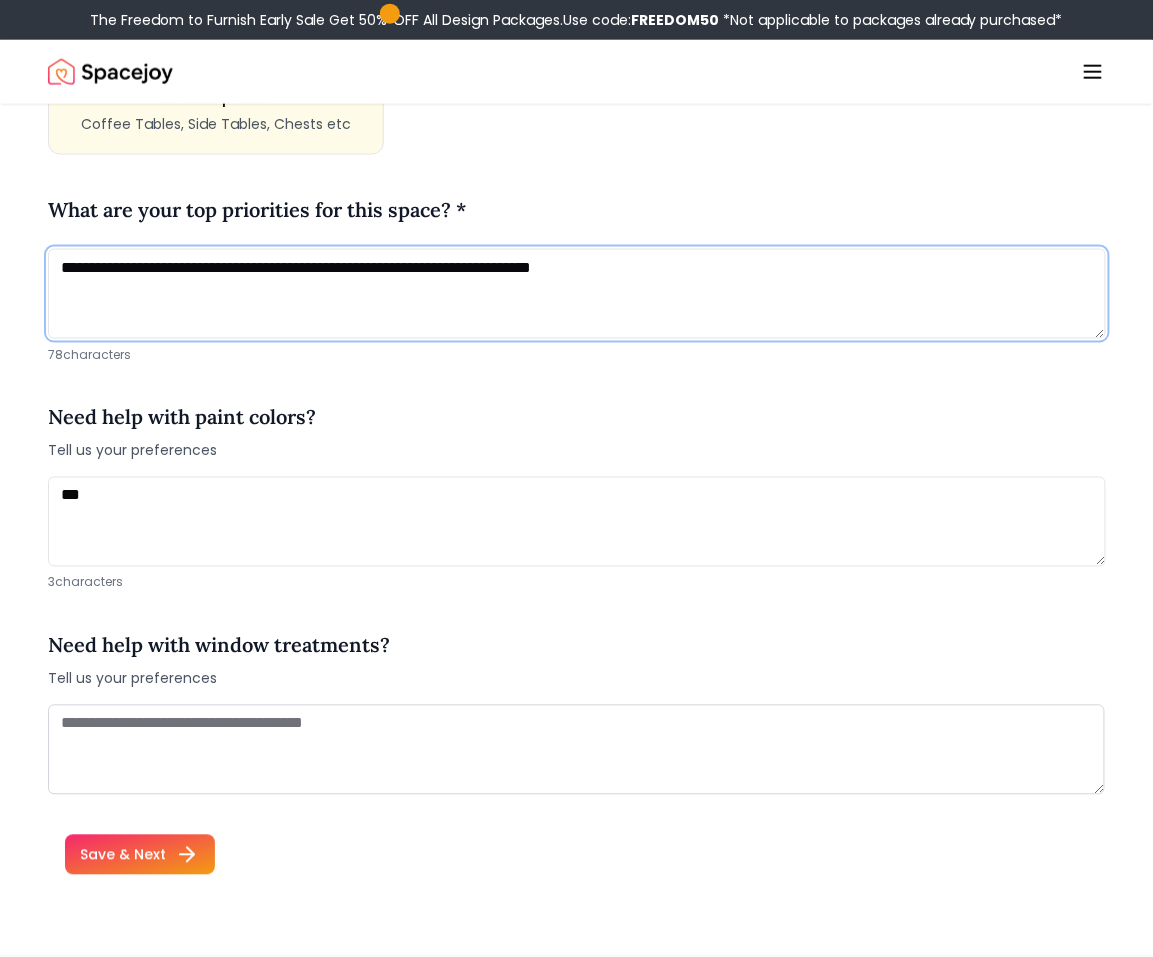type on "**********" 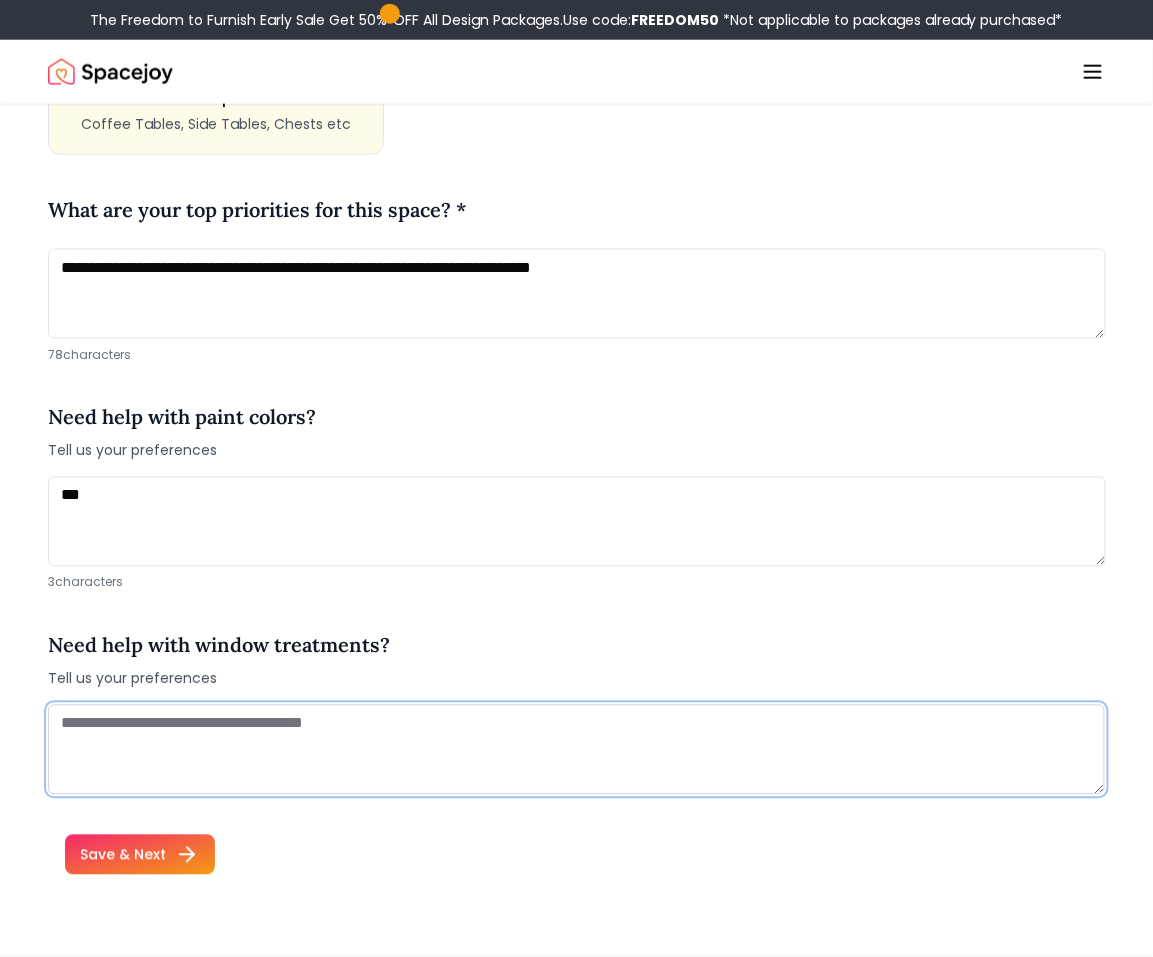 click at bounding box center [576, 750] 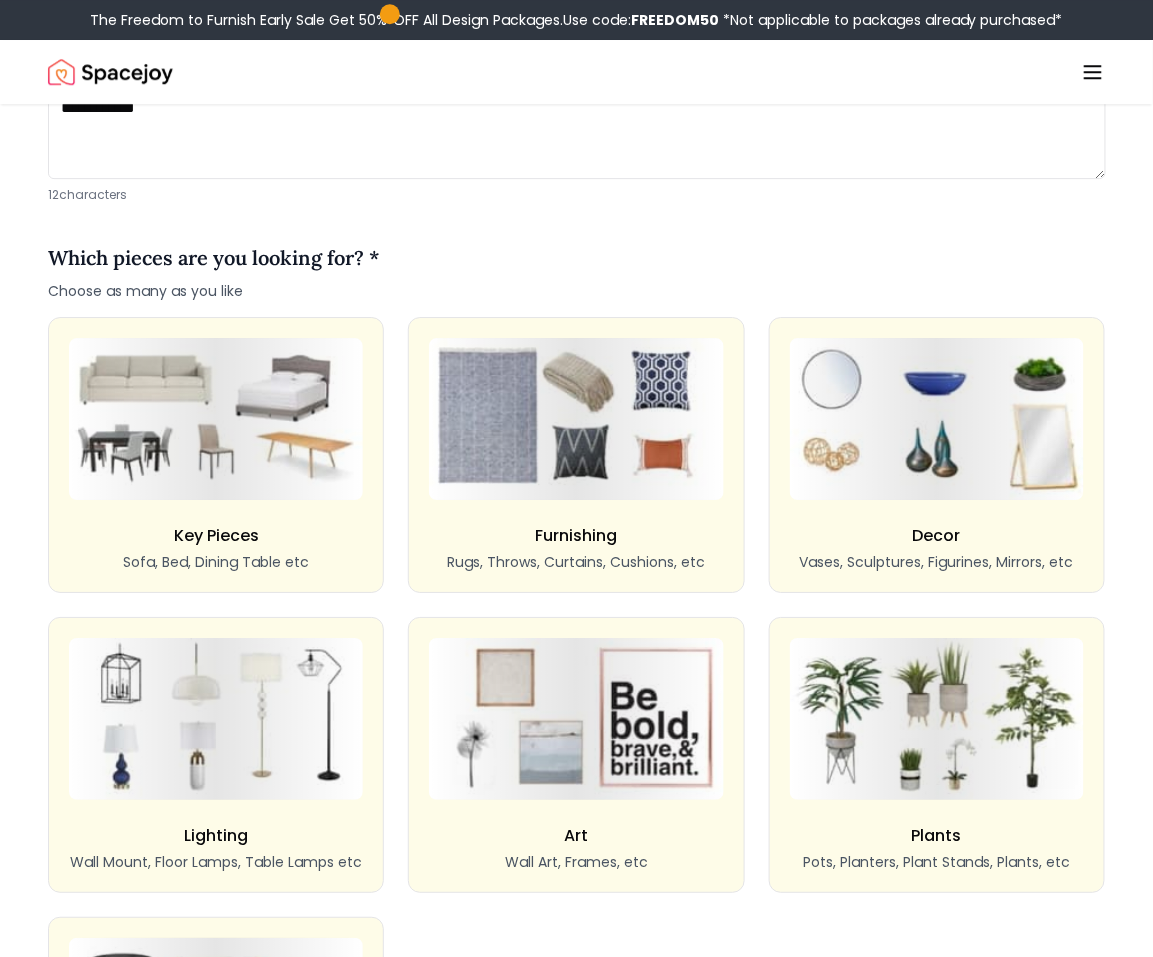scroll, scrollTop: 960, scrollLeft: 0, axis: vertical 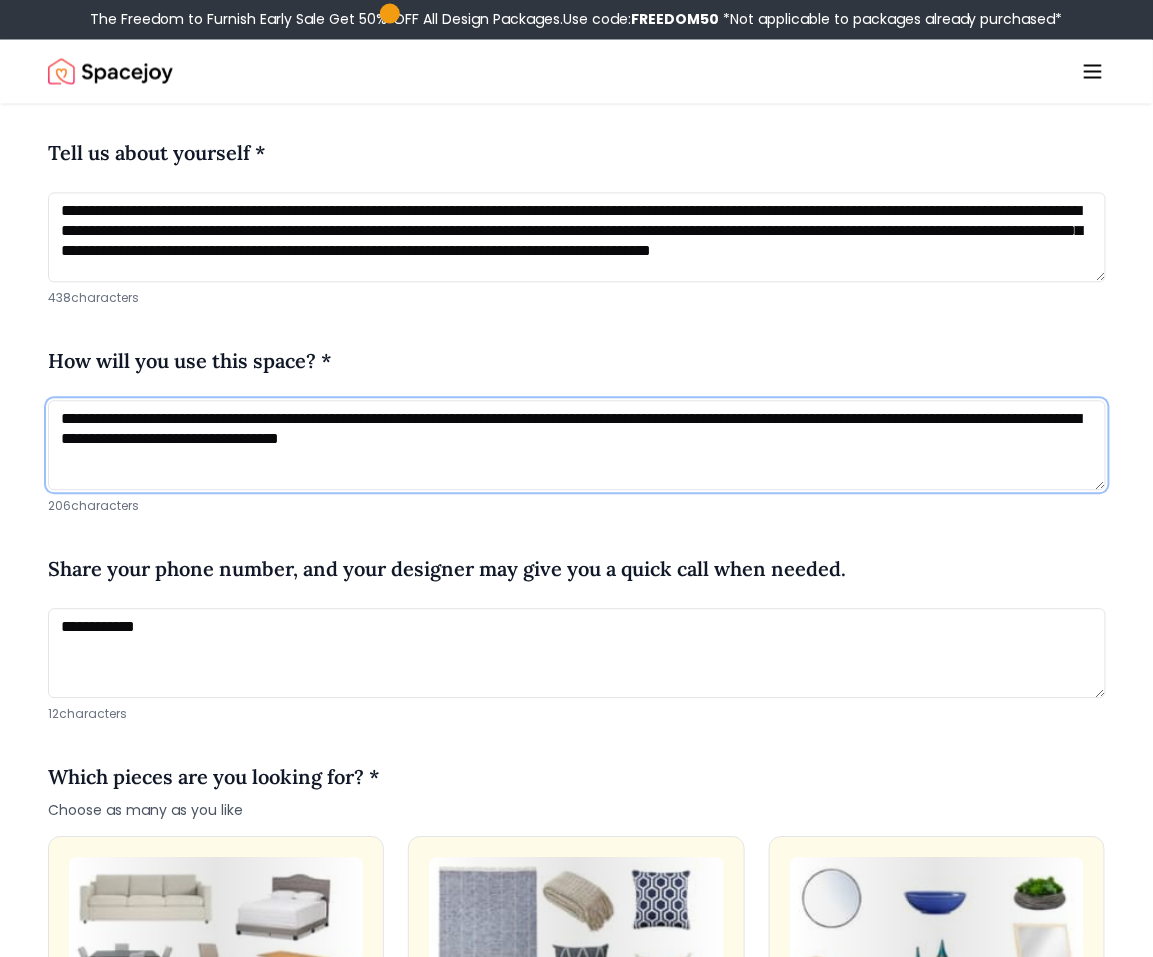 drag, startPoint x: 125, startPoint y: 437, endPoint x: 225, endPoint y: 434, distance: 100.04499 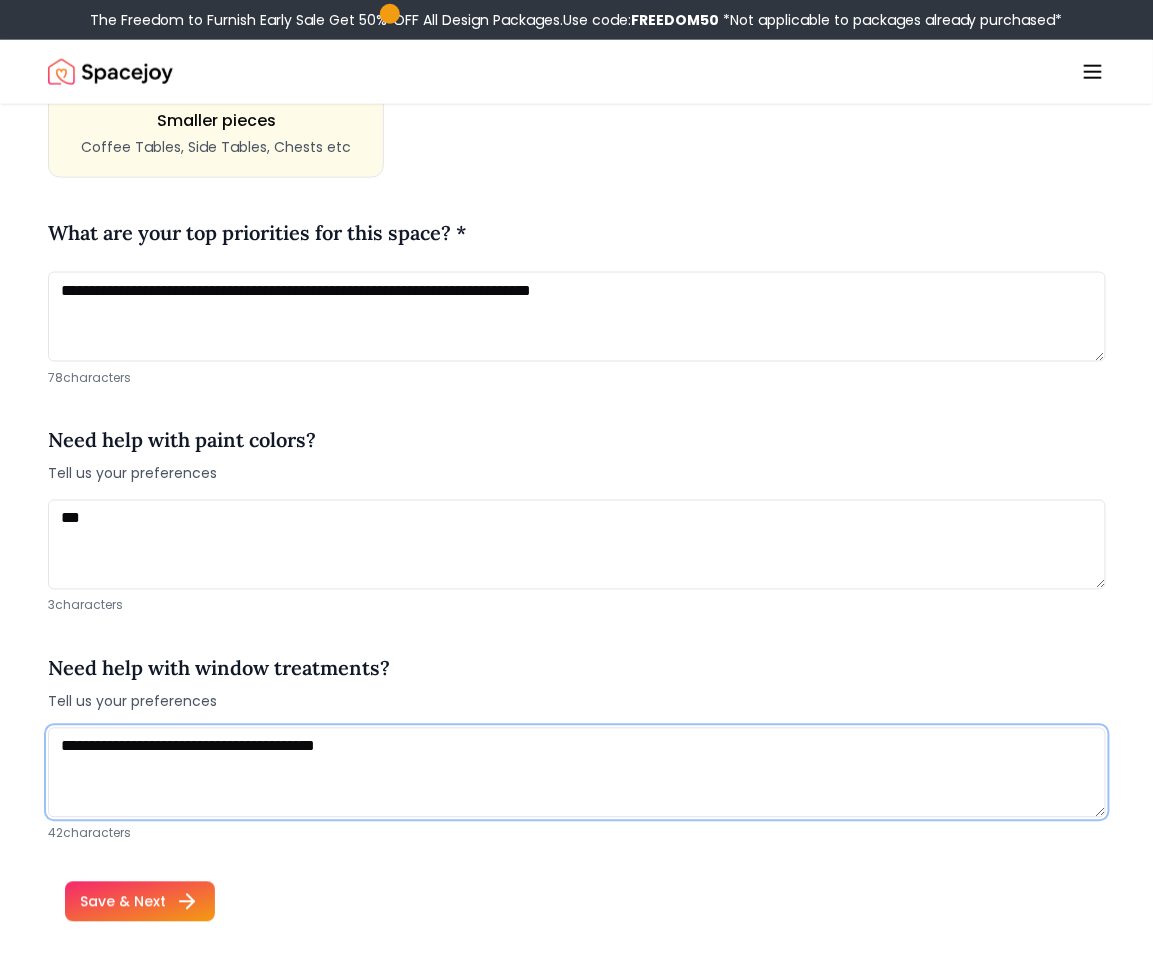scroll, scrollTop: 2493, scrollLeft: 0, axis: vertical 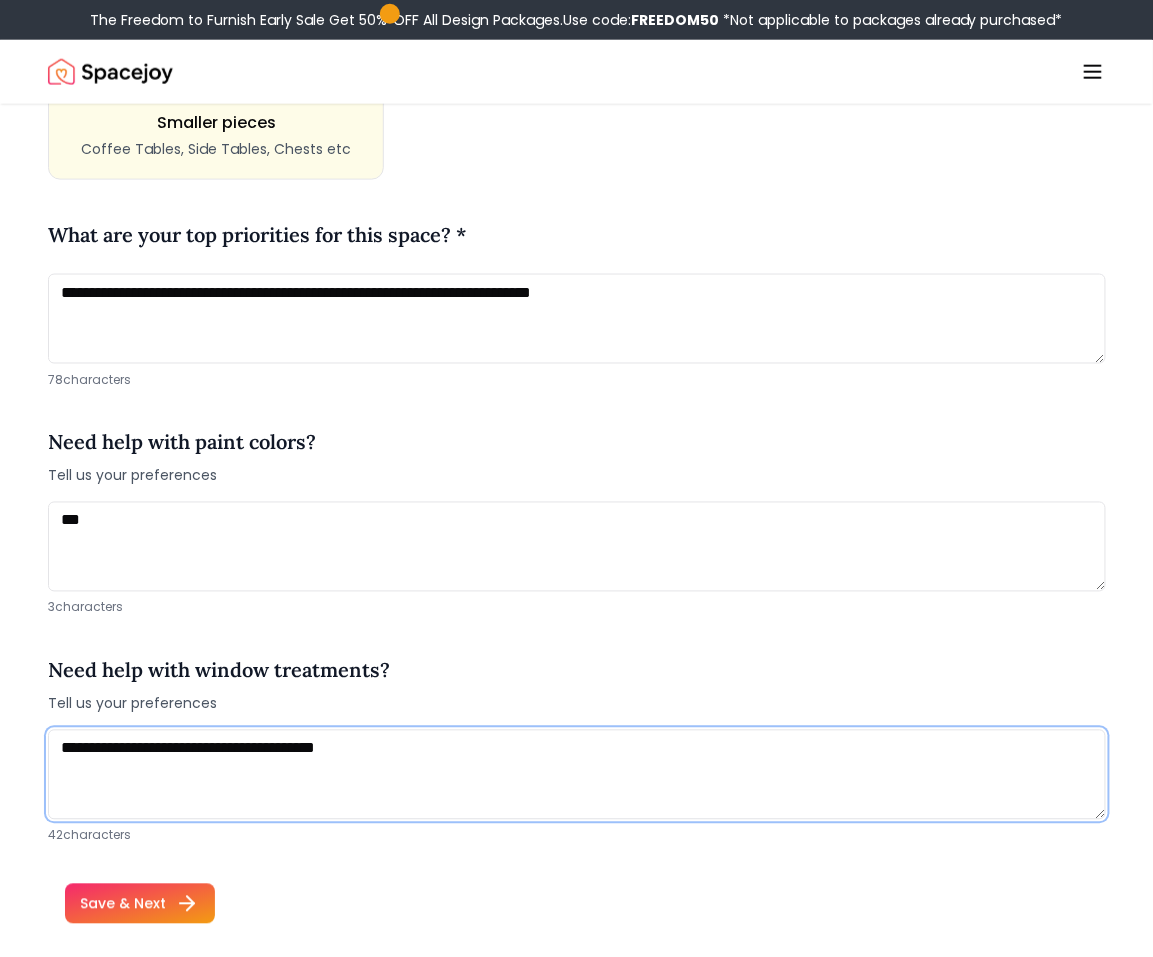 click on "**********" at bounding box center [577, 775] 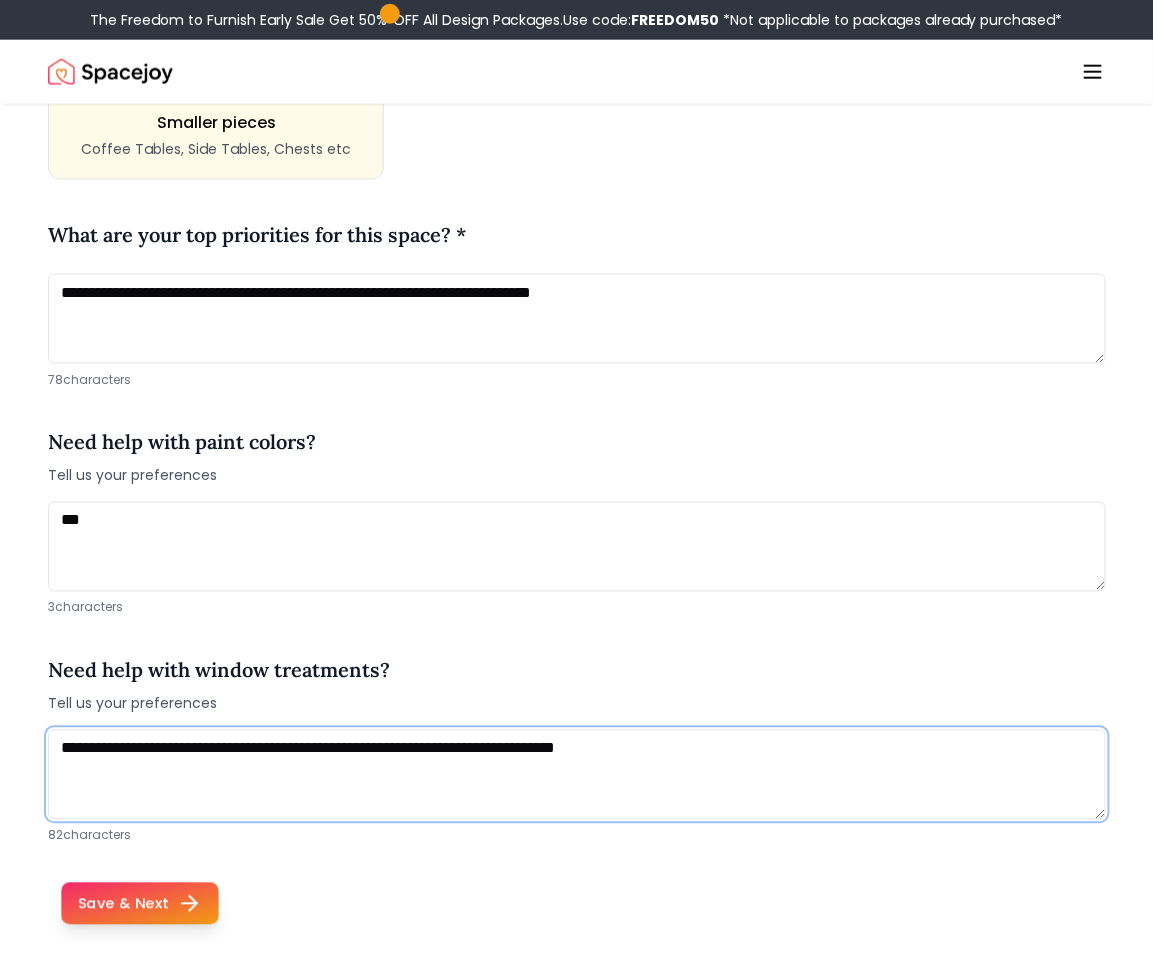type on "**********" 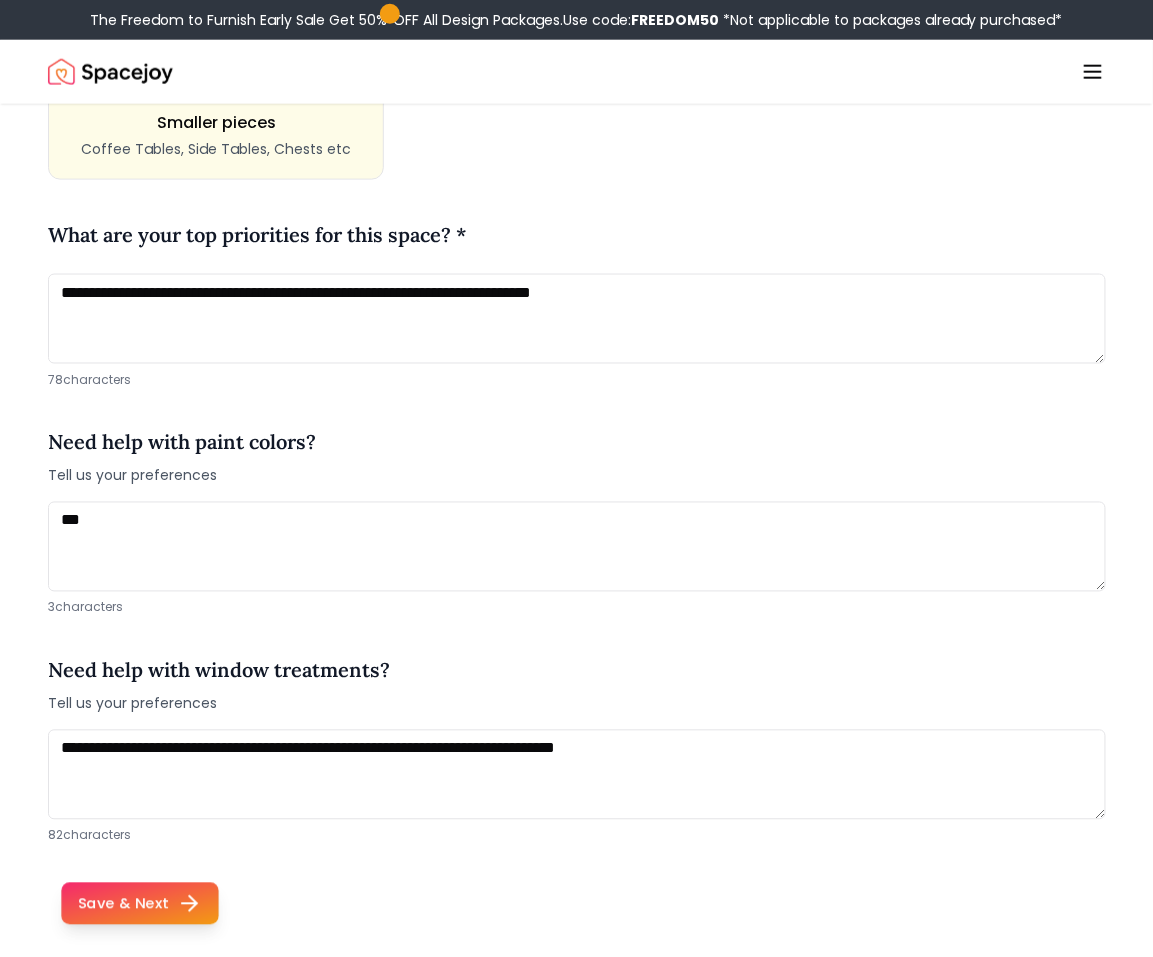 click 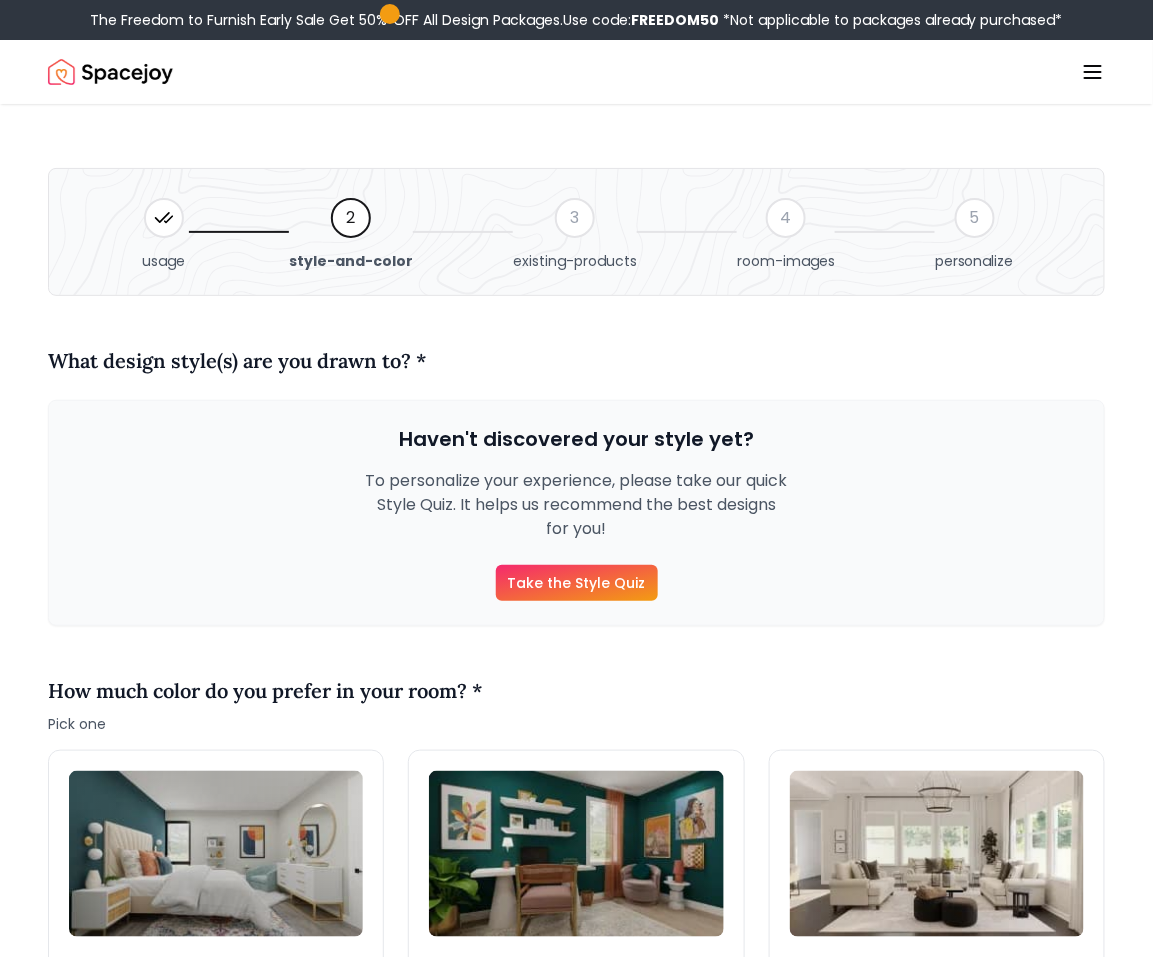 scroll, scrollTop: 547, scrollLeft: 0, axis: vertical 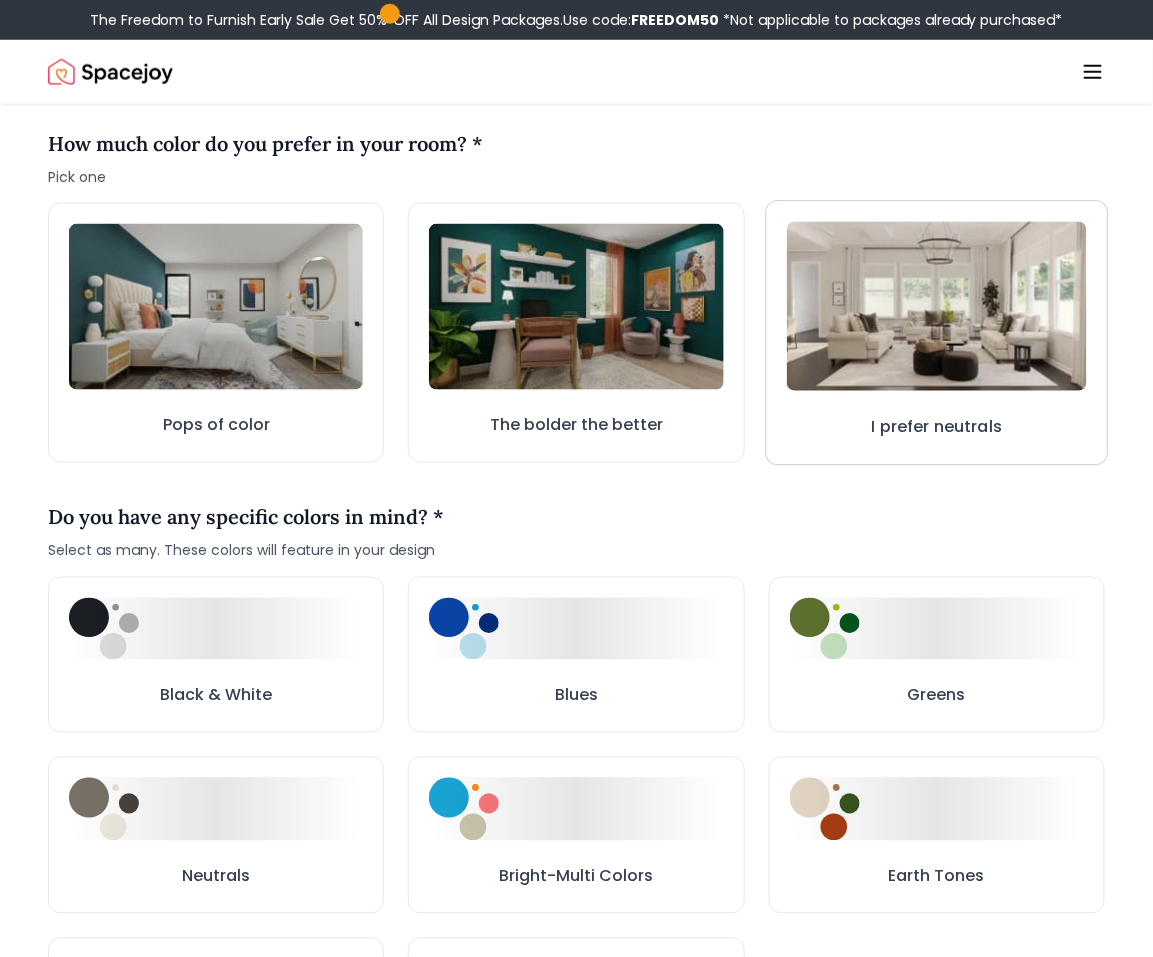 click on "I prefer neutrals" at bounding box center [936, 332] 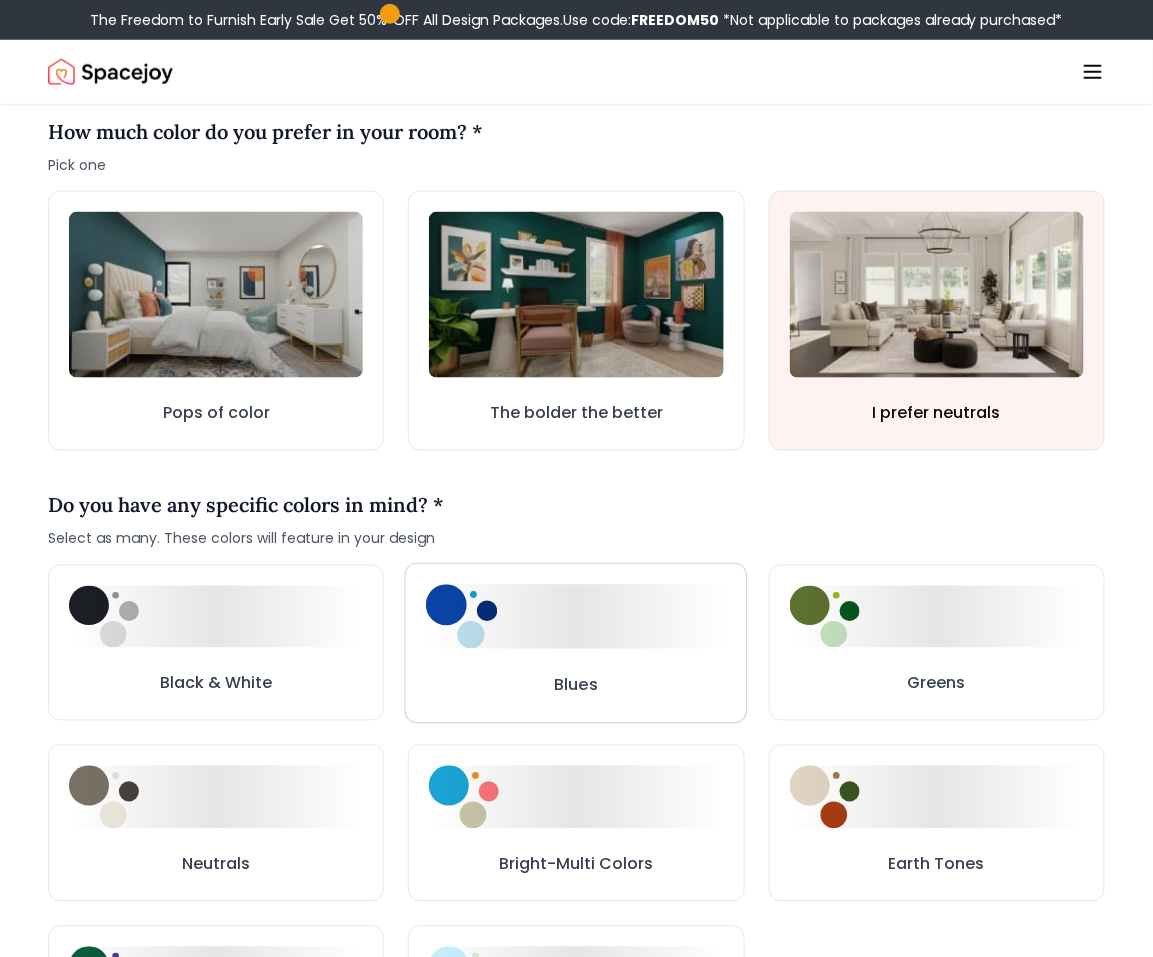 scroll, scrollTop: 573, scrollLeft: 0, axis: vertical 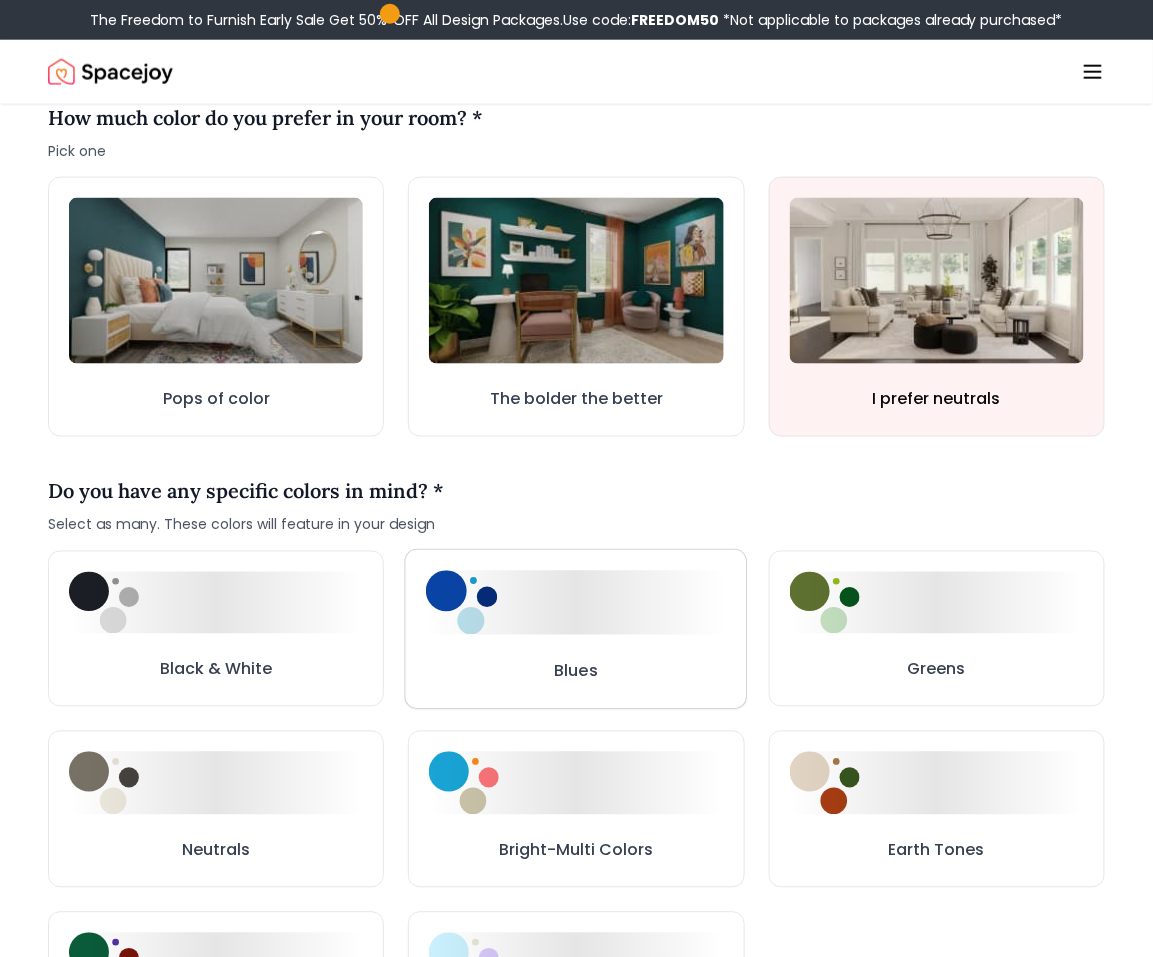 click on "Blues" at bounding box center [576, 629] 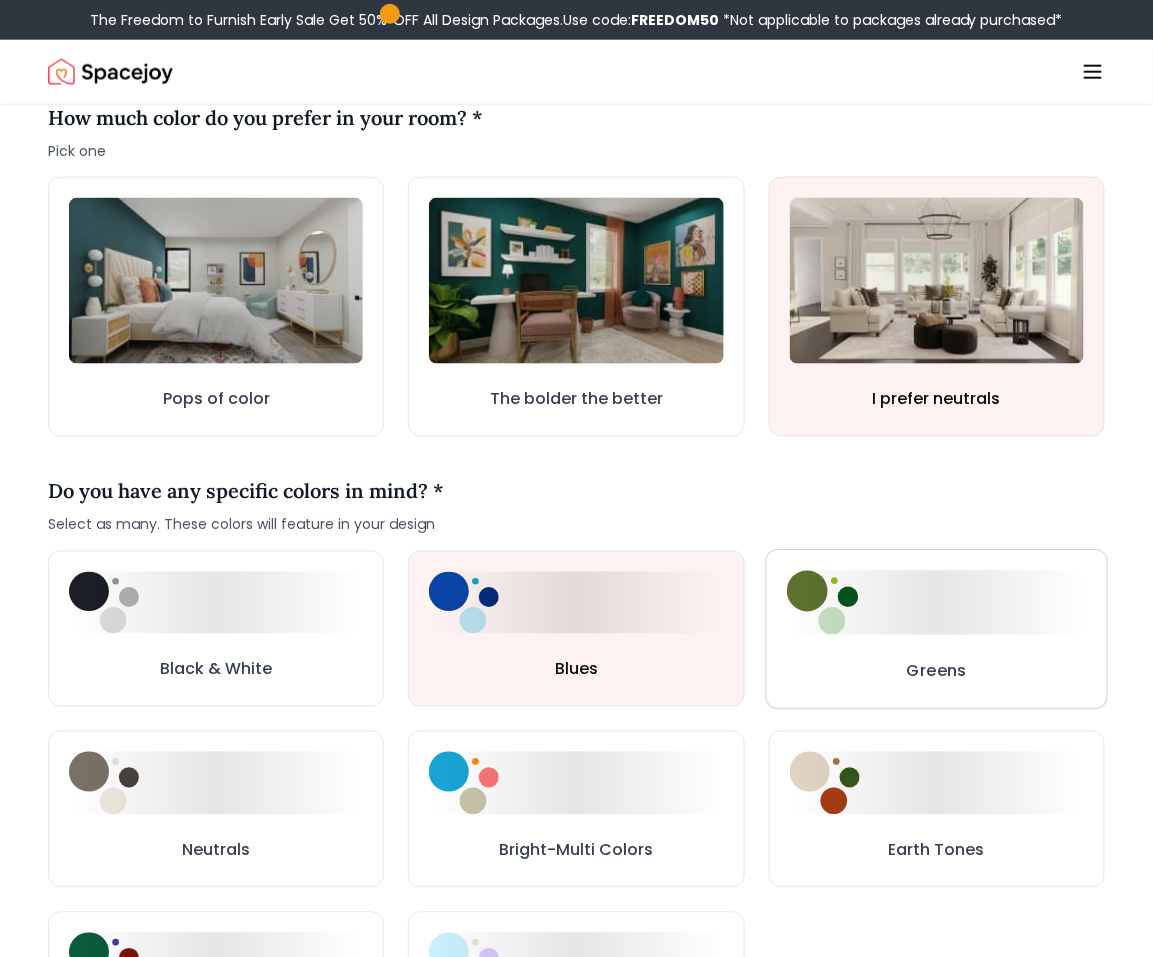 click on "Greens" at bounding box center [937, 671] 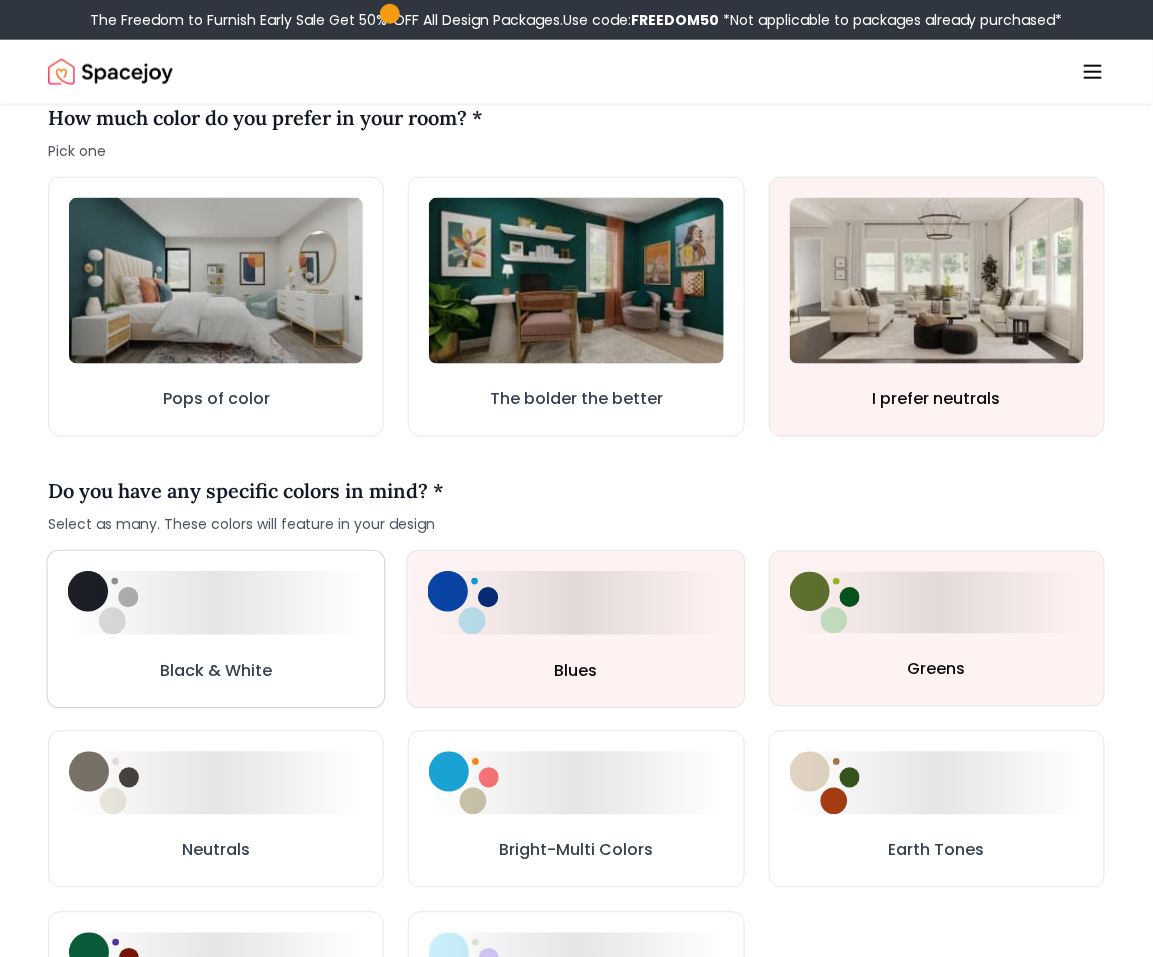 click on "Black & White" at bounding box center (216, 629) 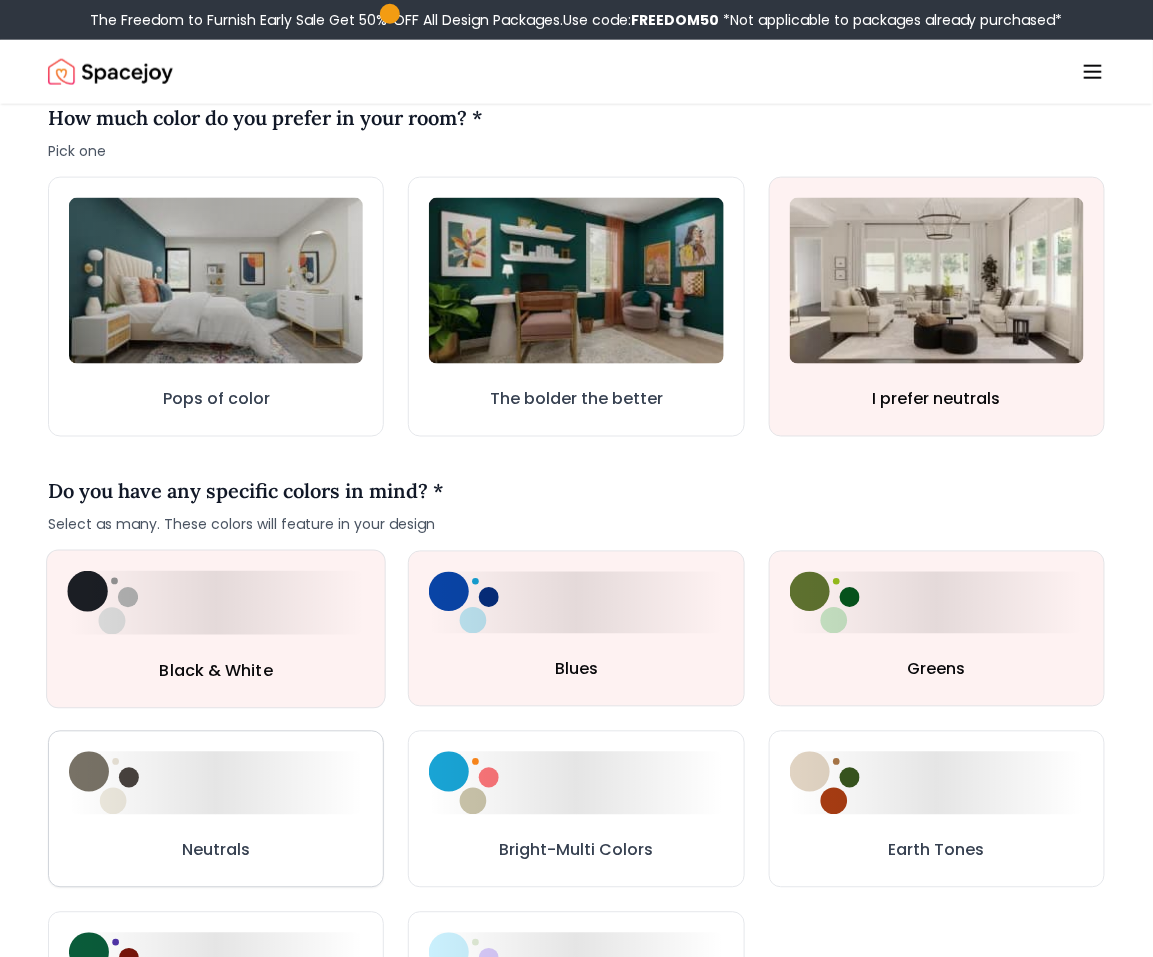 click at bounding box center (216, 783) 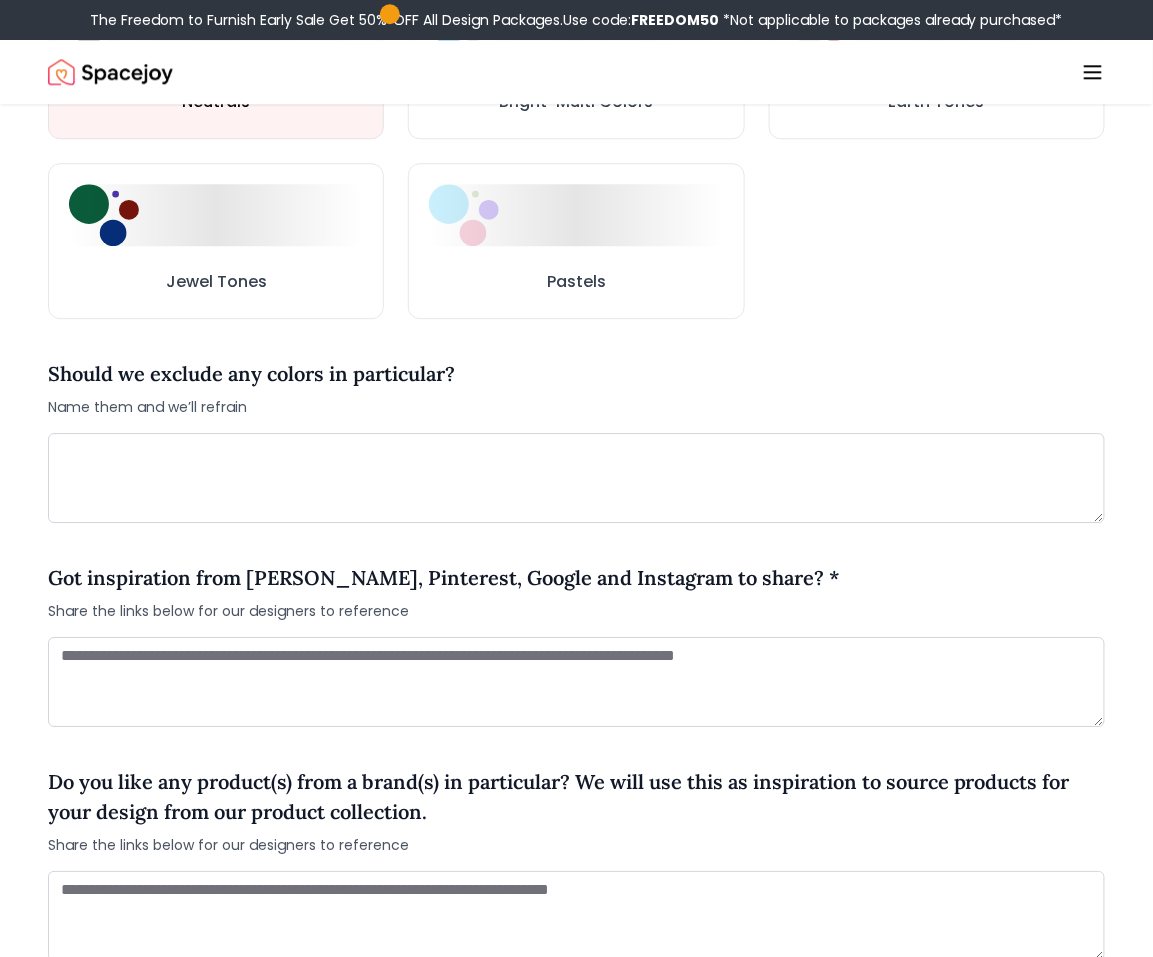 scroll, scrollTop: 801, scrollLeft: 0, axis: vertical 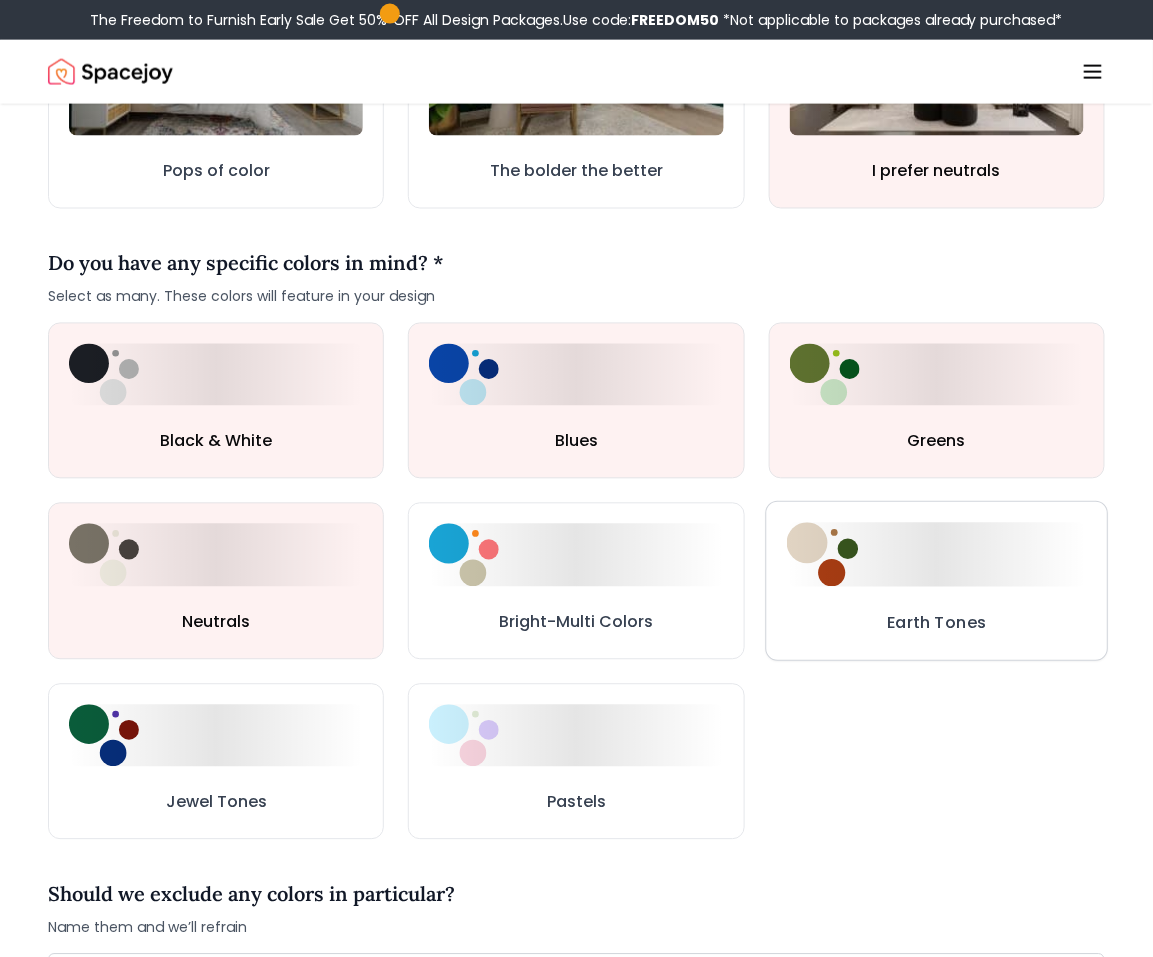click on "Earth Tones" at bounding box center [936, 623] 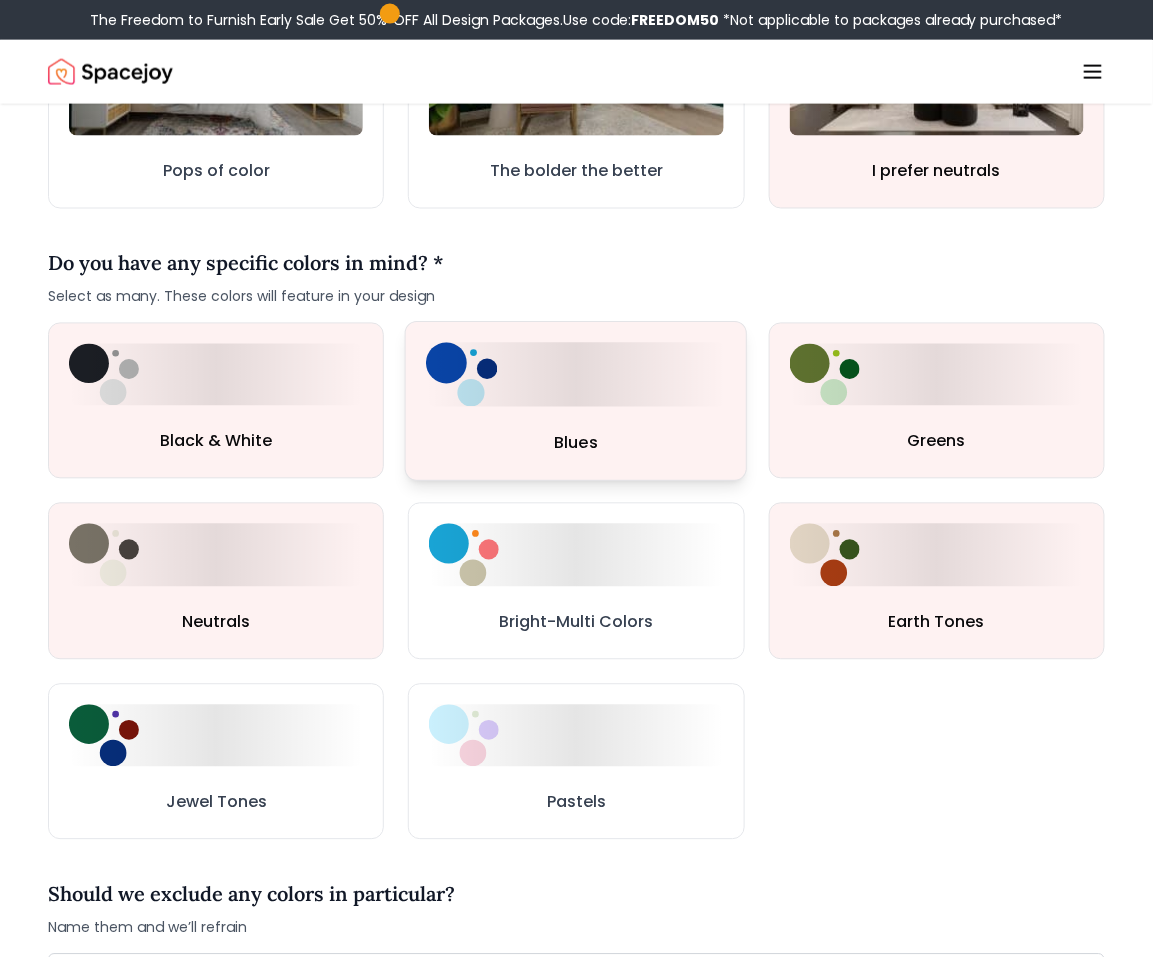 click on "Blues" at bounding box center (576, 400) 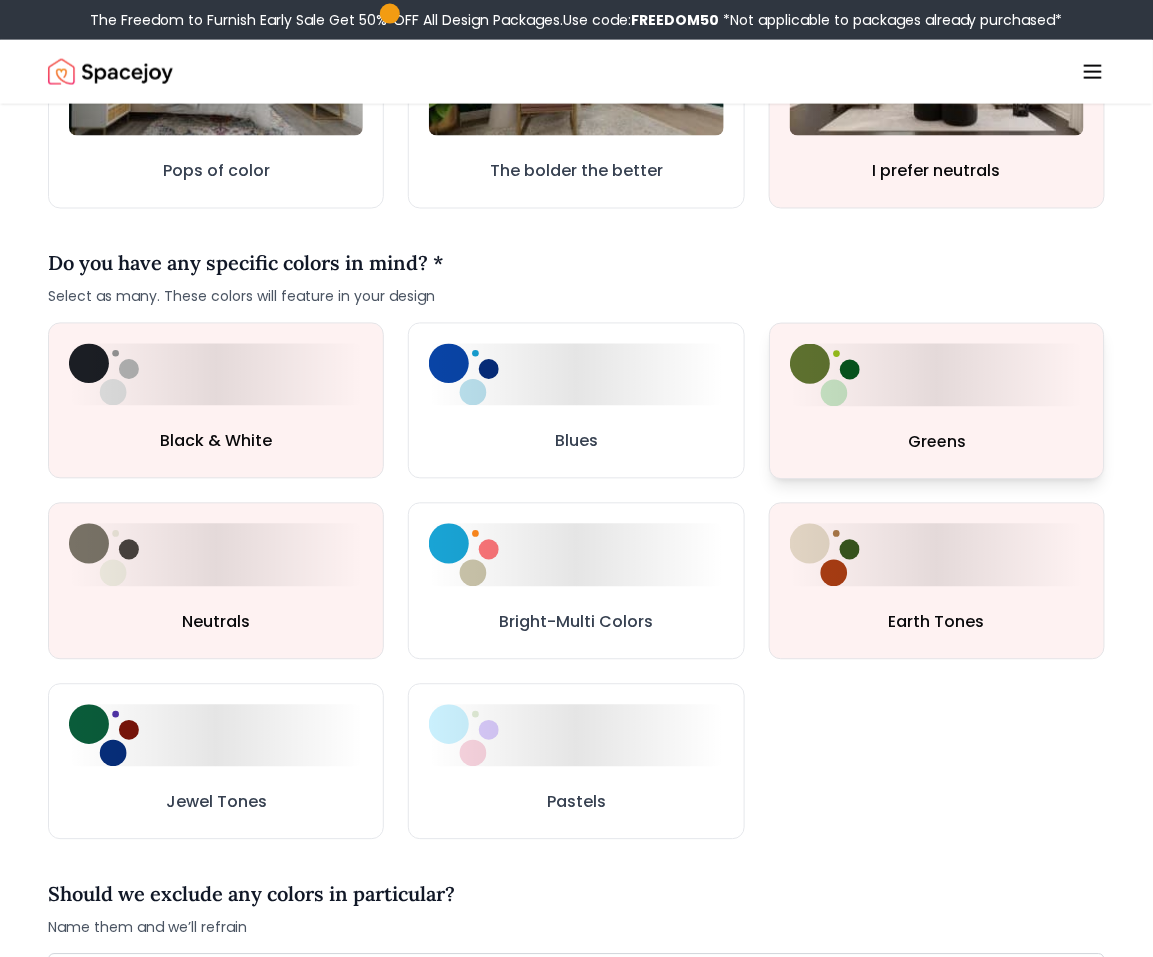 click on "Greens" at bounding box center [937, 401] 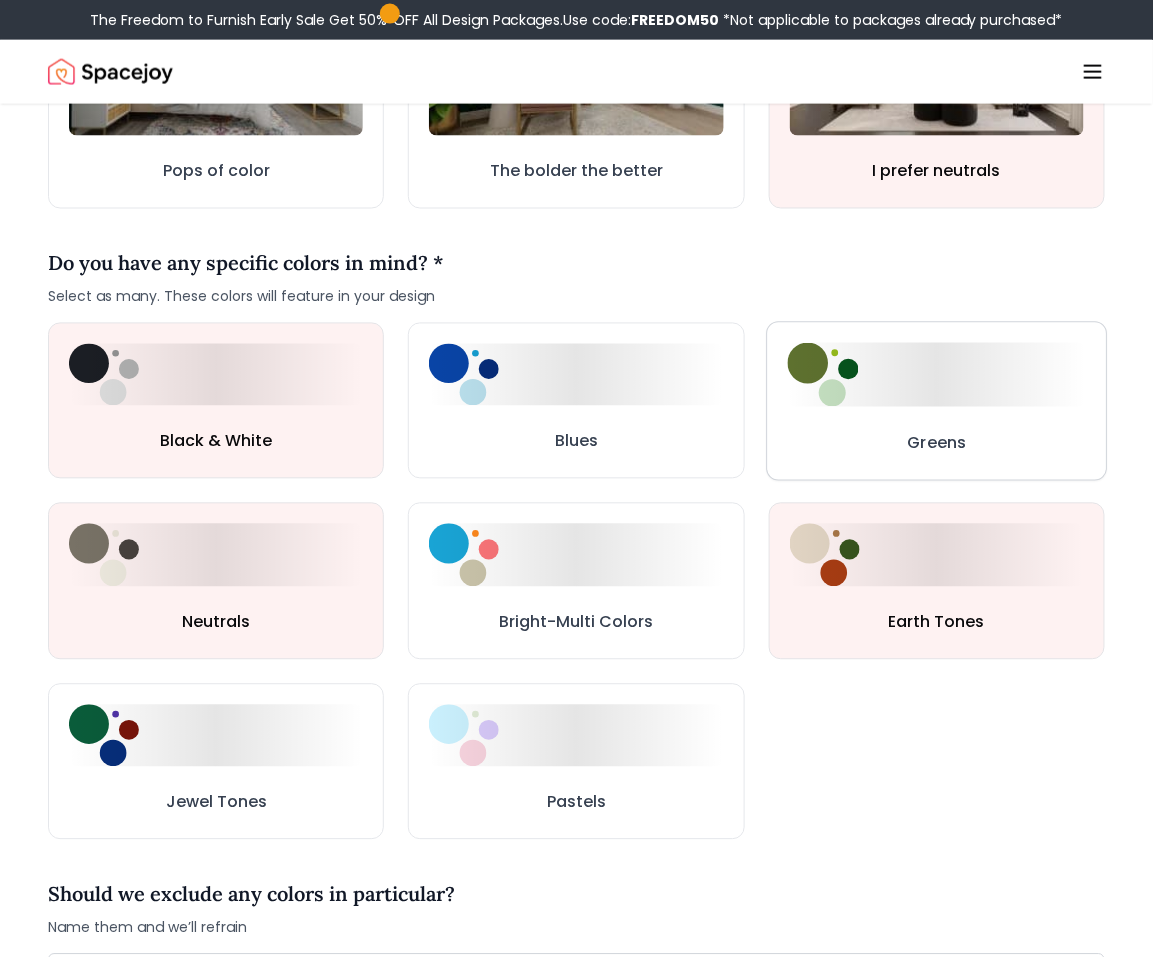 click at bounding box center (936, 374) 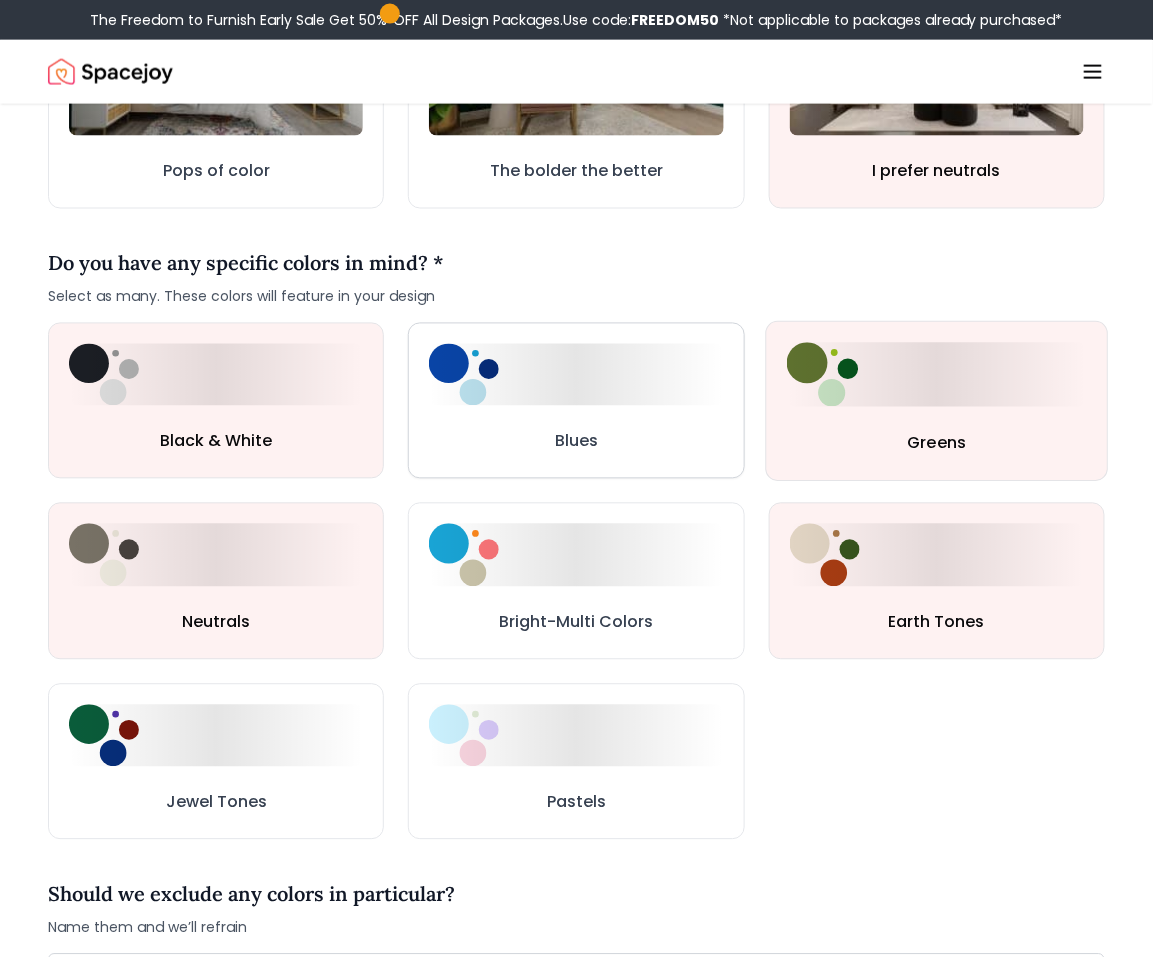 click on "Blues" at bounding box center (576, 401) 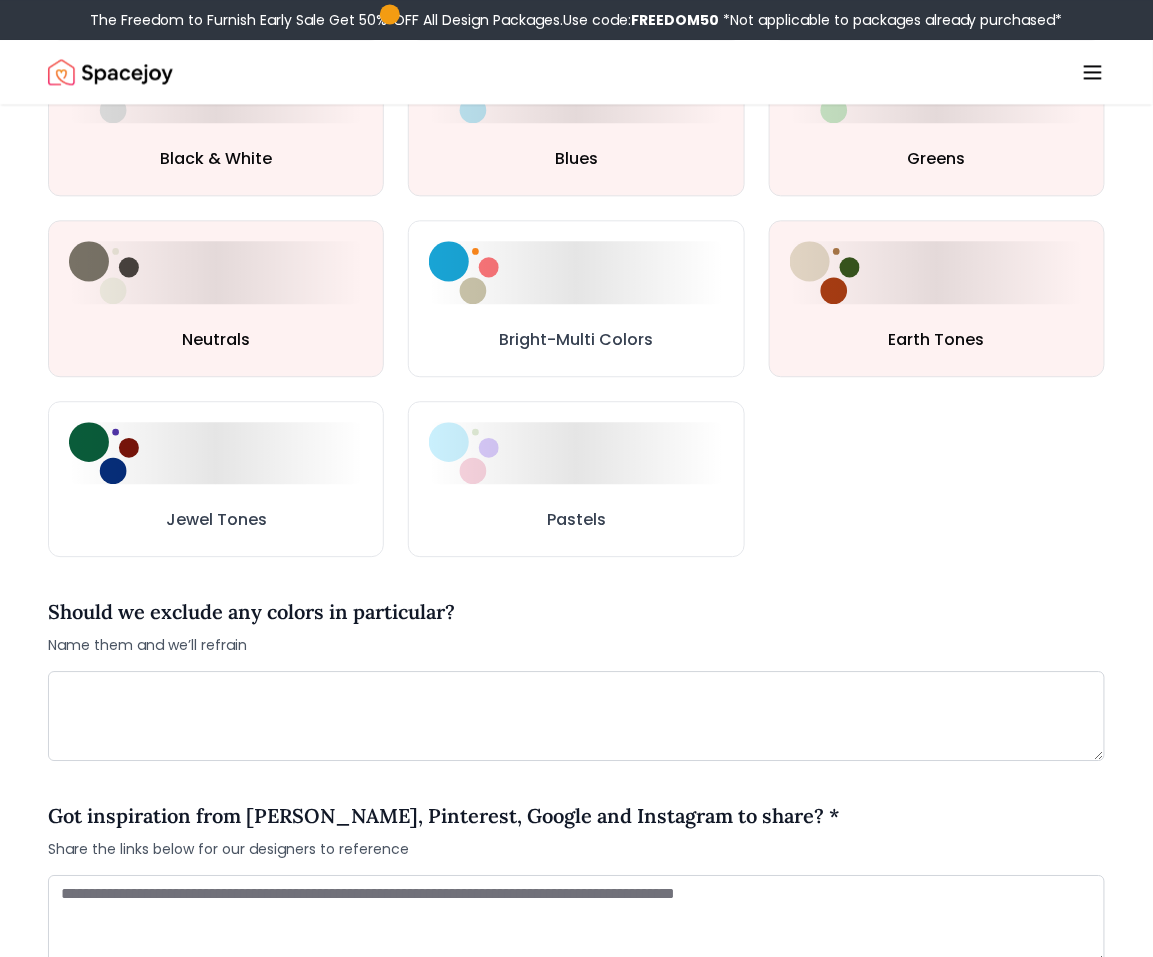 scroll, scrollTop: 1328, scrollLeft: 0, axis: vertical 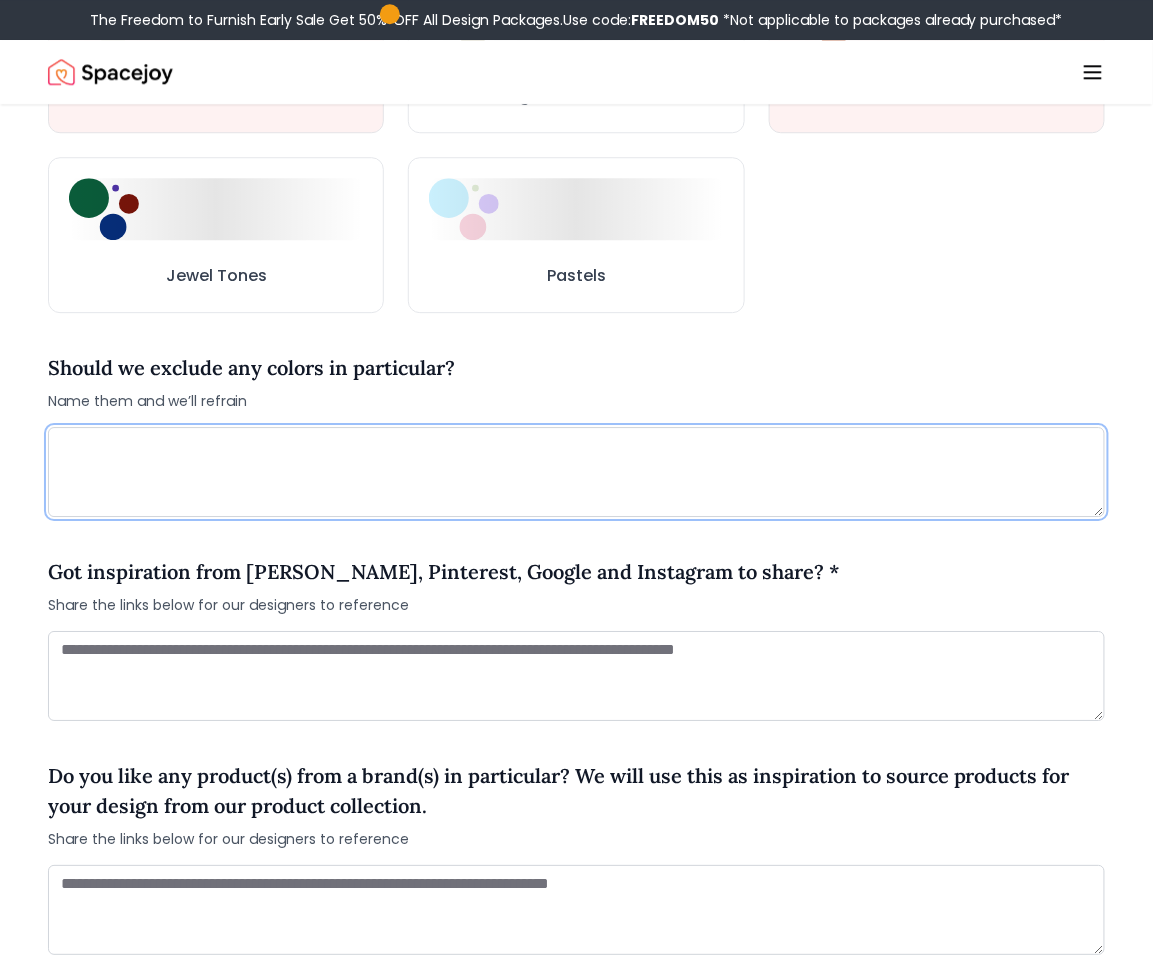 click at bounding box center [576, 472] 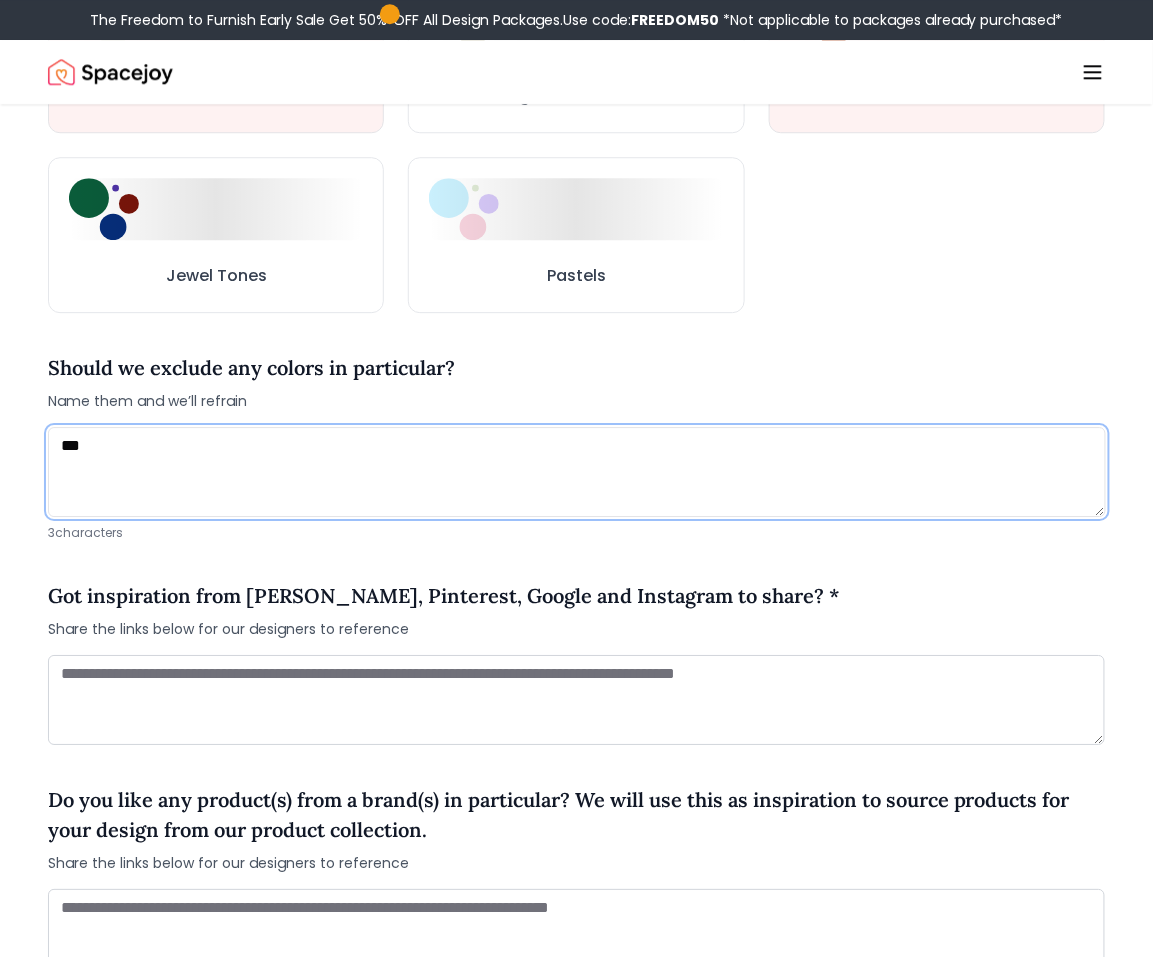 type on "***" 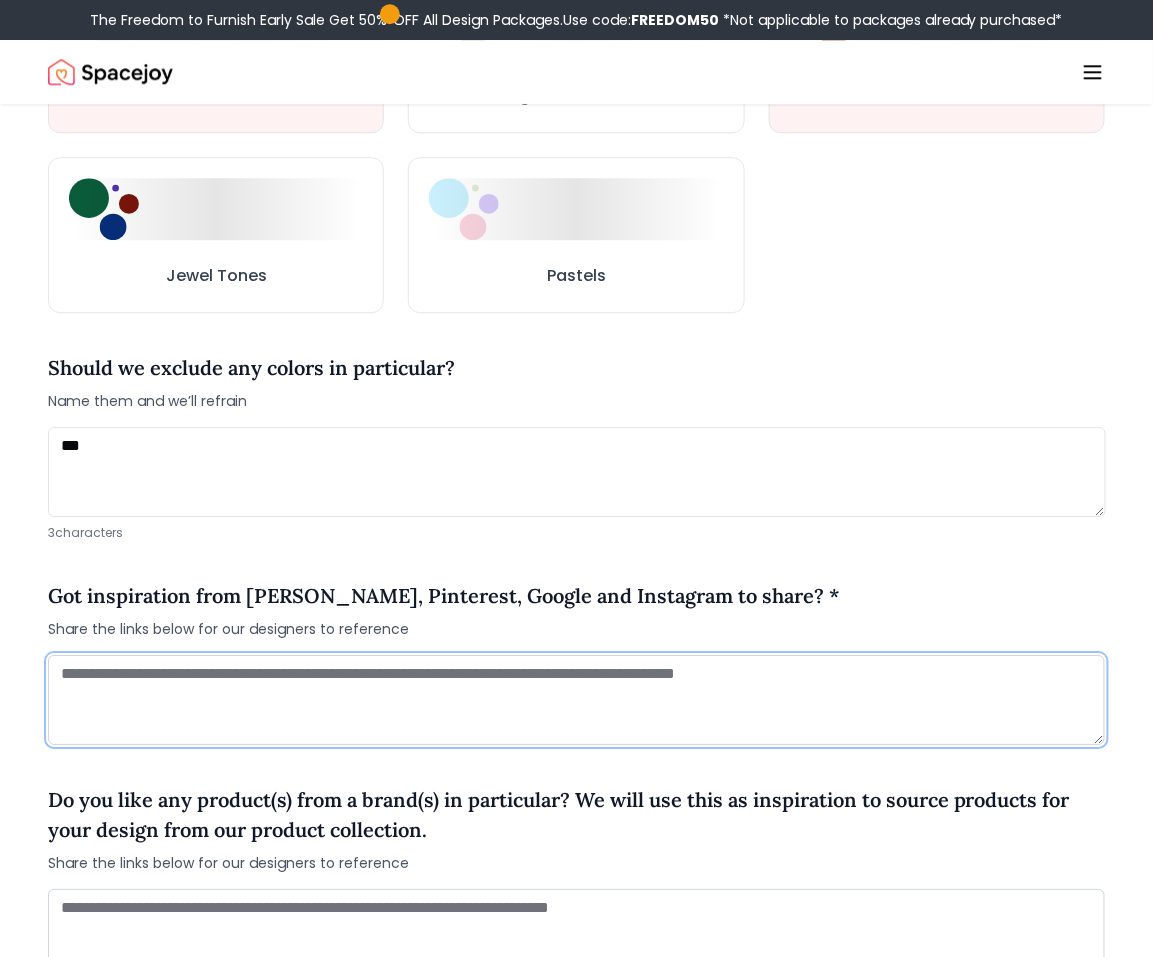 paste on "**********" 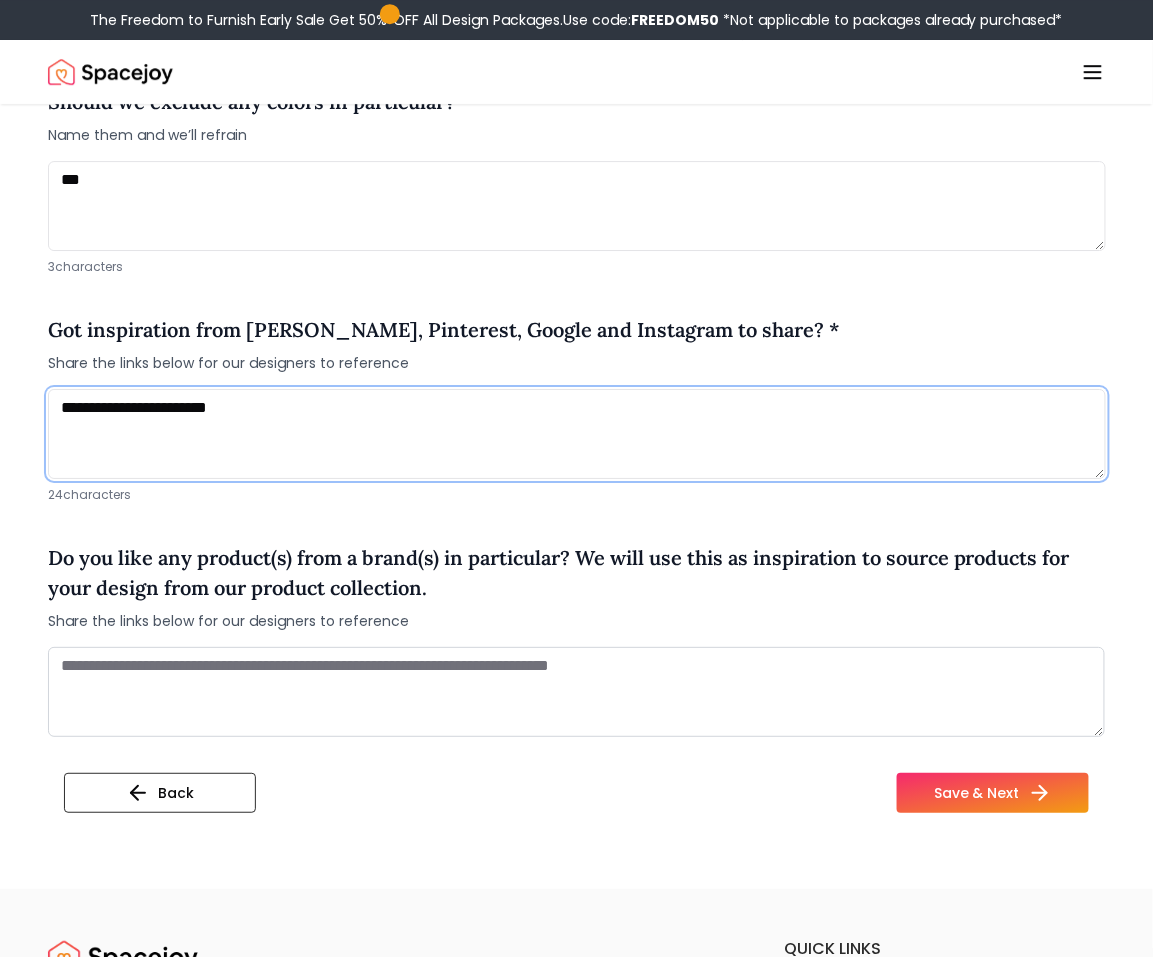 type on "**********" 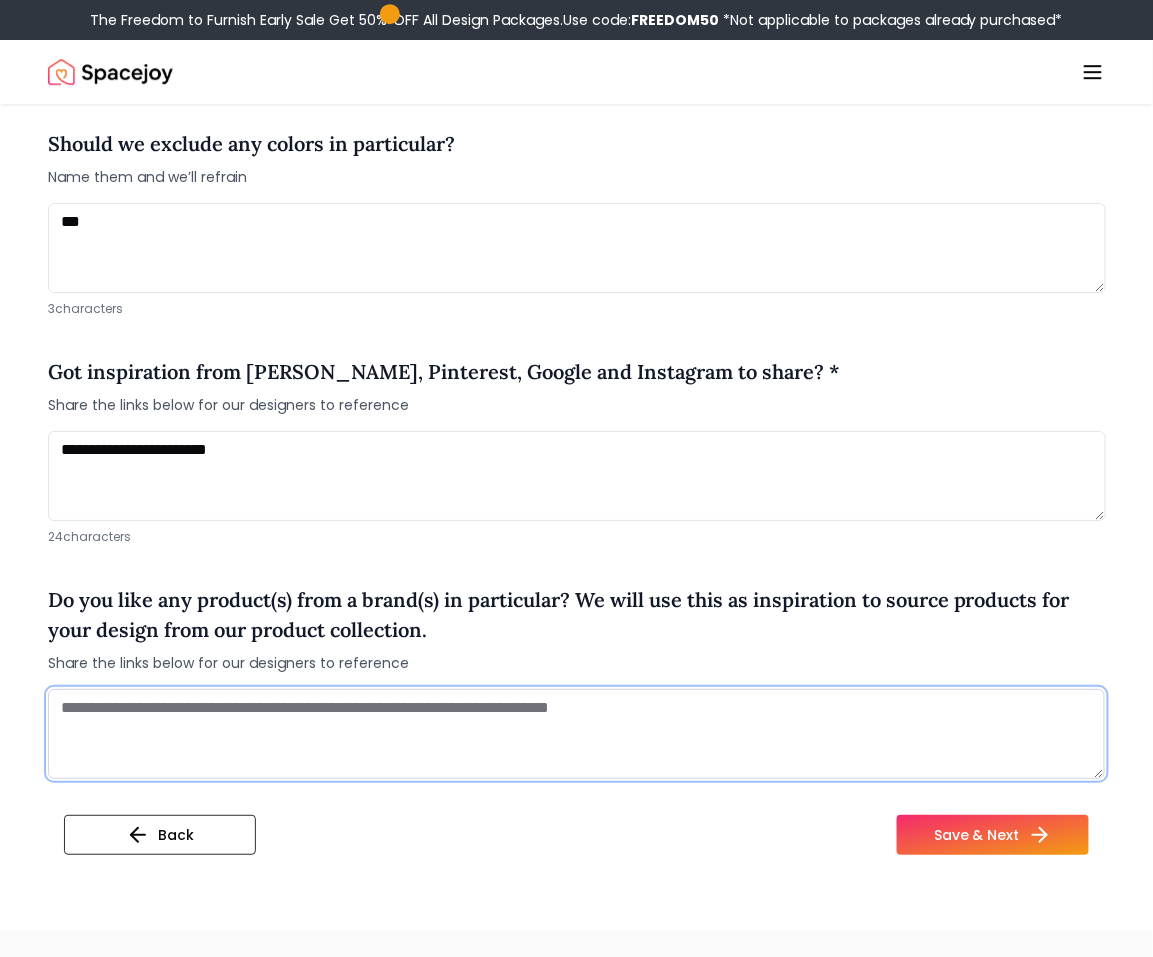 click on "Do you like any product(s) from a brand(s) in particular? We will use this as inspiration to source products for your design from our product collection.  Share the links below for our designers to reference" at bounding box center [576, 674] 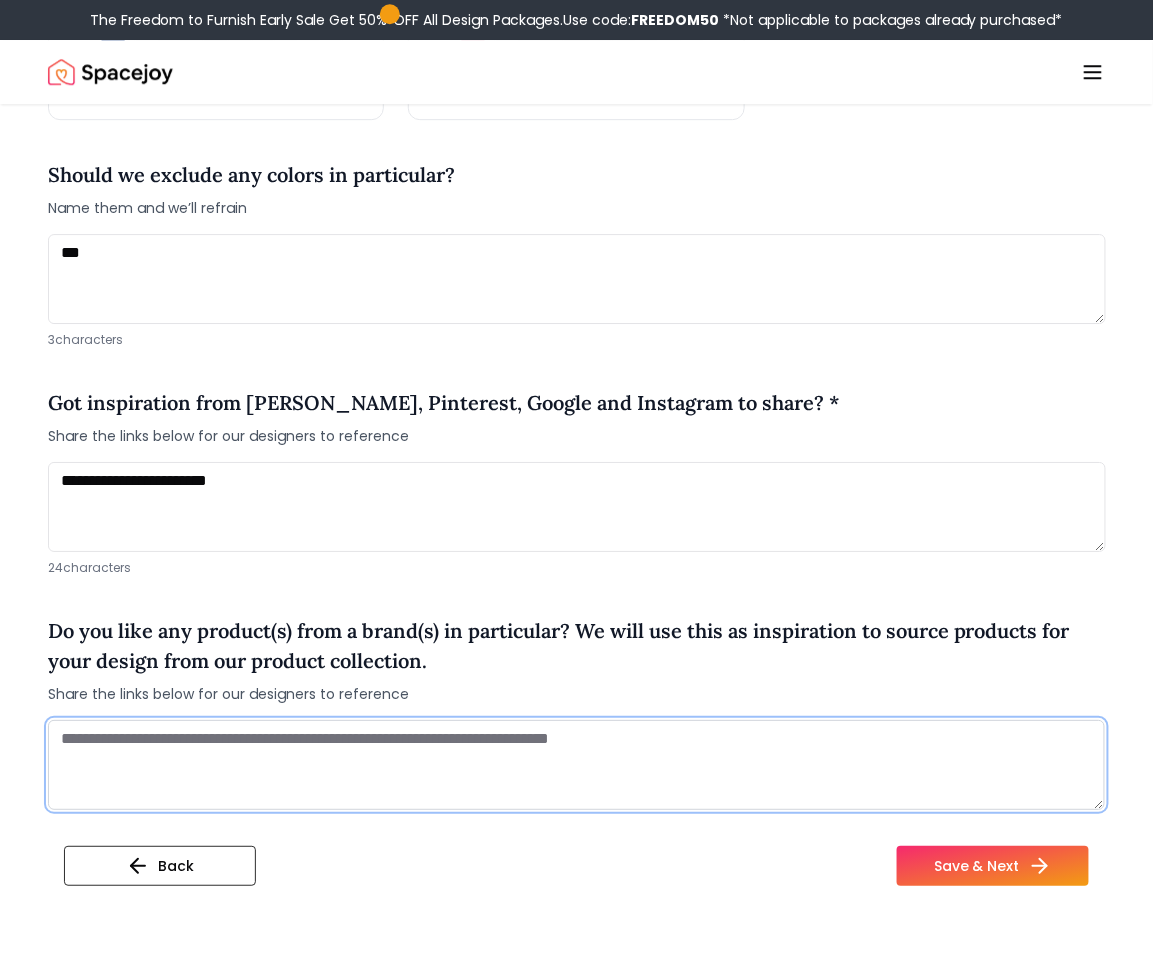 click at bounding box center [576, 765] 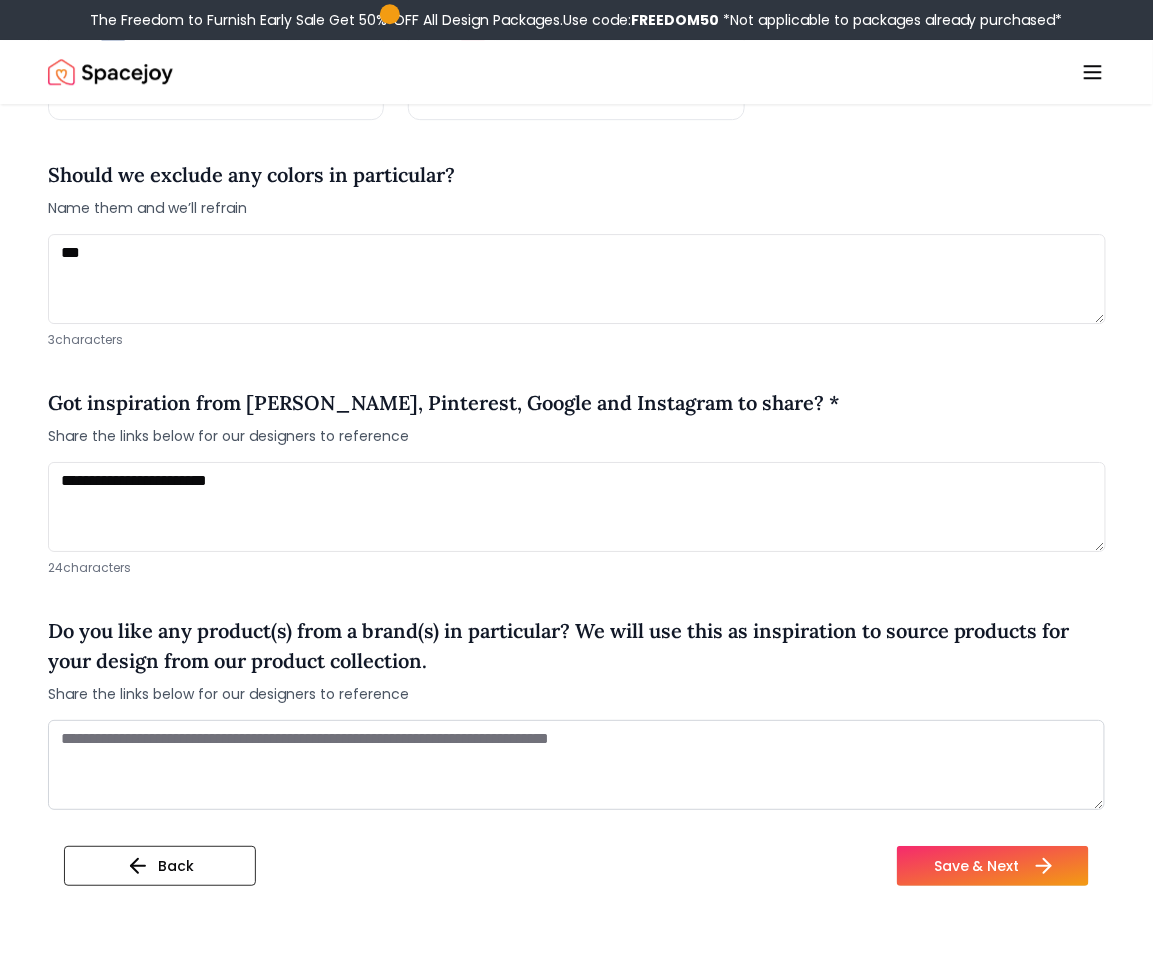 click on "Save & Next" at bounding box center [993, 866] 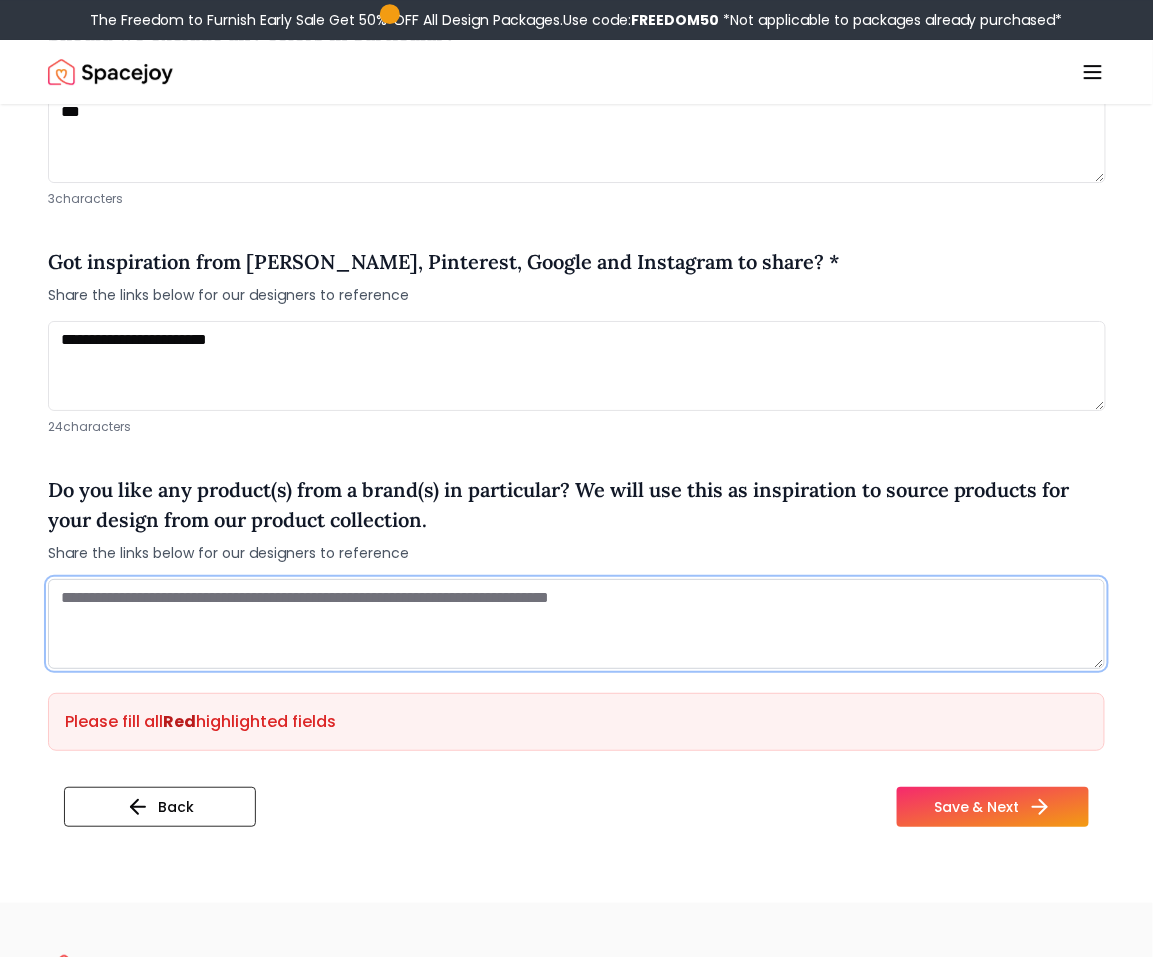 click at bounding box center [576, 624] 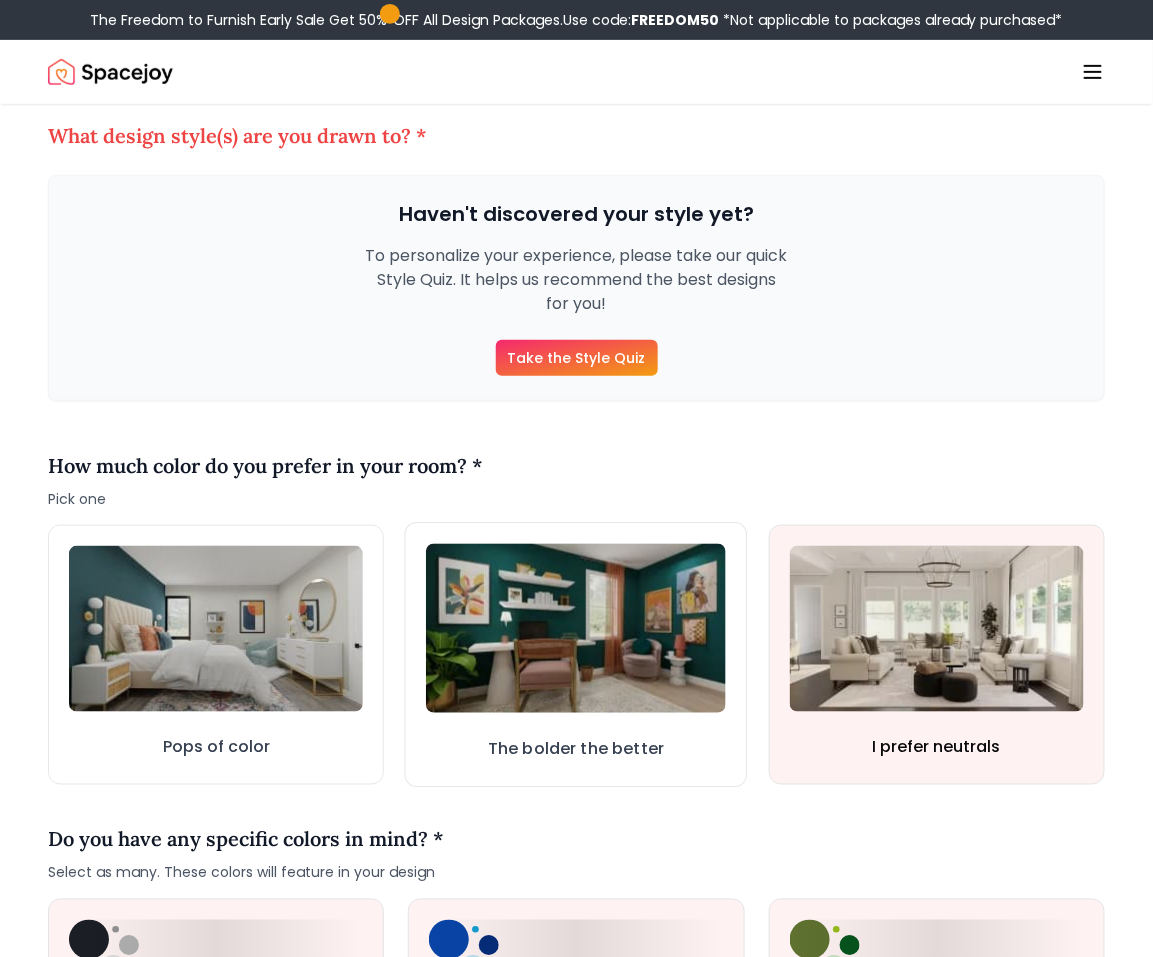 scroll, scrollTop: 161, scrollLeft: 0, axis: vertical 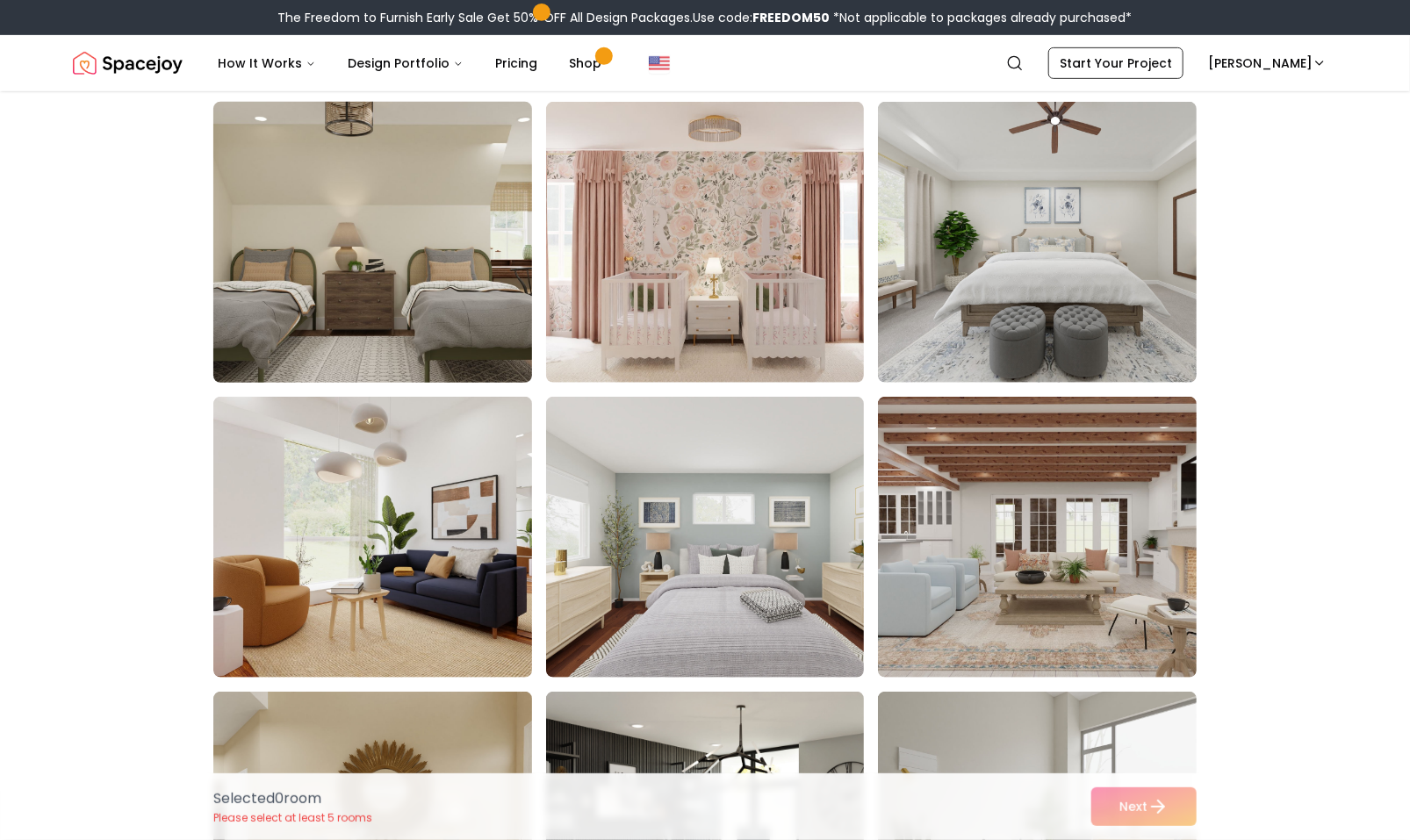click at bounding box center [389, 242] 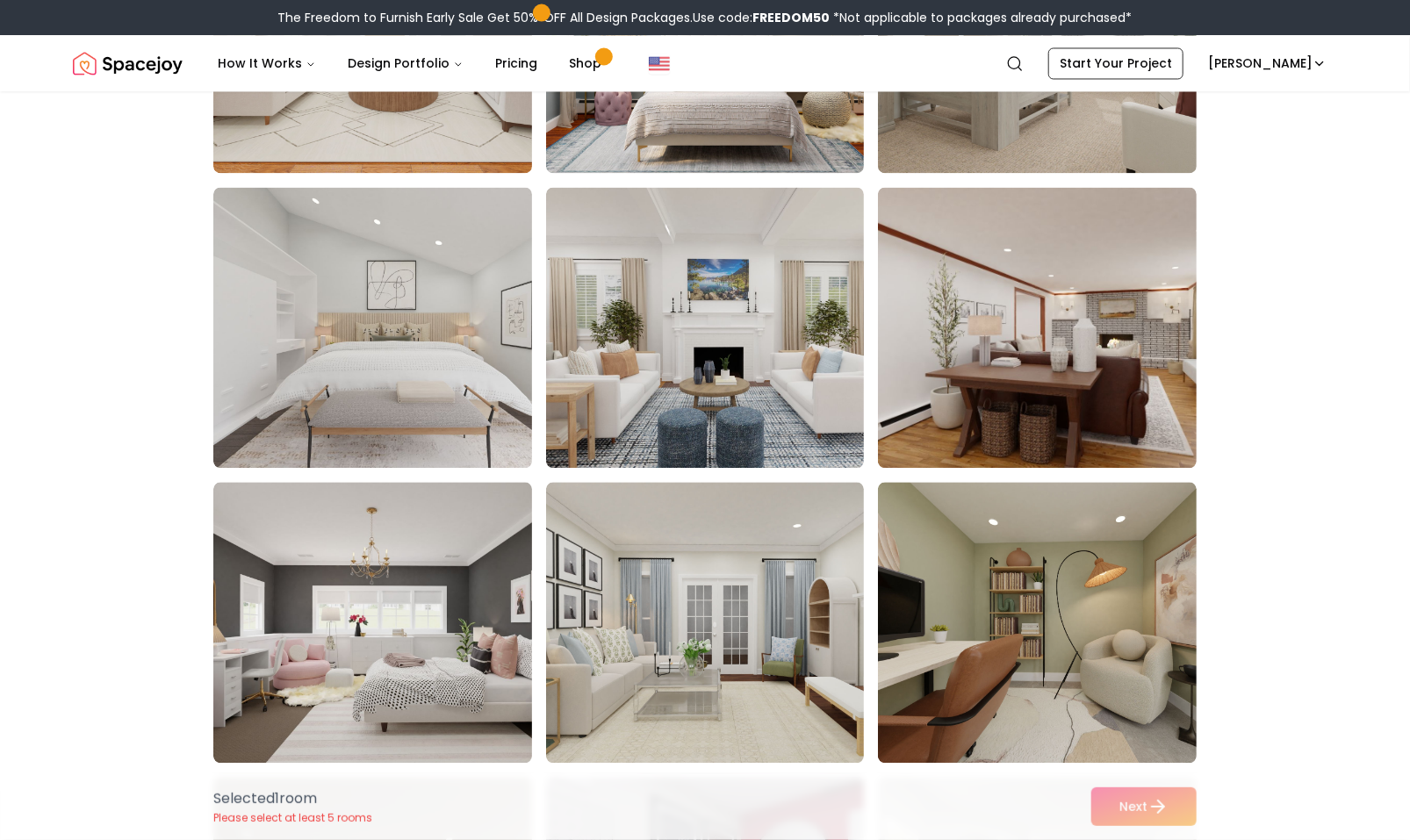 scroll, scrollTop: 1822, scrollLeft: 0, axis: vertical 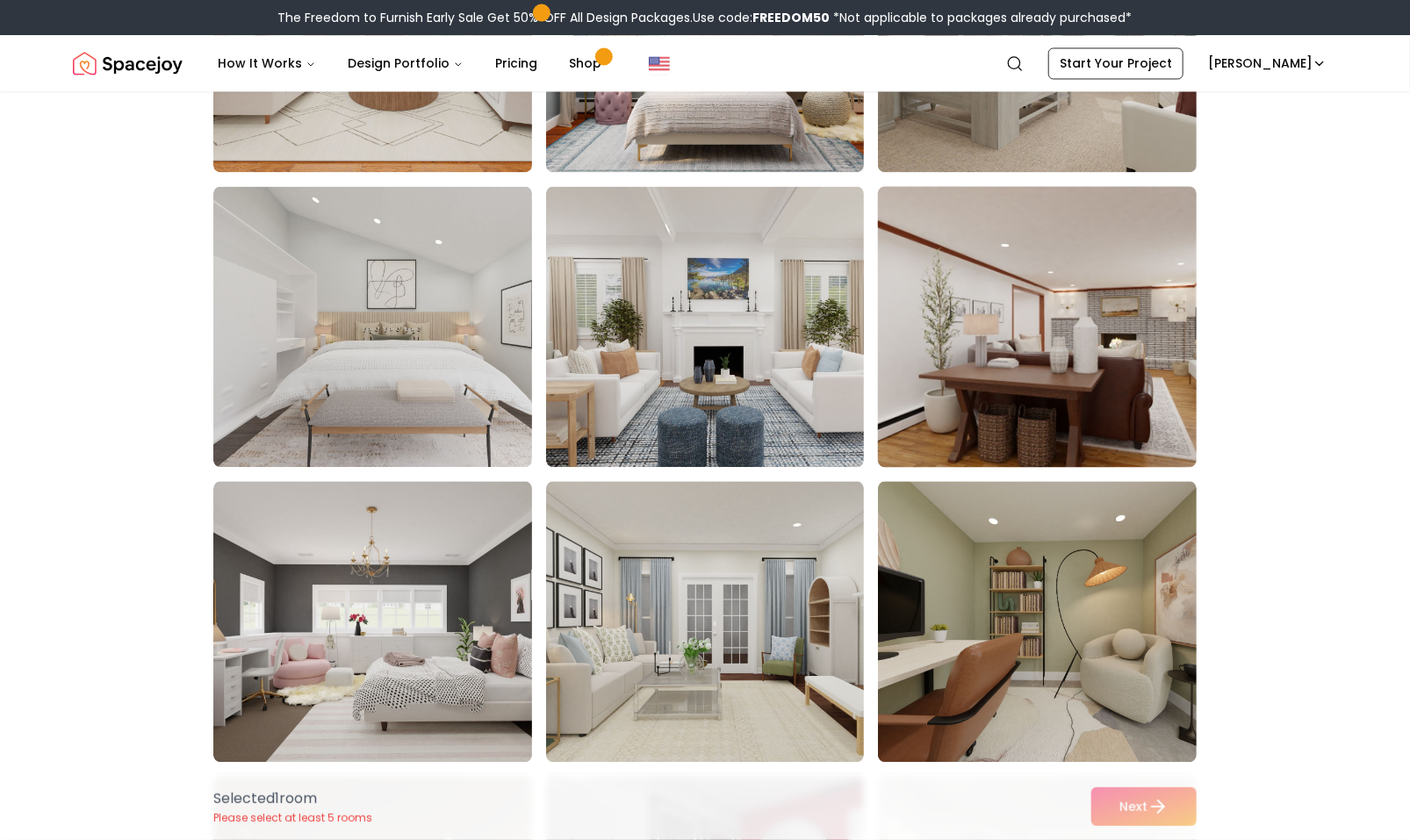 click at bounding box center [1054, 327] 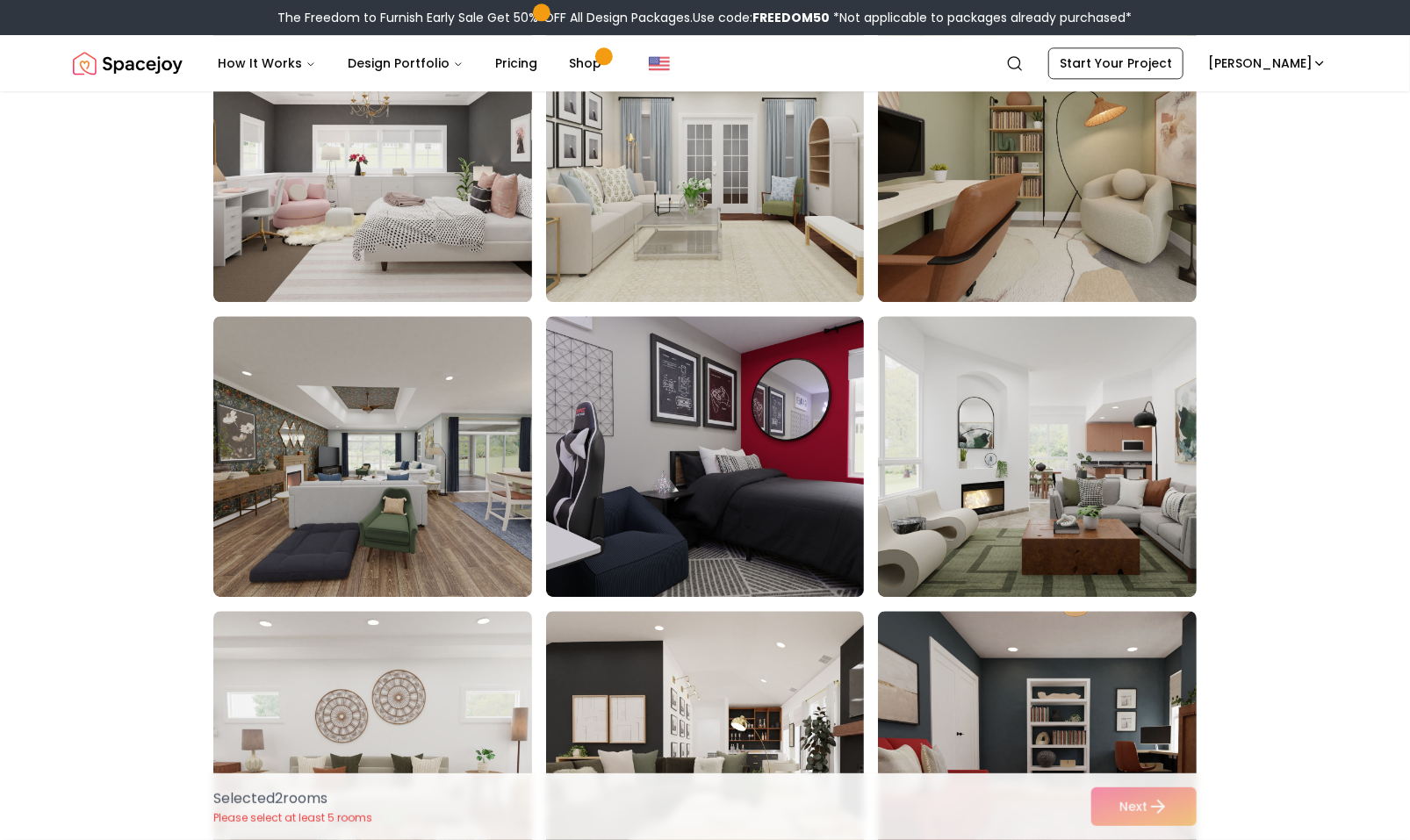 scroll, scrollTop: 2726, scrollLeft: 0, axis: vertical 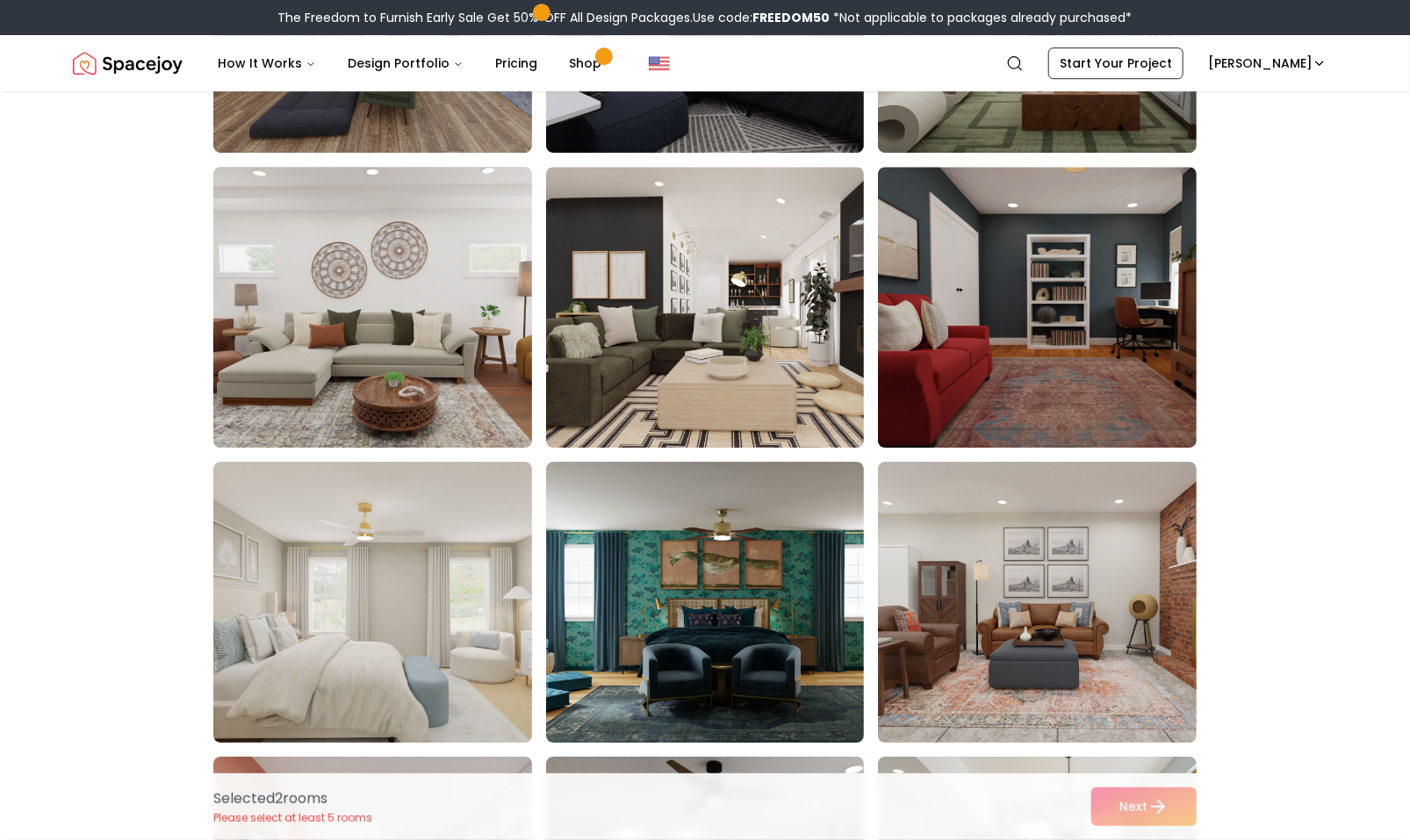 click at bounding box center (389, 307) 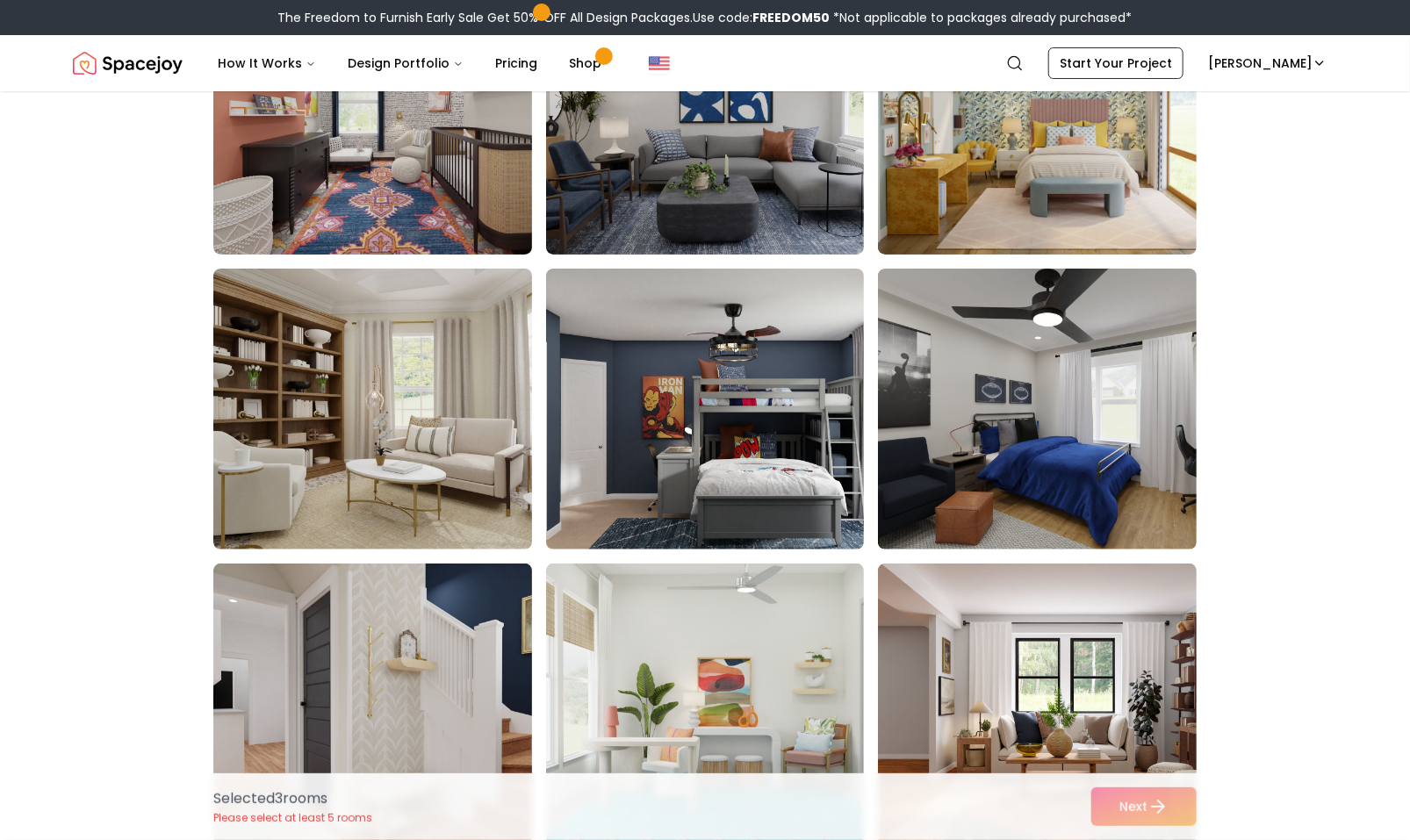 scroll, scrollTop: 3510, scrollLeft: 0, axis: vertical 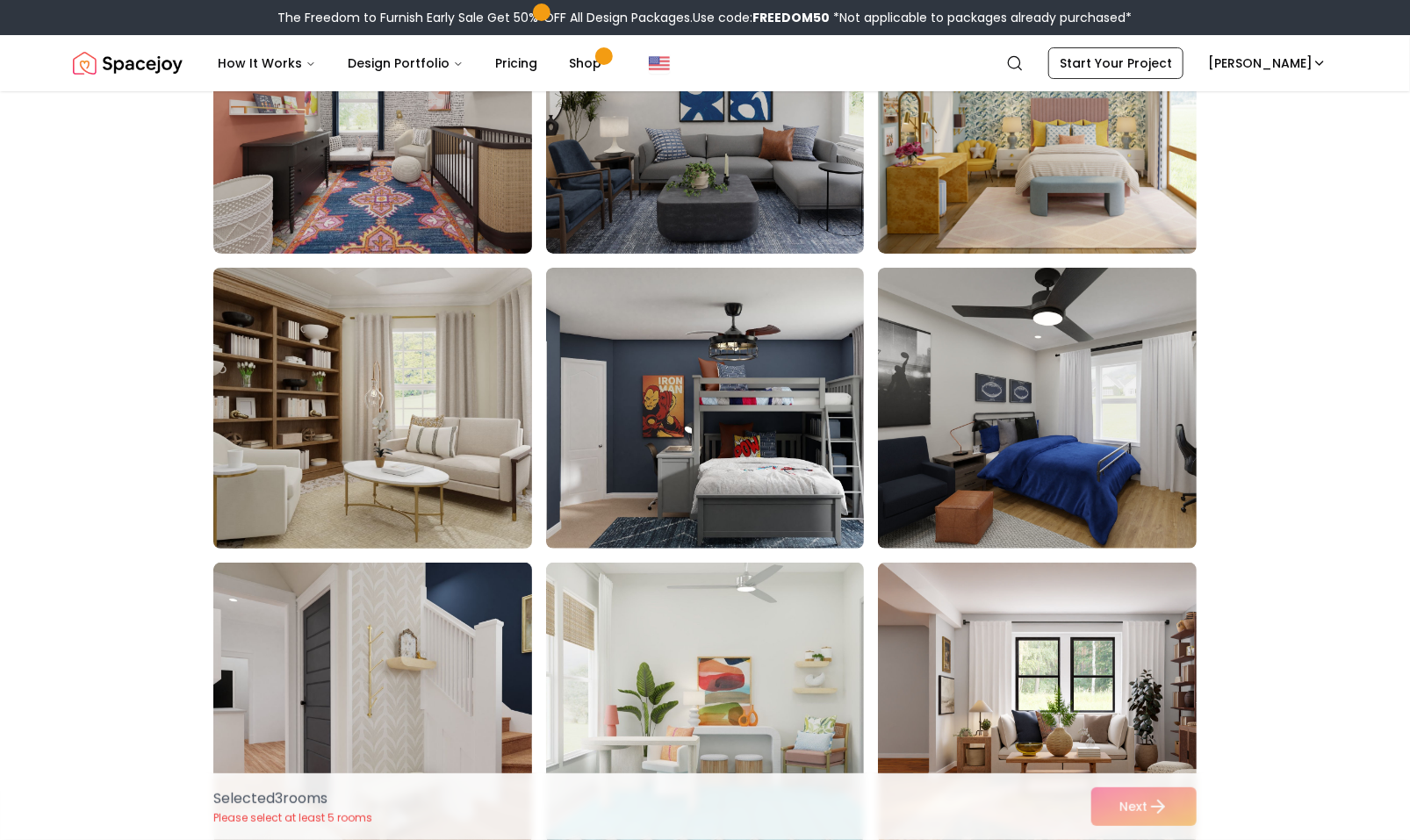 click at bounding box center [389, 408] 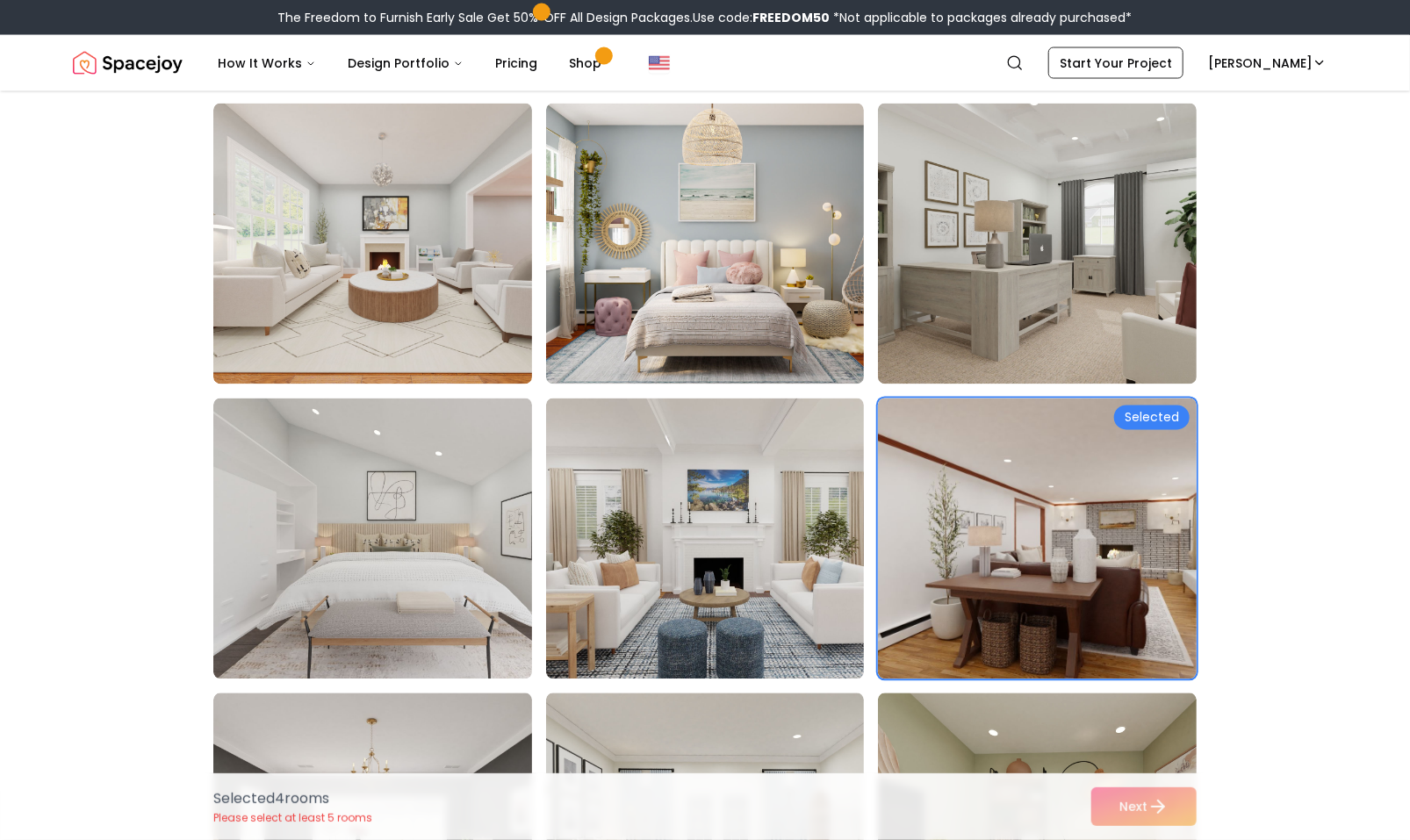 scroll, scrollTop: 1712, scrollLeft: 0, axis: vertical 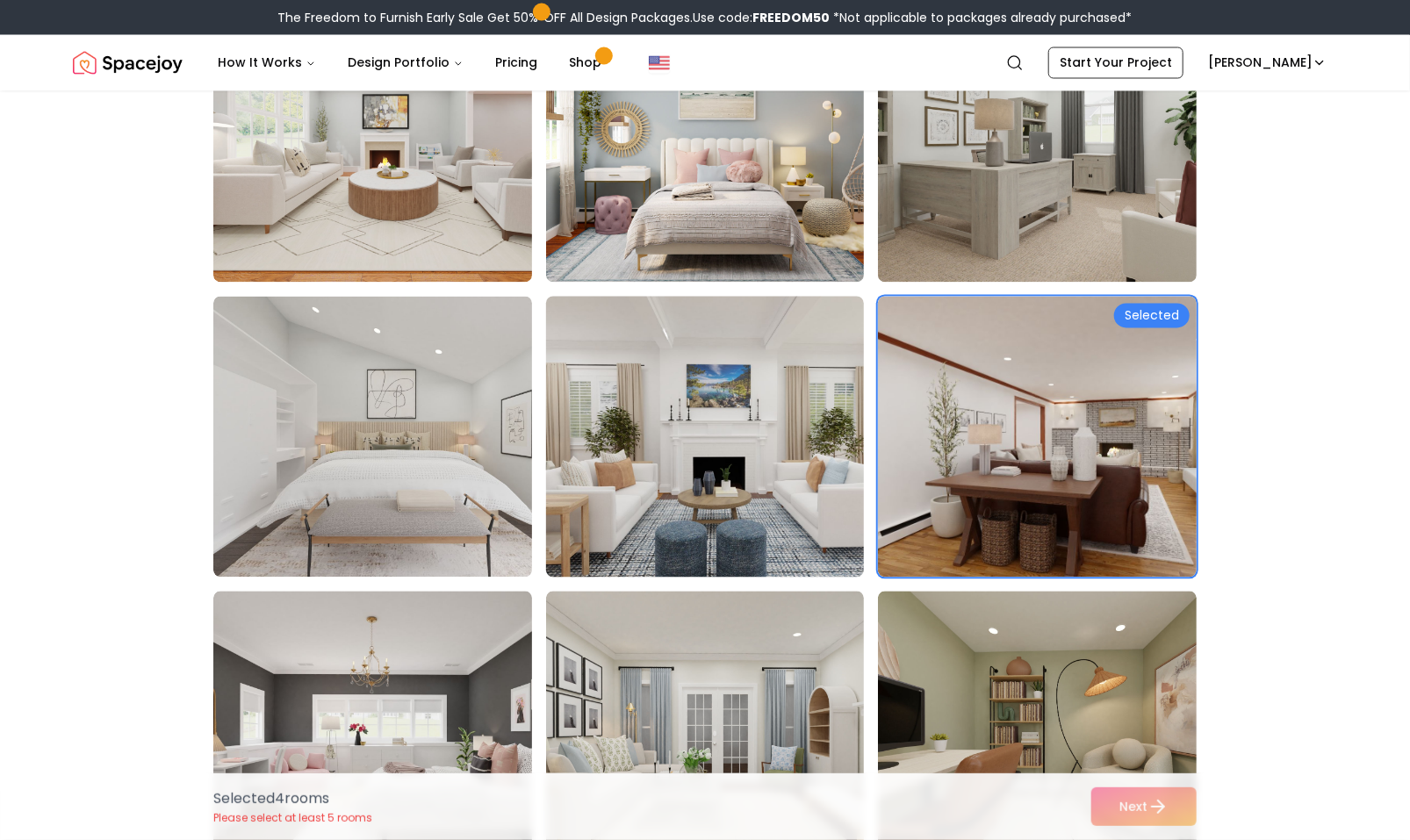 click at bounding box center (722, 437) 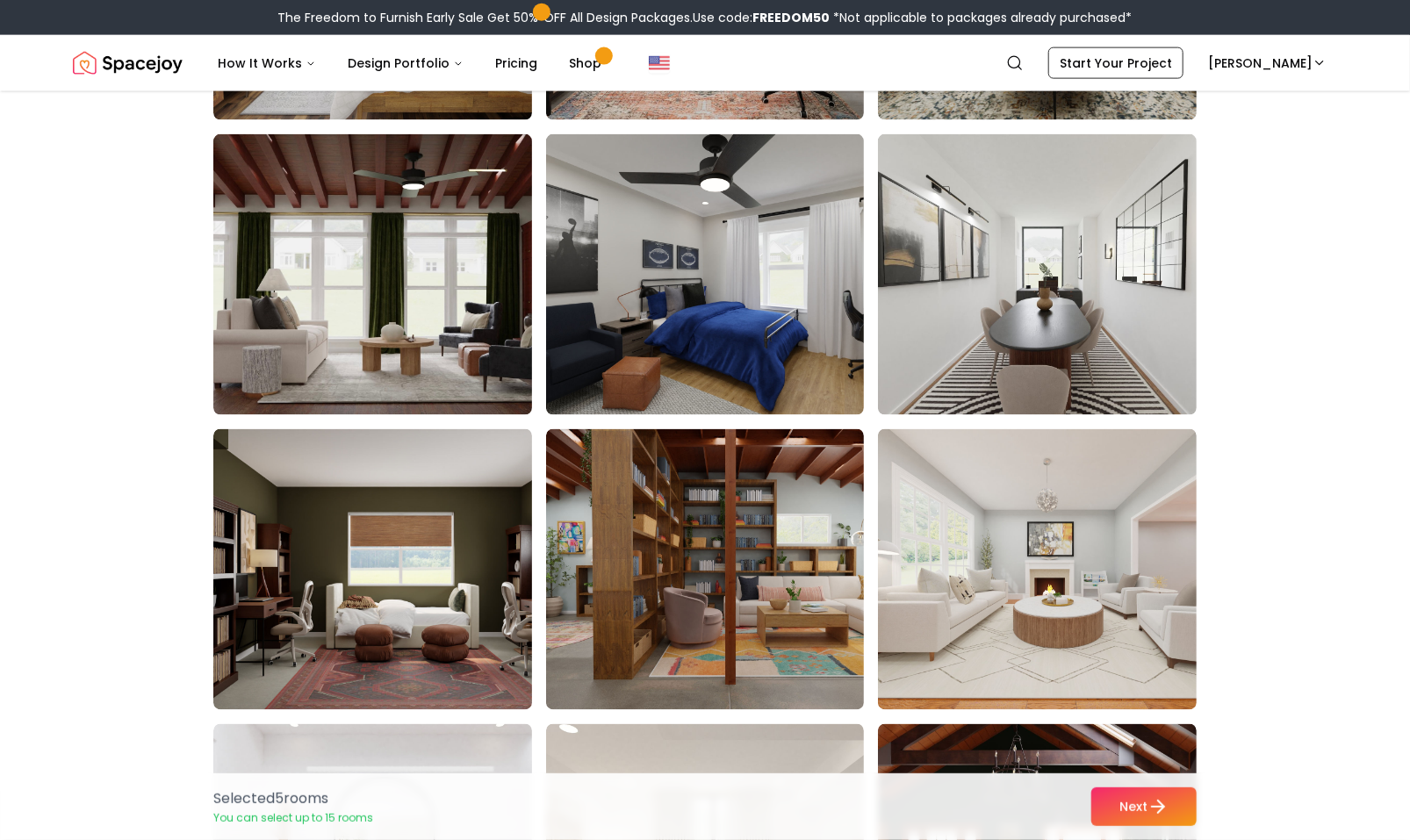 scroll, scrollTop: 8005, scrollLeft: 0, axis: vertical 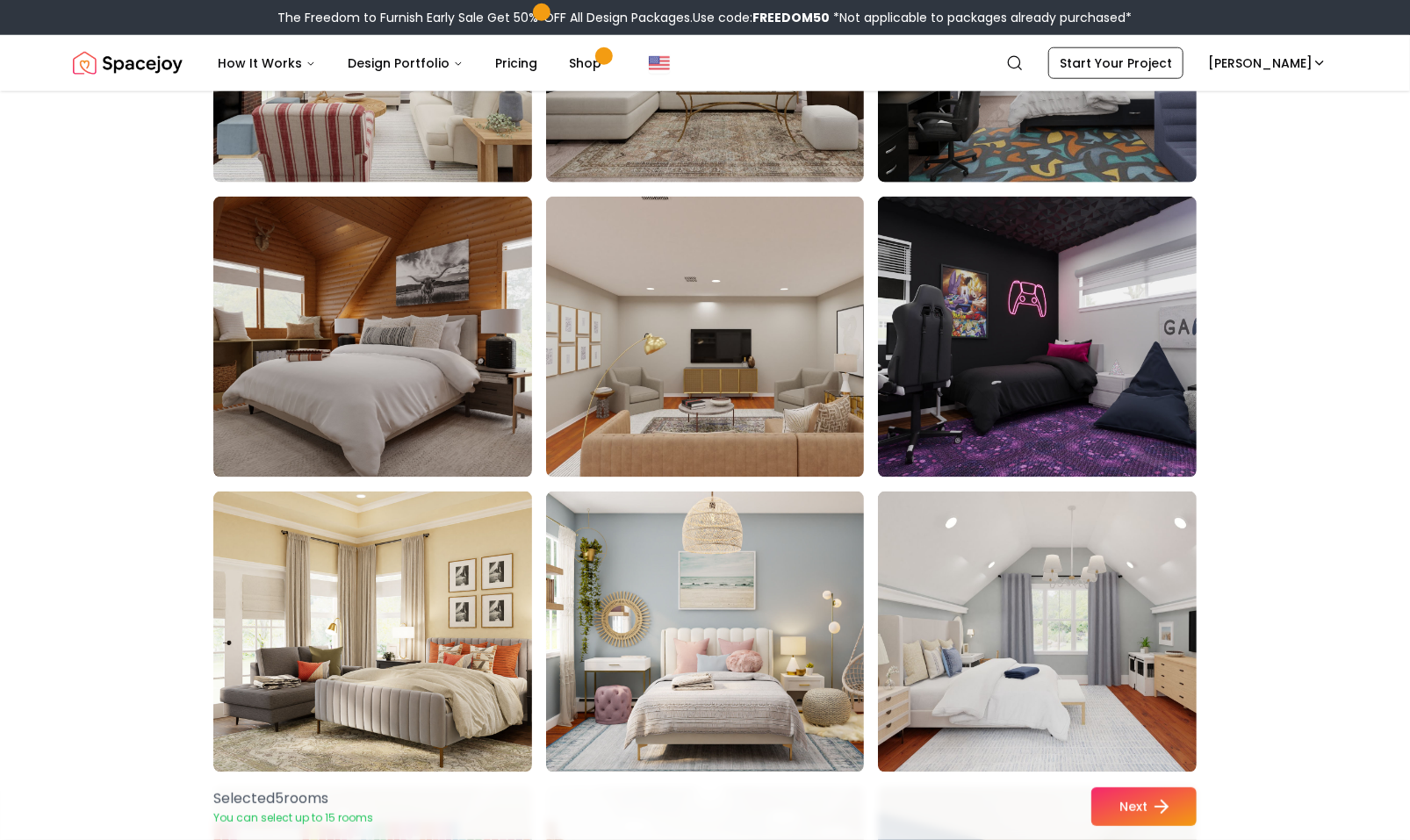 click 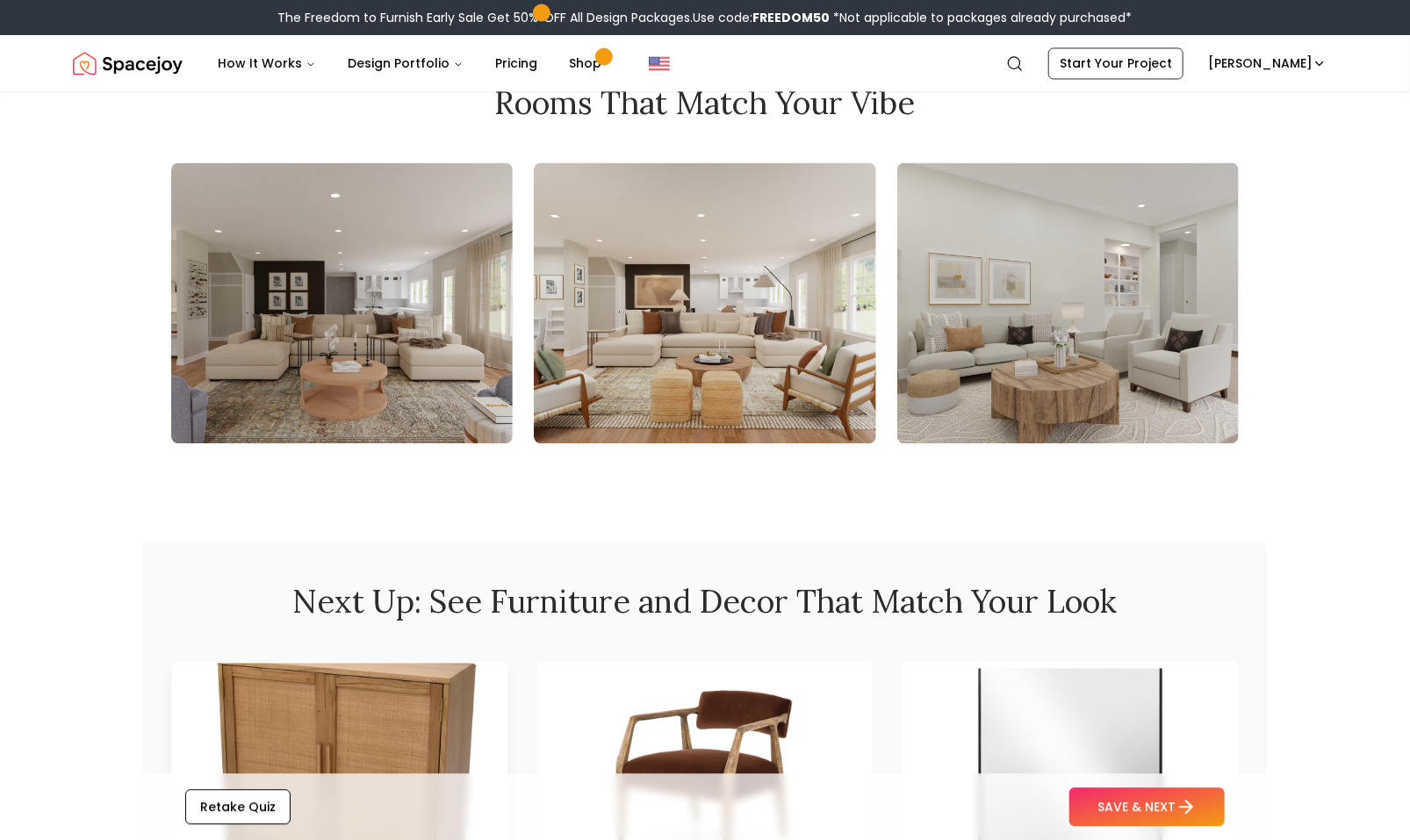 scroll, scrollTop: 1892, scrollLeft: 0, axis: vertical 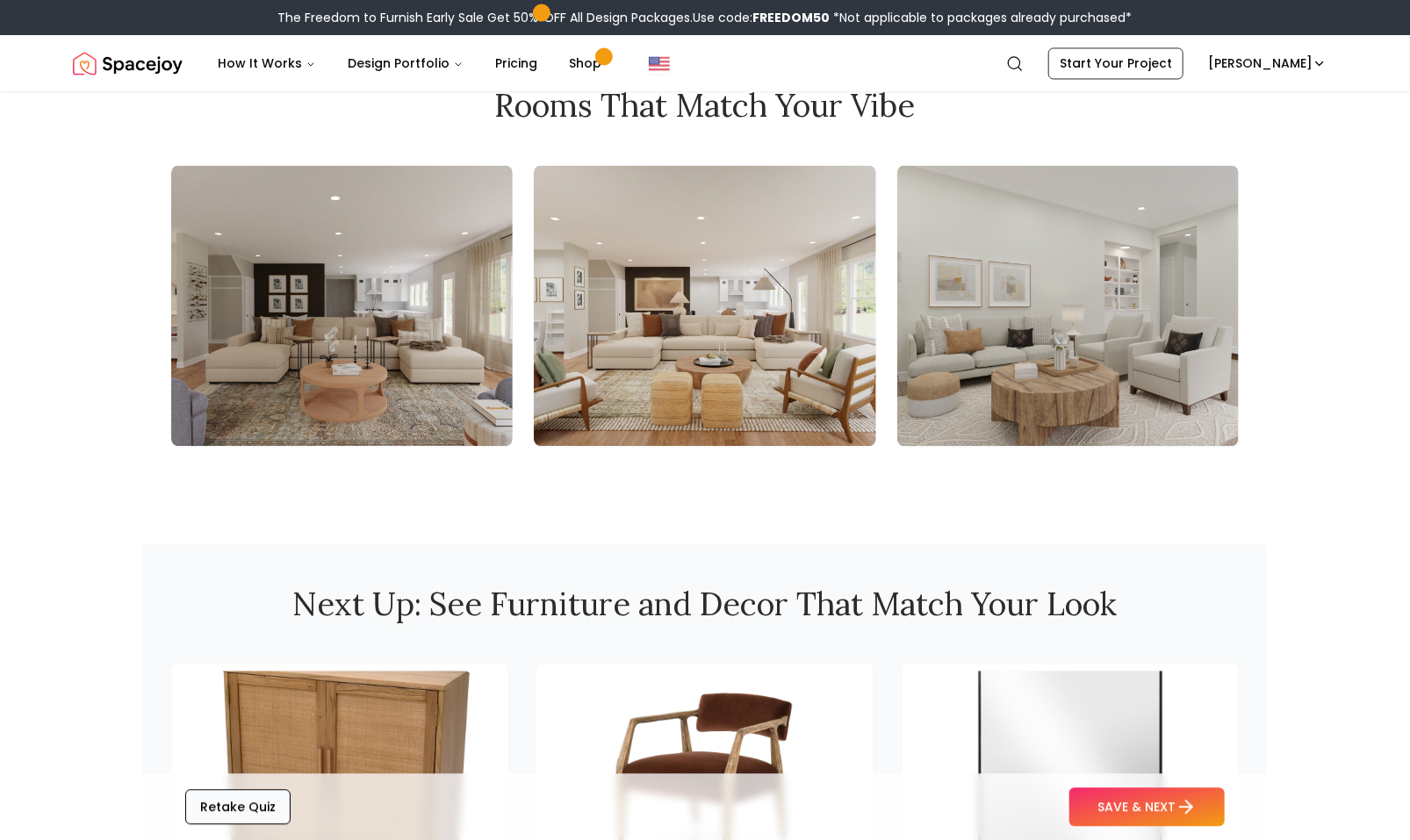 click on "Retake Quiz" at bounding box center (238, 807) 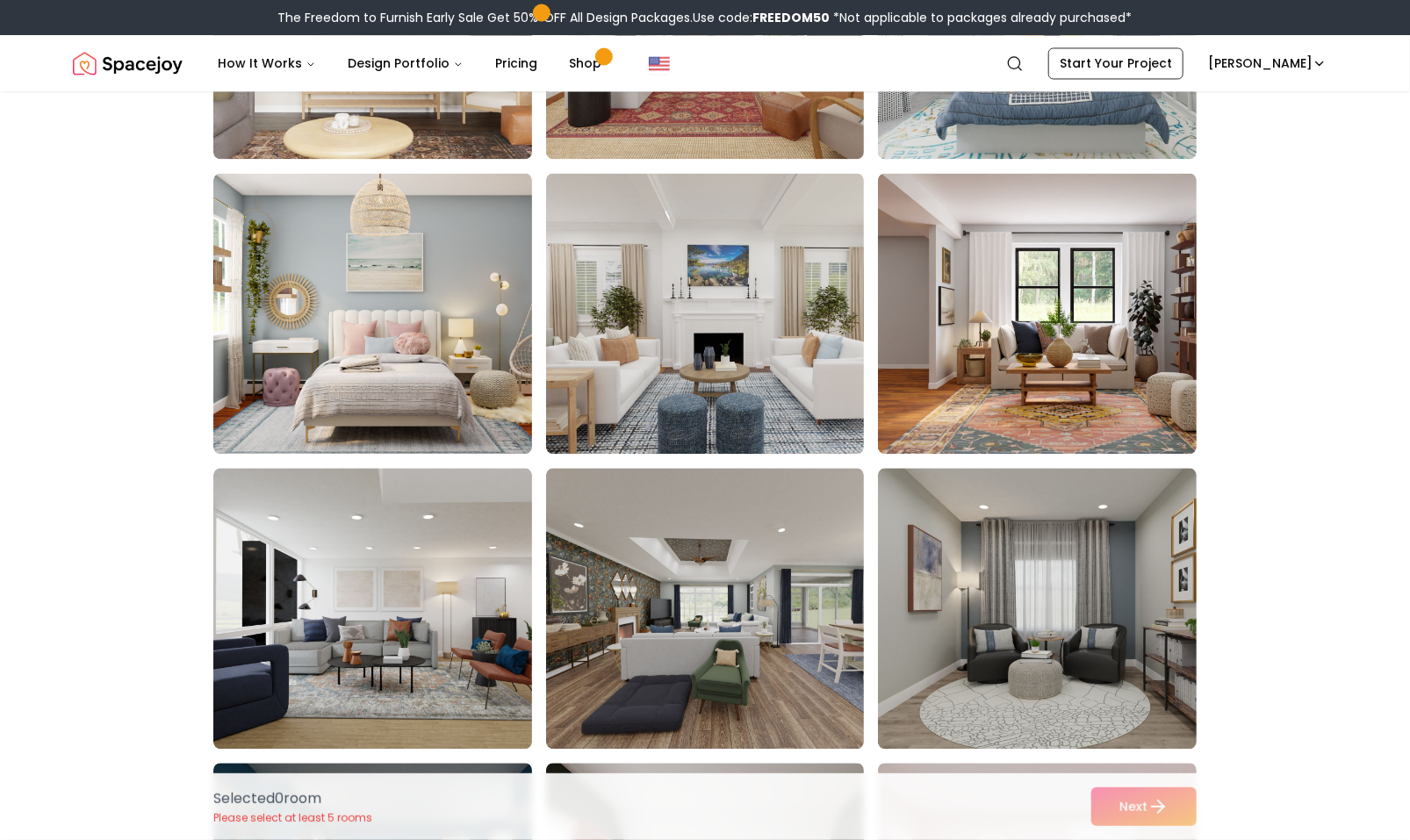 scroll, scrollTop: 8925, scrollLeft: 0, axis: vertical 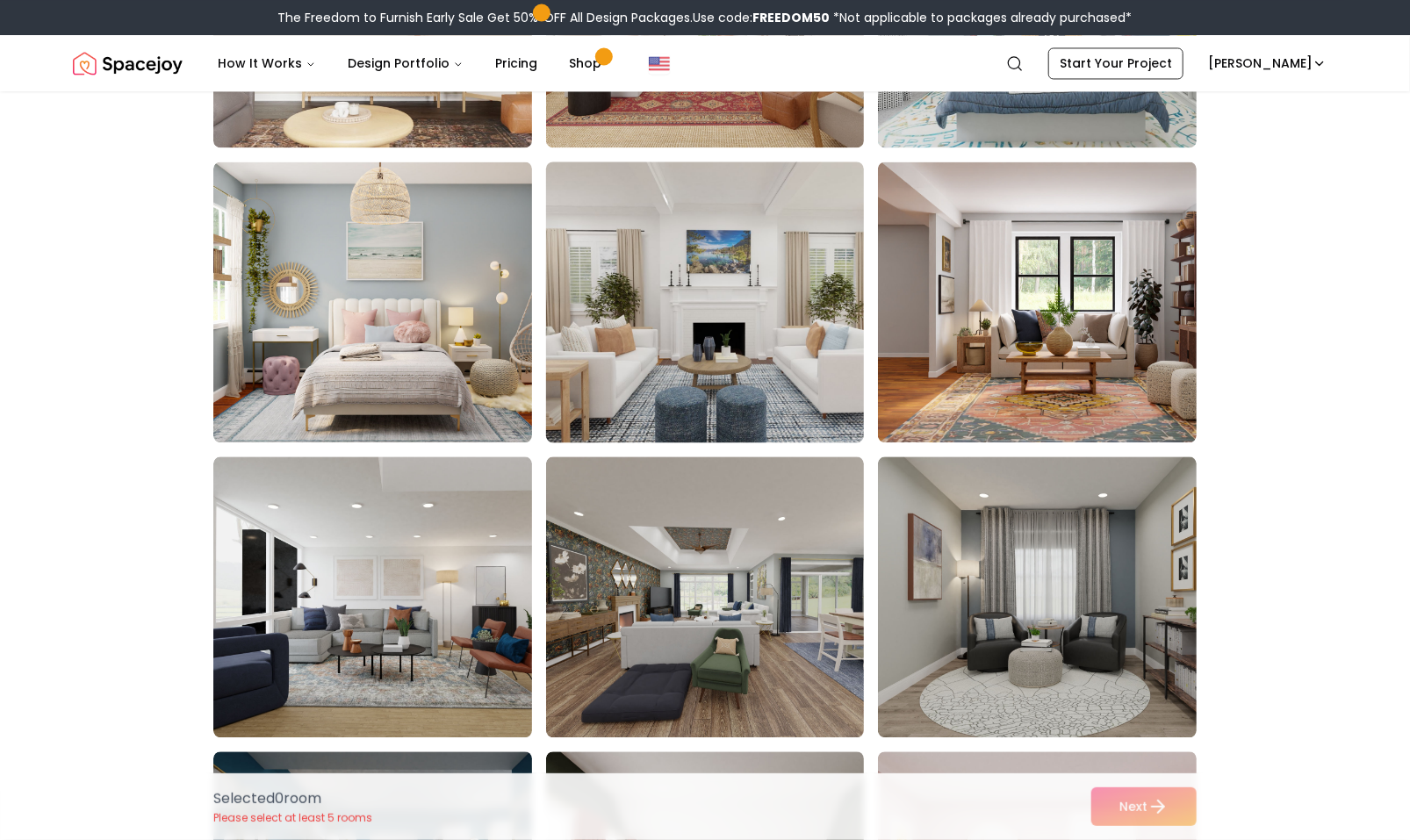 click at bounding box center [722, 302] 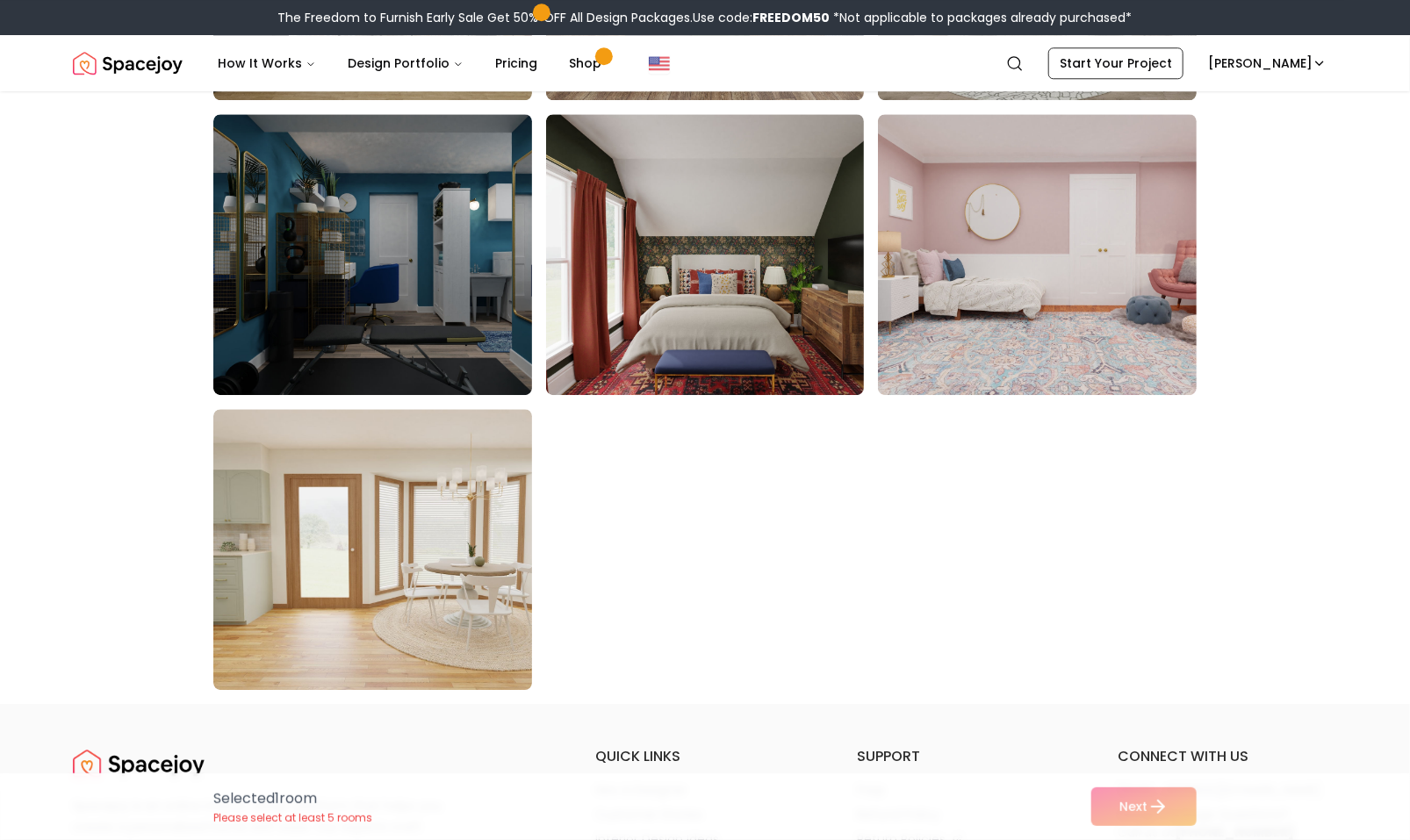 scroll, scrollTop: 9670, scrollLeft: 0, axis: vertical 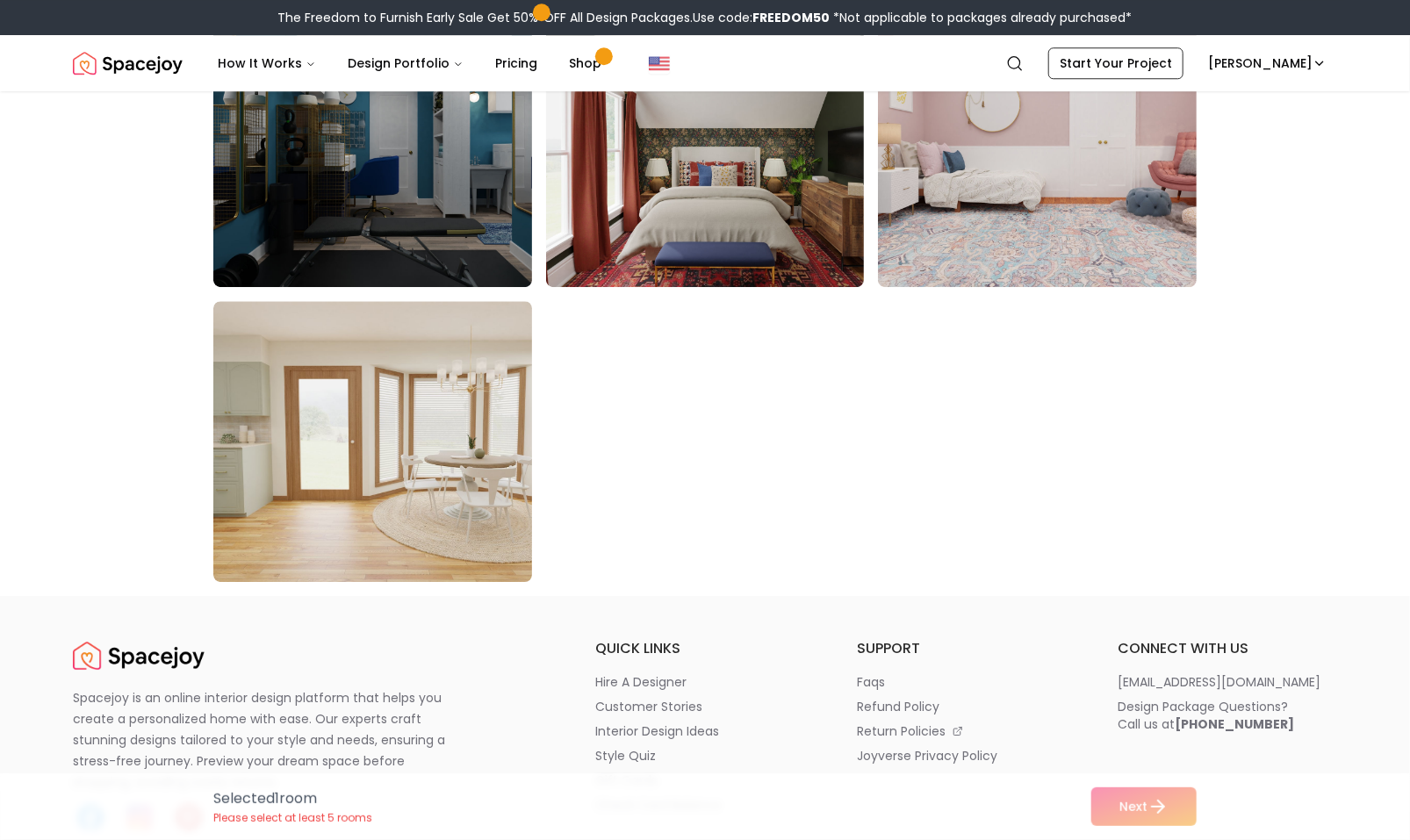 click on "Selected  1  room Please select at least 5 rooms Next" at bounding box center [705, 807] 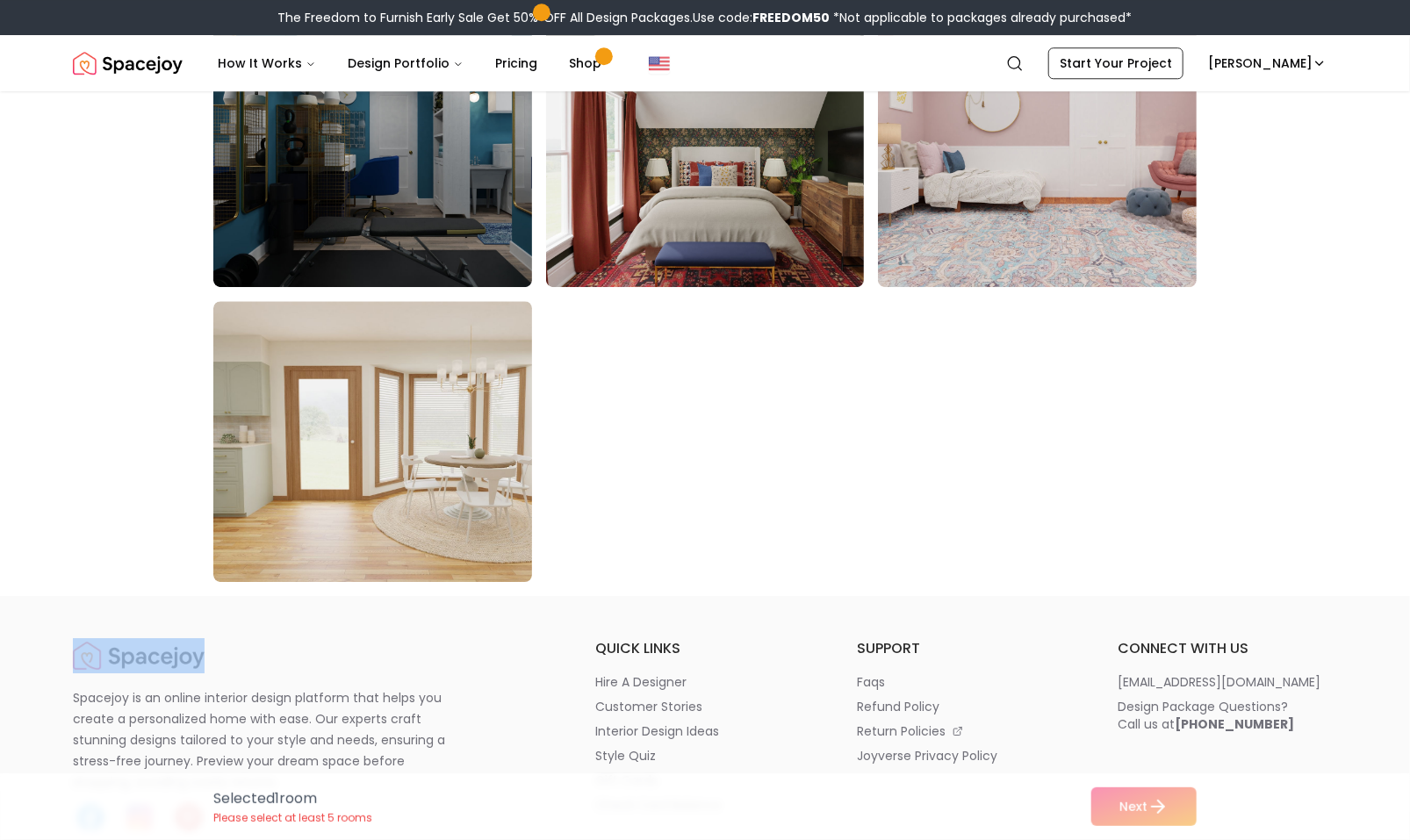 click on "Selected  1  room Please select at least 5 rooms Next" at bounding box center [705, 807] 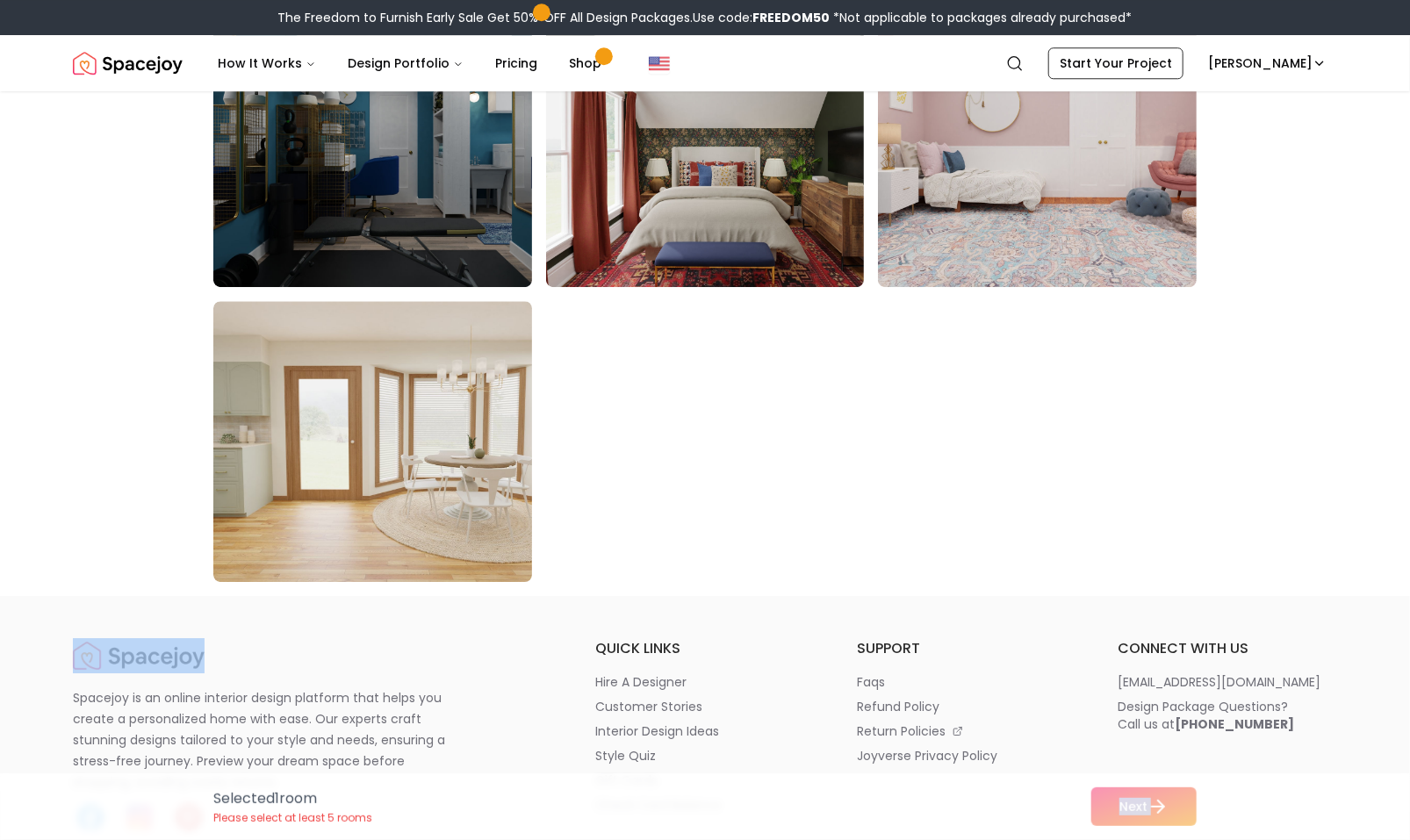 click on "Selected  1  room Please select at least 5 rooms Next" at bounding box center [705, 807] 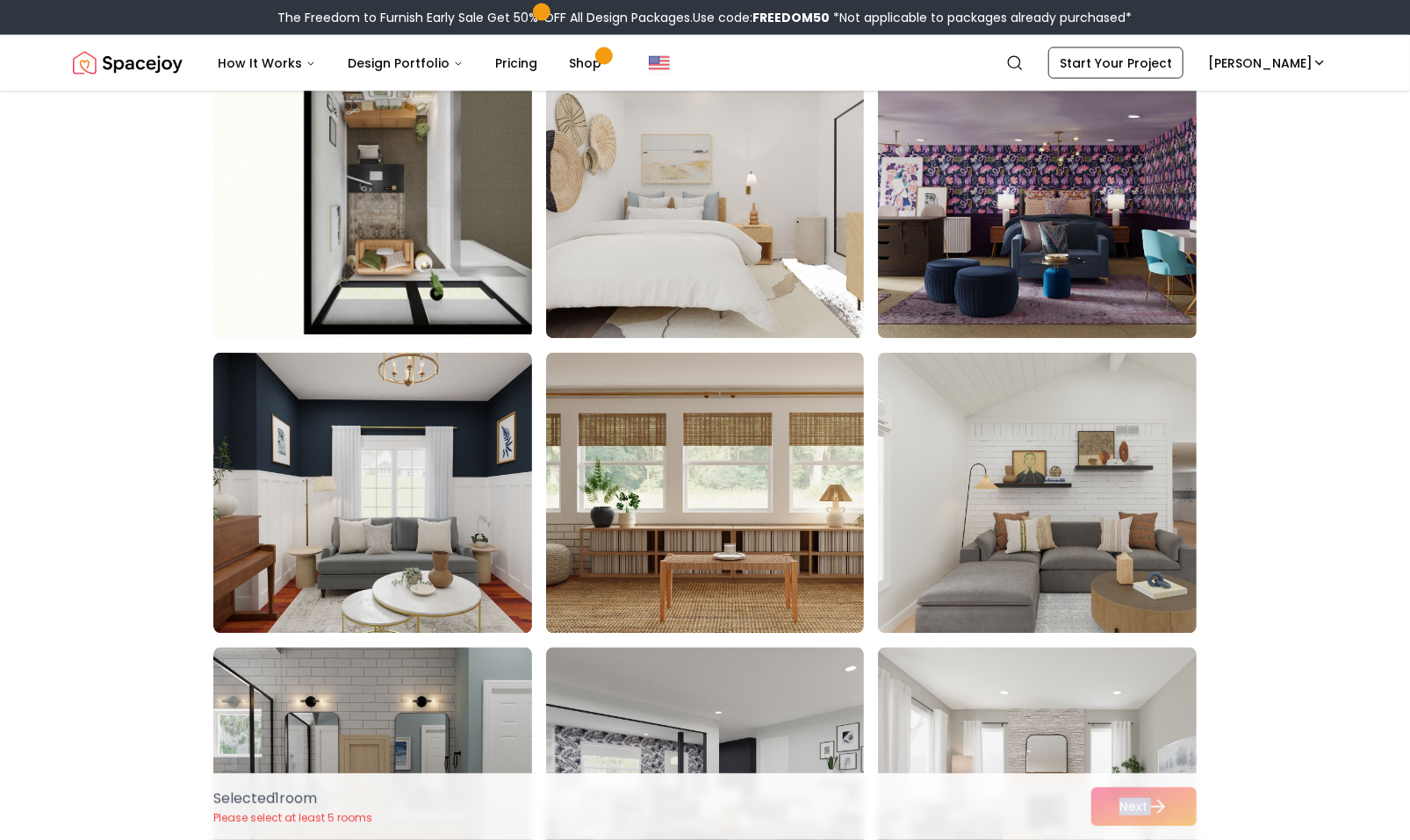 scroll, scrollTop: 1658, scrollLeft: 0, axis: vertical 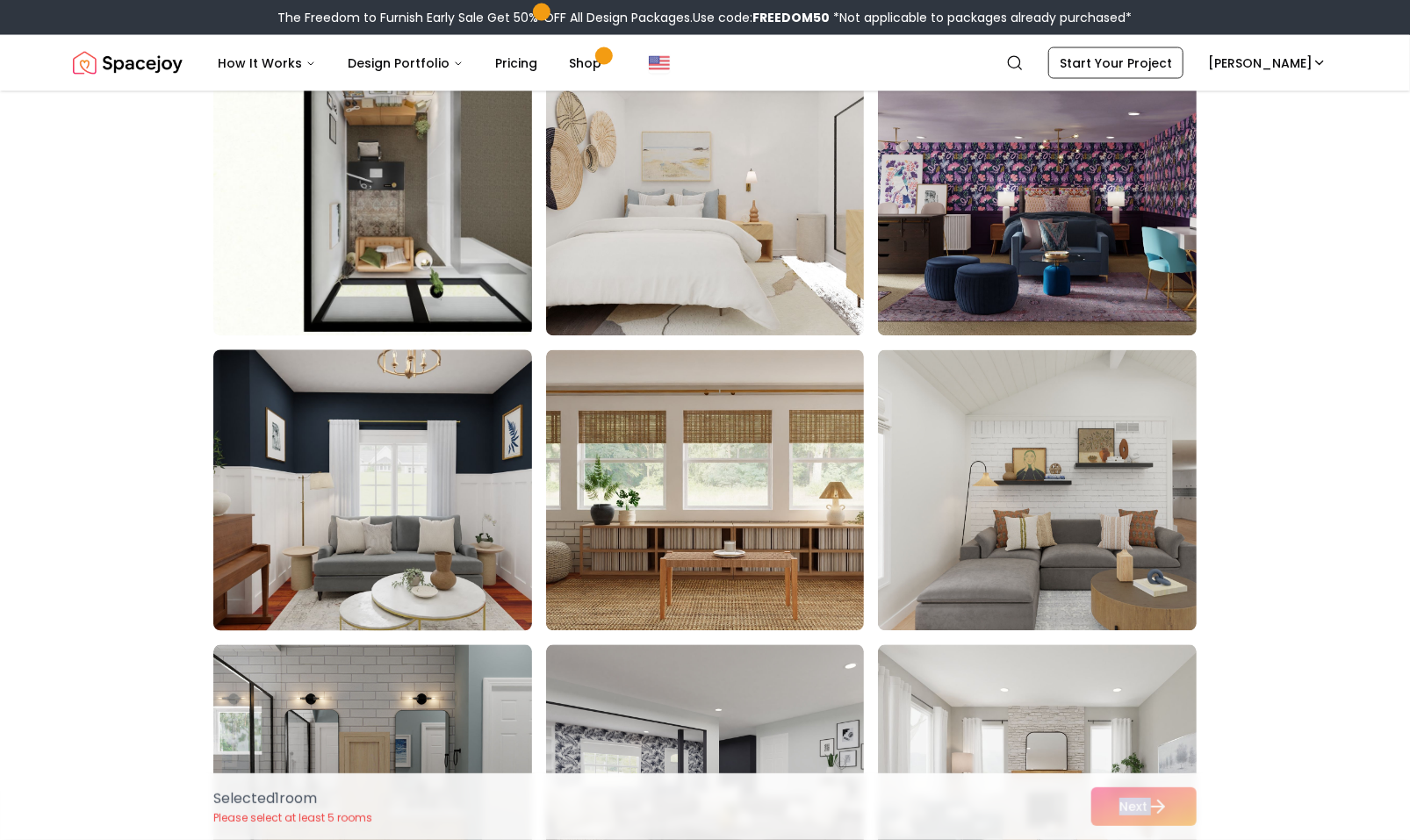 click at bounding box center [389, 491] 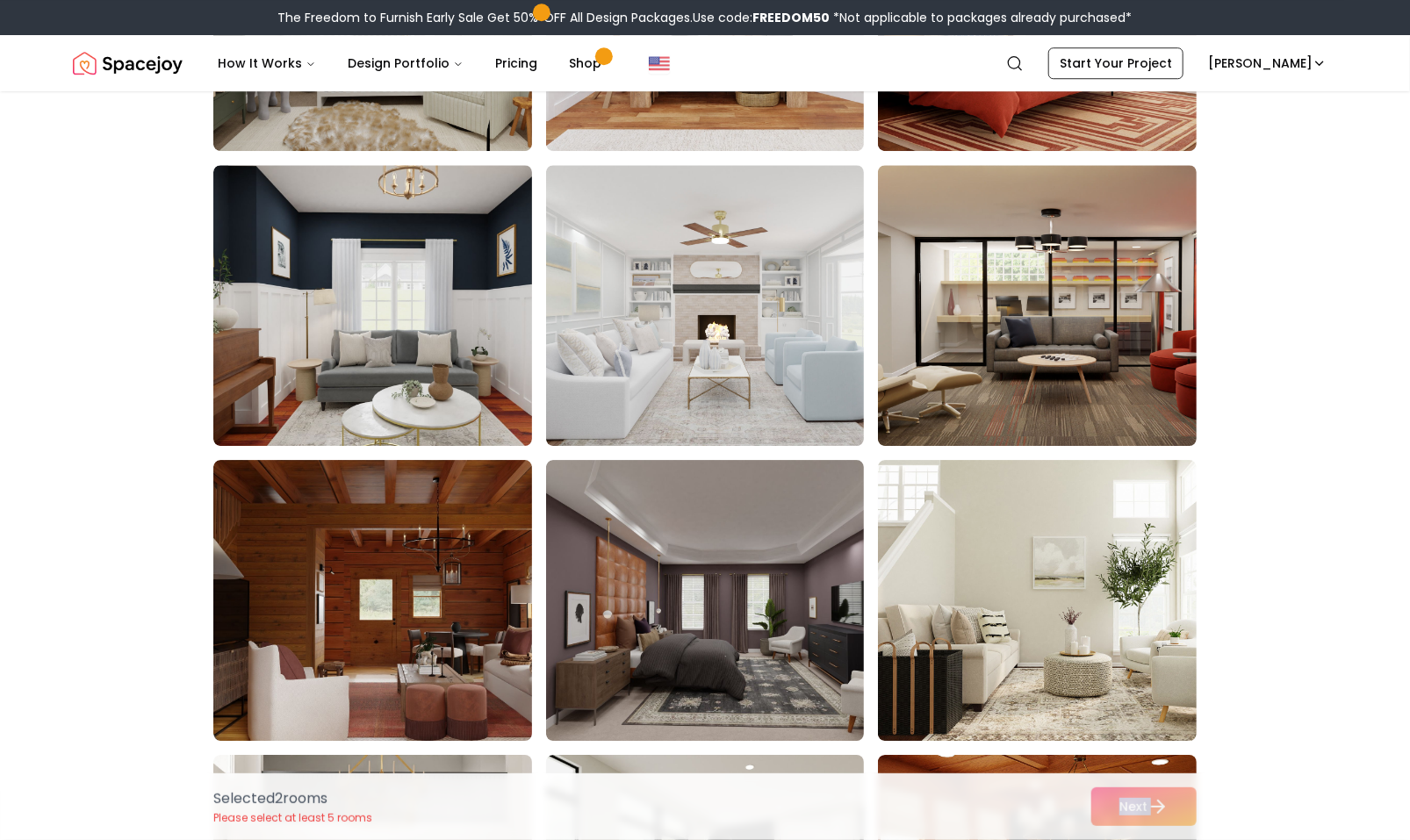 scroll, scrollTop: 2774, scrollLeft: 0, axis: vertical 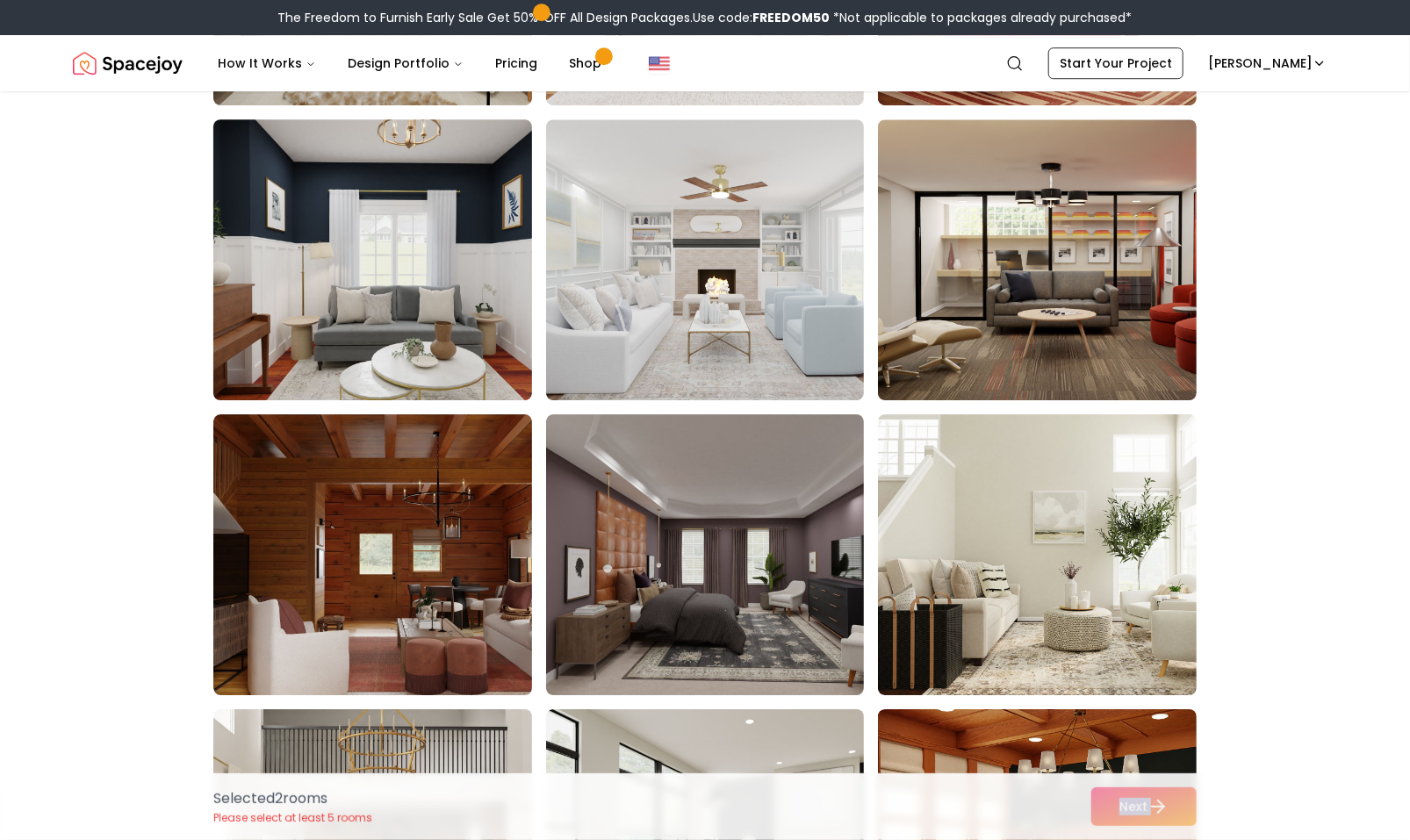 click at bounding box center (389, 260) 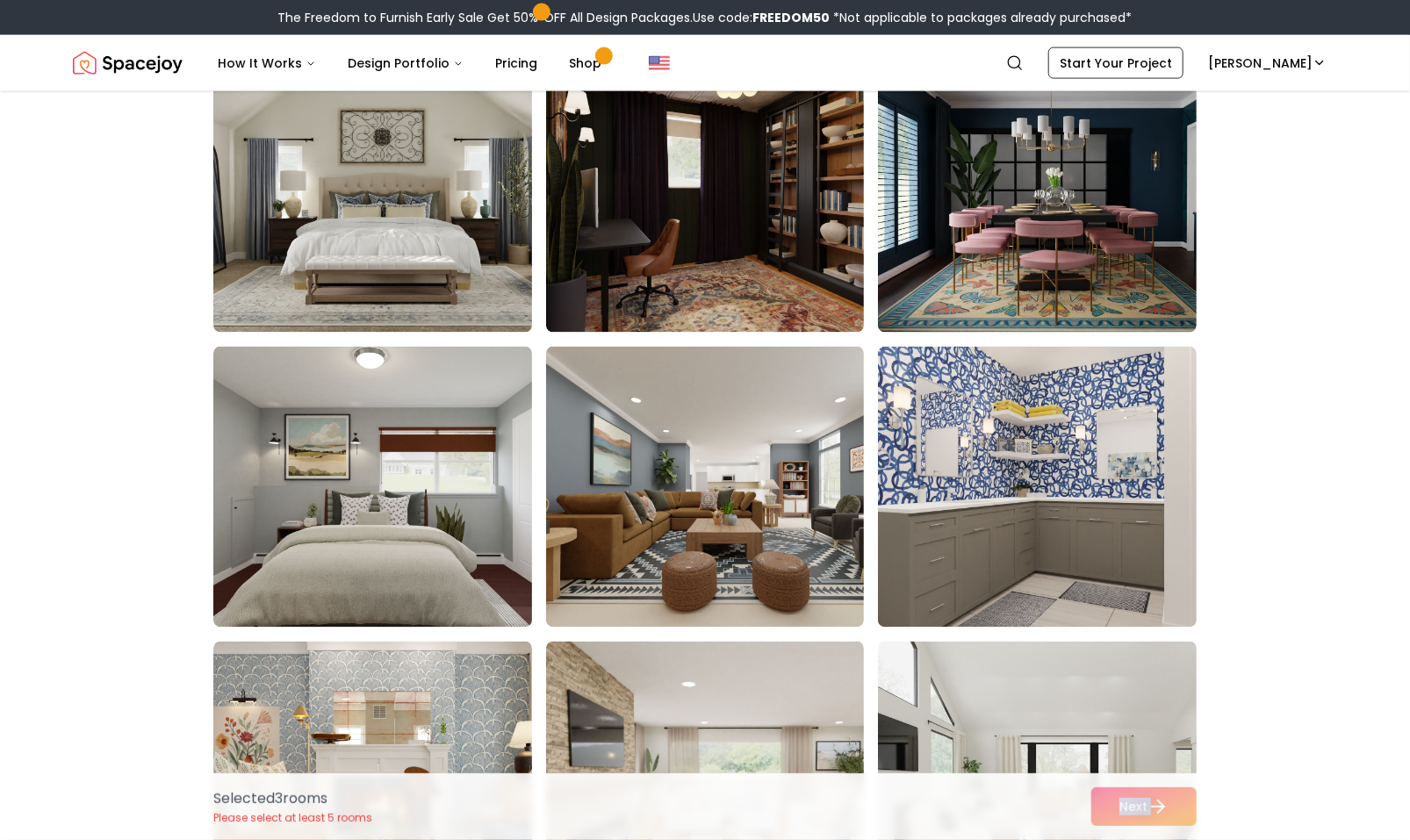 scroll, scrollTop: 4892, scrollLeft: 0, axis: vertical 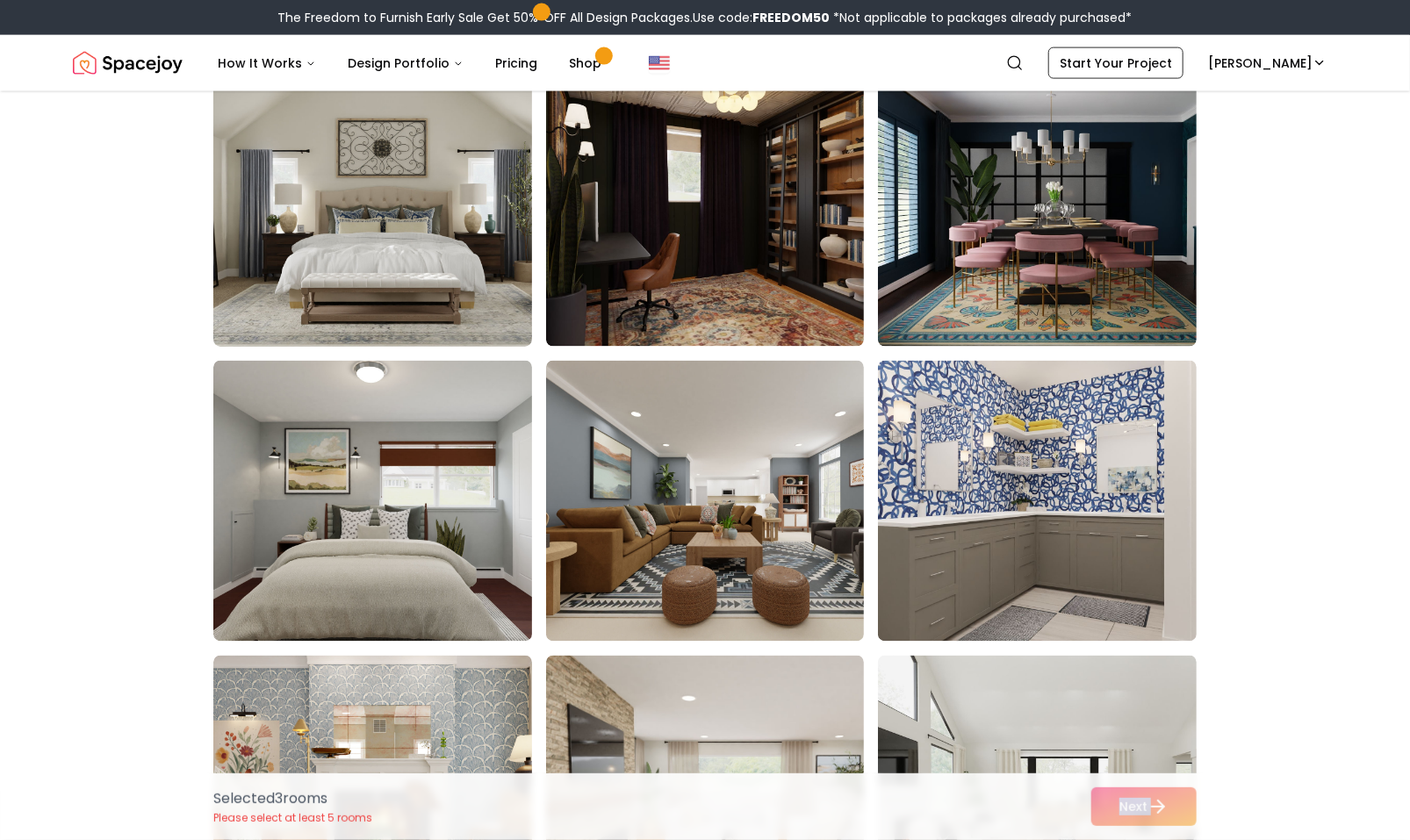 click at bounding box center (389, 206) 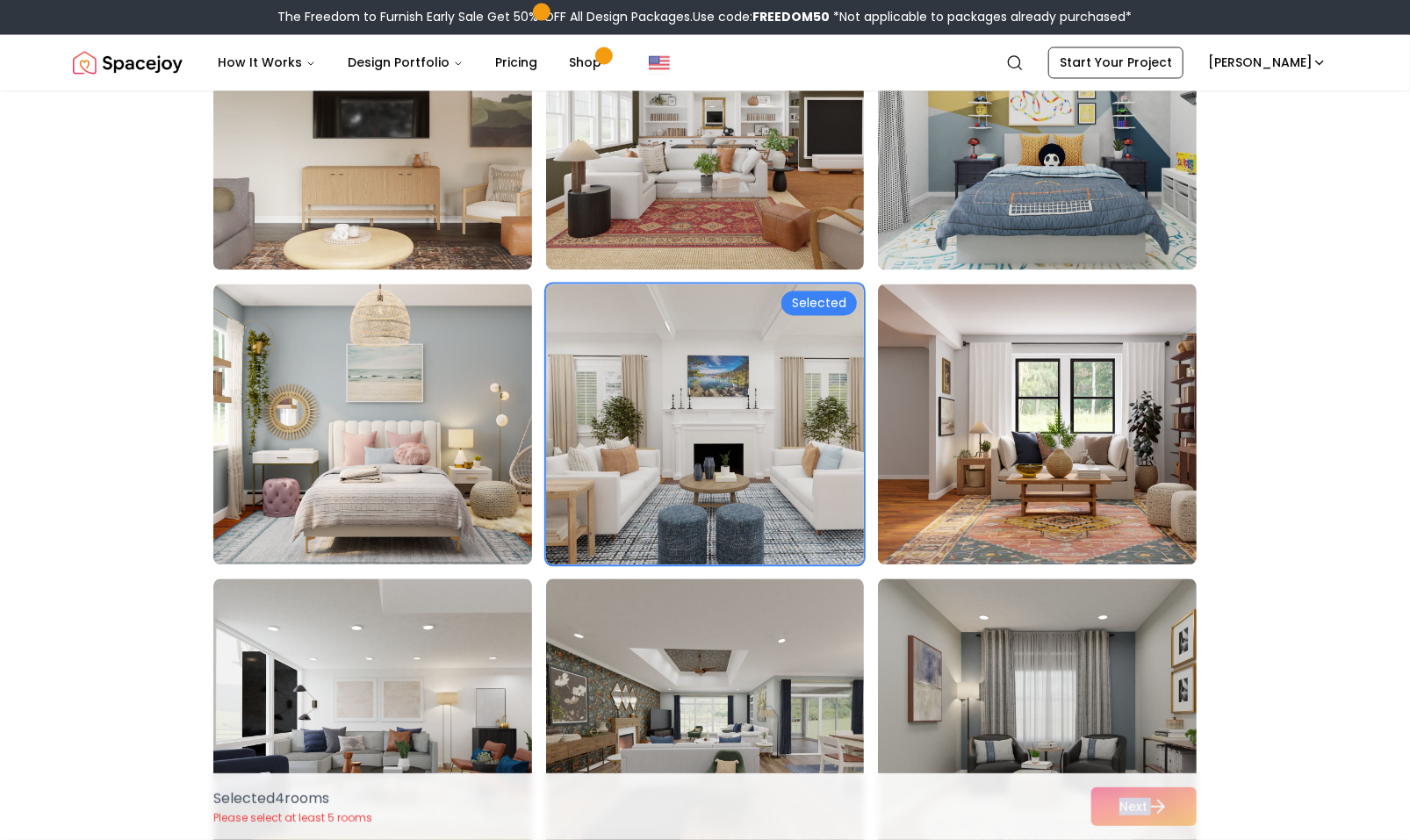 scroll, scrollTop: 8834, scrollLeft: 0, axis: vertical 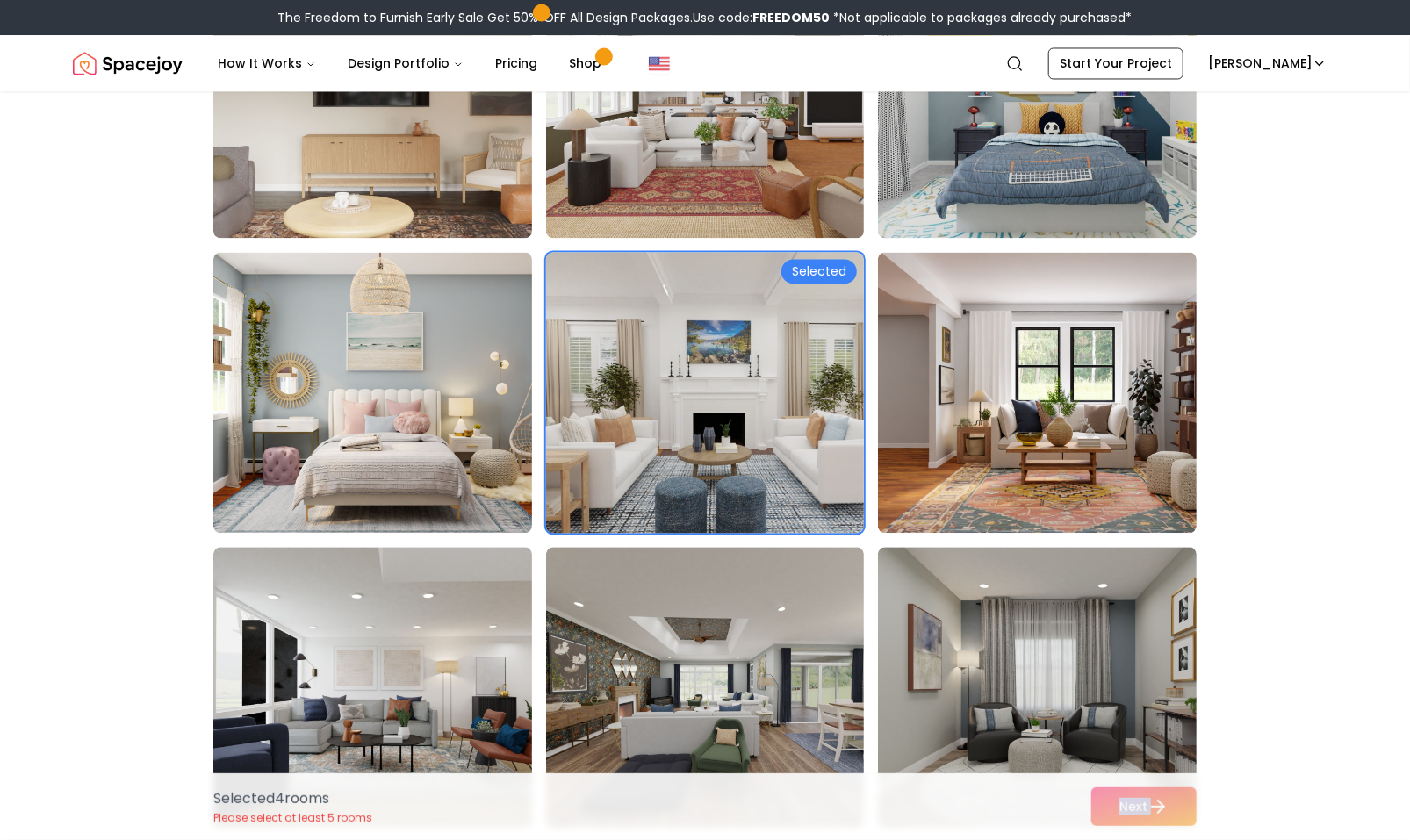 click at bounding box center (722, 392) 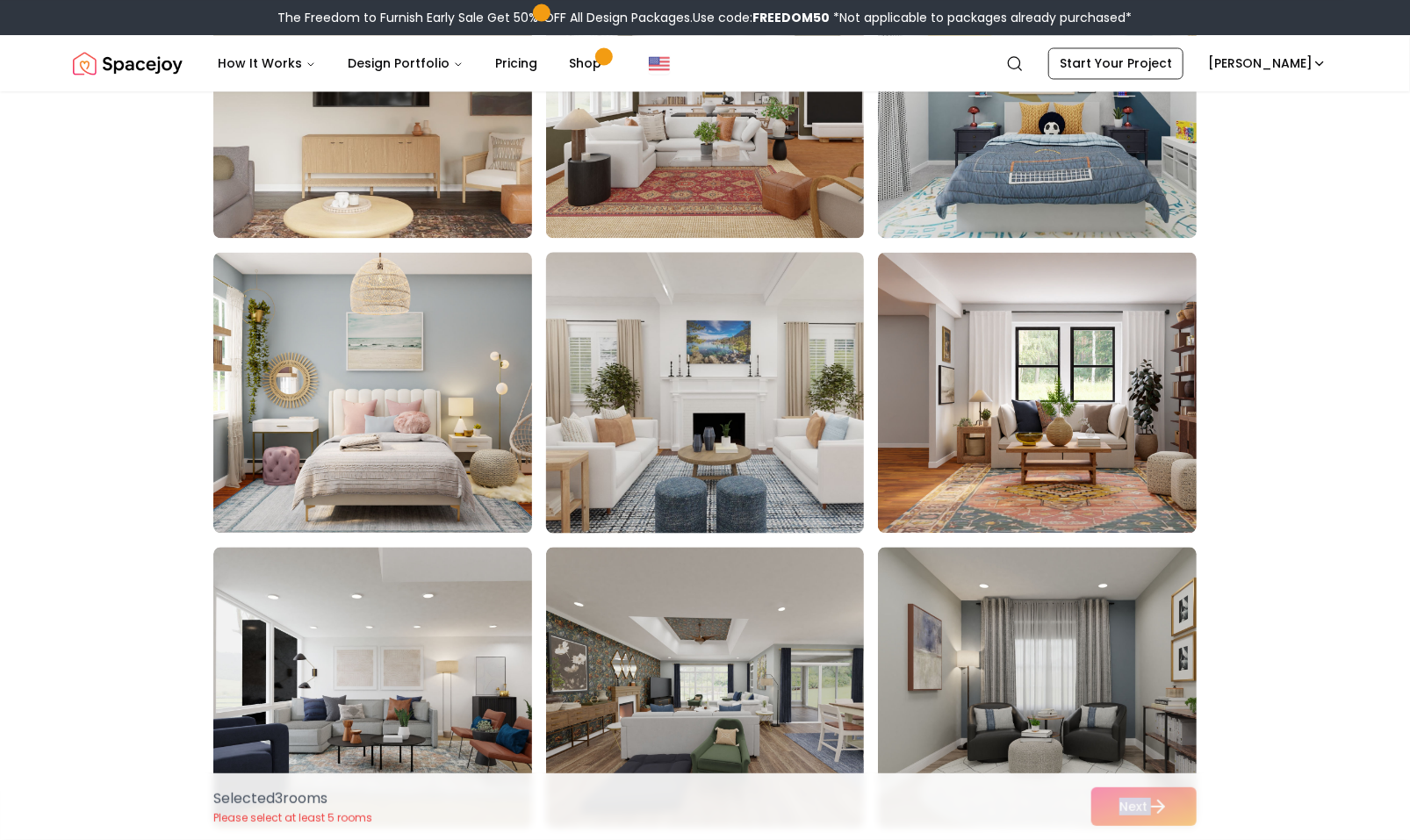 click at bounding box center [722, 392] 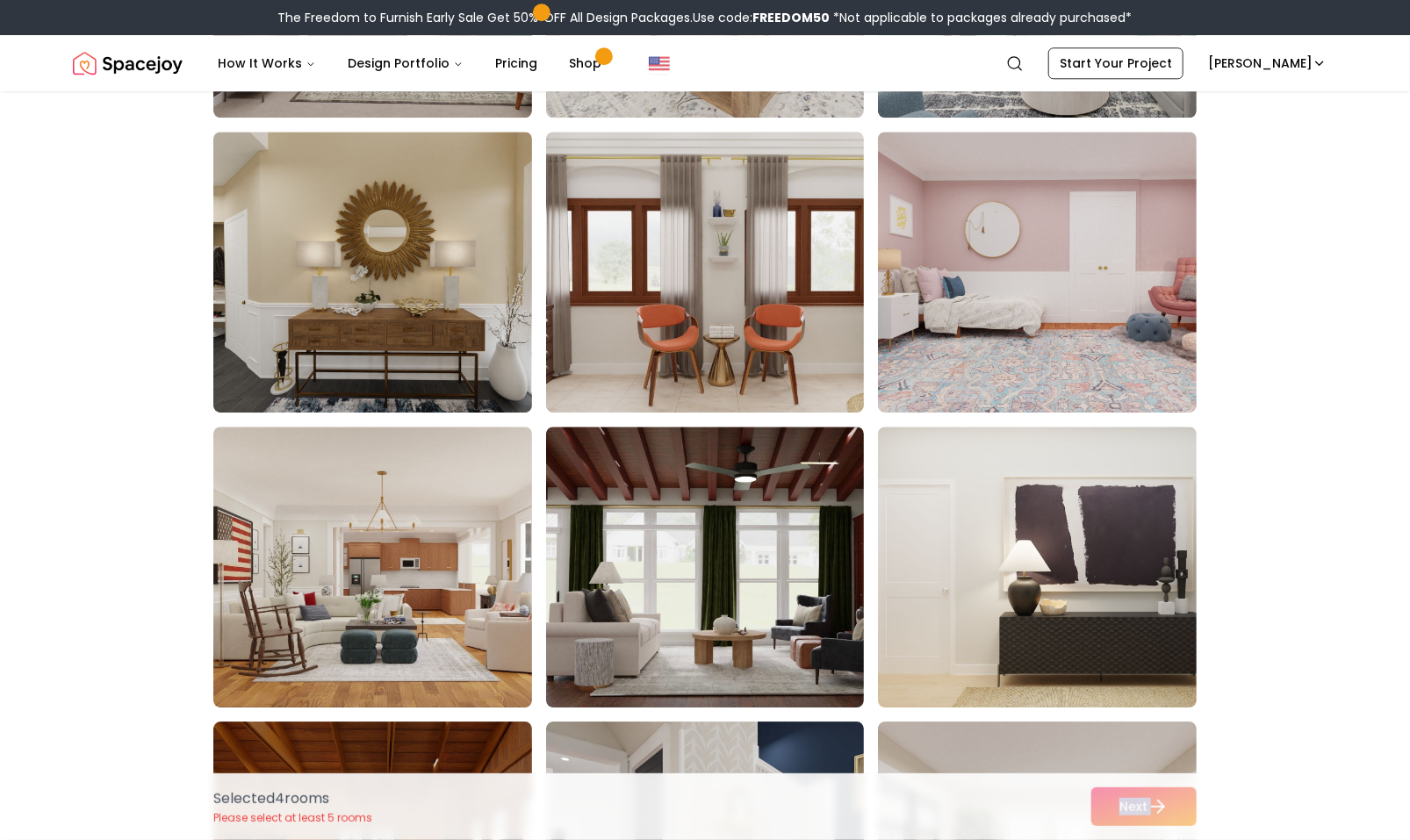scroll, scrollTop: 6006, scrollLeft: 0, axis: vertical 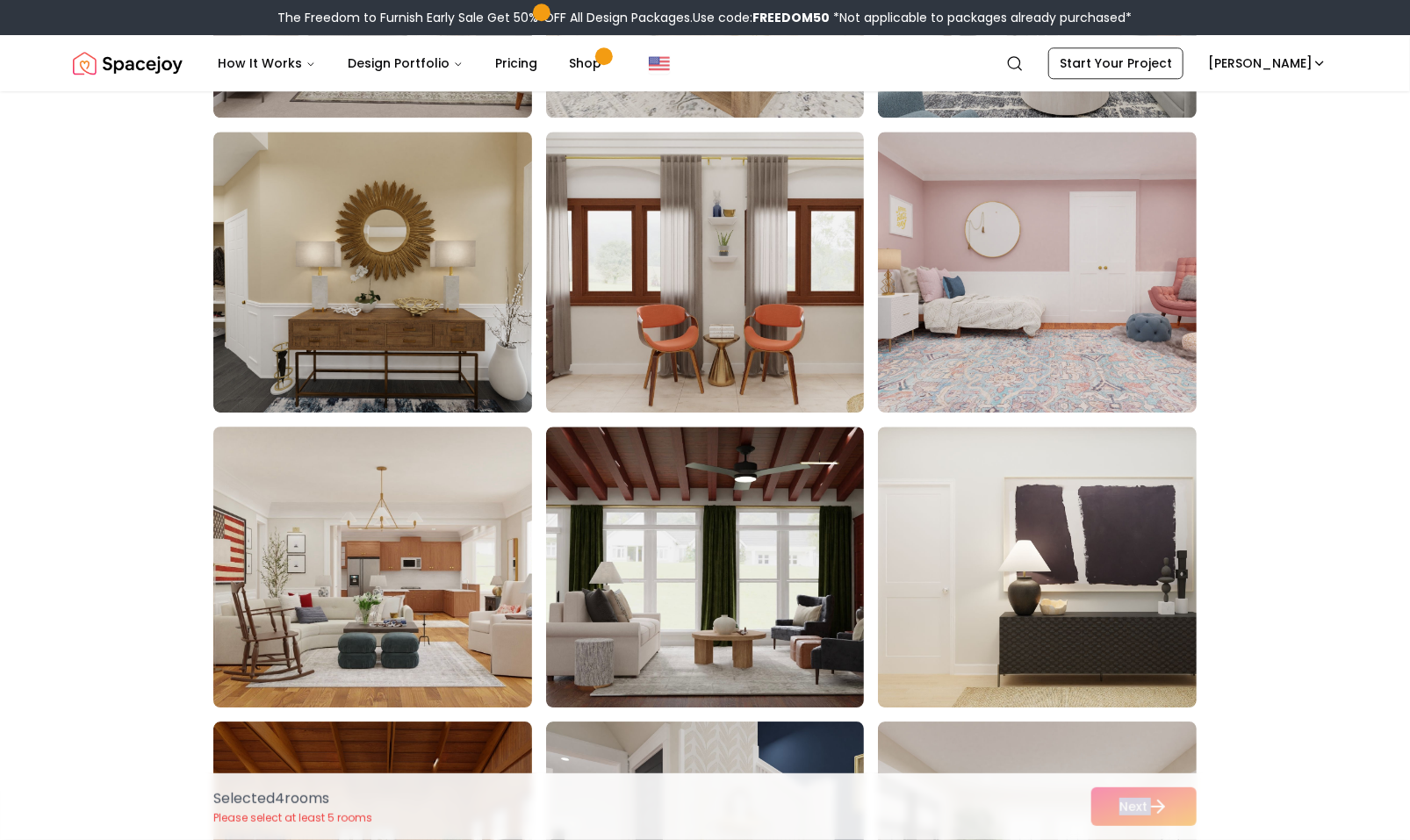 click at bounding box center [389, 567] 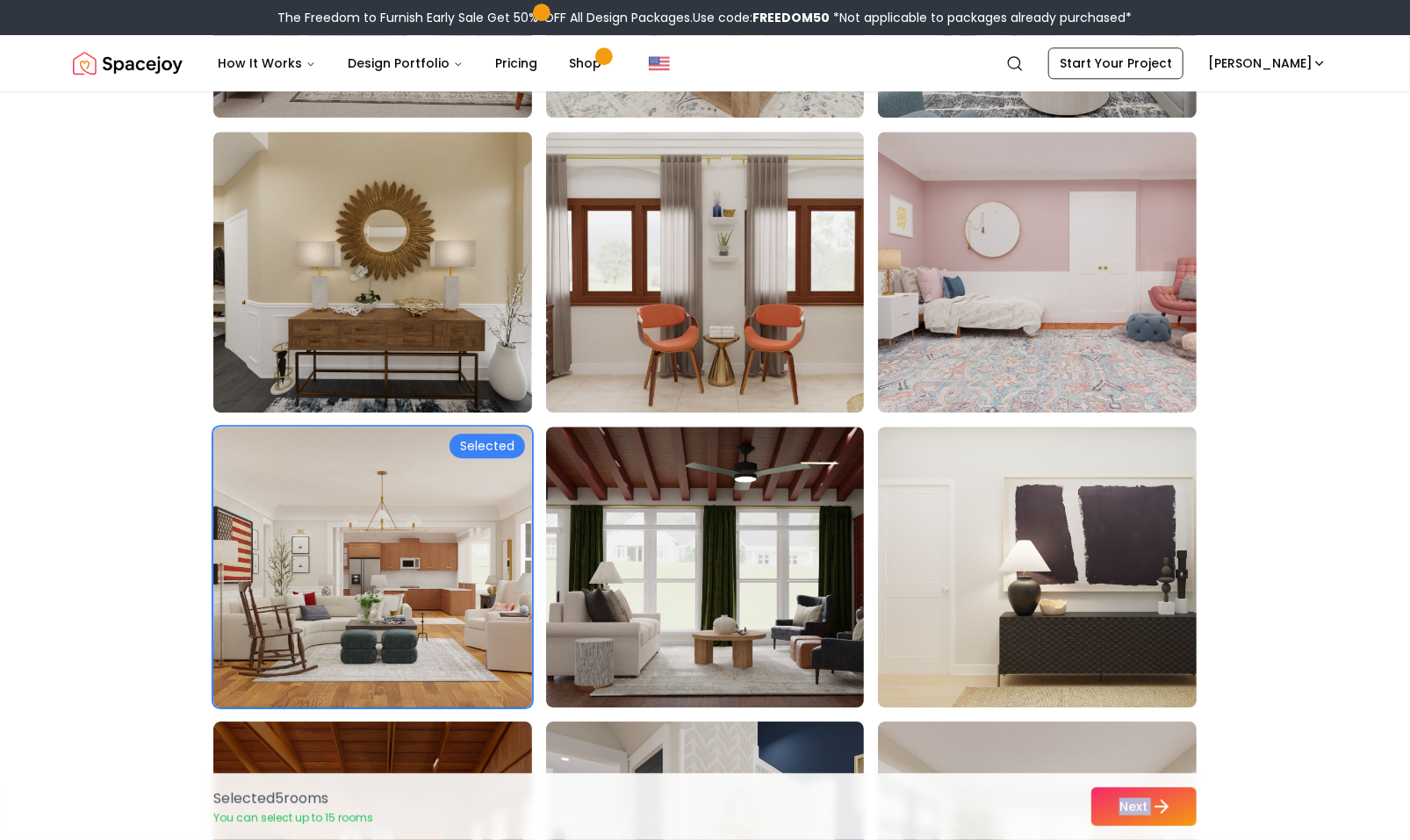 click 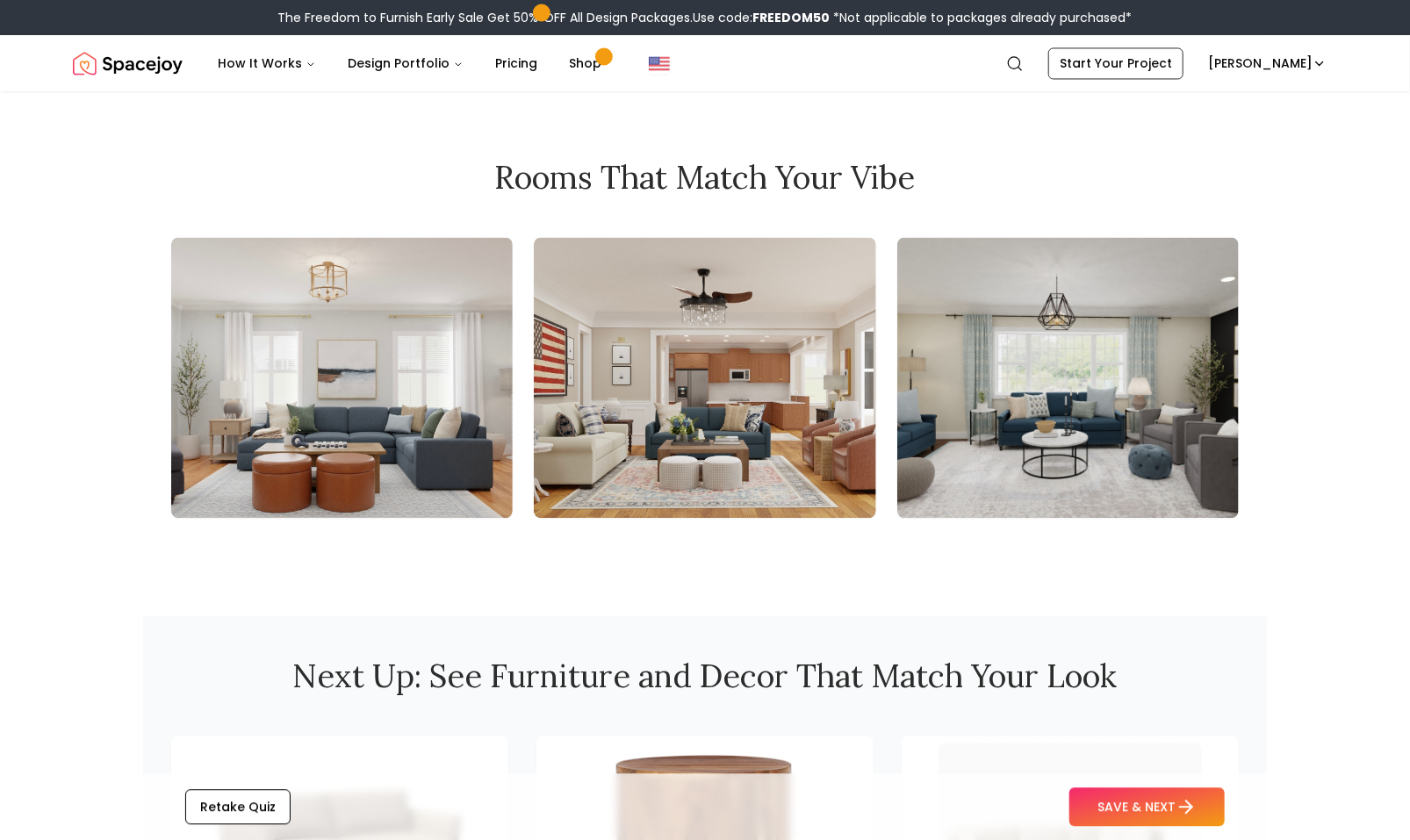 scroll, scrollTop: 1890, scrollLeft: 0, axis: vertical 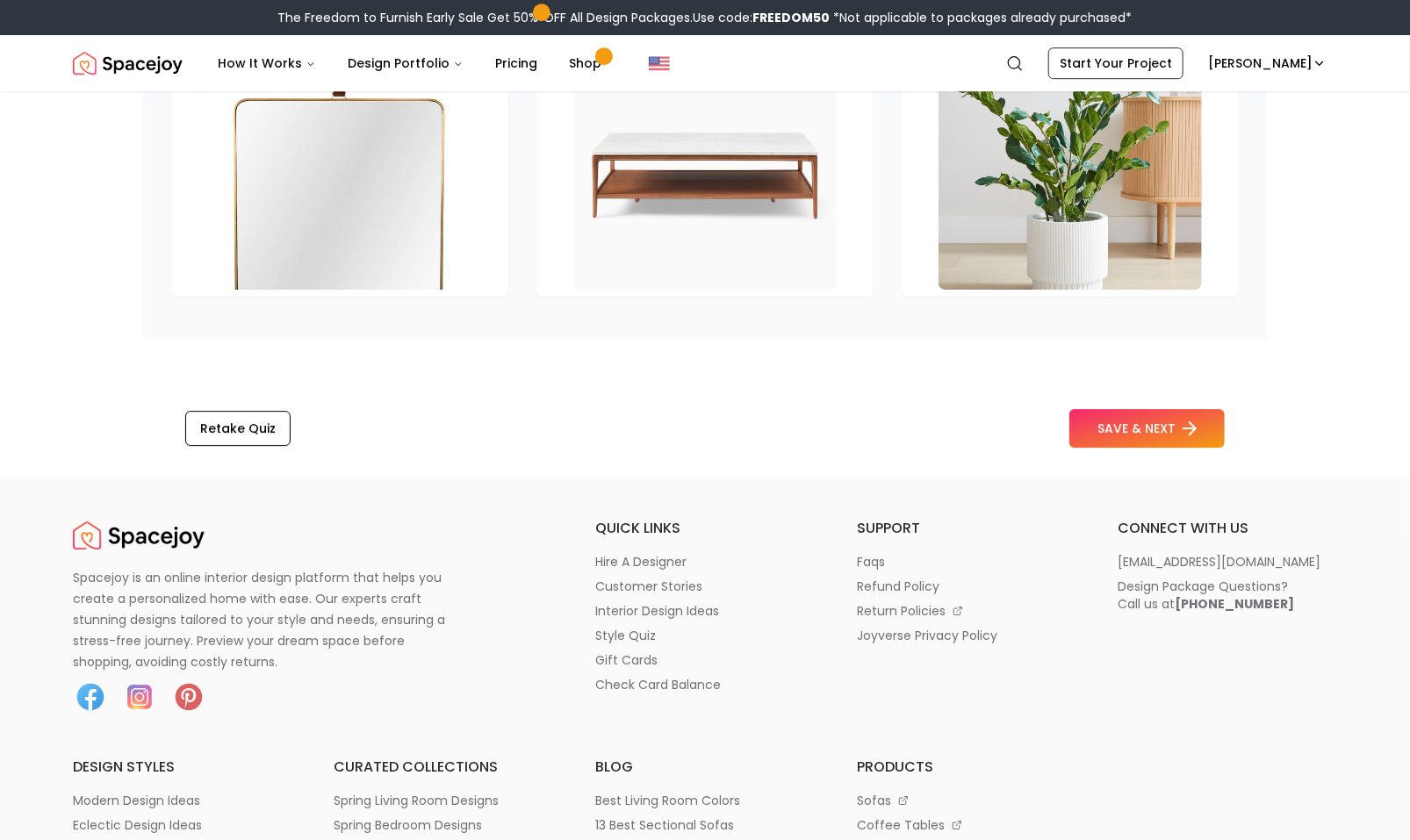 click on "SAVE & NEXT" at bounding box center [1147, 428] 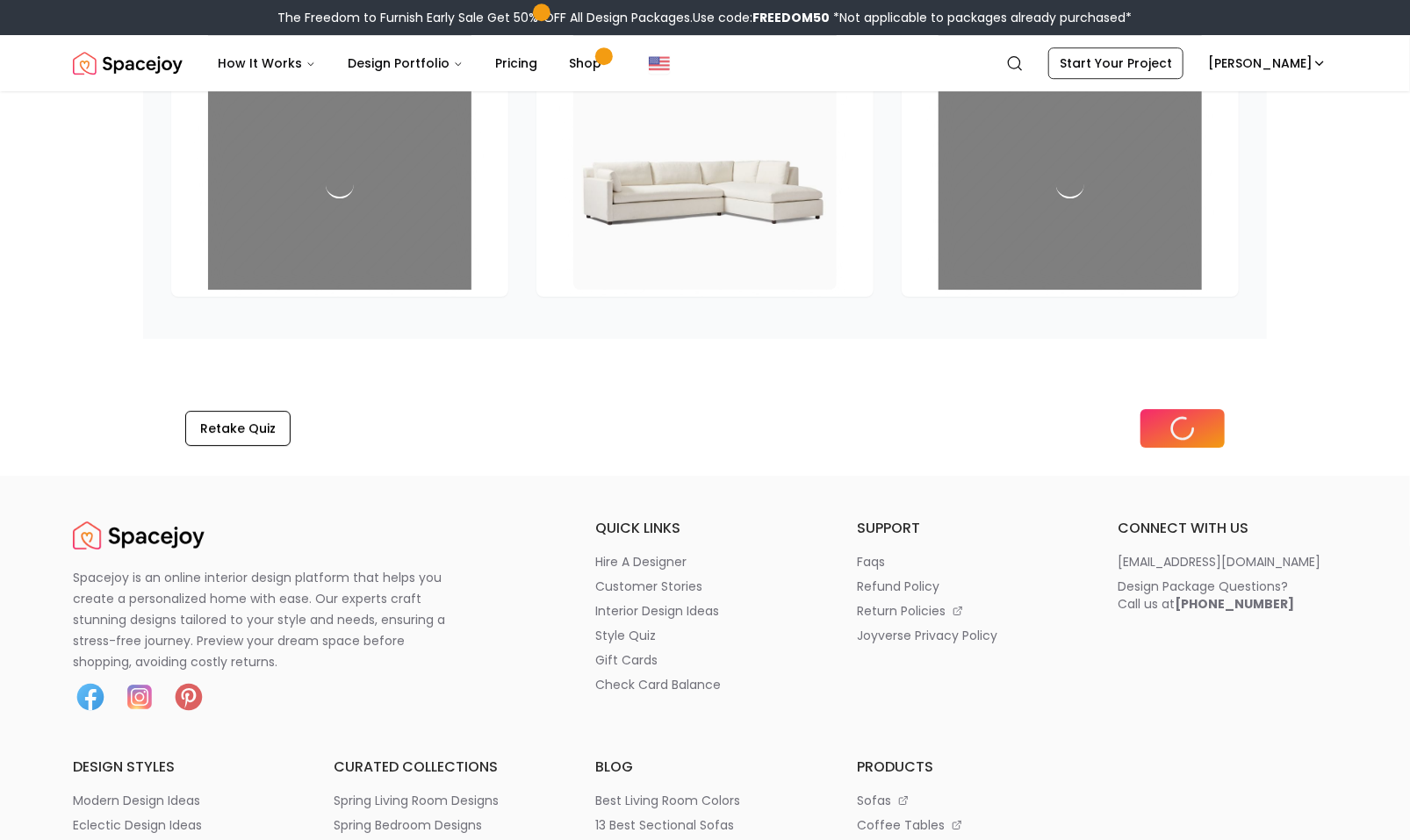 scroll, scrollTop: 3053, scrollLeft: 0, axis: vertical 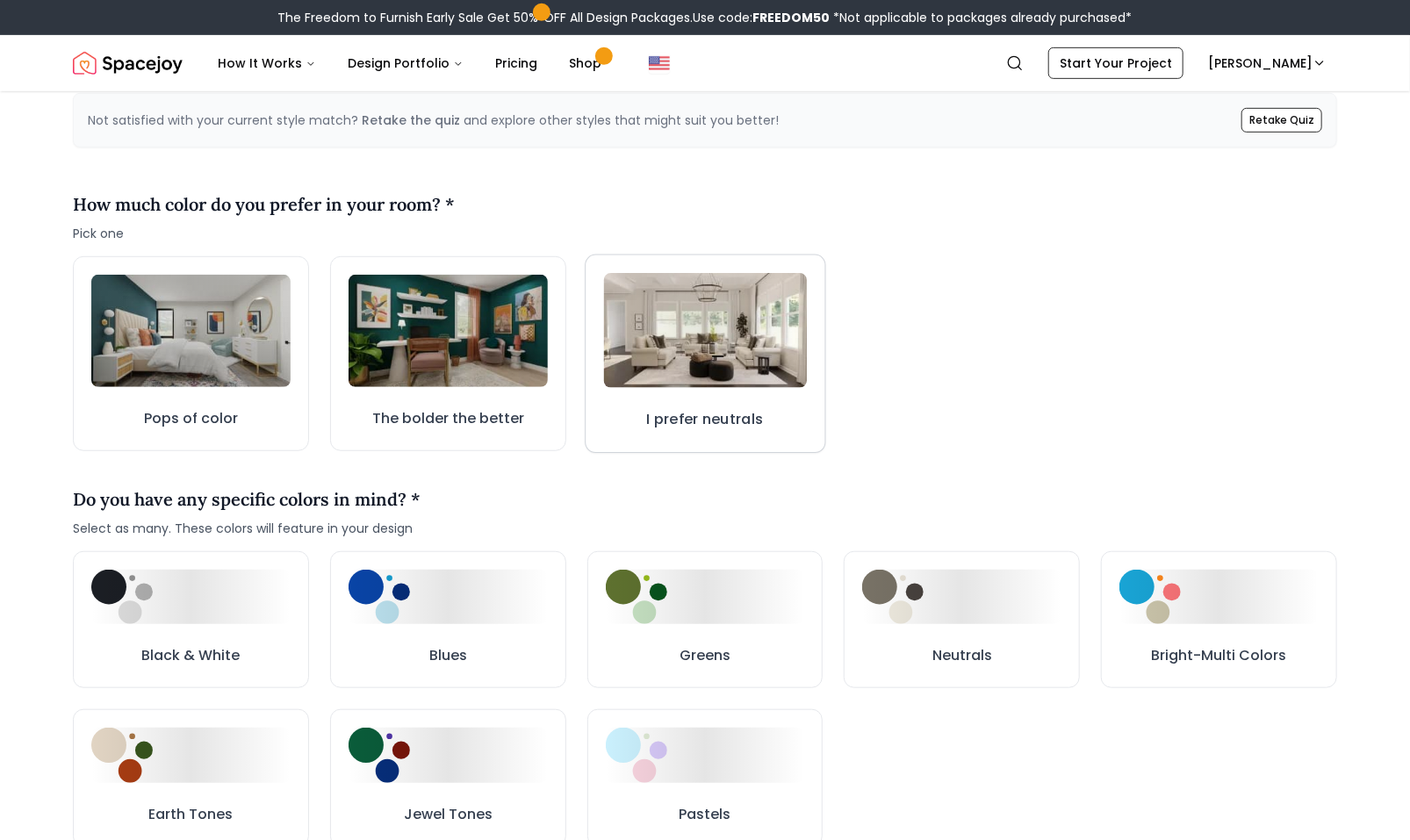 click on "I prefer neutrals" at bounding box center [704, 420] 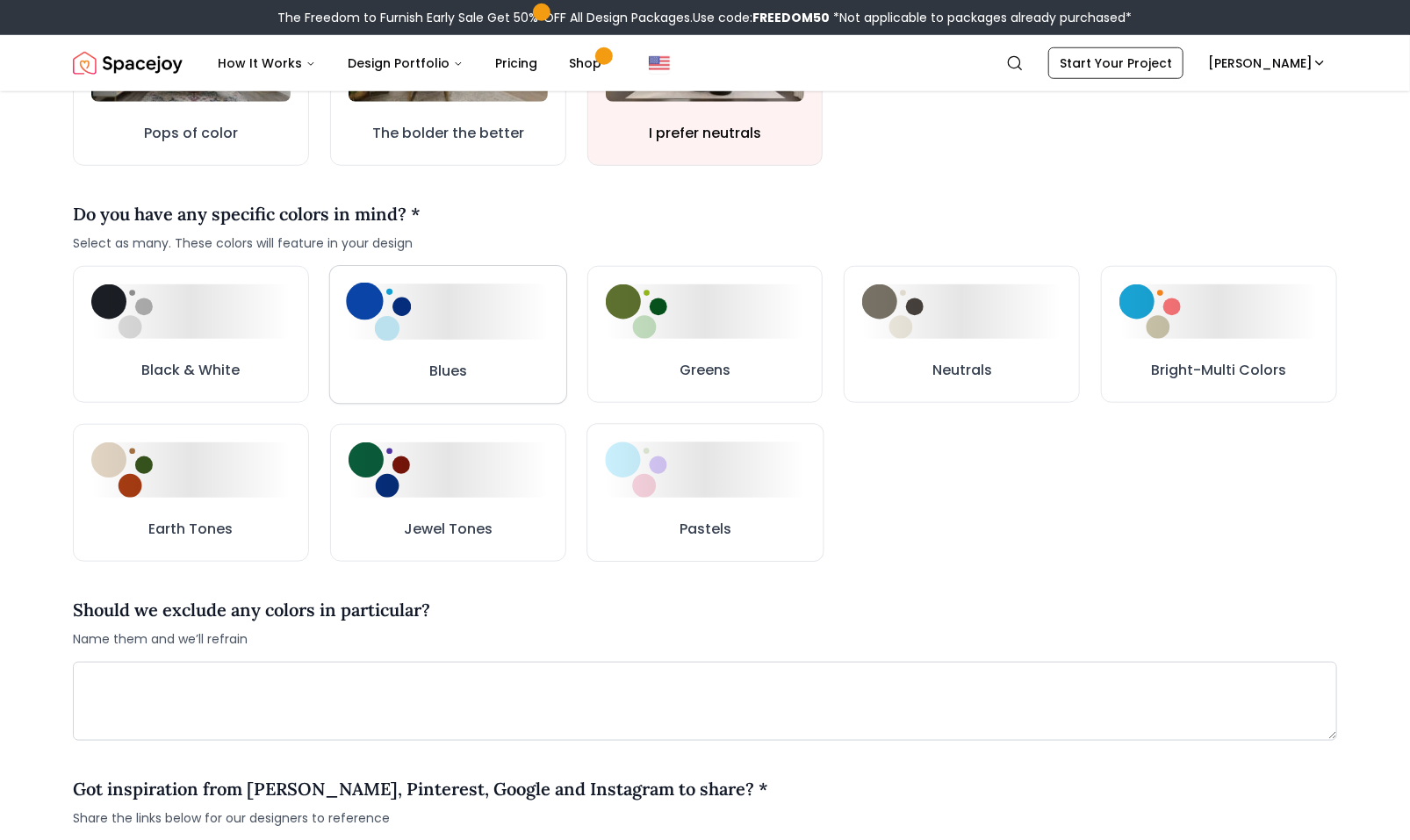 click at bounding box center [378, 312] 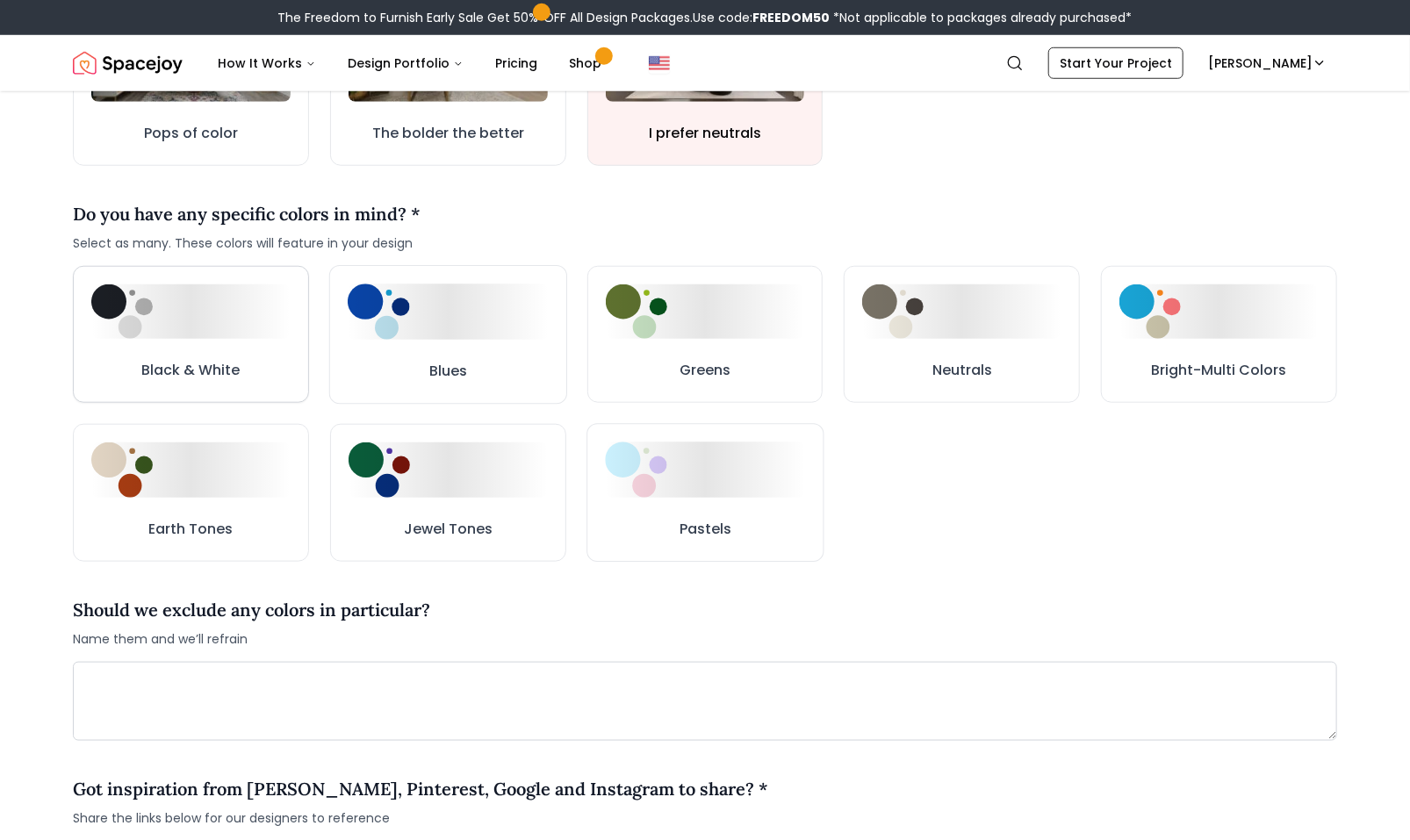 scroll, scrollTop: 750, scrollLeft: 0, axis: vertical 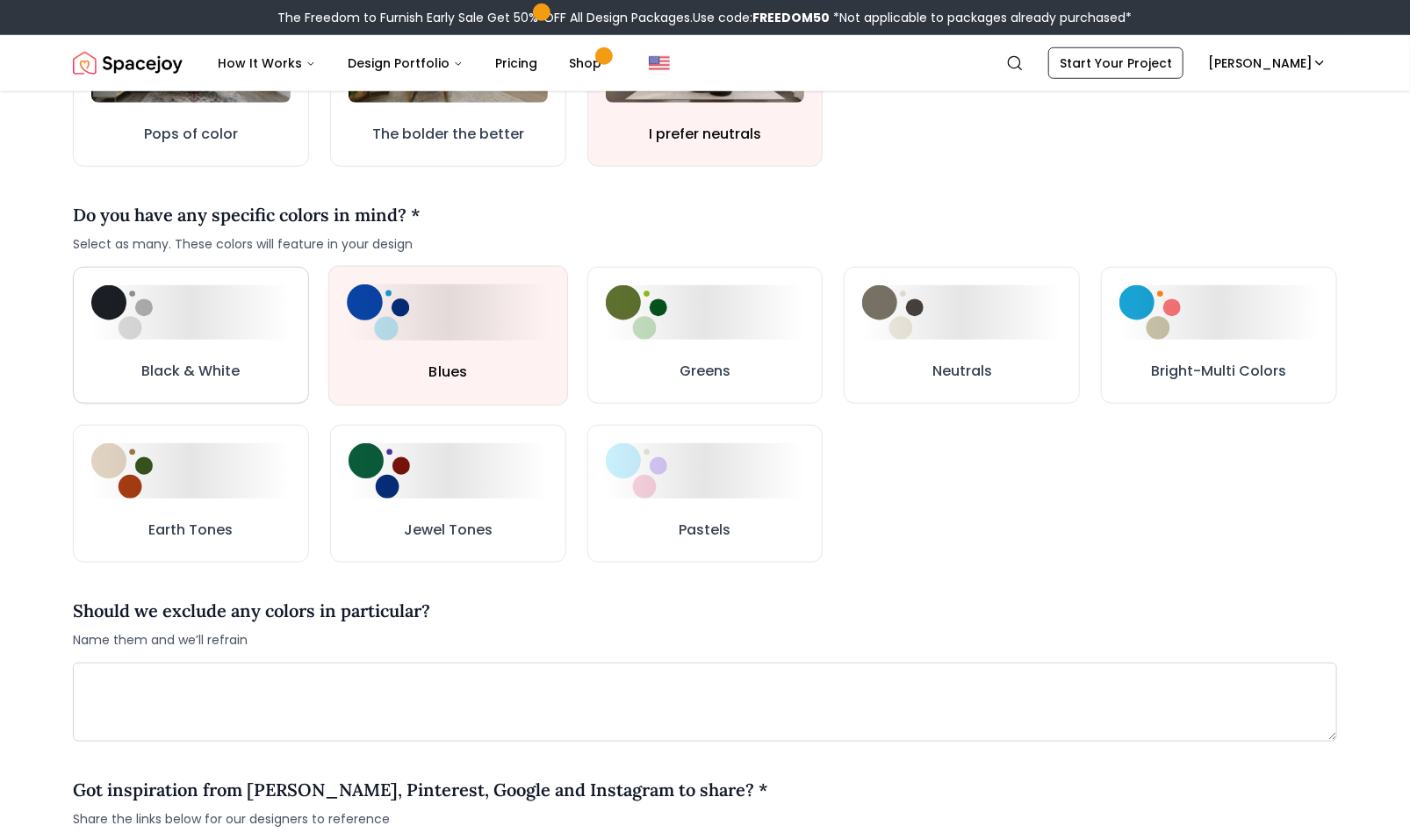 click on "Black & White" at bounding box center (191, 335) 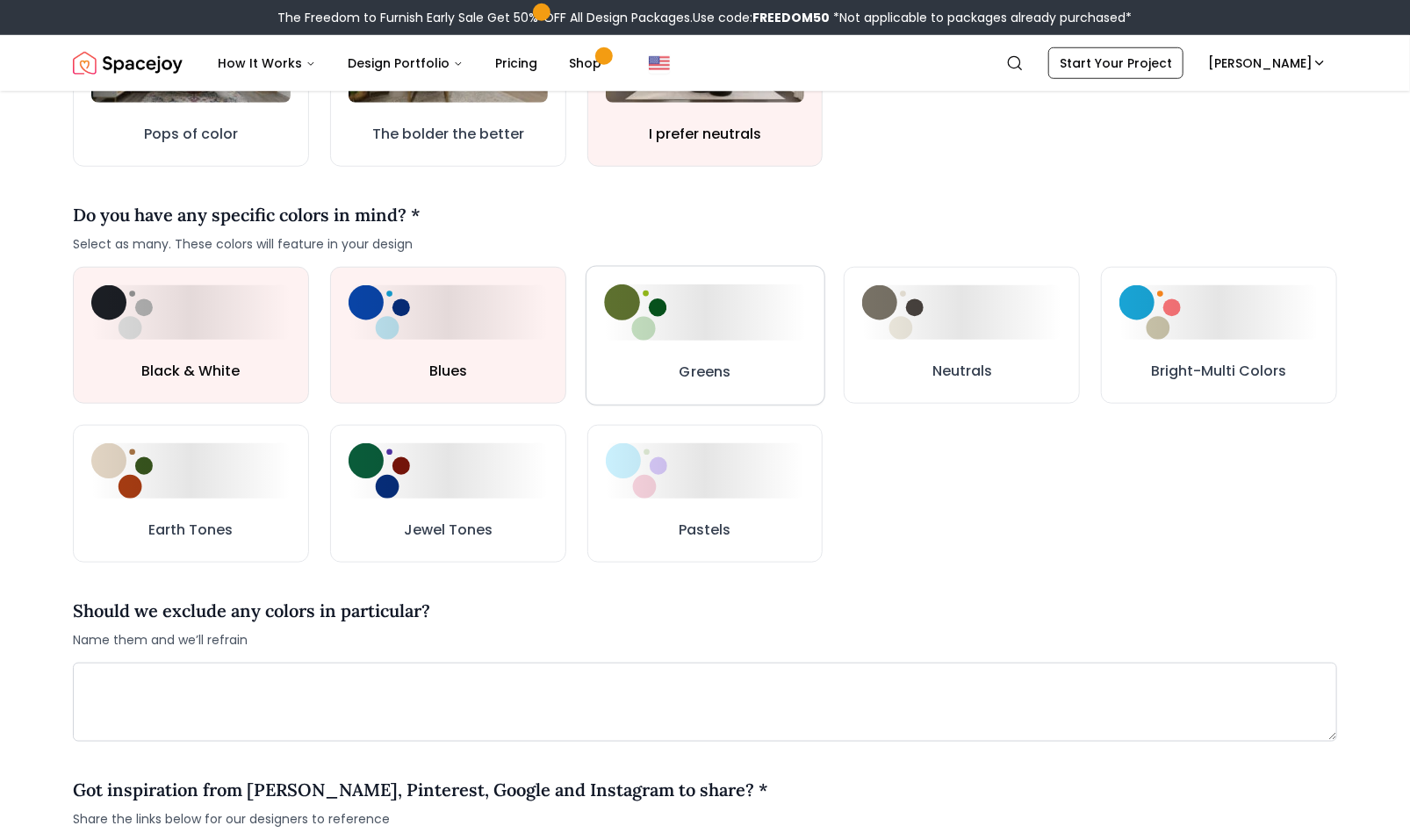 click on "Greens" at bounding box center [705, 335] 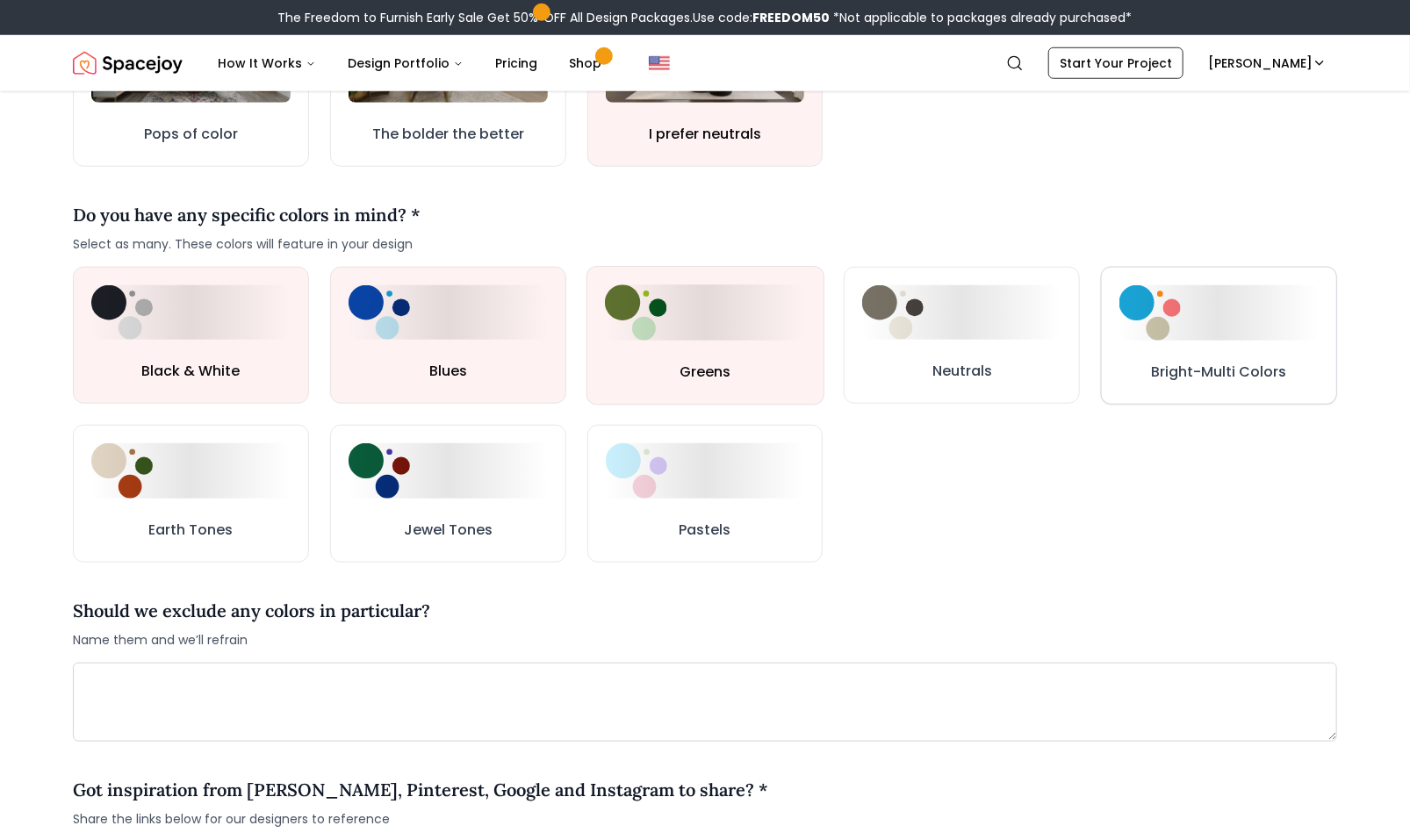 click on "Bright-Multi Colors" at bounding box center [1219, 371] 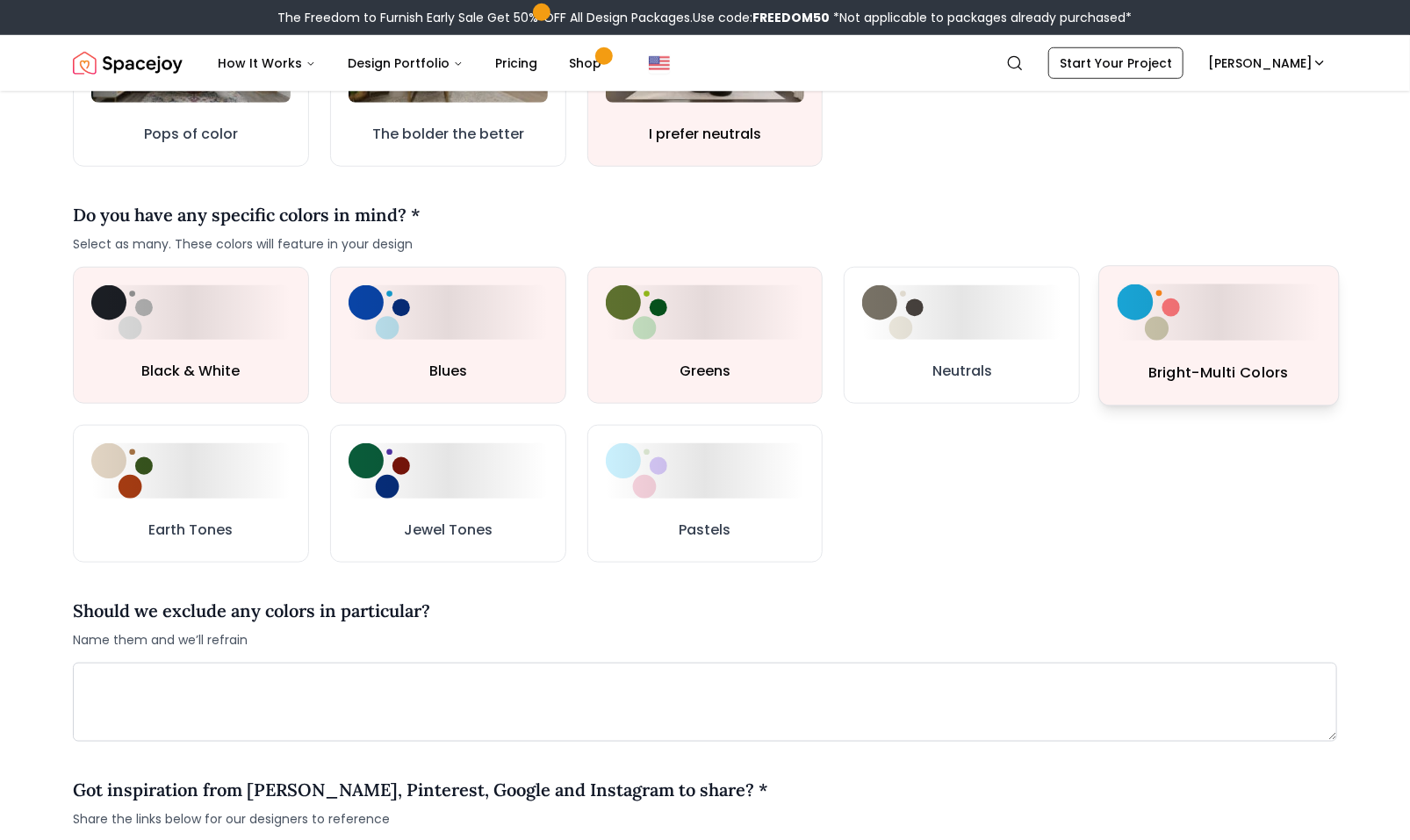 click on "Bright-Multi Colors" at bounding box center [1219, 372] 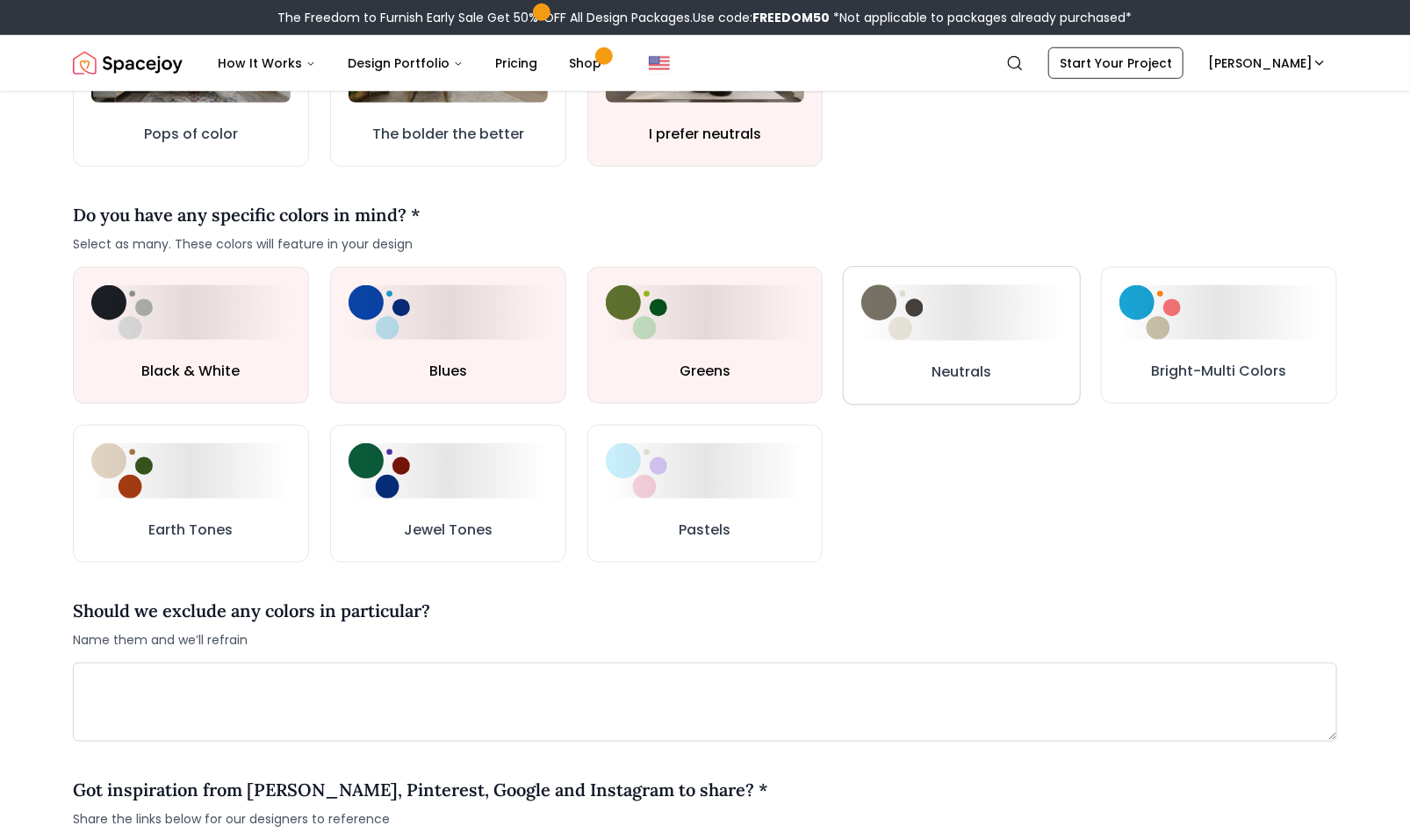 click on "Neutrals" at bounding box center [961, 335] 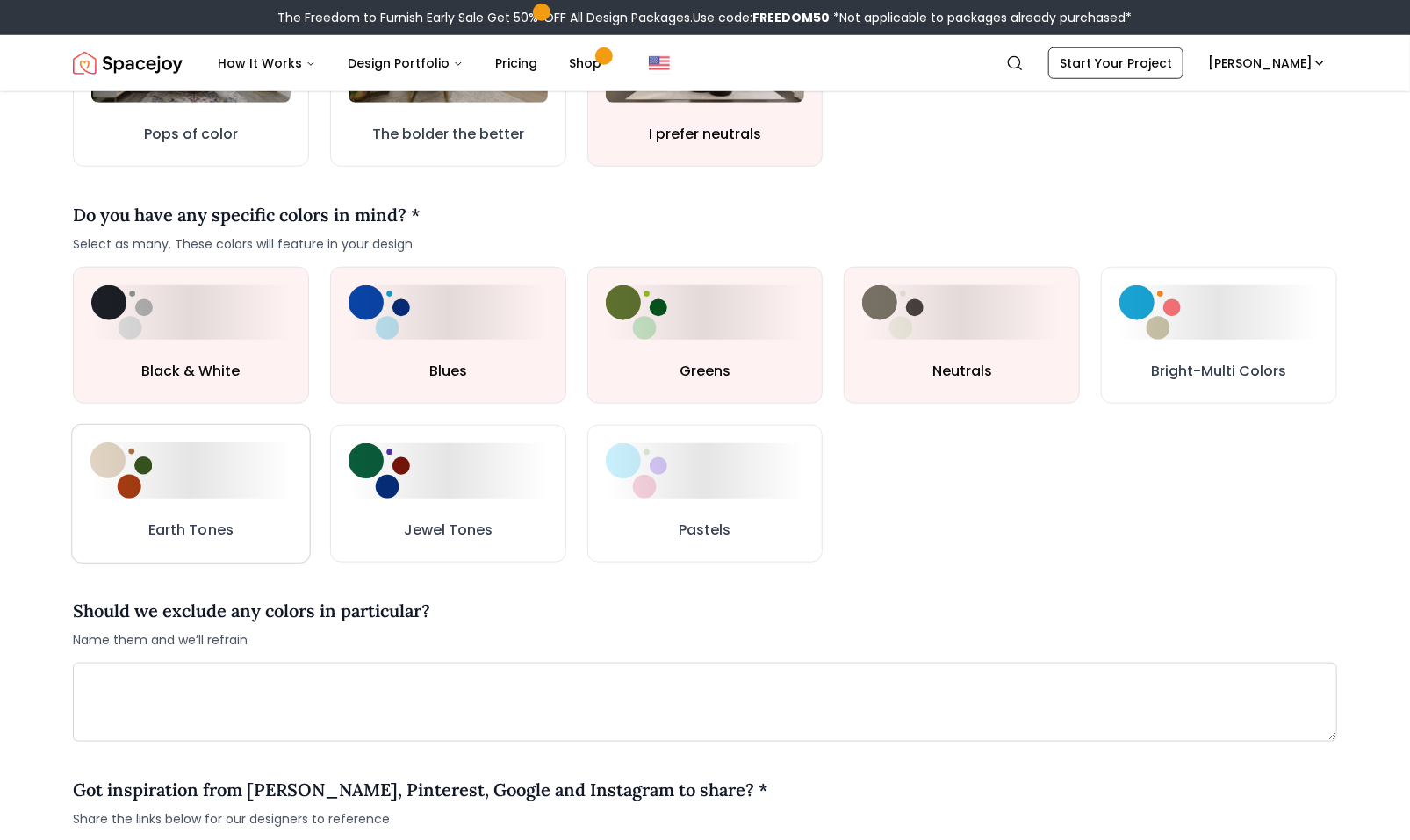 click at bounding box center [191, 470] 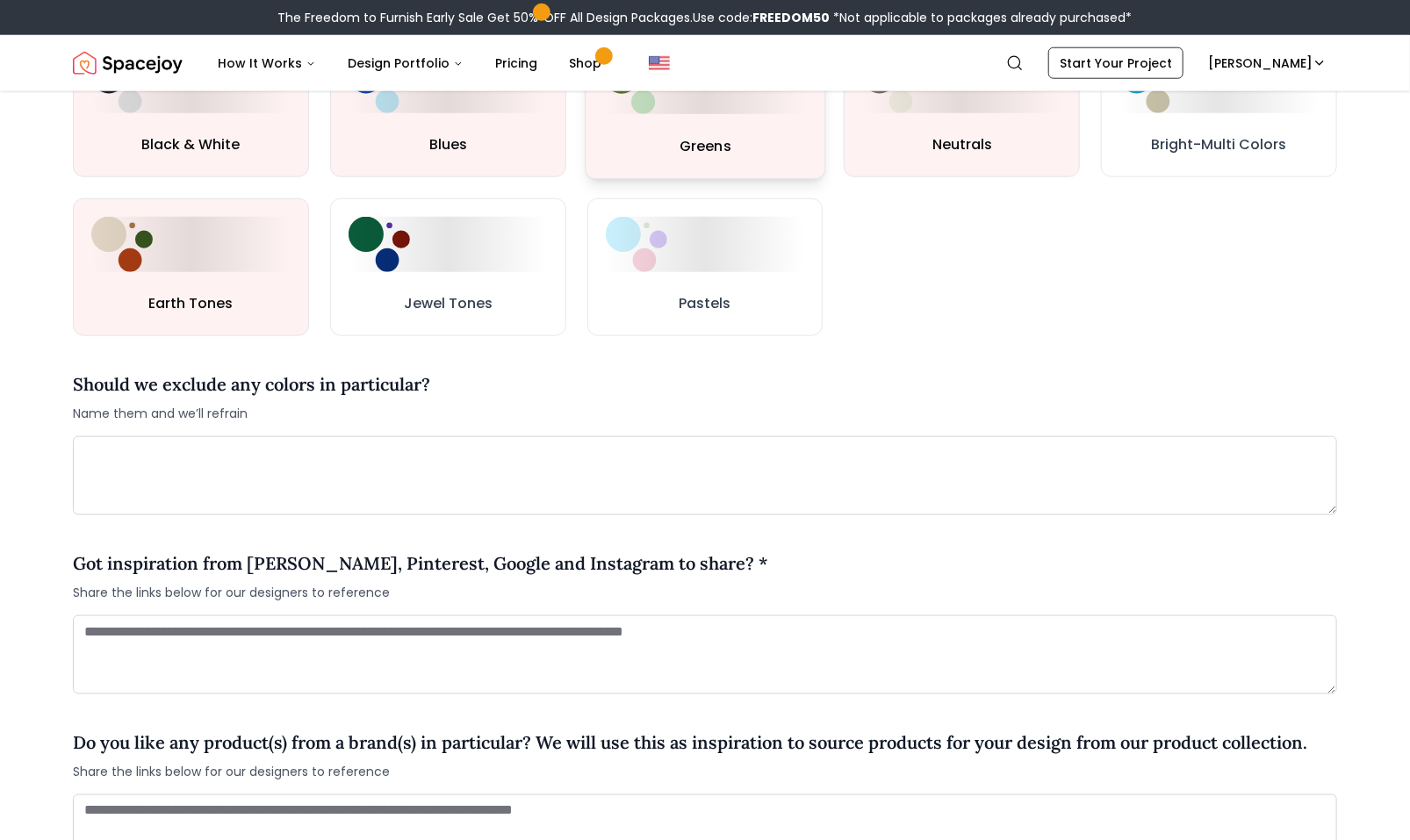 scroll, scrollTop: 1024, scrollLeft: 0, axis: vertical 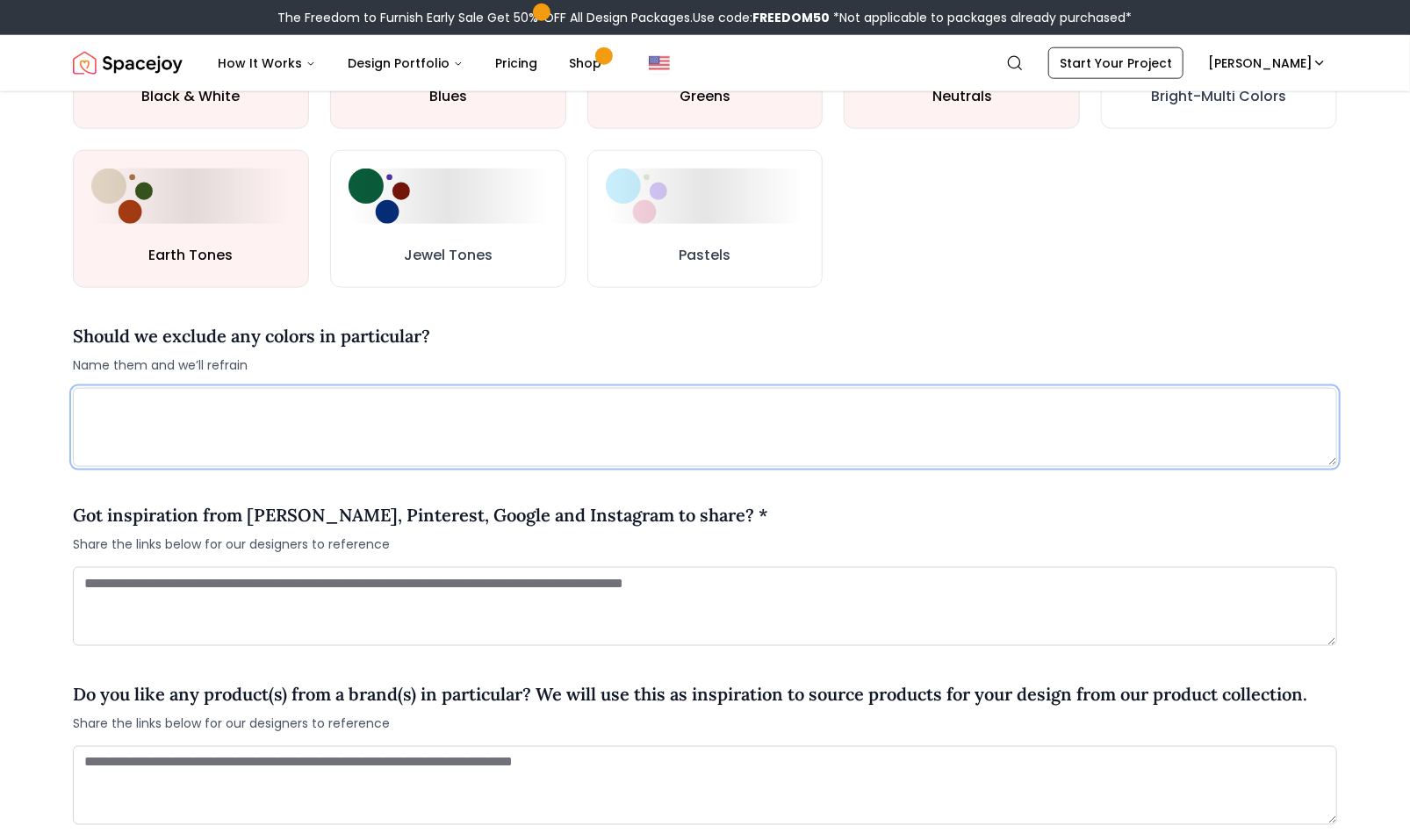 click at bounding box center [705, 427] 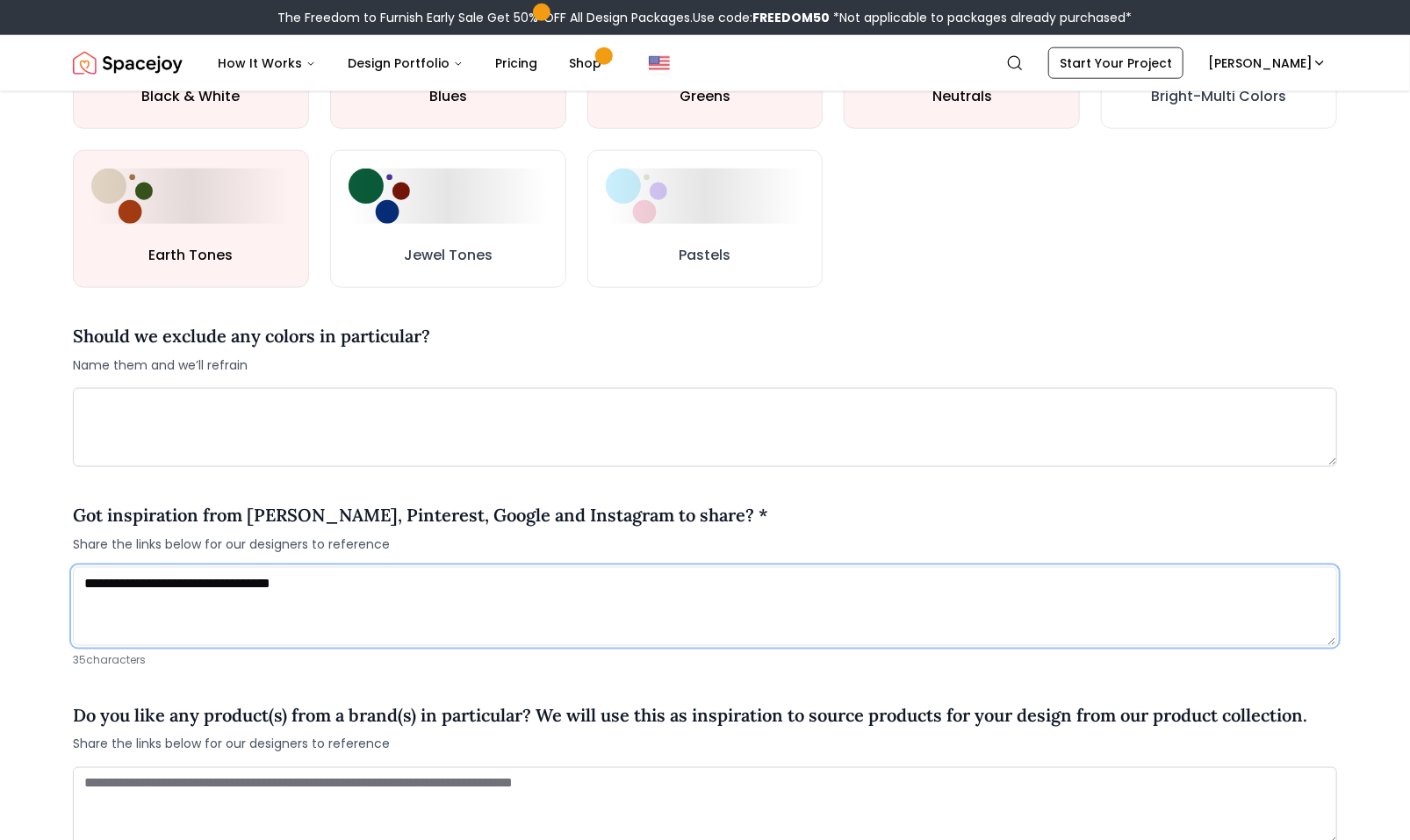 paste on "**********" 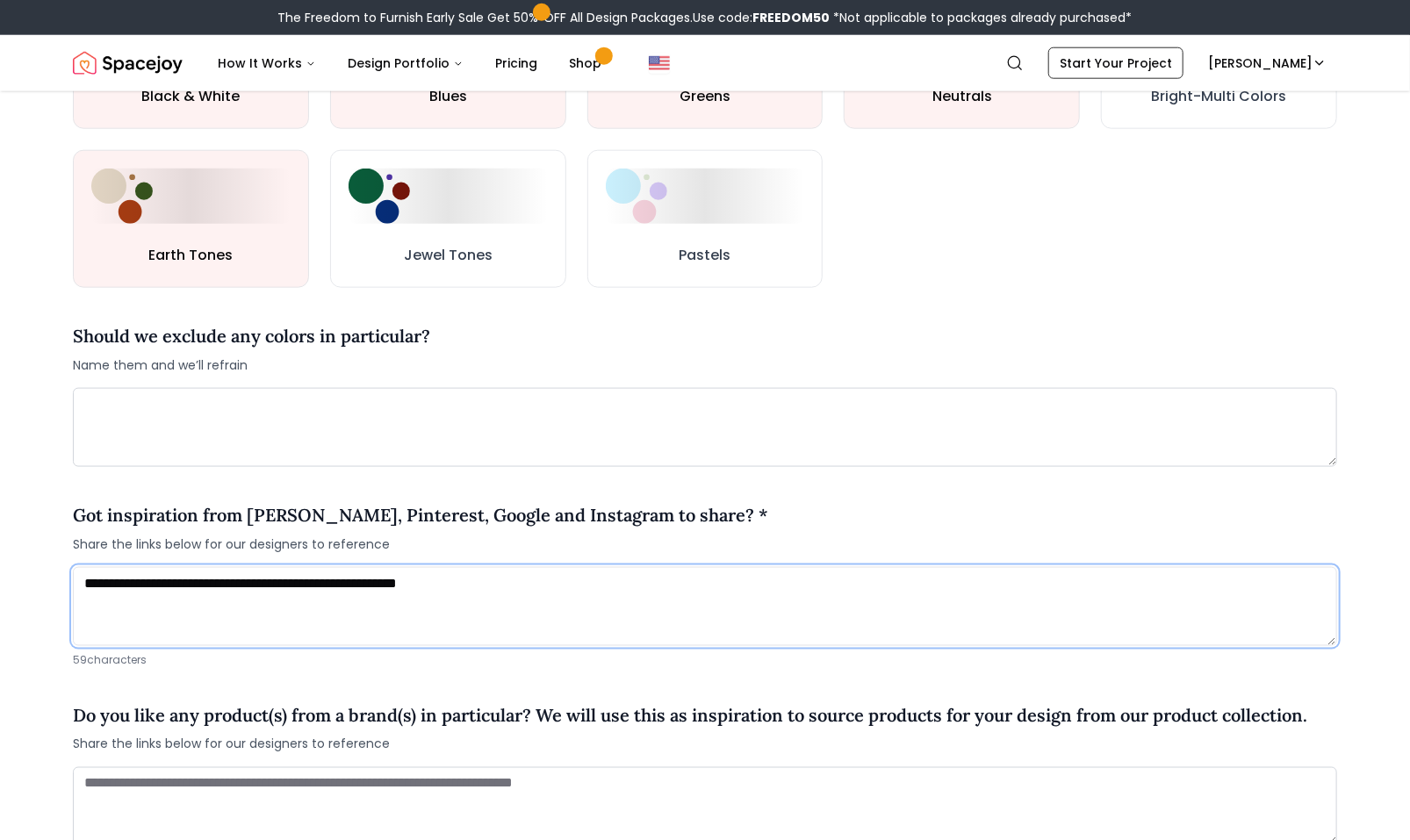 click on "**********" at bounding box center [705, 607] 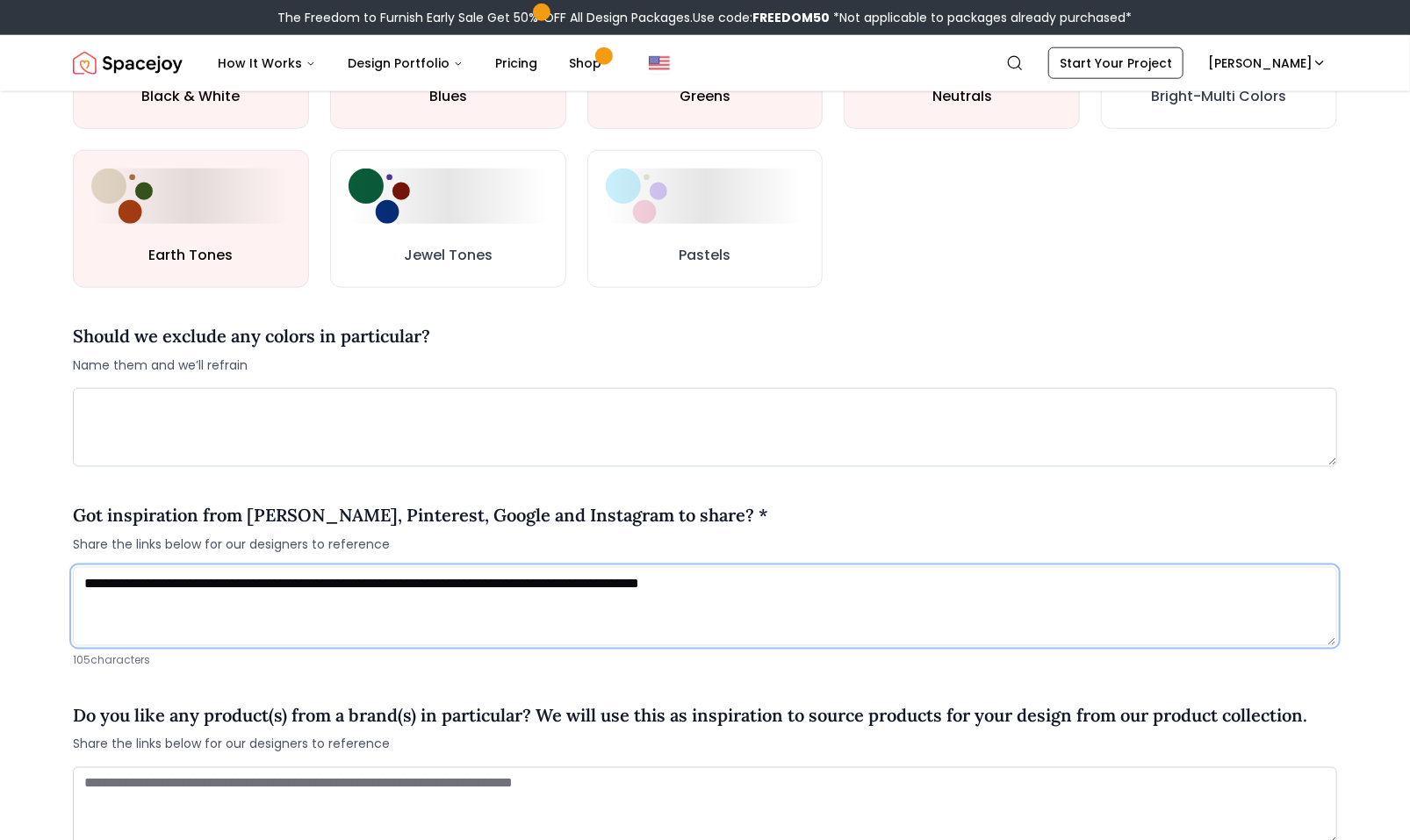 click on "**********" at bounding box center (705, 607) 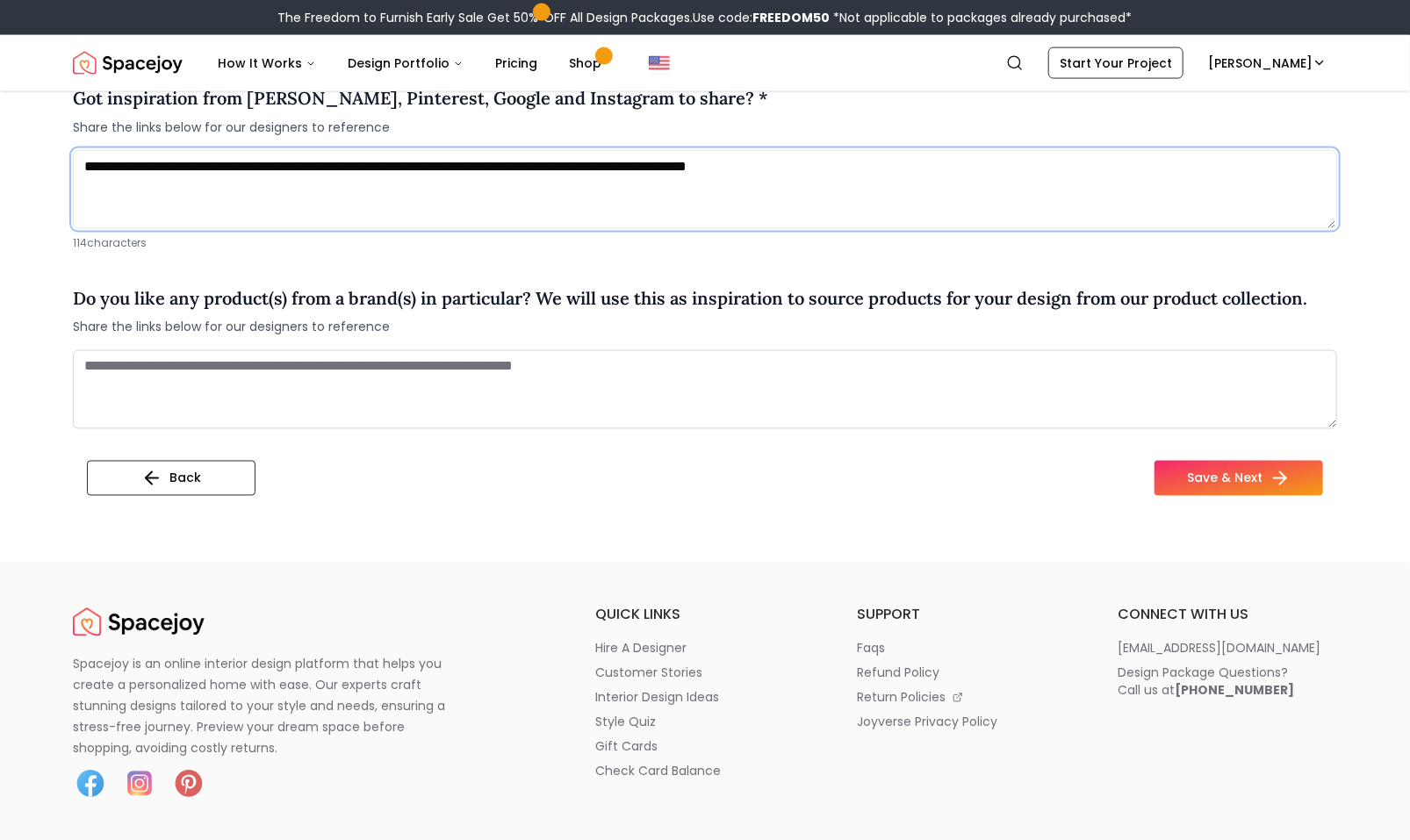 scroll, scrollTop: 1443, scrollLeft: 0, axis: vertical 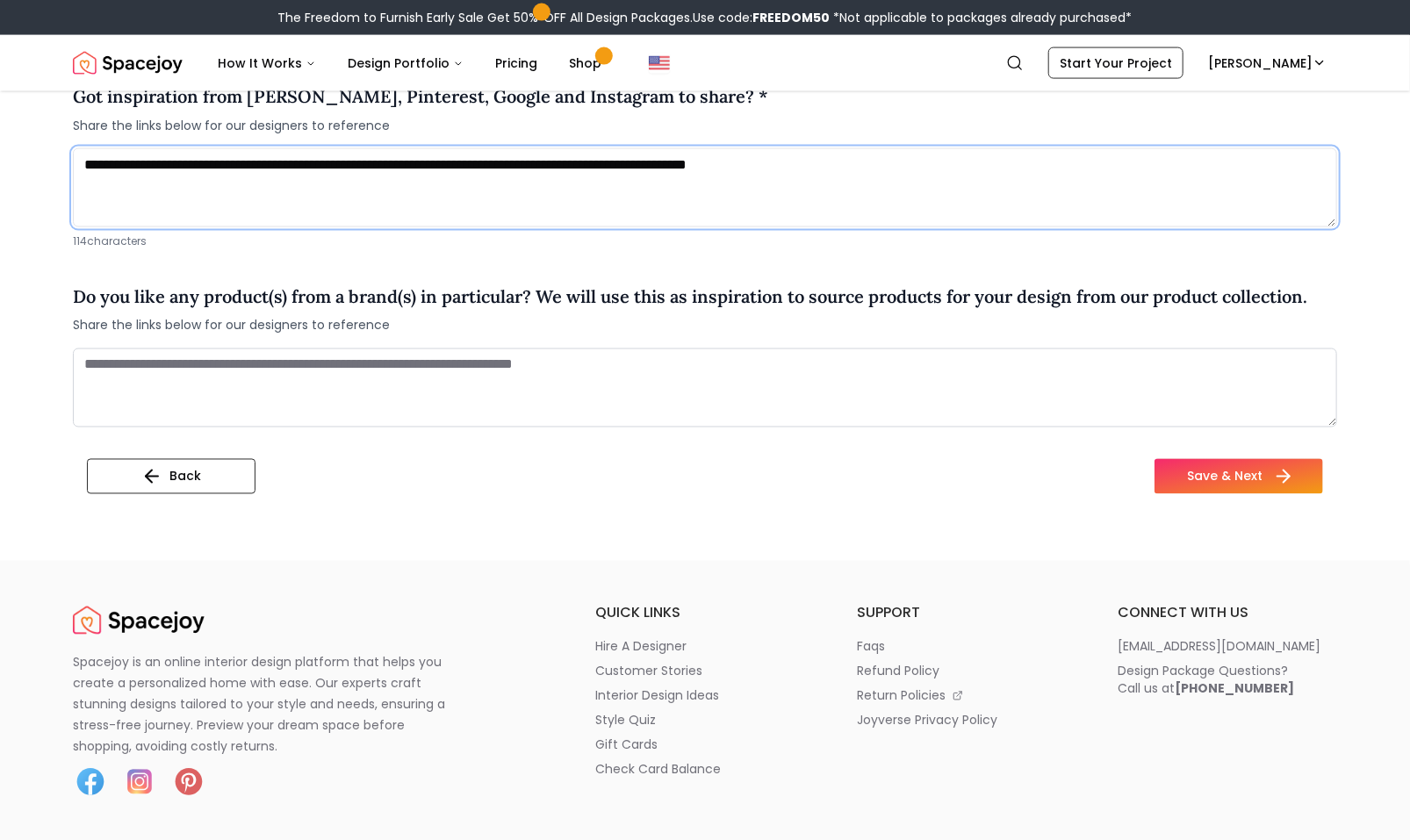 type on "**********" 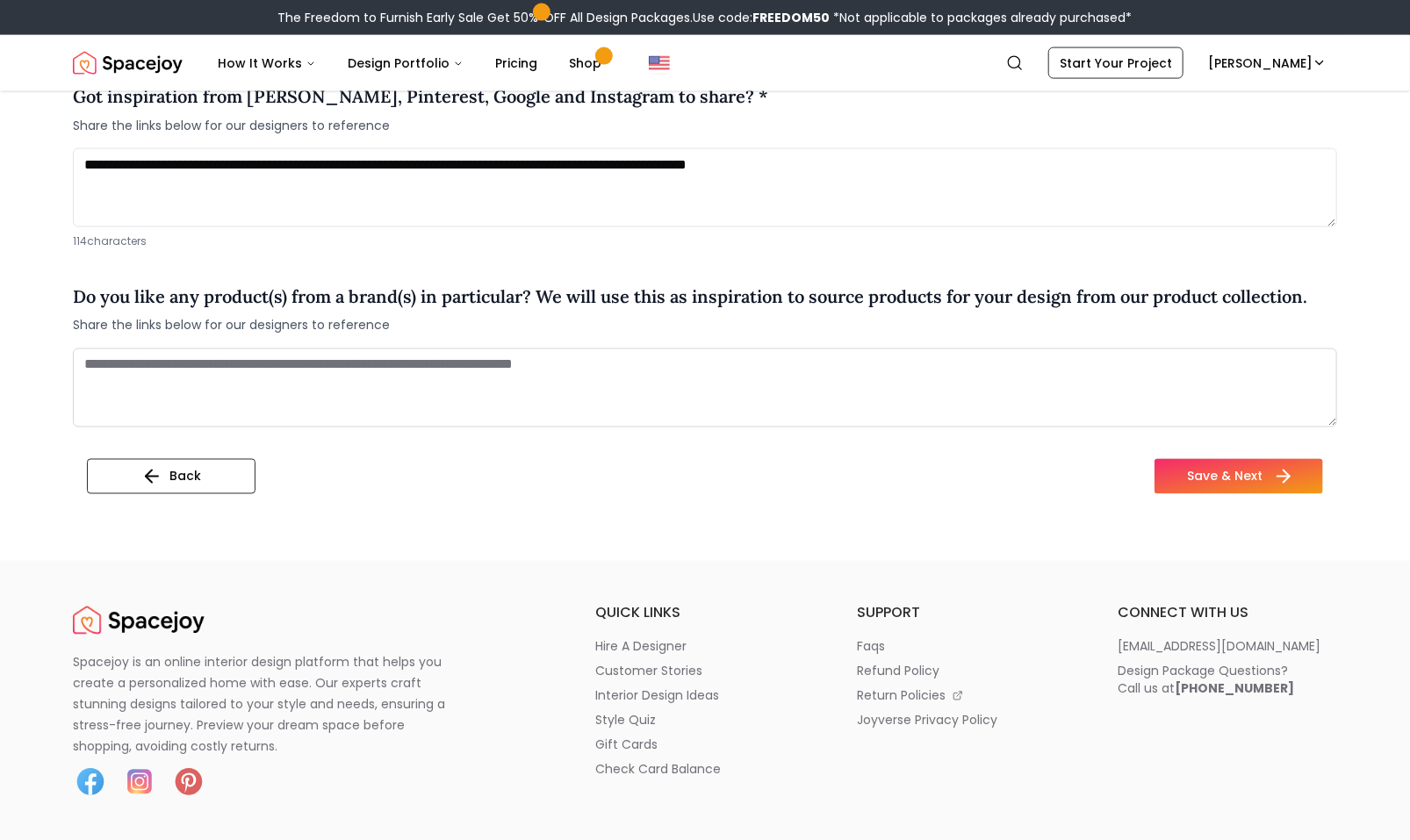 click on "Save & Next" at bounding box center [1239, 477] 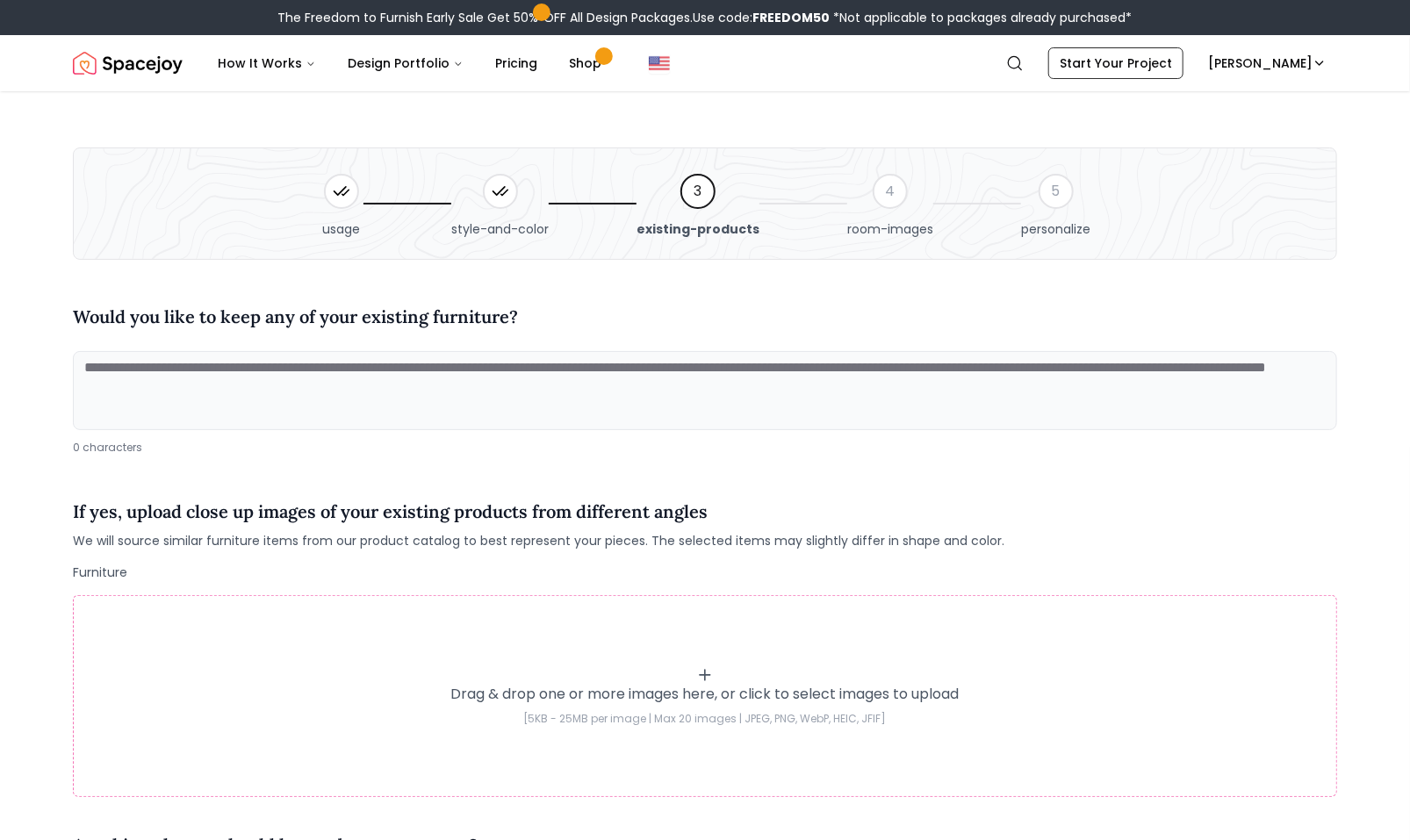 scroll, scrollTop: 464, scrollLeft: 0, axis: vertical 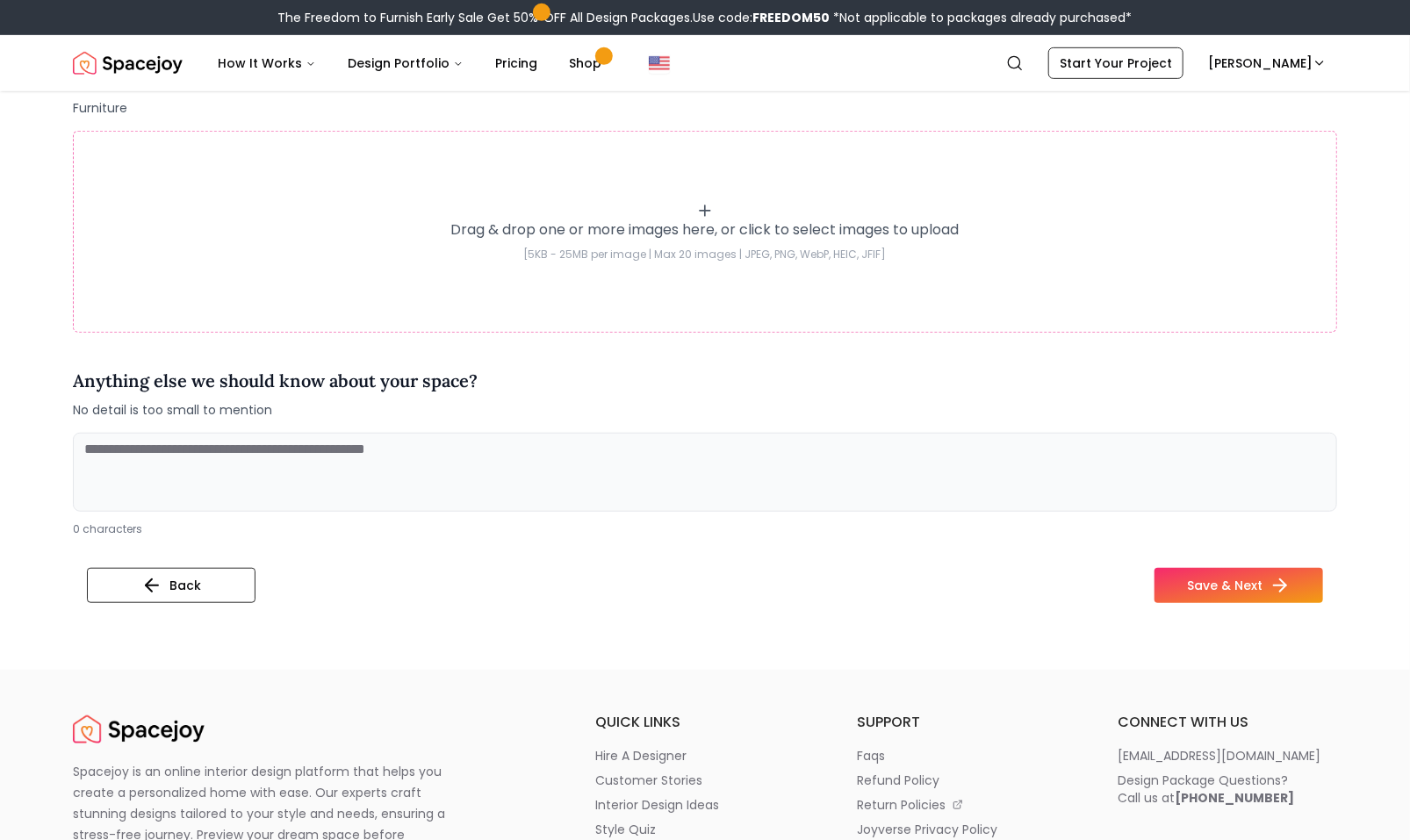 click at bounding box center [705, 472] 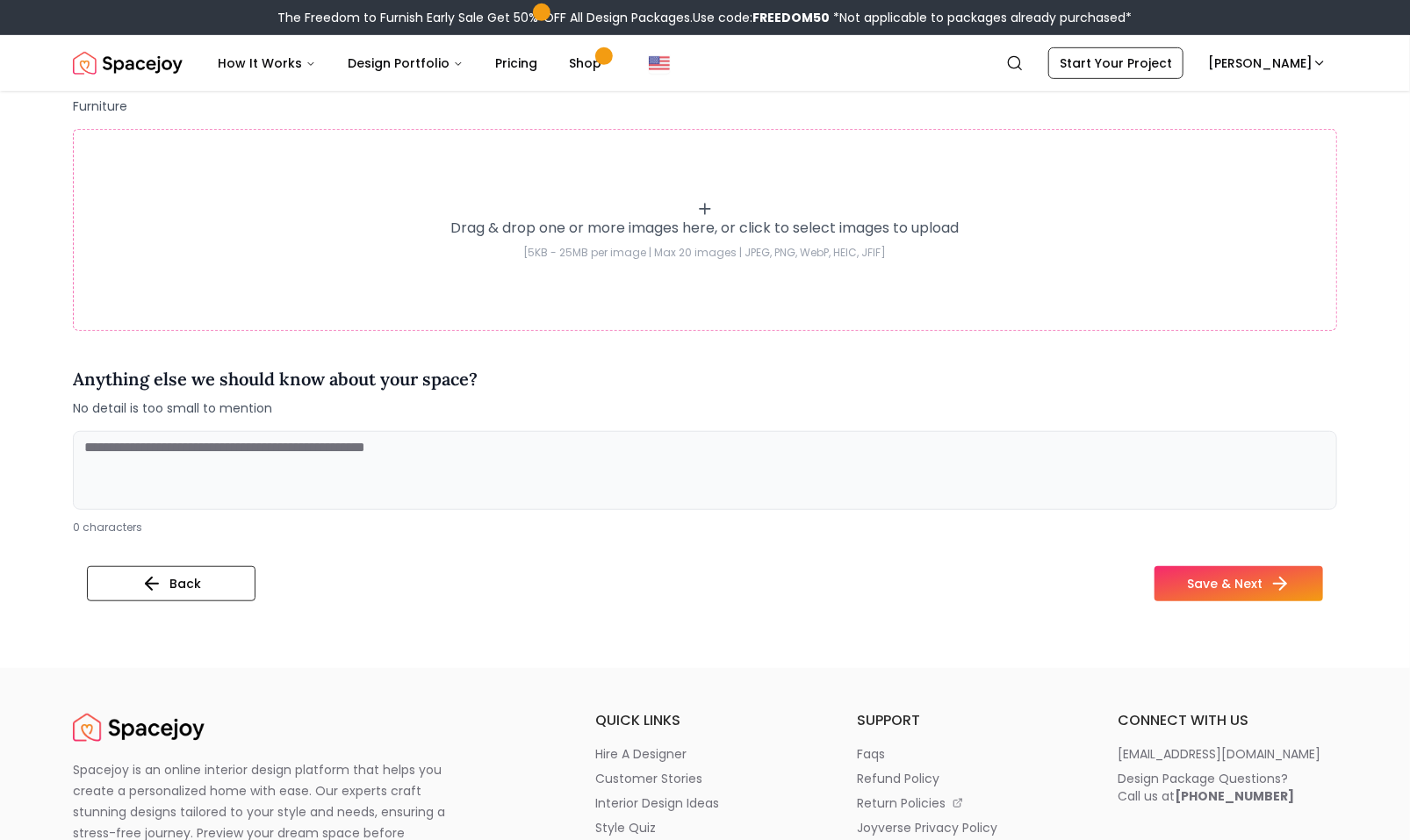 scroll, scrollTop: 467, scrollLeft: 0, axis: vertical 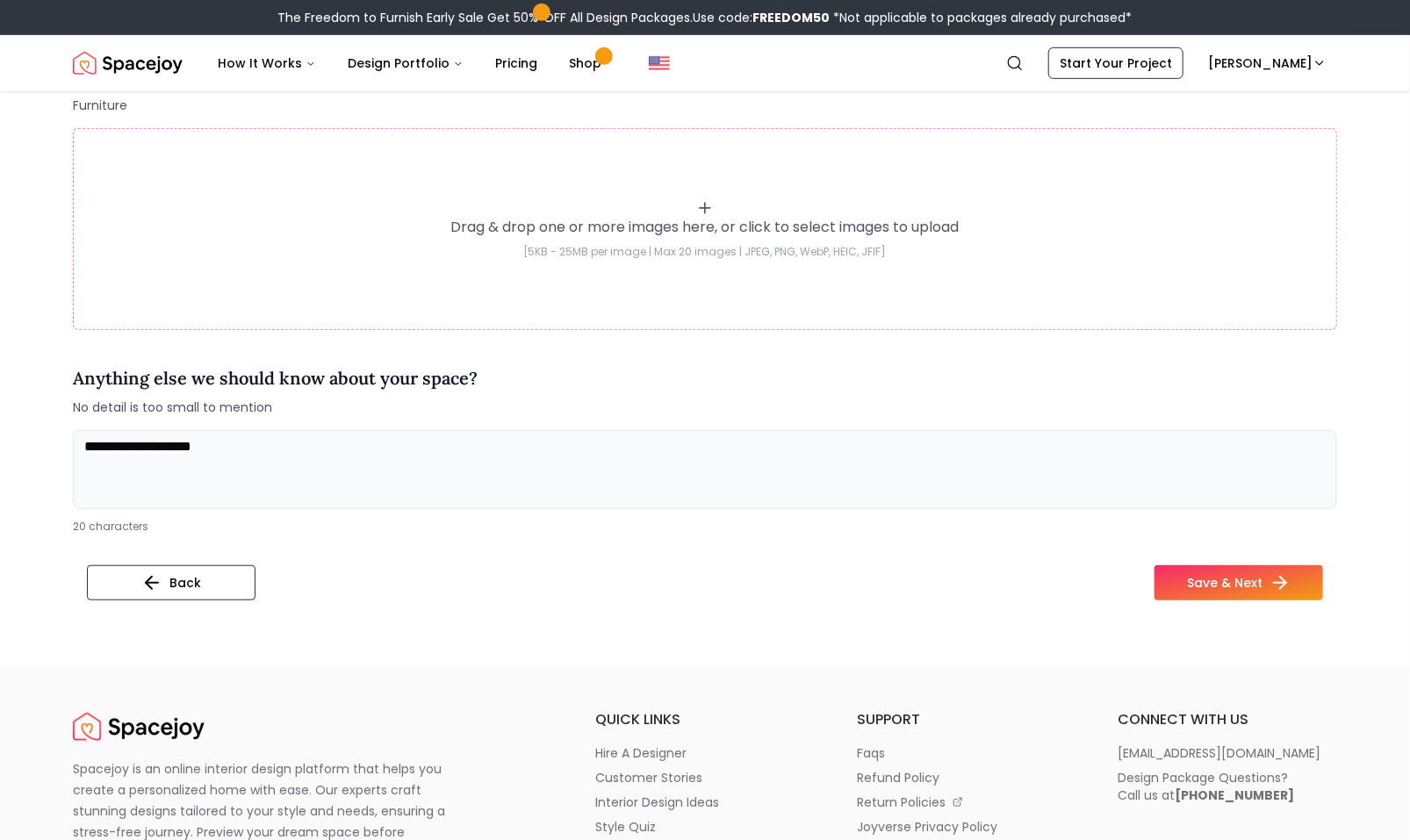 paste on "**********" 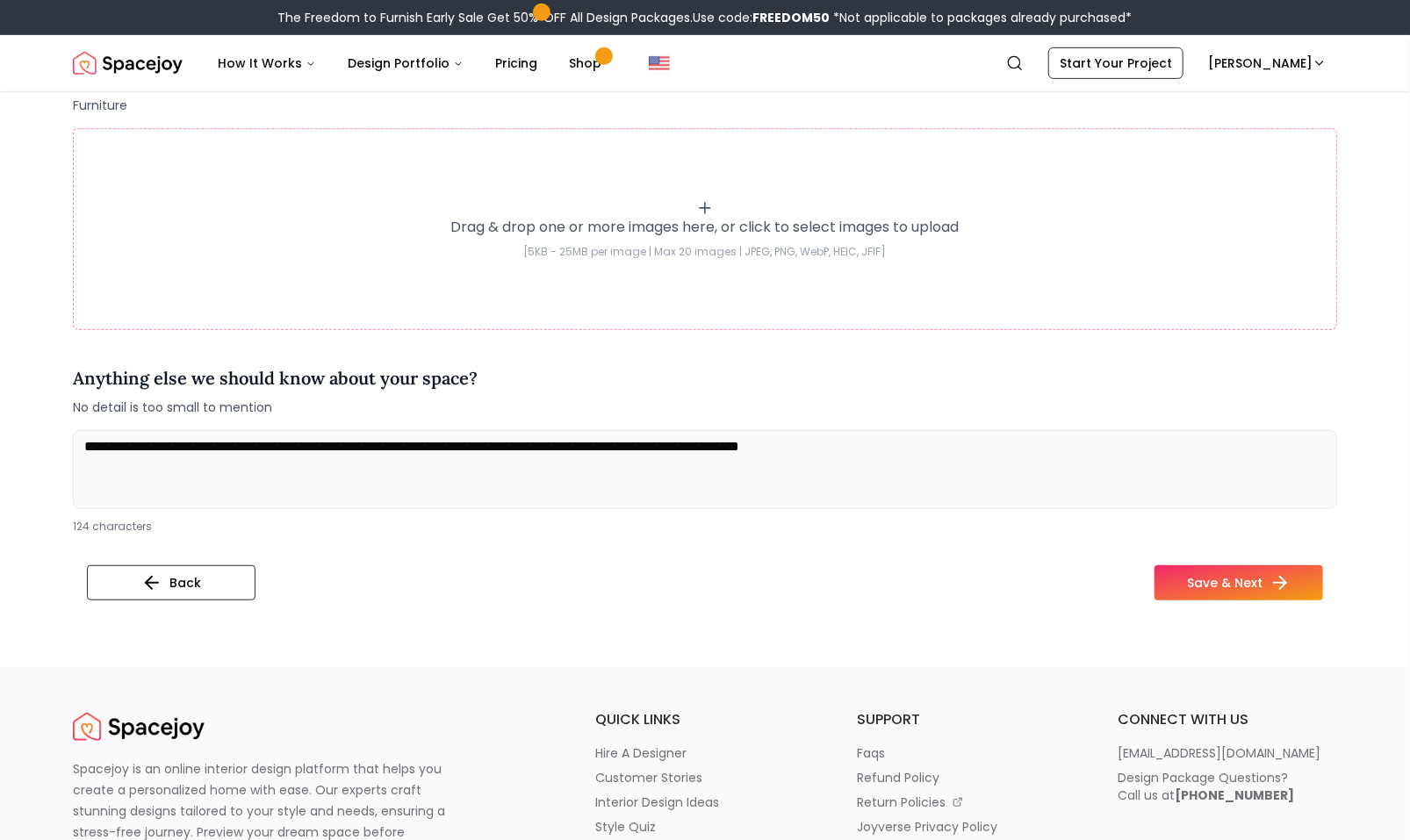click on "**********" at bounding box center [705, 470] 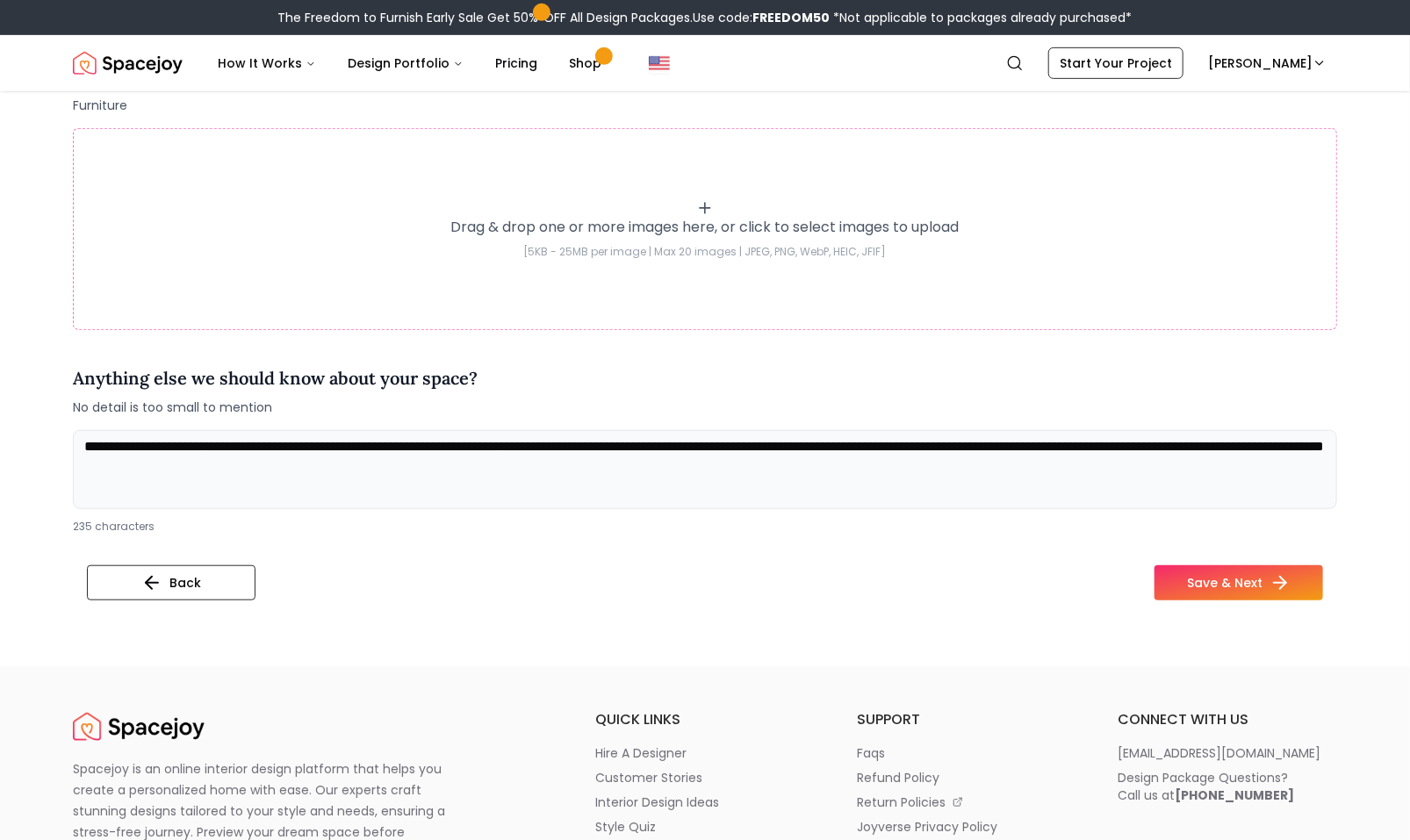 click on "**********" at bounding box center [705, 470] 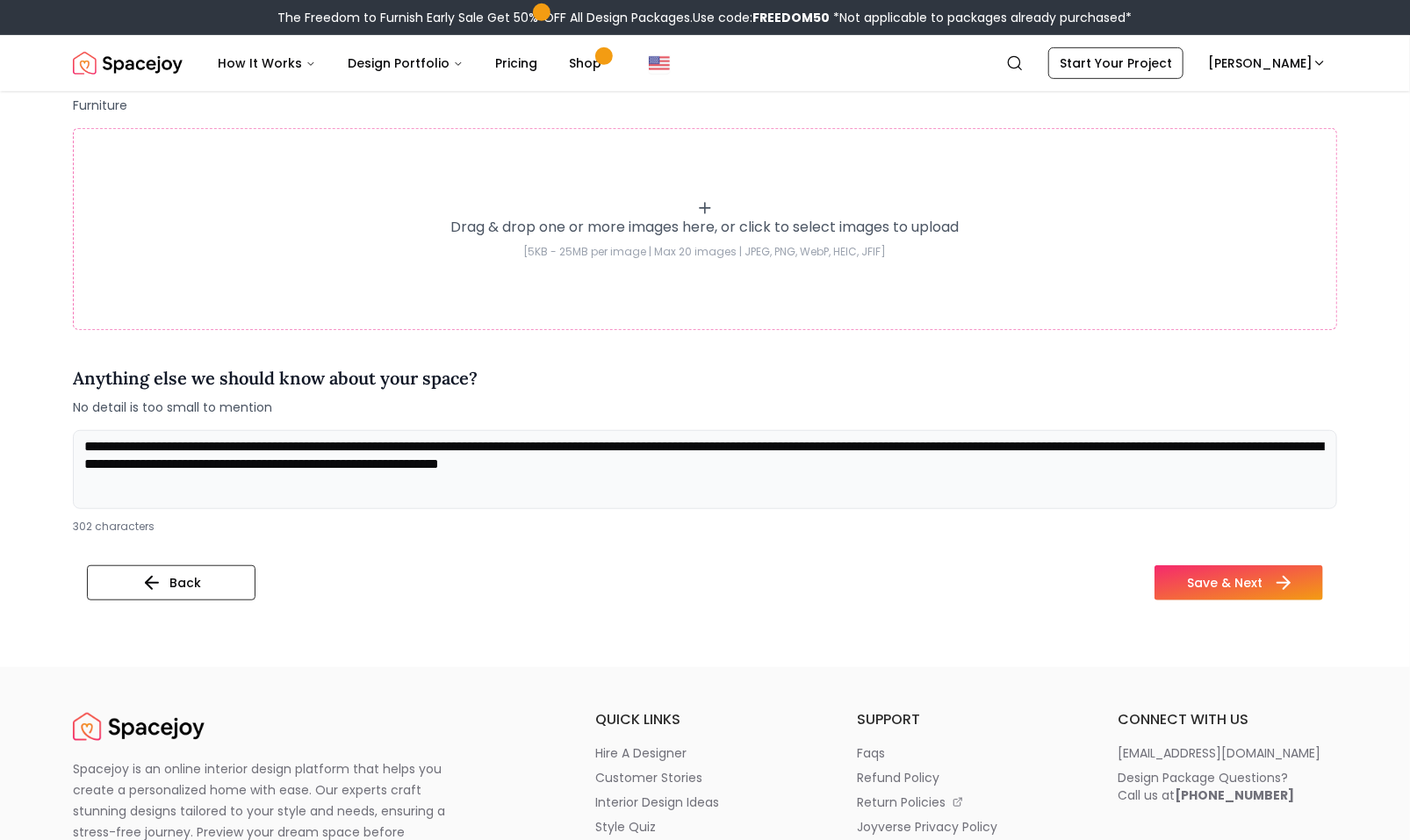 type on "**********" 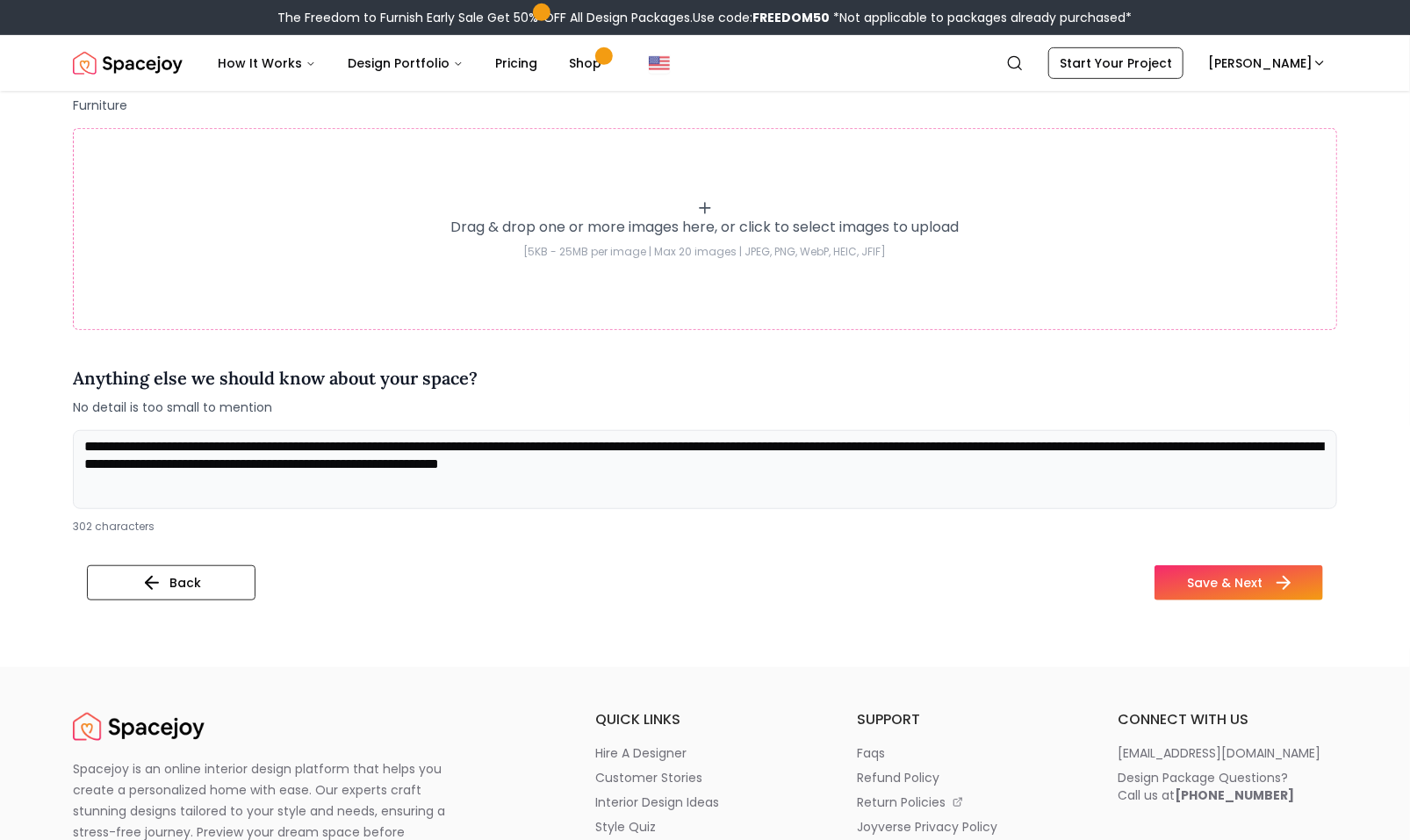 click on "Save & Next" at bounding box center [1239, 583] 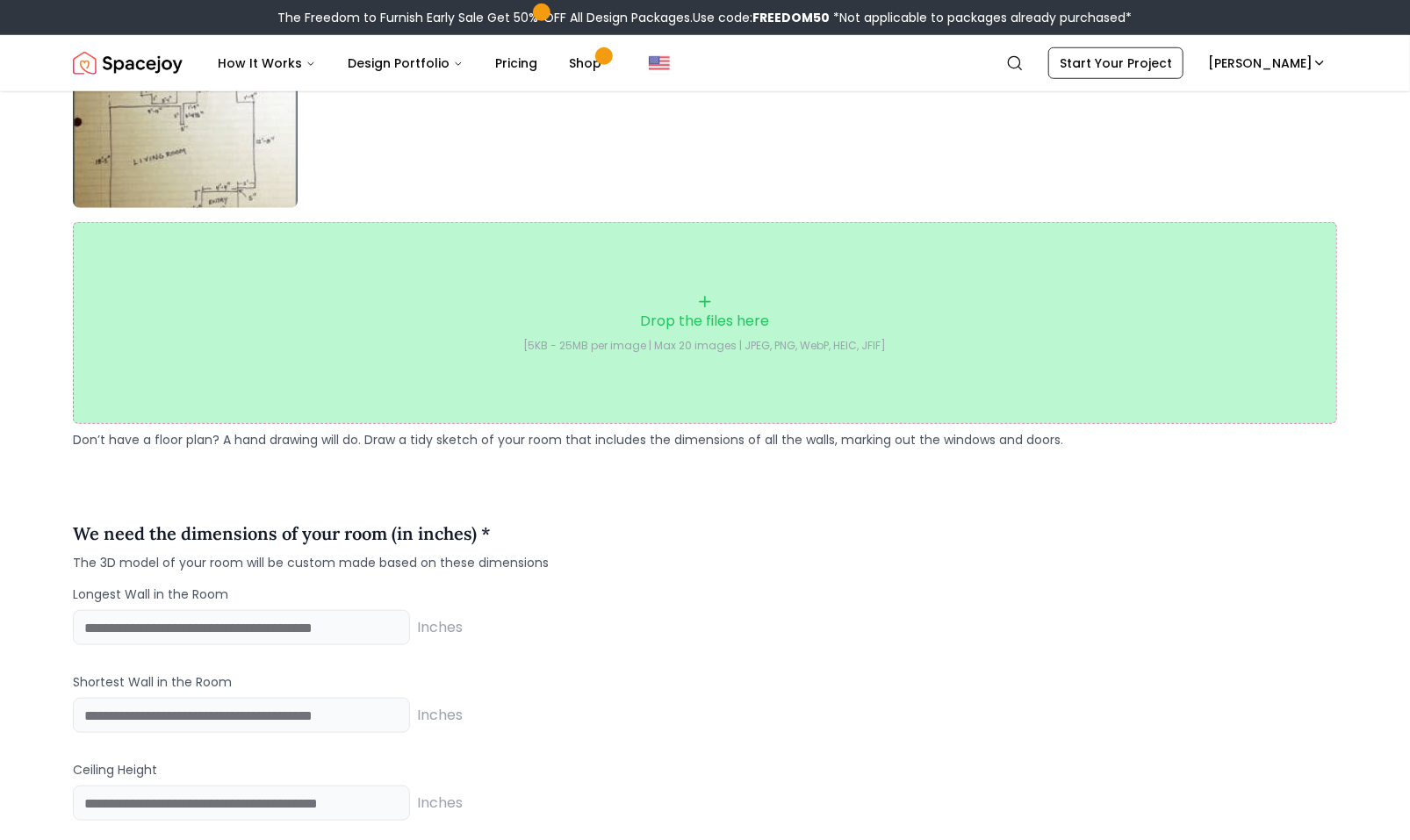 scroll, scrollTop: 767, scrollLeft: 0, axis: vertical 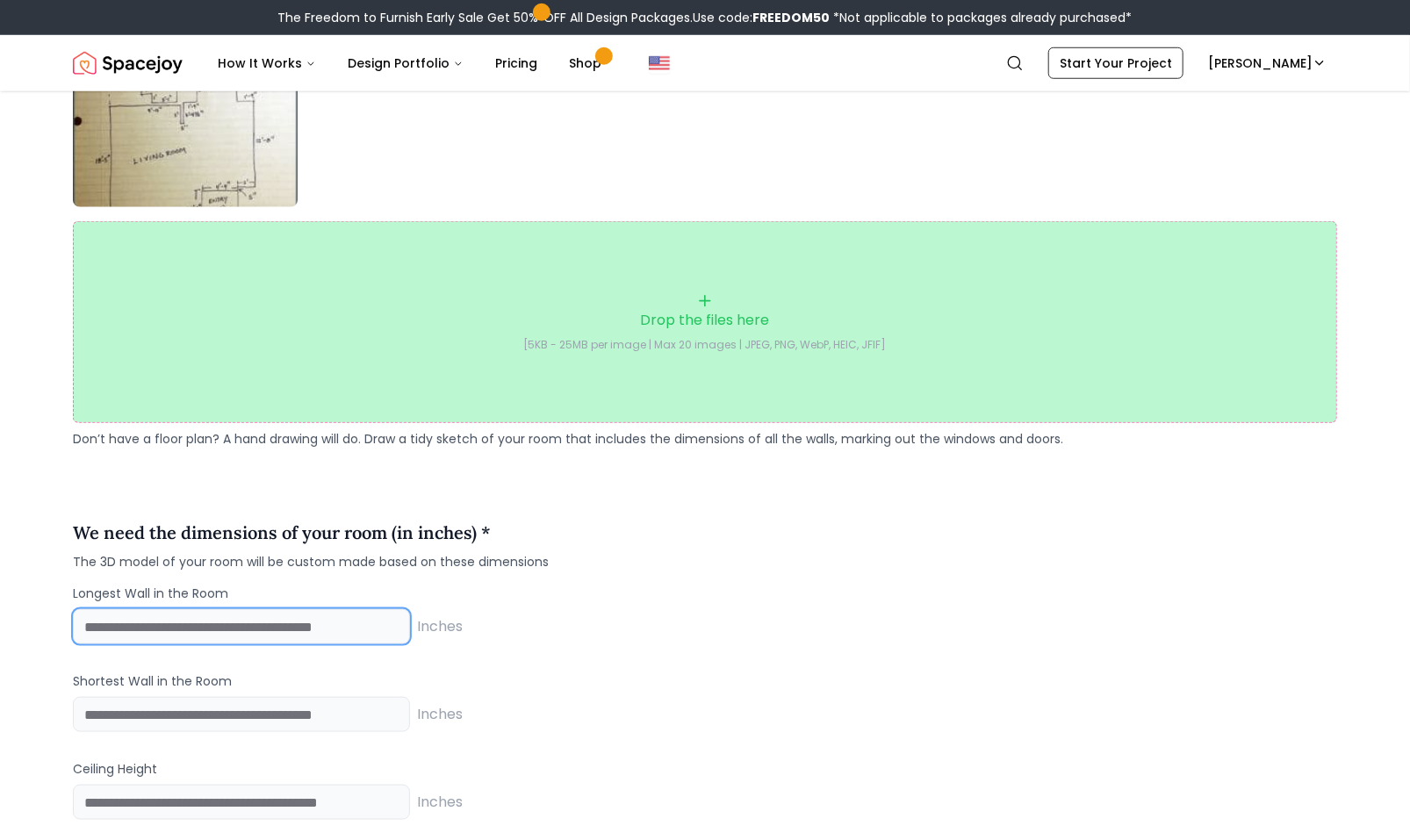click at bounding box center [241, 627] 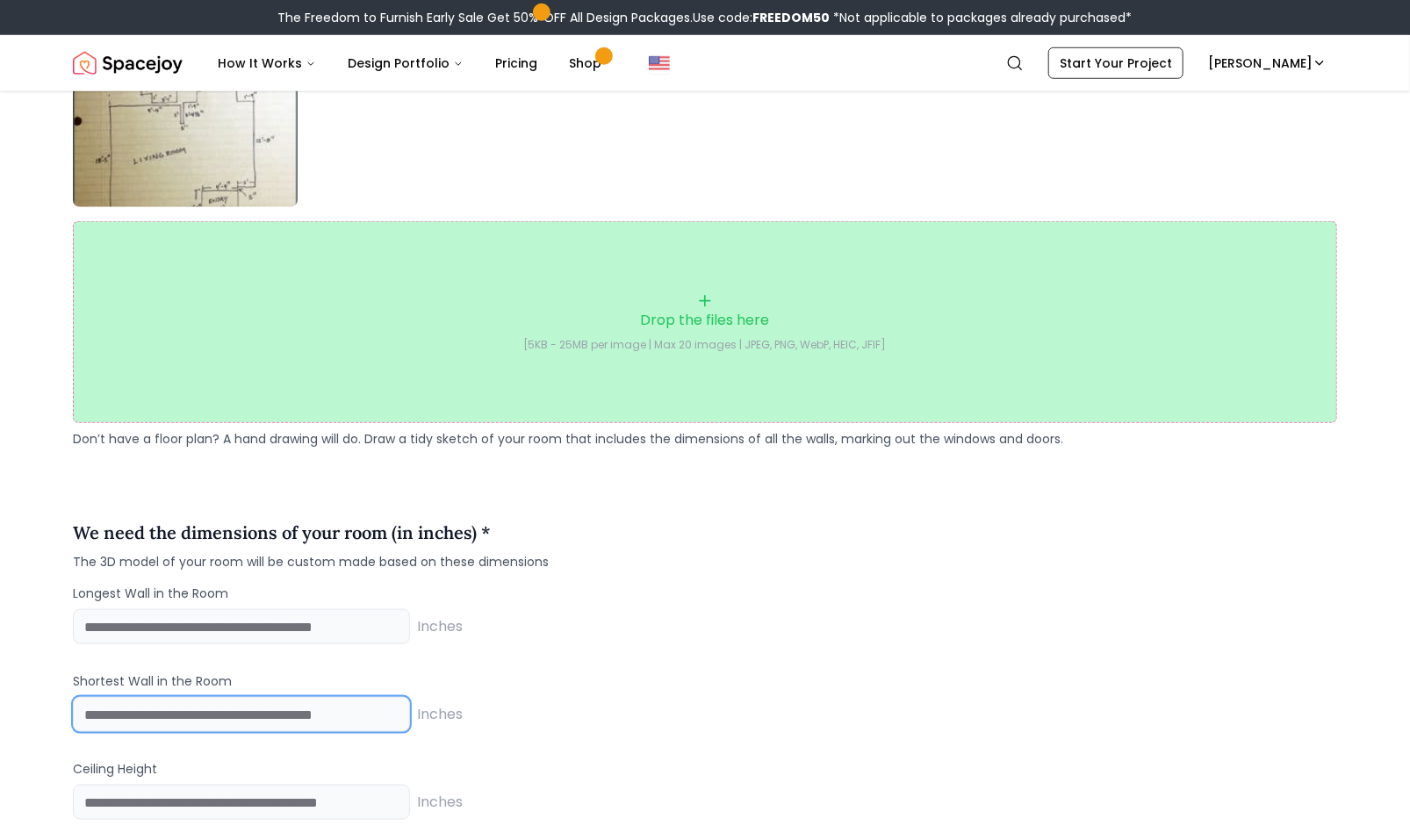 type on "***" 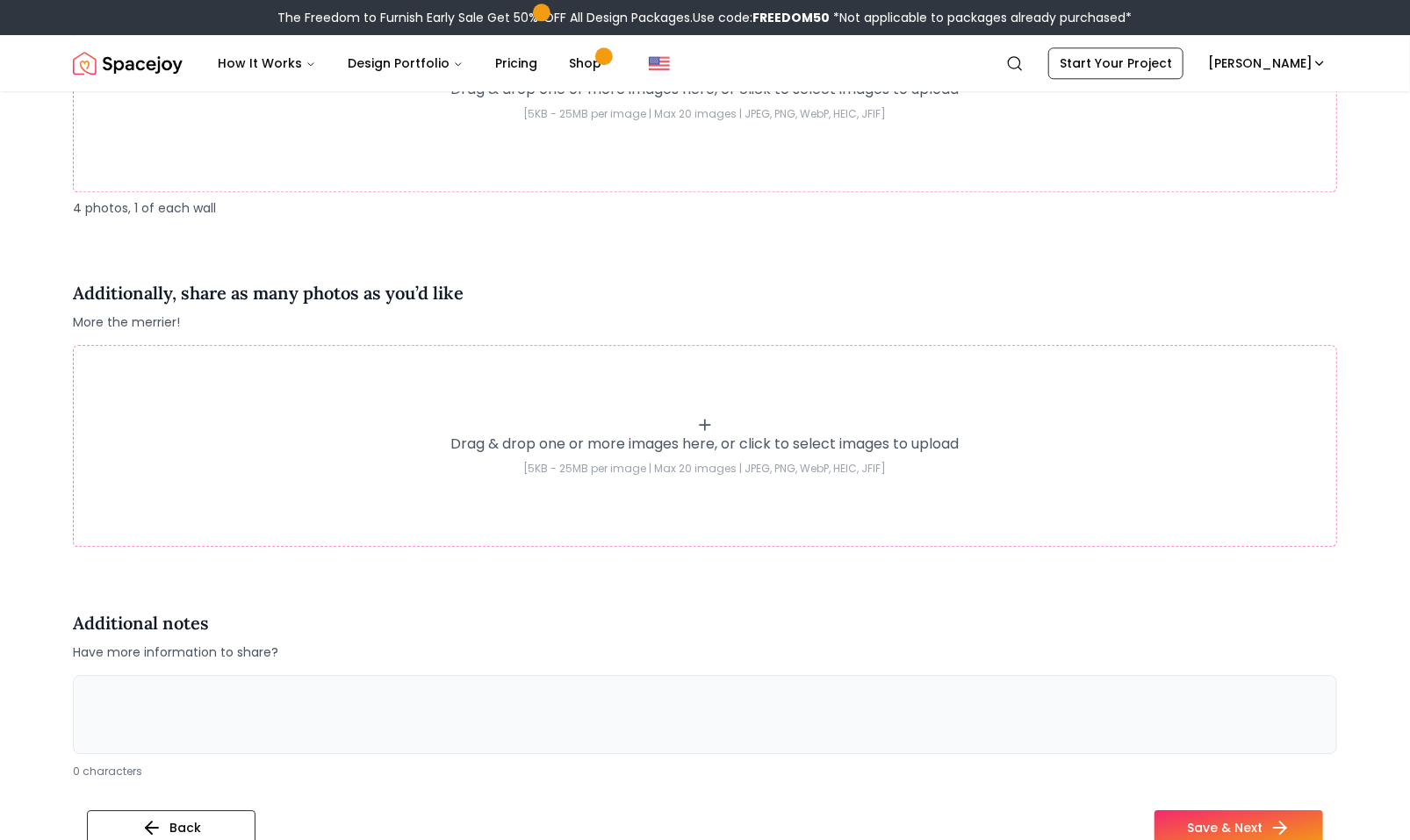 scroll, scrollTop: 2589, scrollLeft: 0, axis: vertical 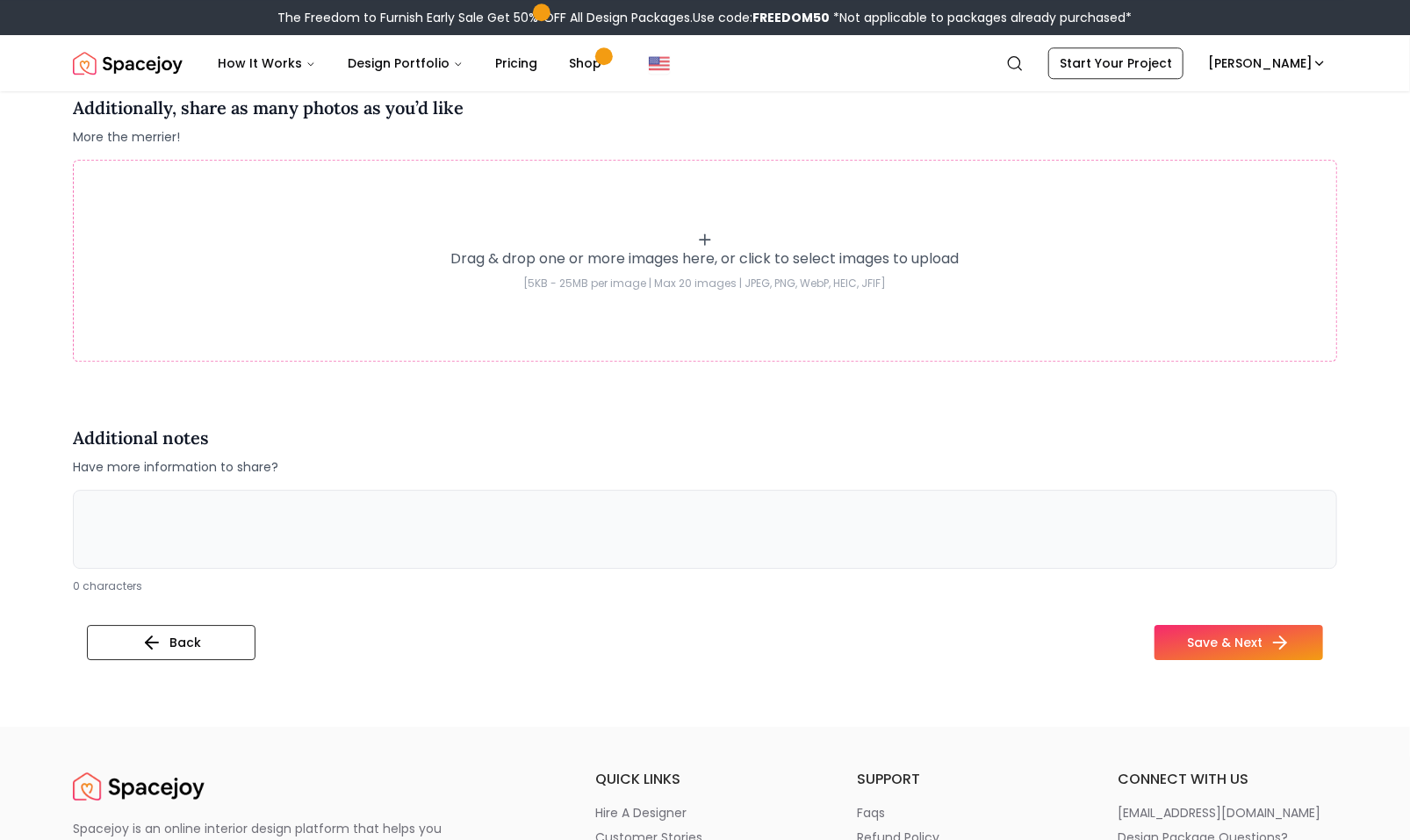 type on "**" 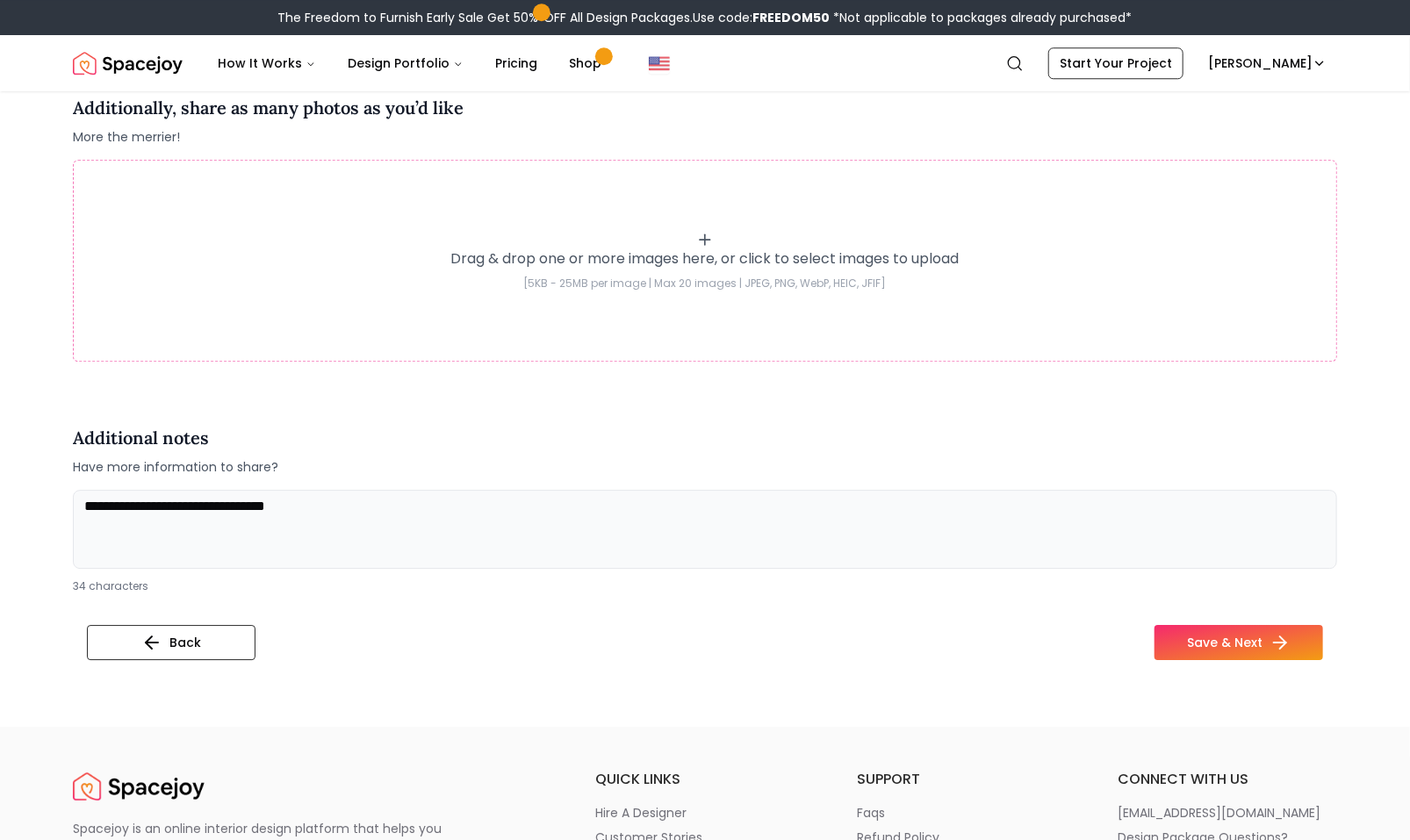 paste on "**********" 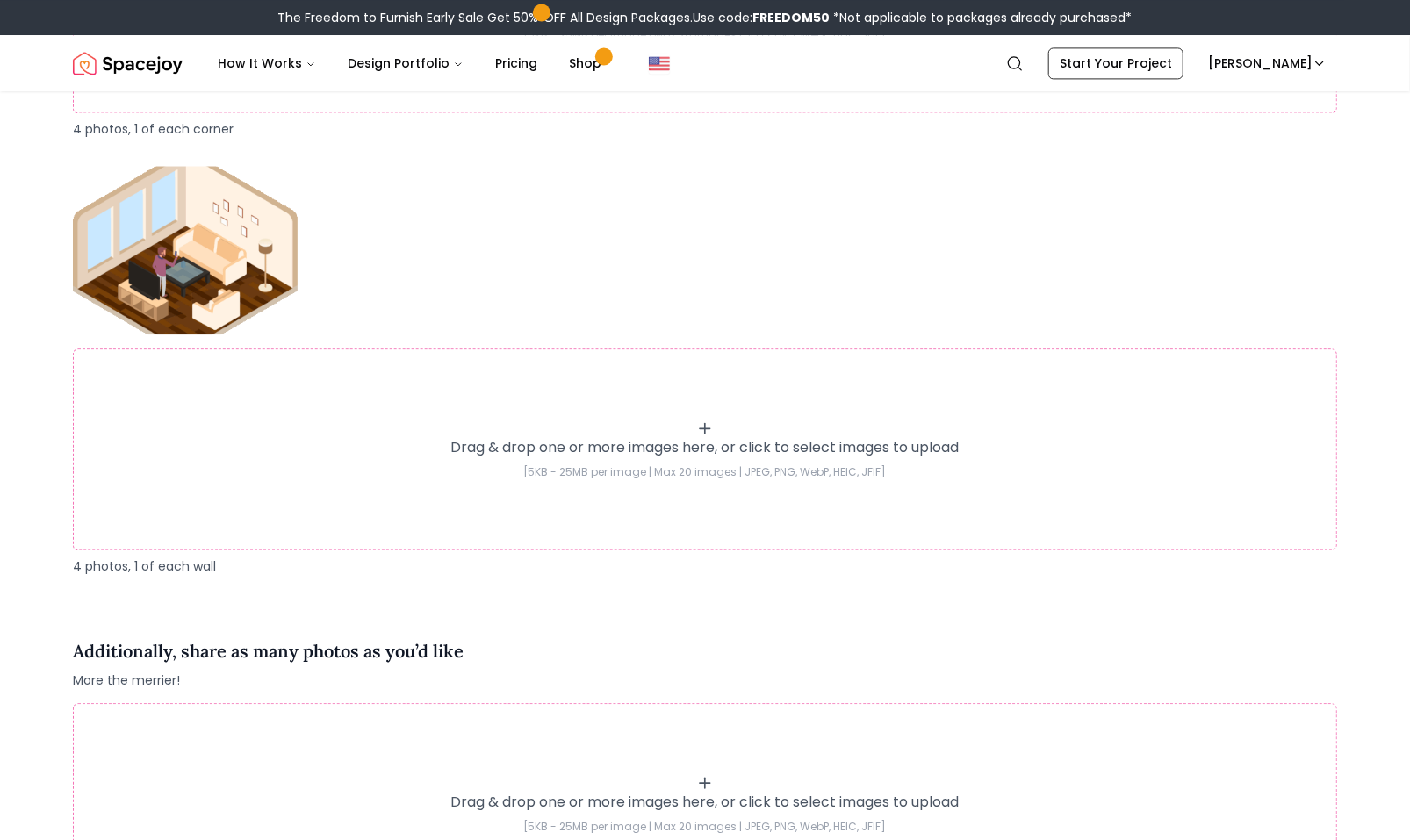 scroll, scrollTop: 1970, scrollLeft: 0, axis: vertical 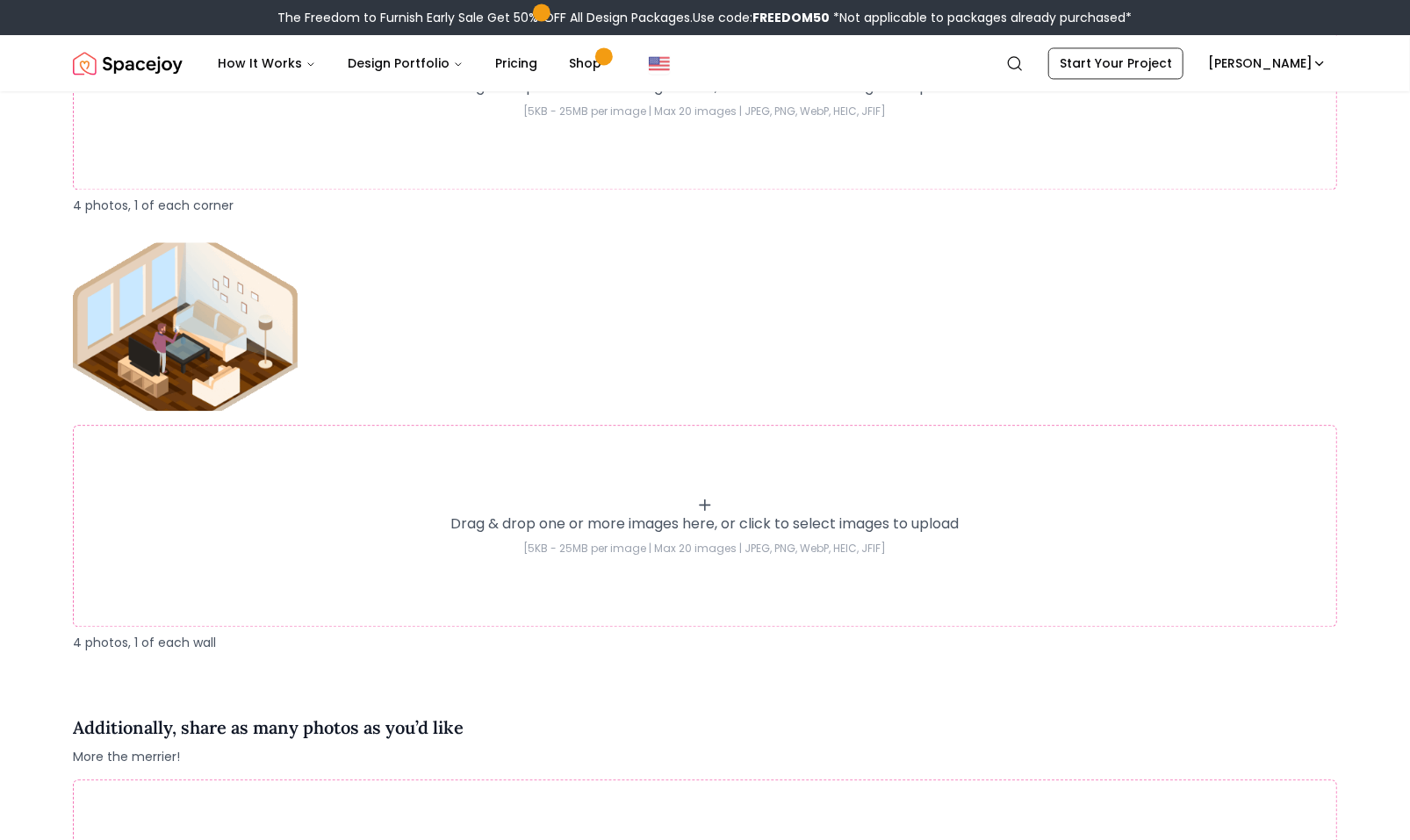 type on "**********" 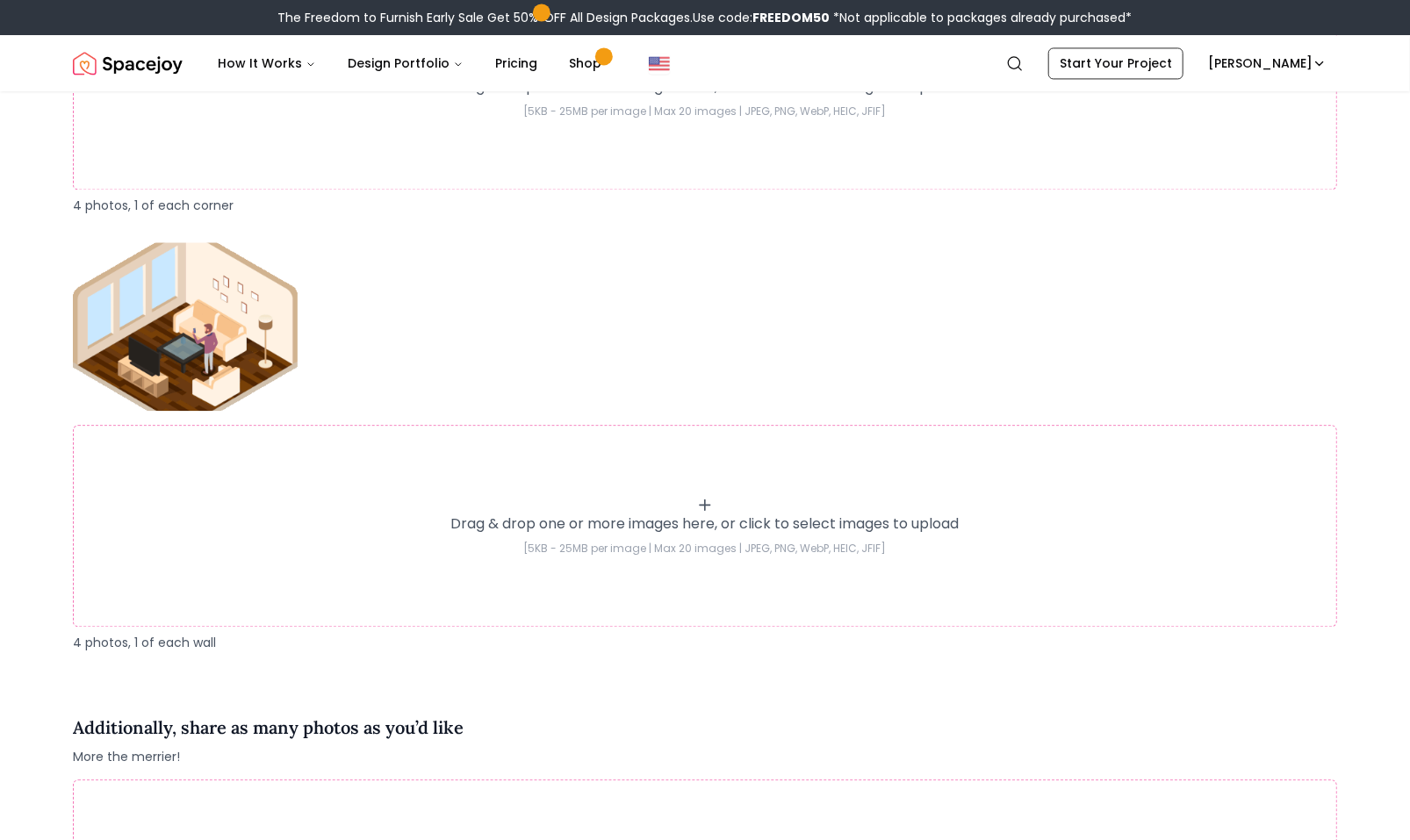 click on "Drag & drop one or more images here, or click to select images to upload [5KB - 25MB per image | Max 20 images | JPEG, PNG, WebP, HEIC, JFIF] 4 photos, 1 of each wall" at bounding box center (705, 447) 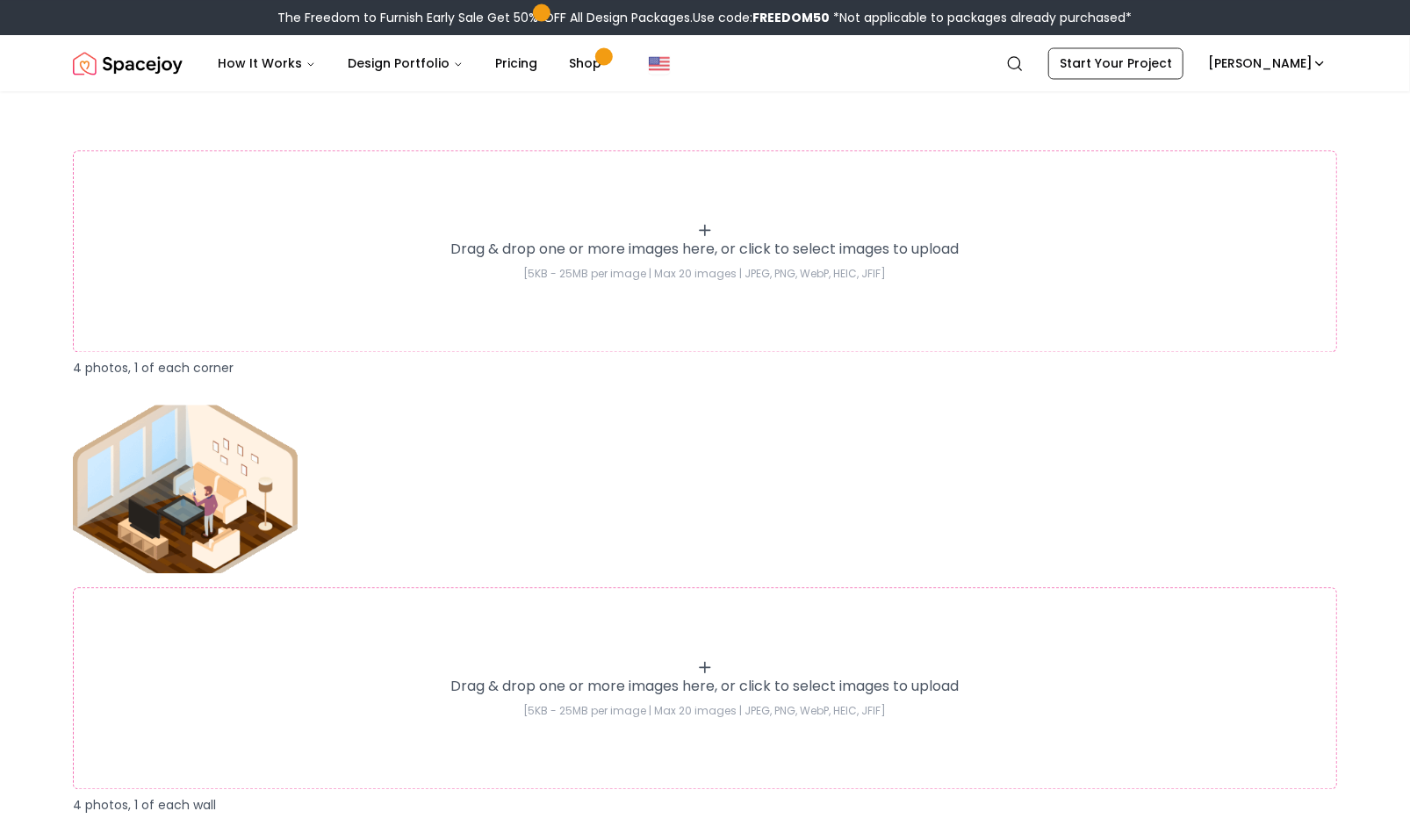 scroll, scrollTop: 1805, scrollLeft: 0, axis: vertical 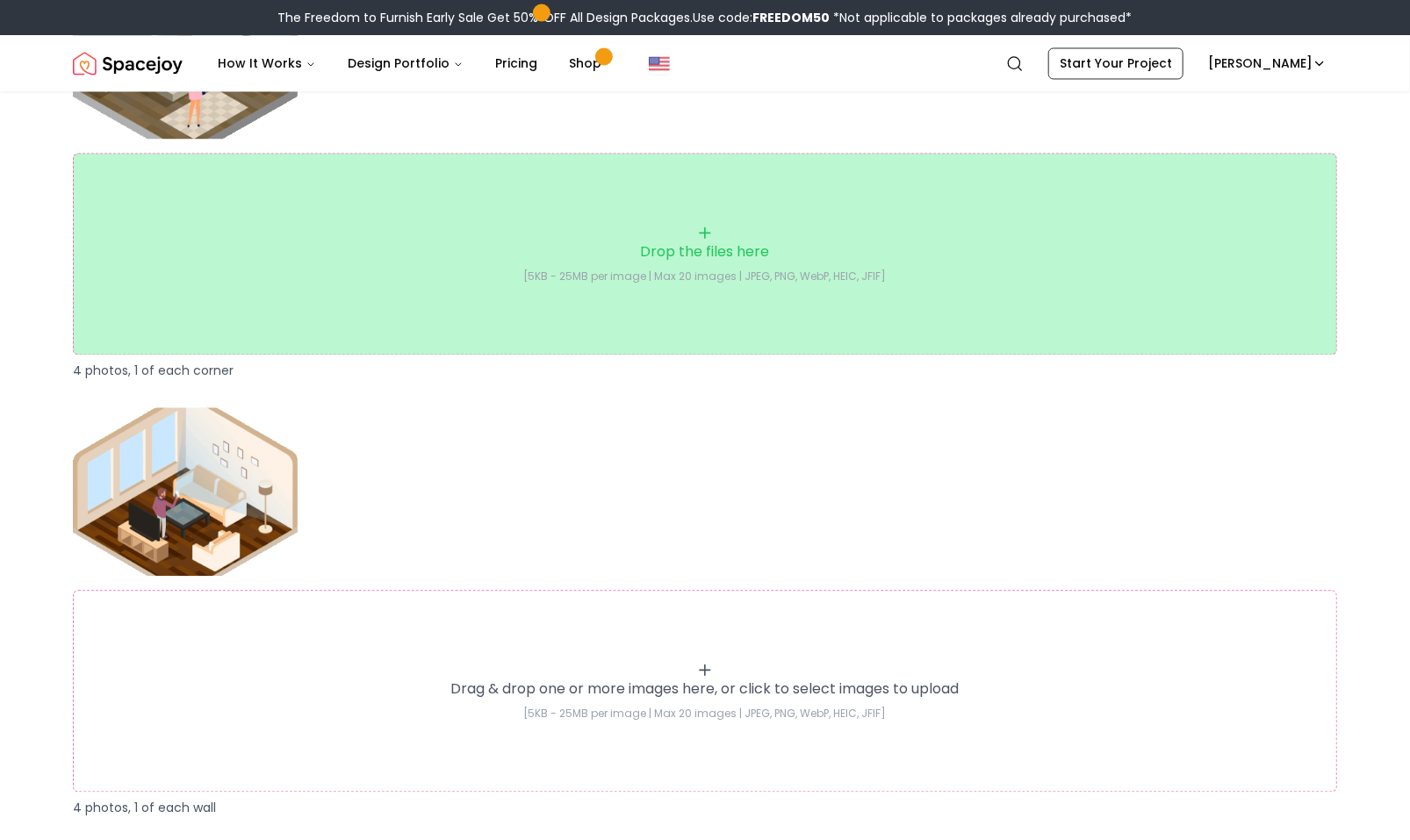 click on "Drop the files here [5KB - 25MB per image | Max 20 images | JPEG, PNG, WebP, HEIC, JFIF]" at bounding box center (705, 254) 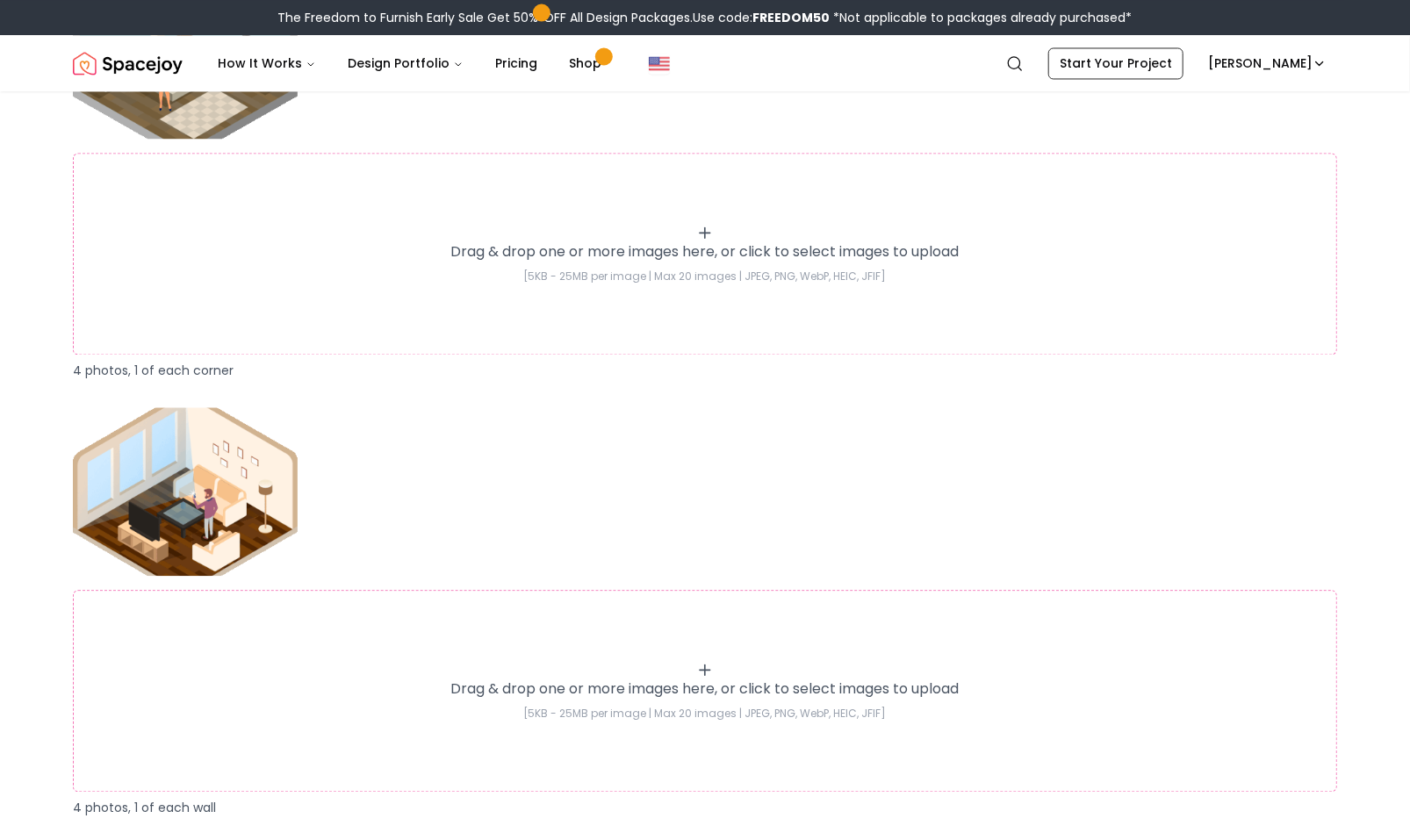 type on "**********" 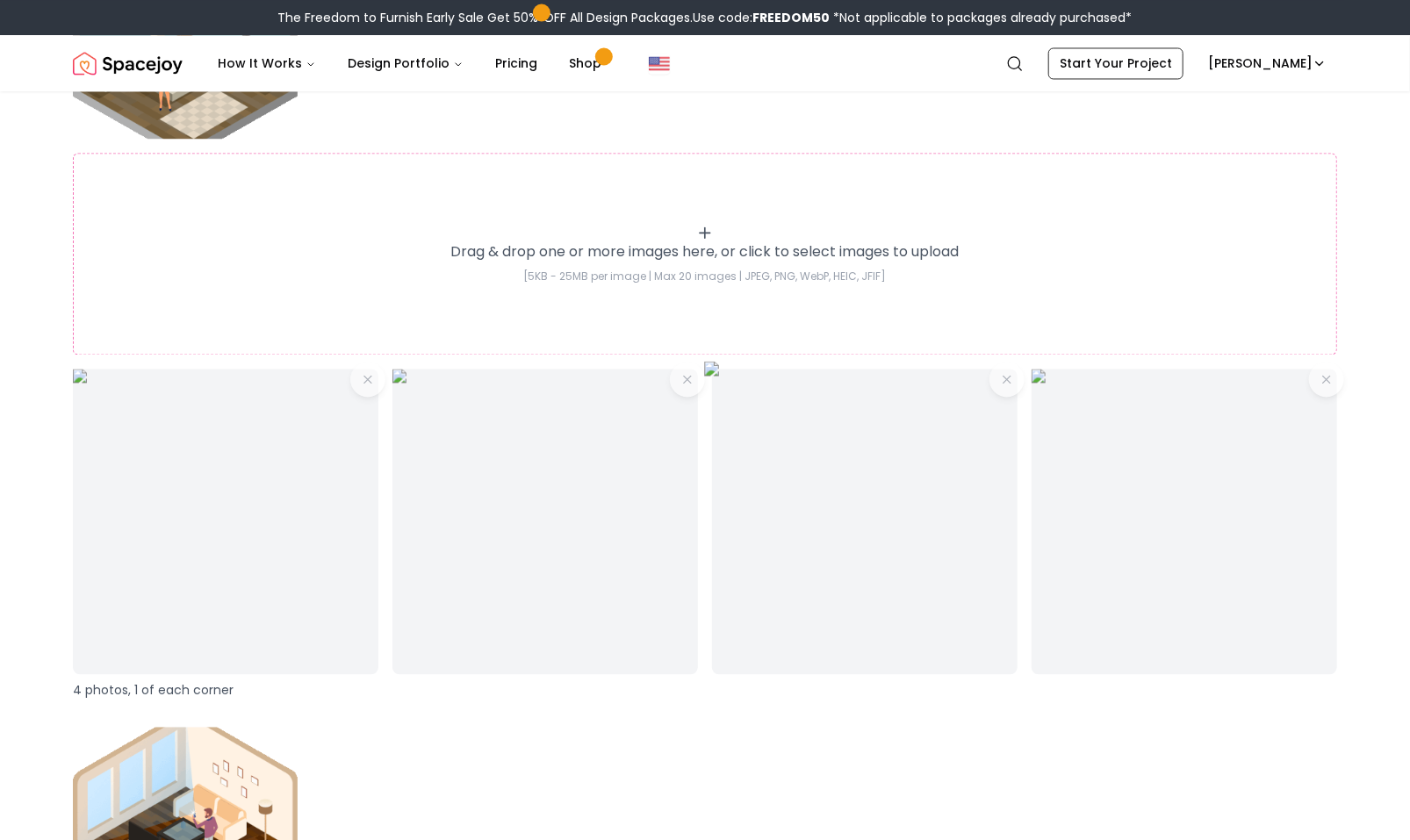 scroll, scrollTop: 2052, scrollLeft: 0, axis: vertical 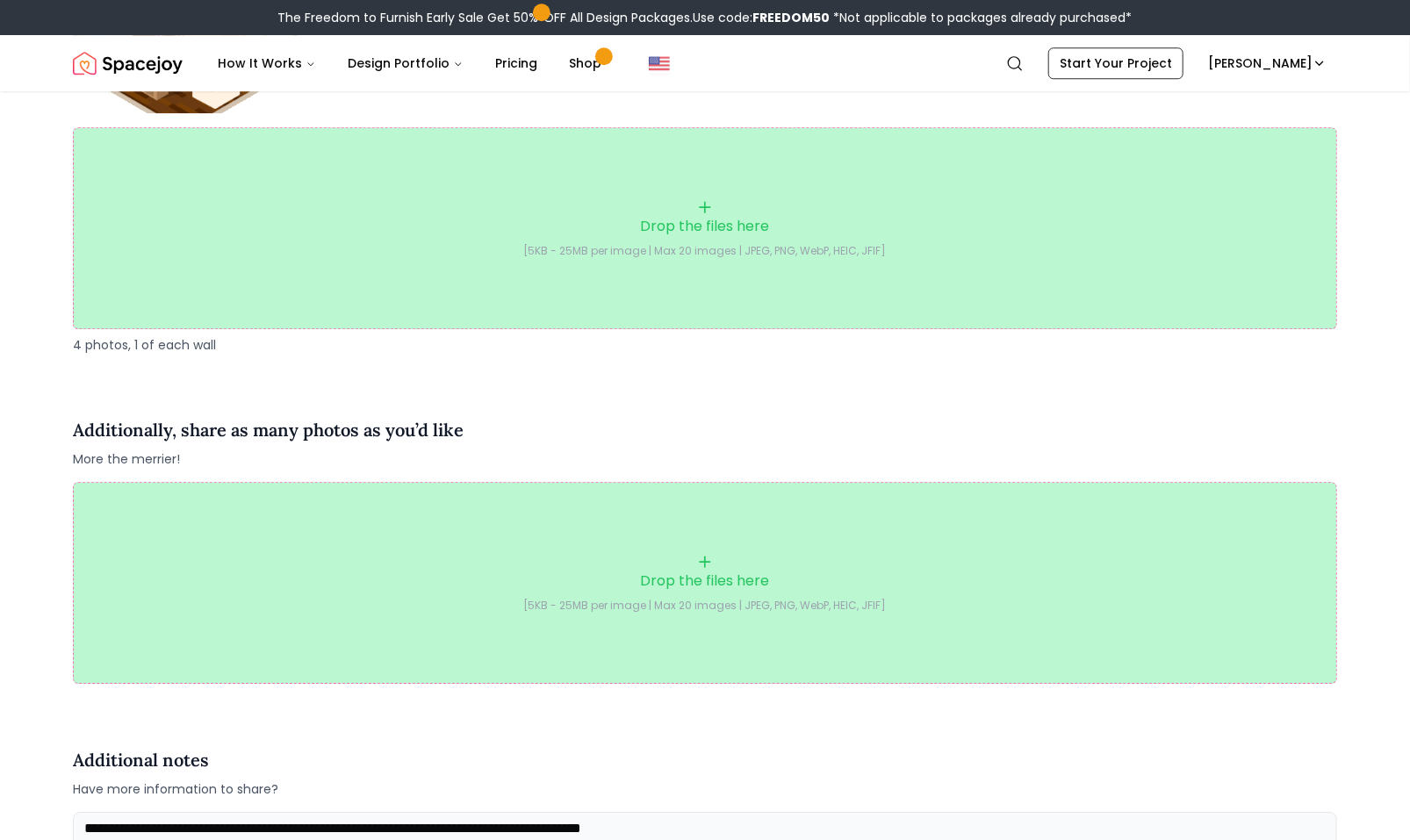 click on "Drop the files here" at bounding box center [705, 581] 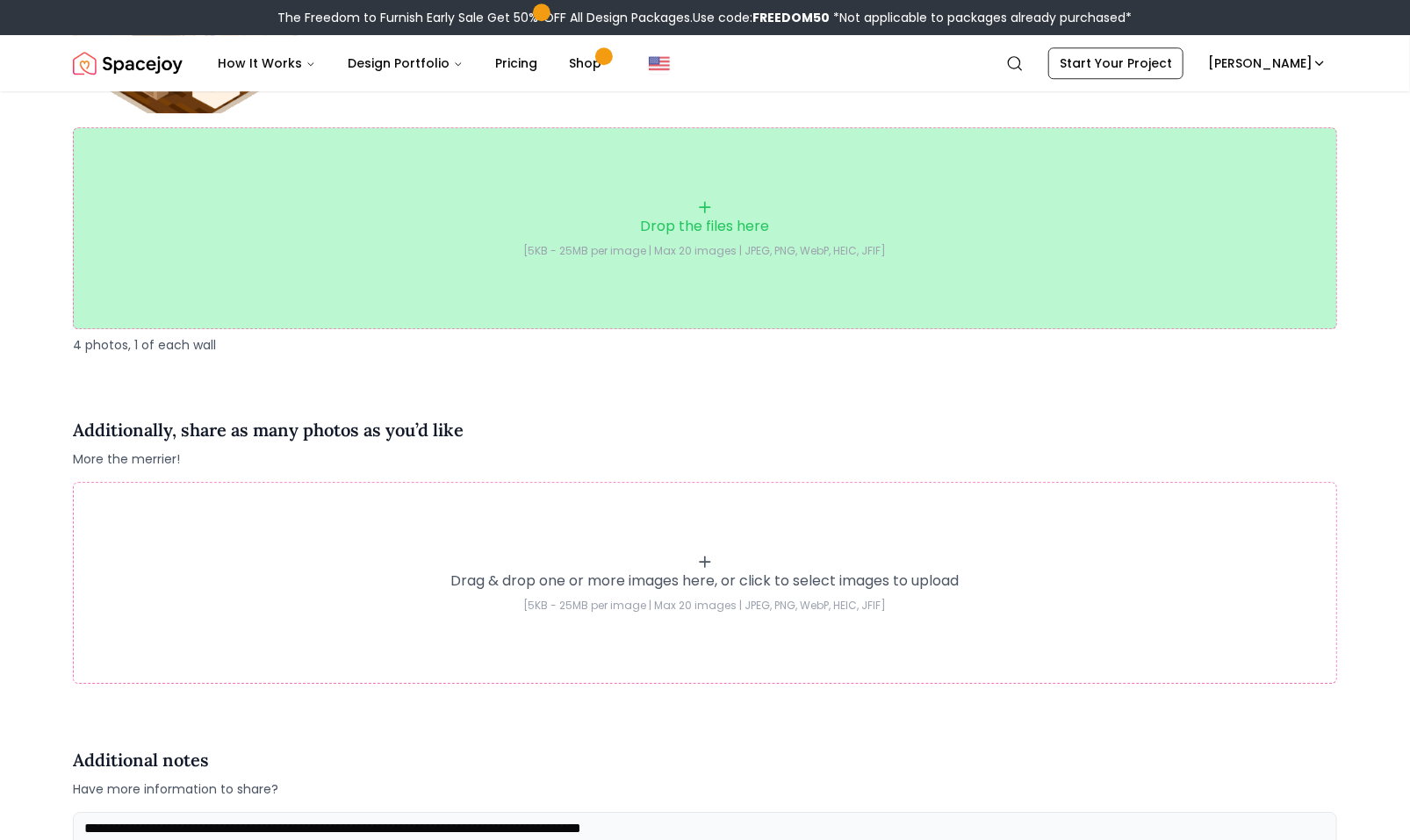 type on "**********" 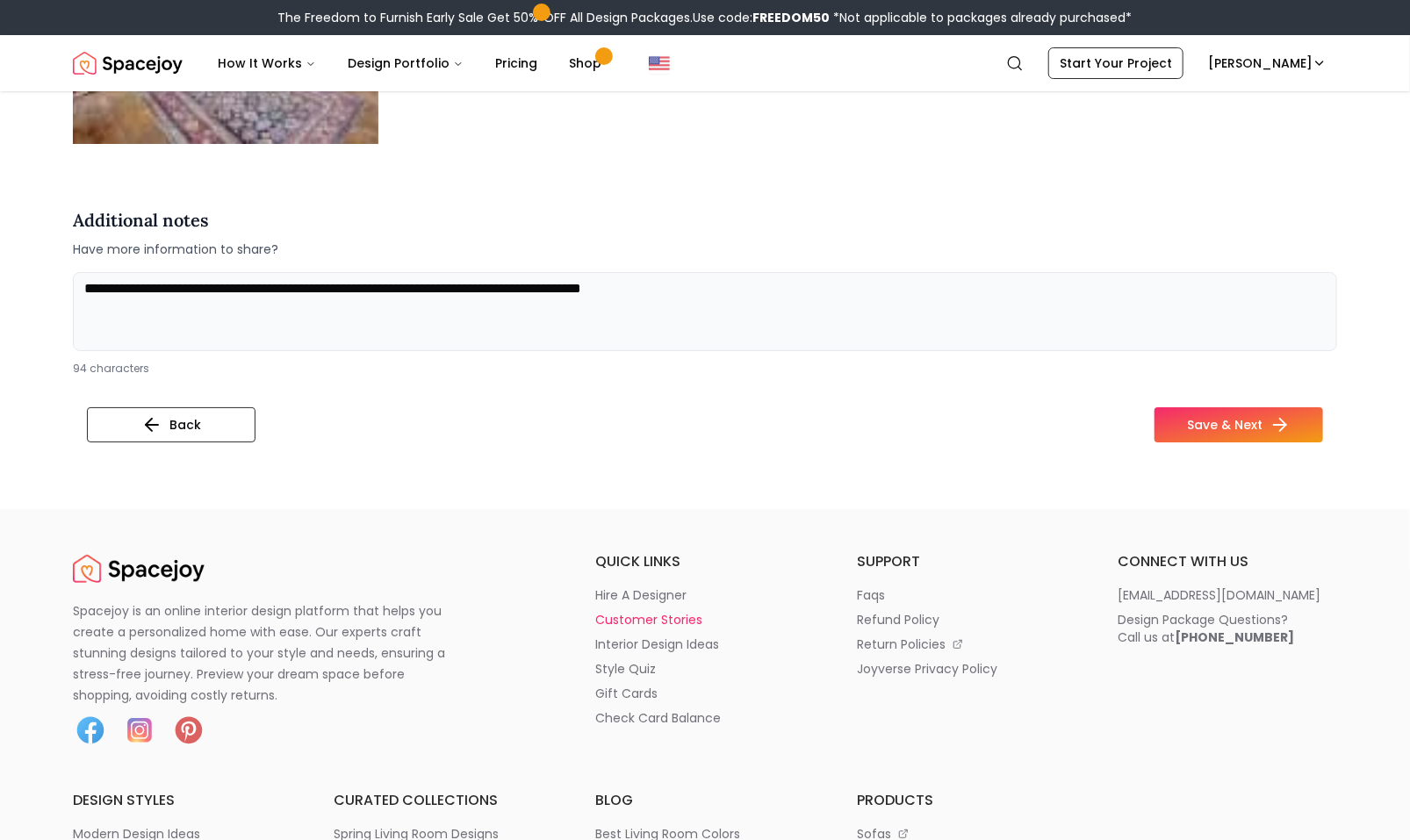 scroll, scrollTop: 3524, scrollLeft: 0, axis: vertical 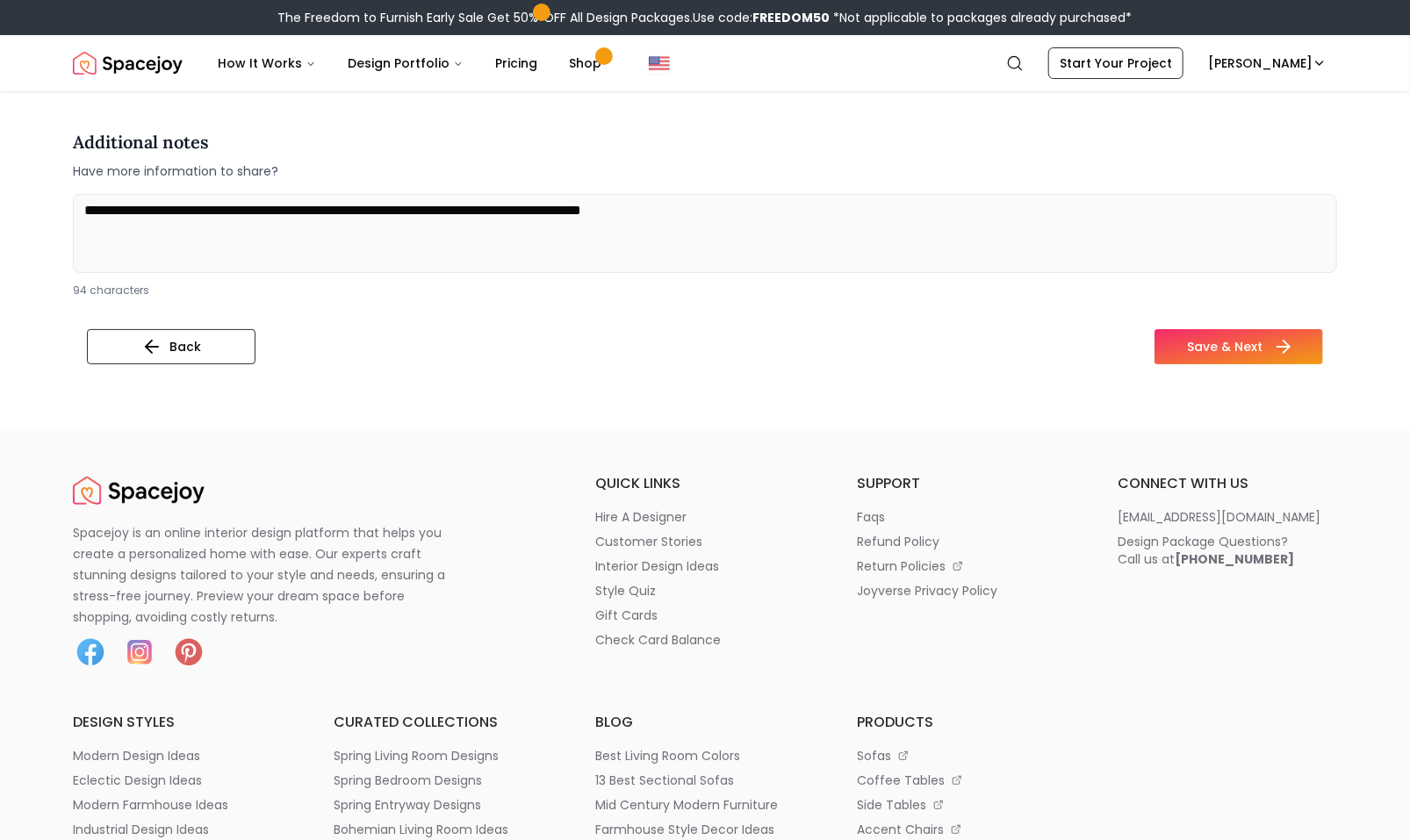 click on "Save & Next" at bounding box center [1239, 347] 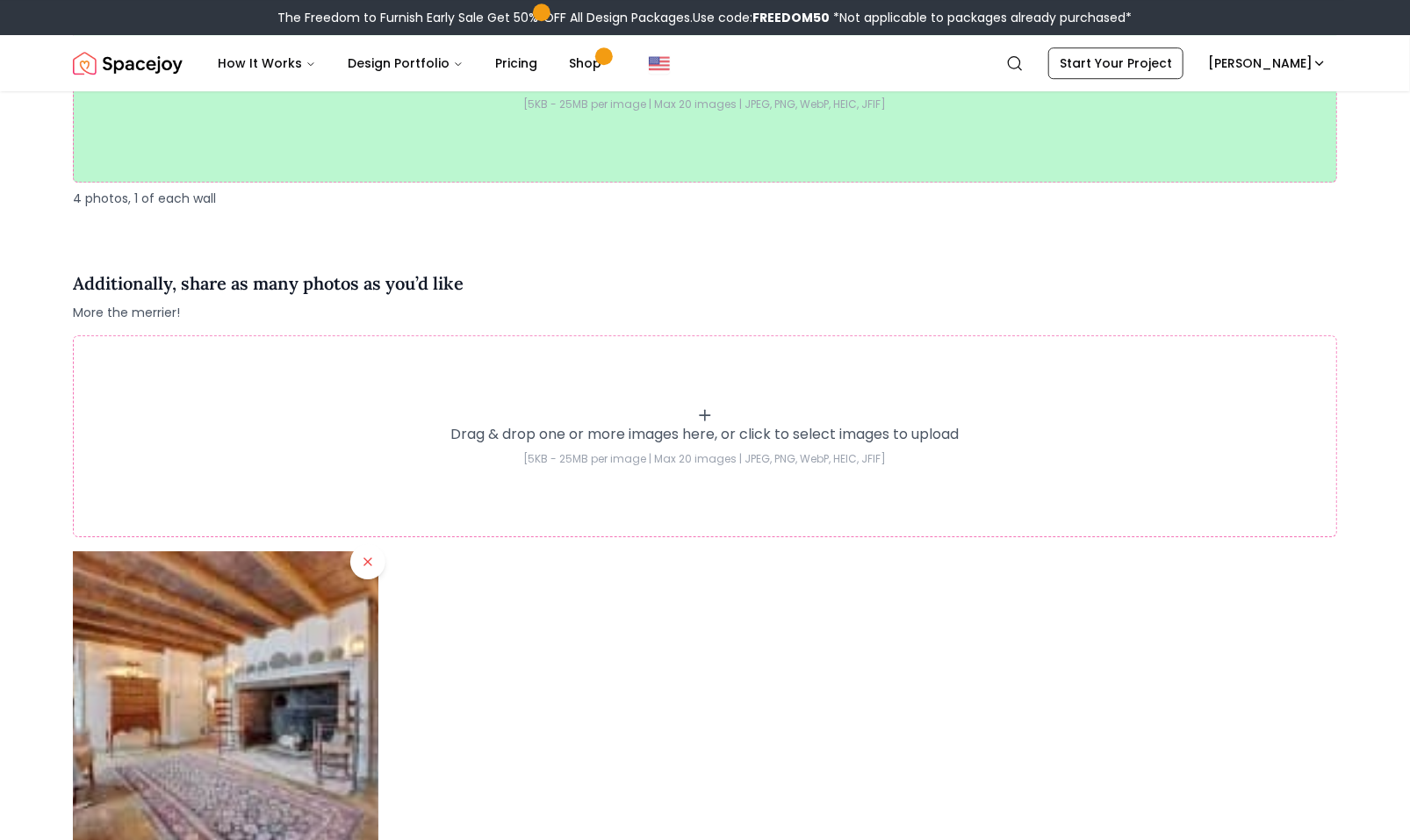 scroll, scrollTop: 2733, scrollLeft: 0, axis: vertical 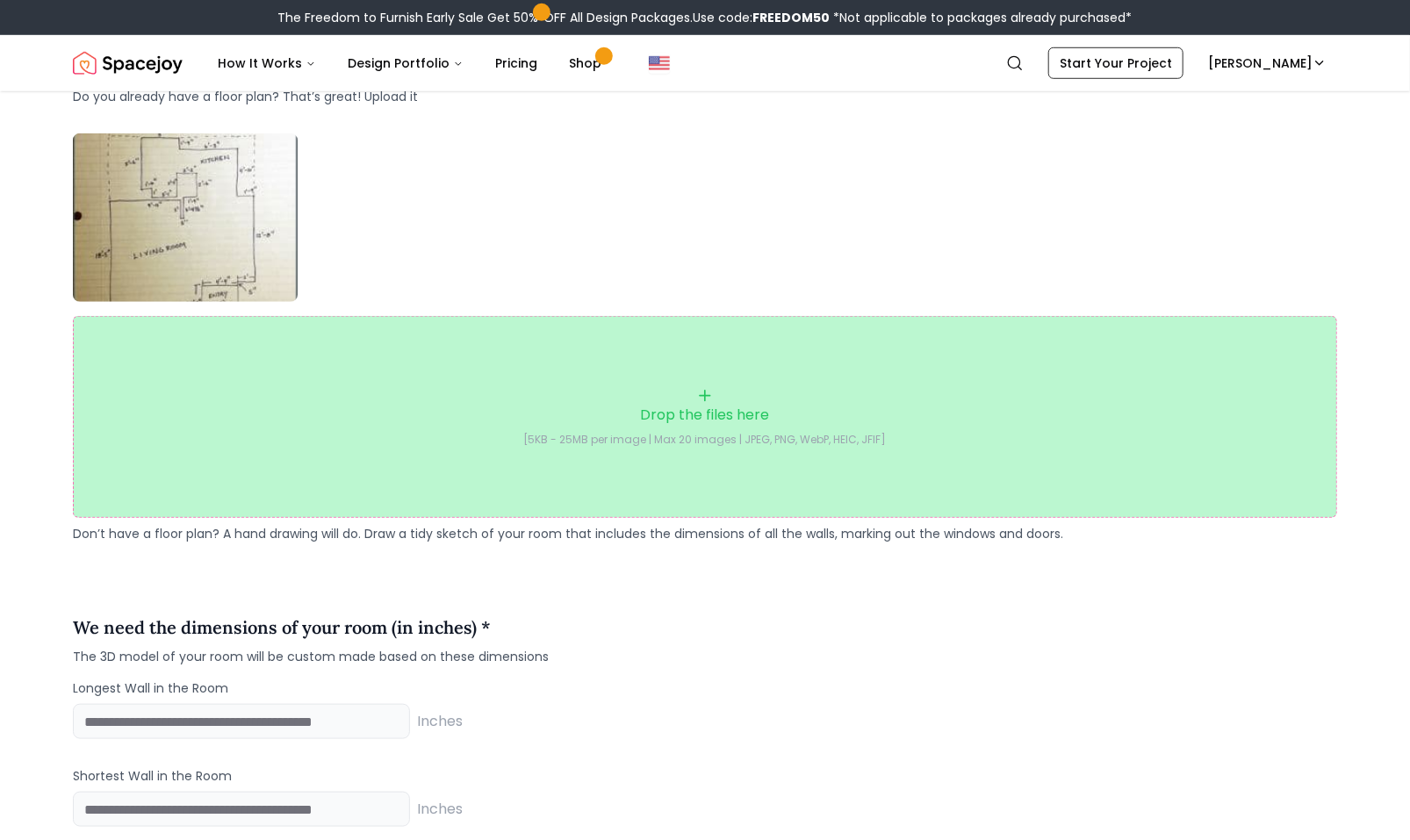 click on "[5KB - 25MB per image | Max 20 images | JPEG, PNG, WebP, HEIC, JFIF]" at bounding box center (705, 440) 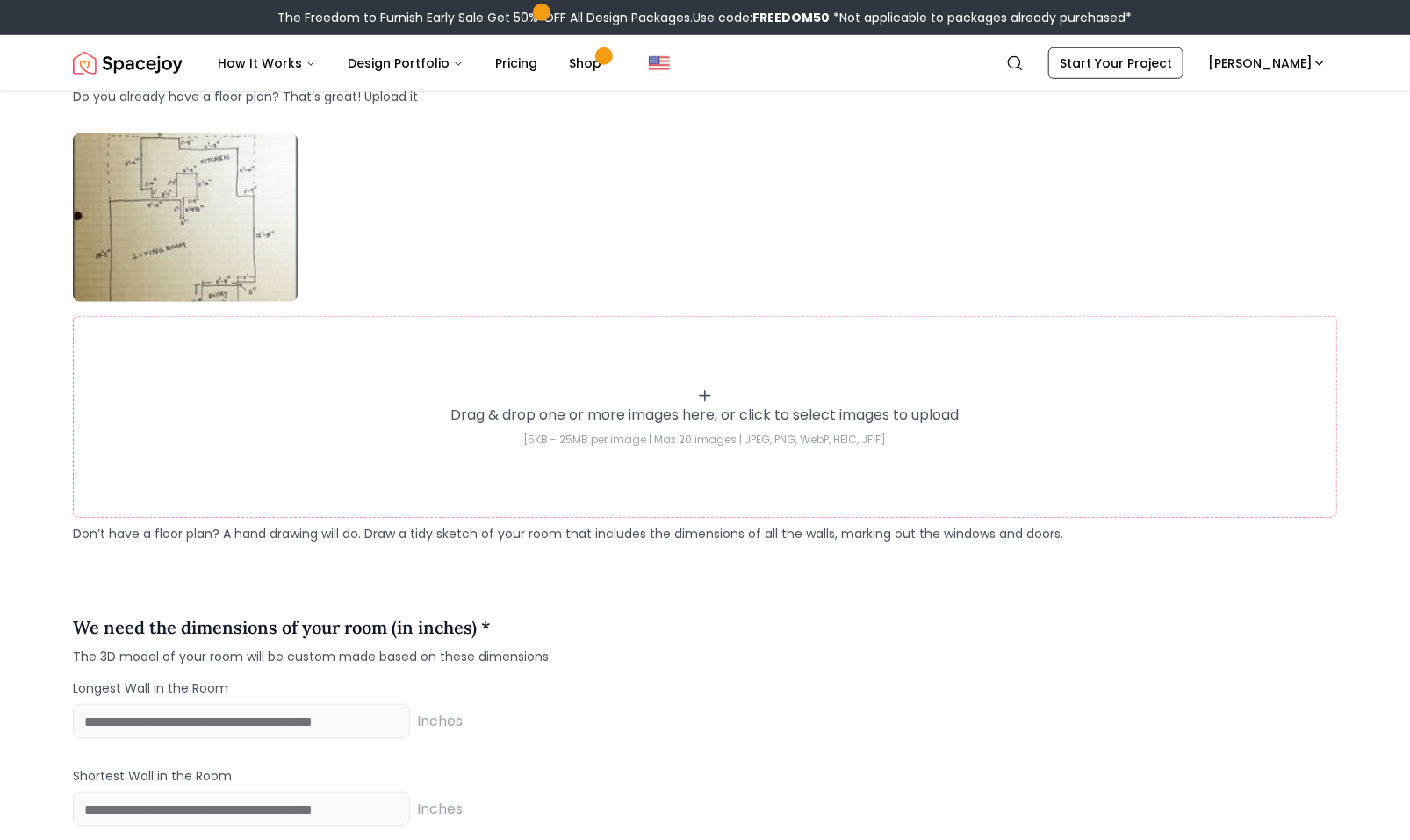 type on "**********" 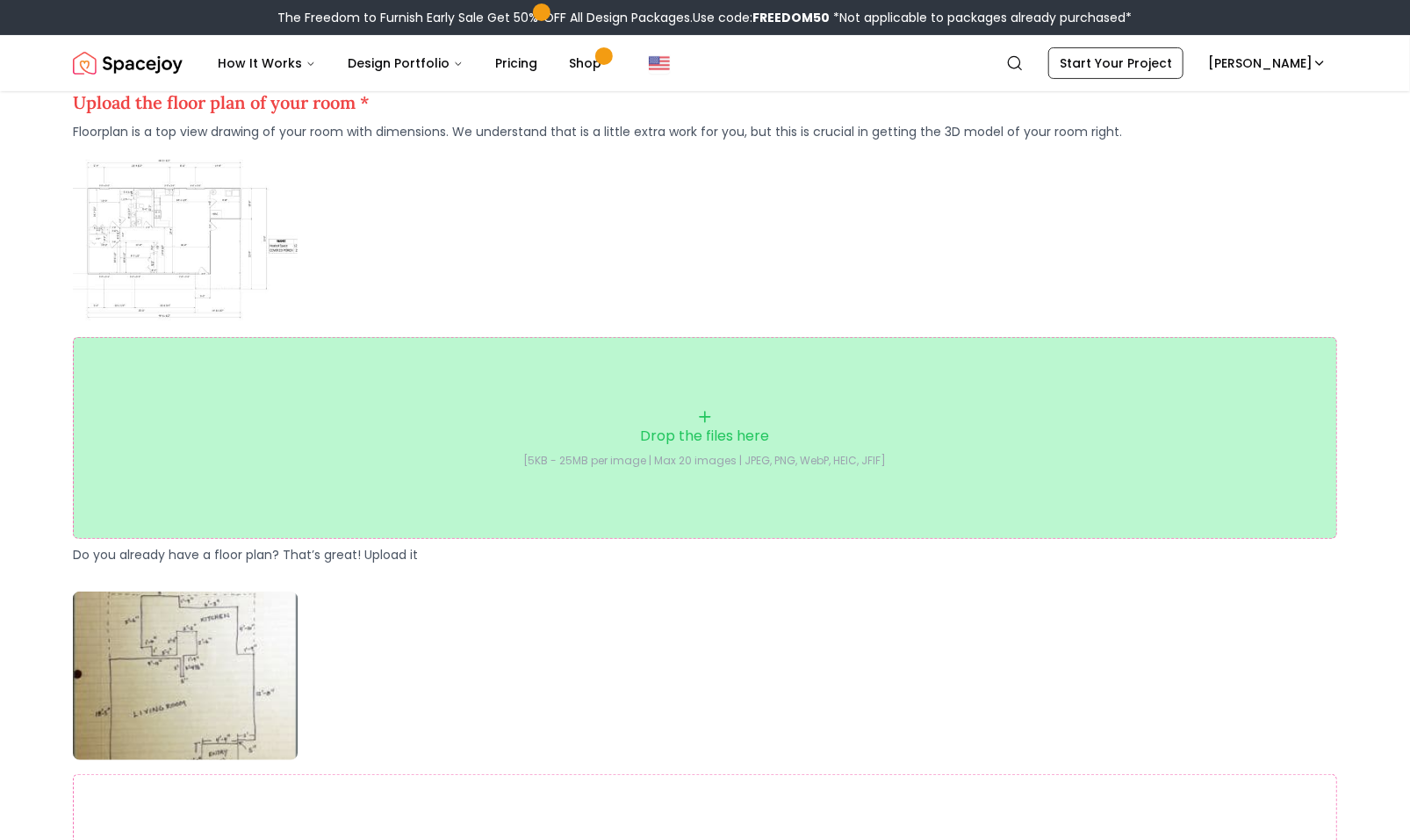 scroll, scrollTop: 388, scrollLeft: 0, axis: vertical 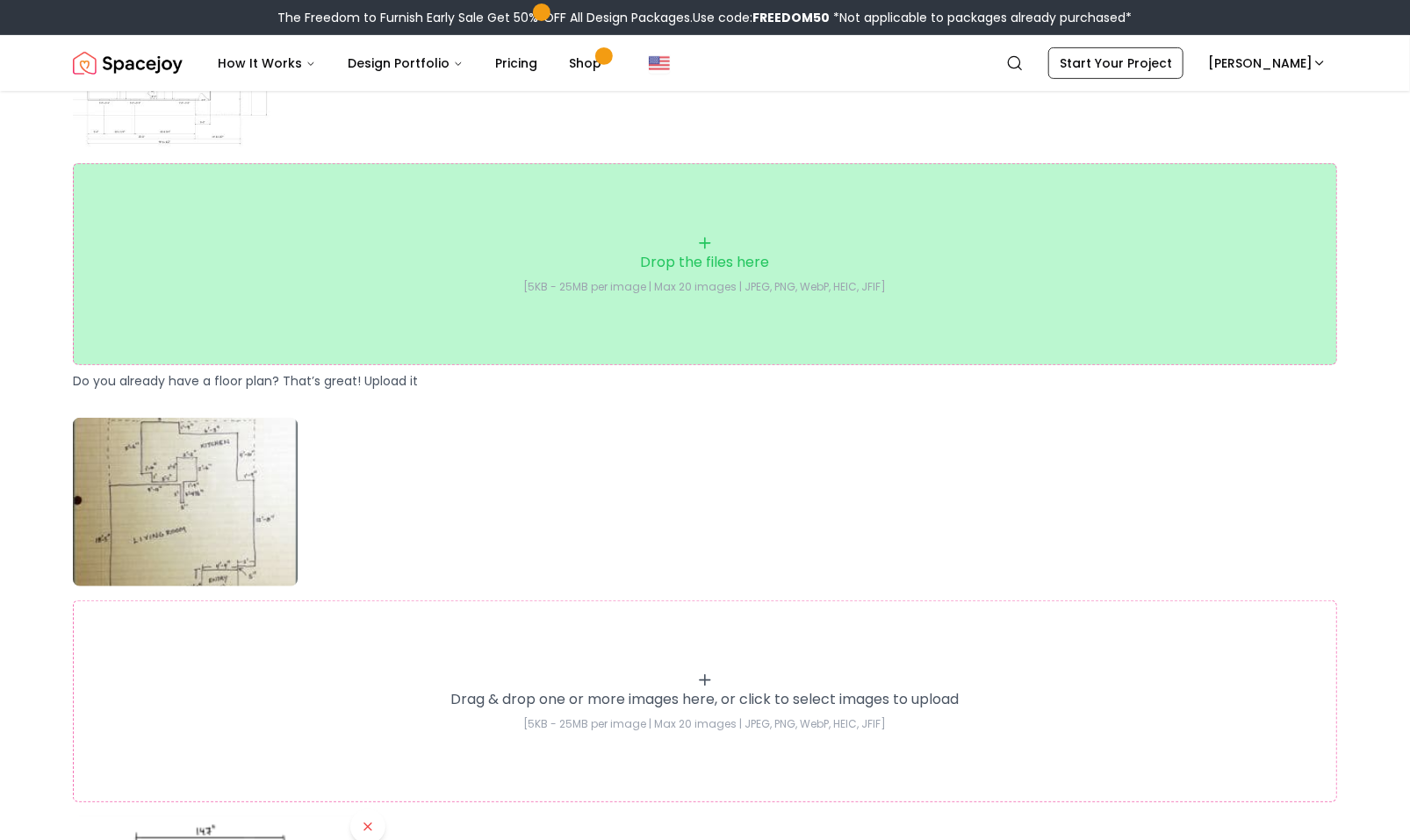 click on "Drag & drop one or more images here, or click to select images to upload [5KB - 25MB per image | Max 20 images | JPEG, PNG, WebP, HEIC, JFIF]" at bounding box center [705, 701] 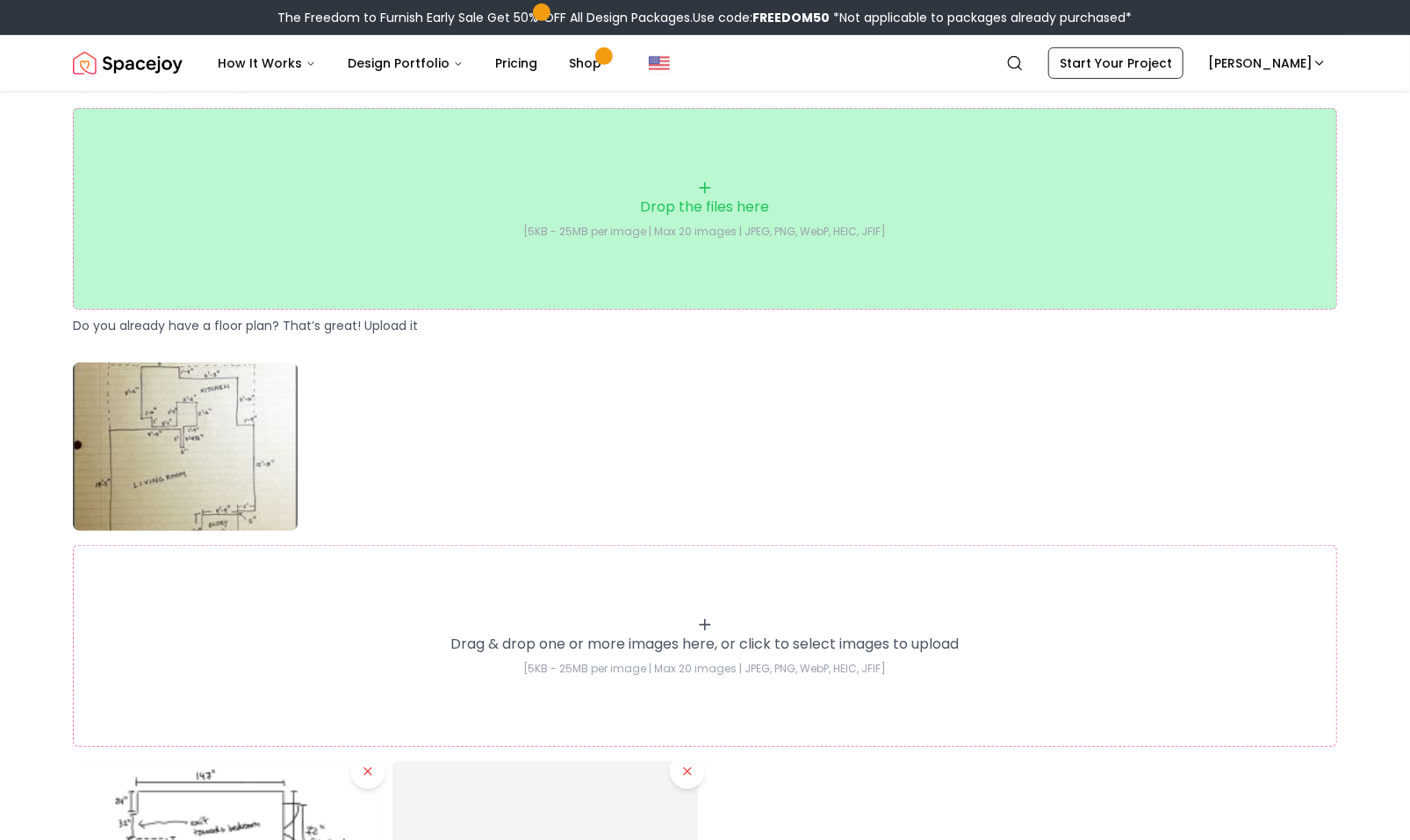 scroll, scrollTop: 653, scrollLeft: 0, axis: vertical 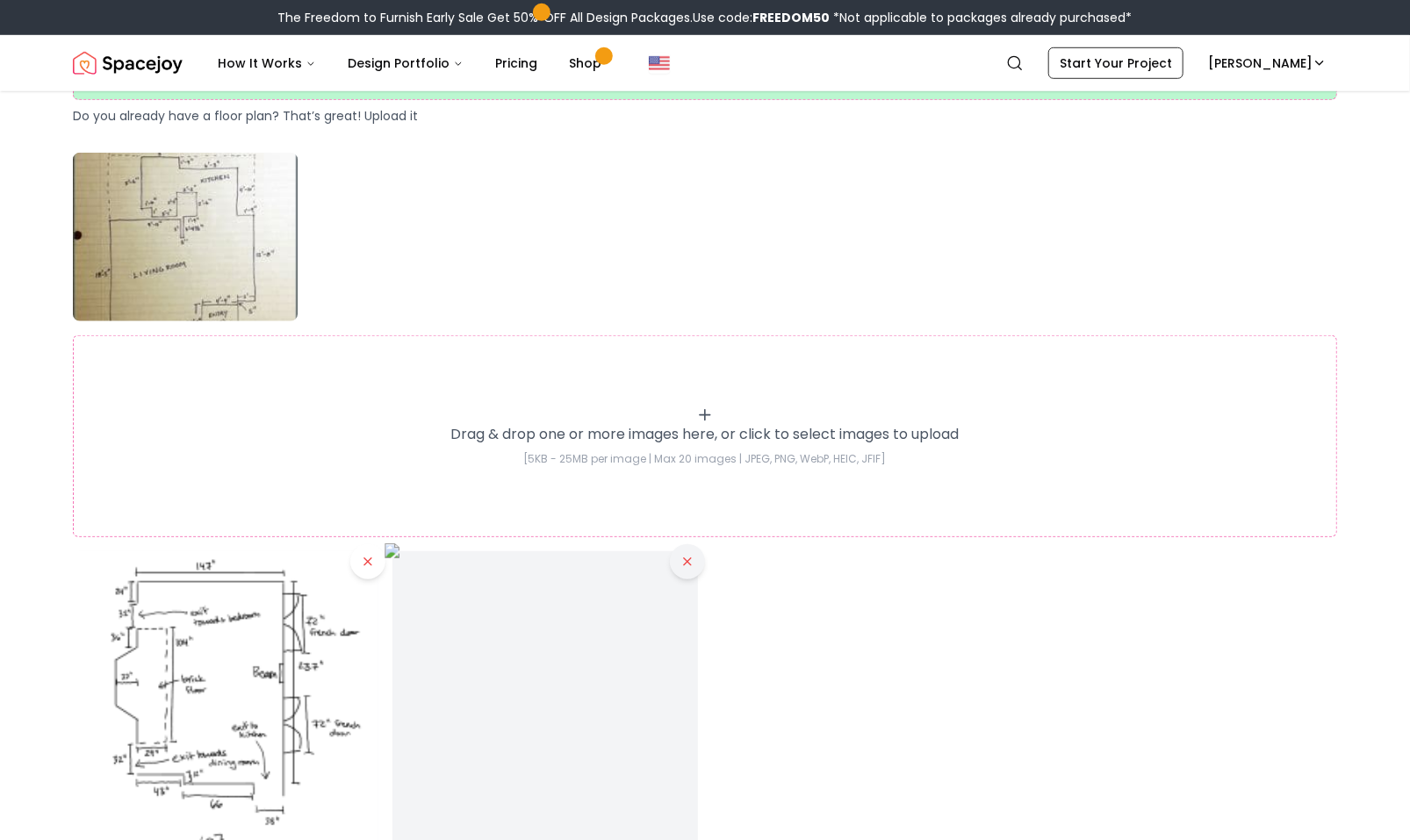 click at bounding box center (687, 562) 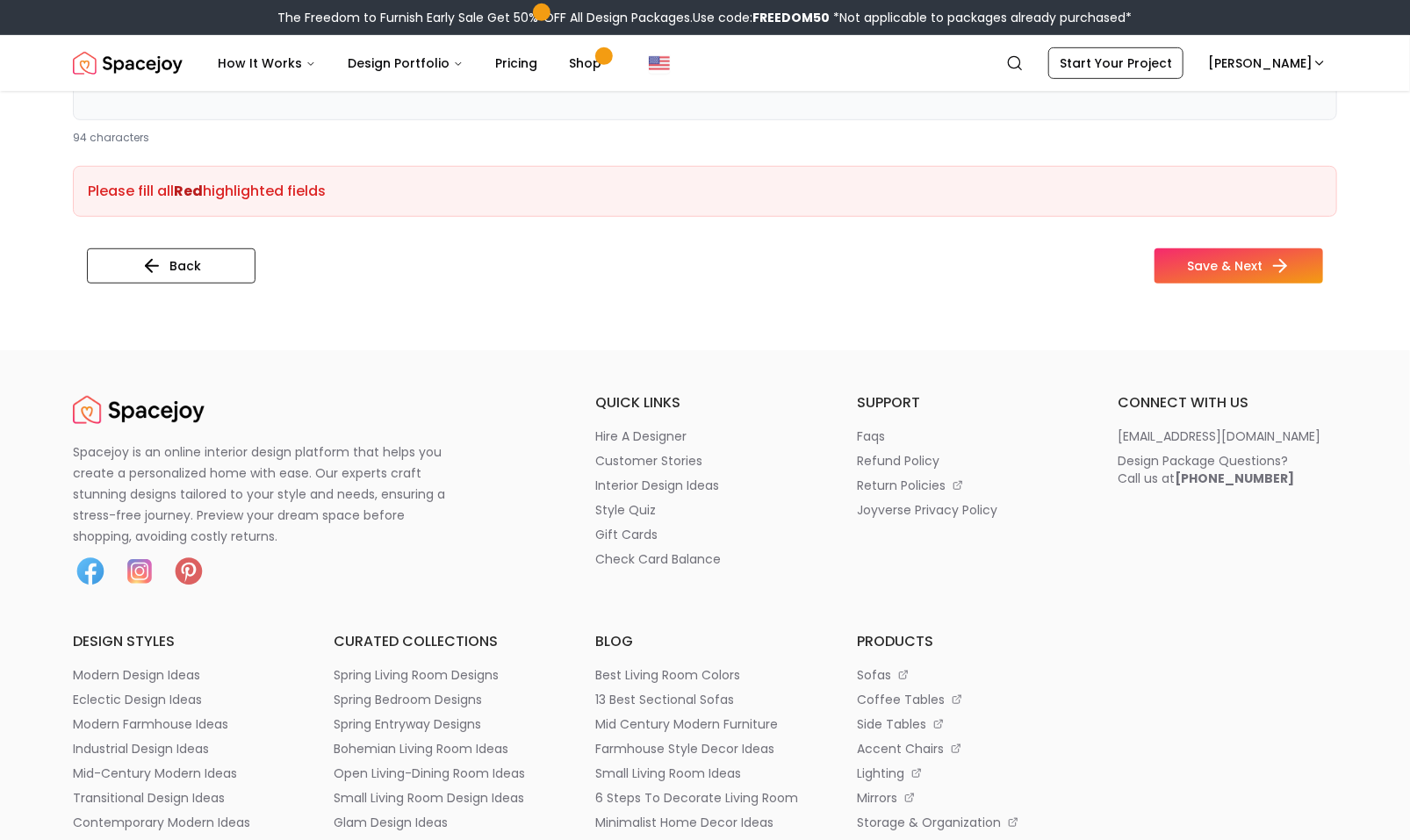 scroll, scrollTop: 4181, scrollLeft: 0, axis: vertical 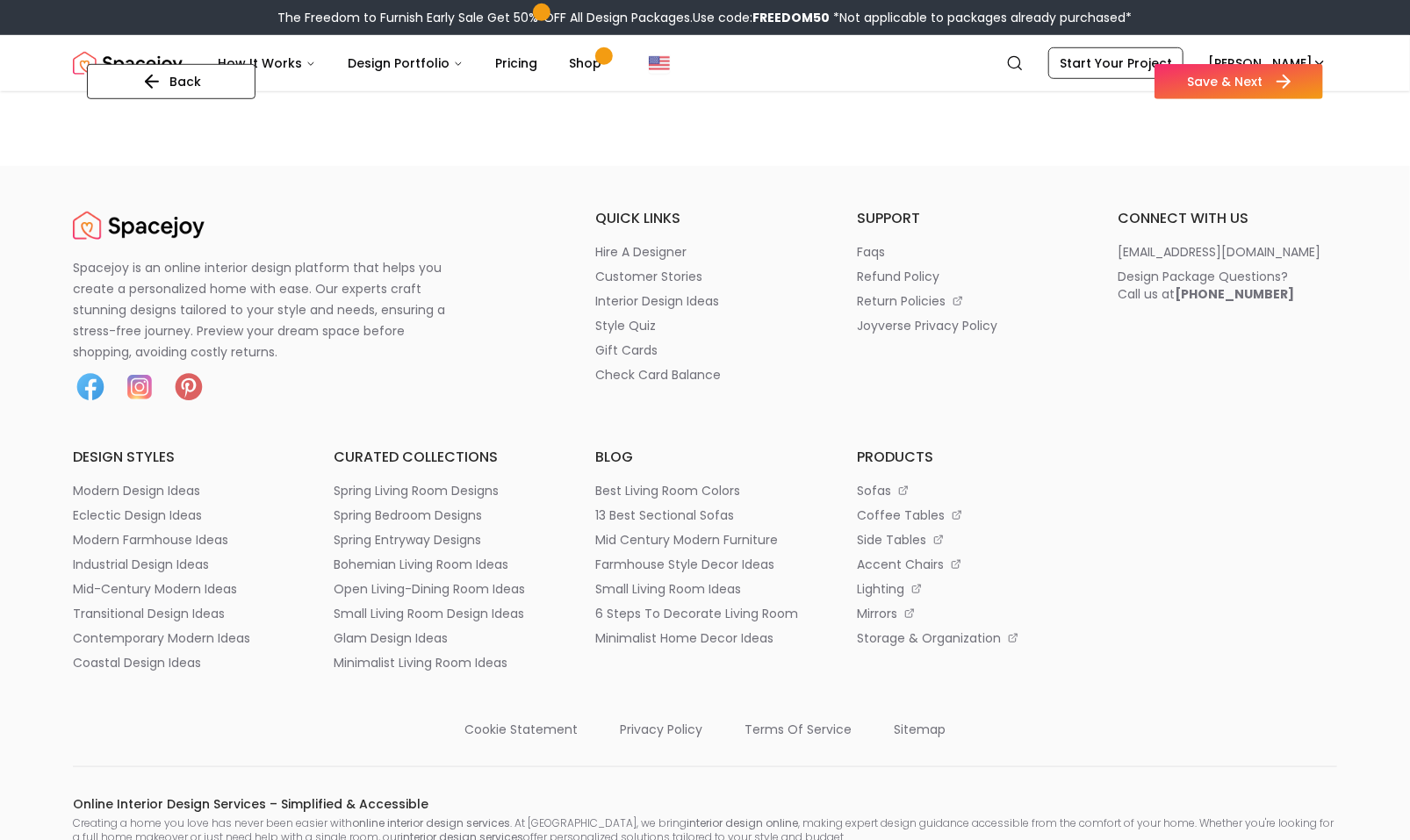 click on "Save & Next" at bounding box center (1239, 82) 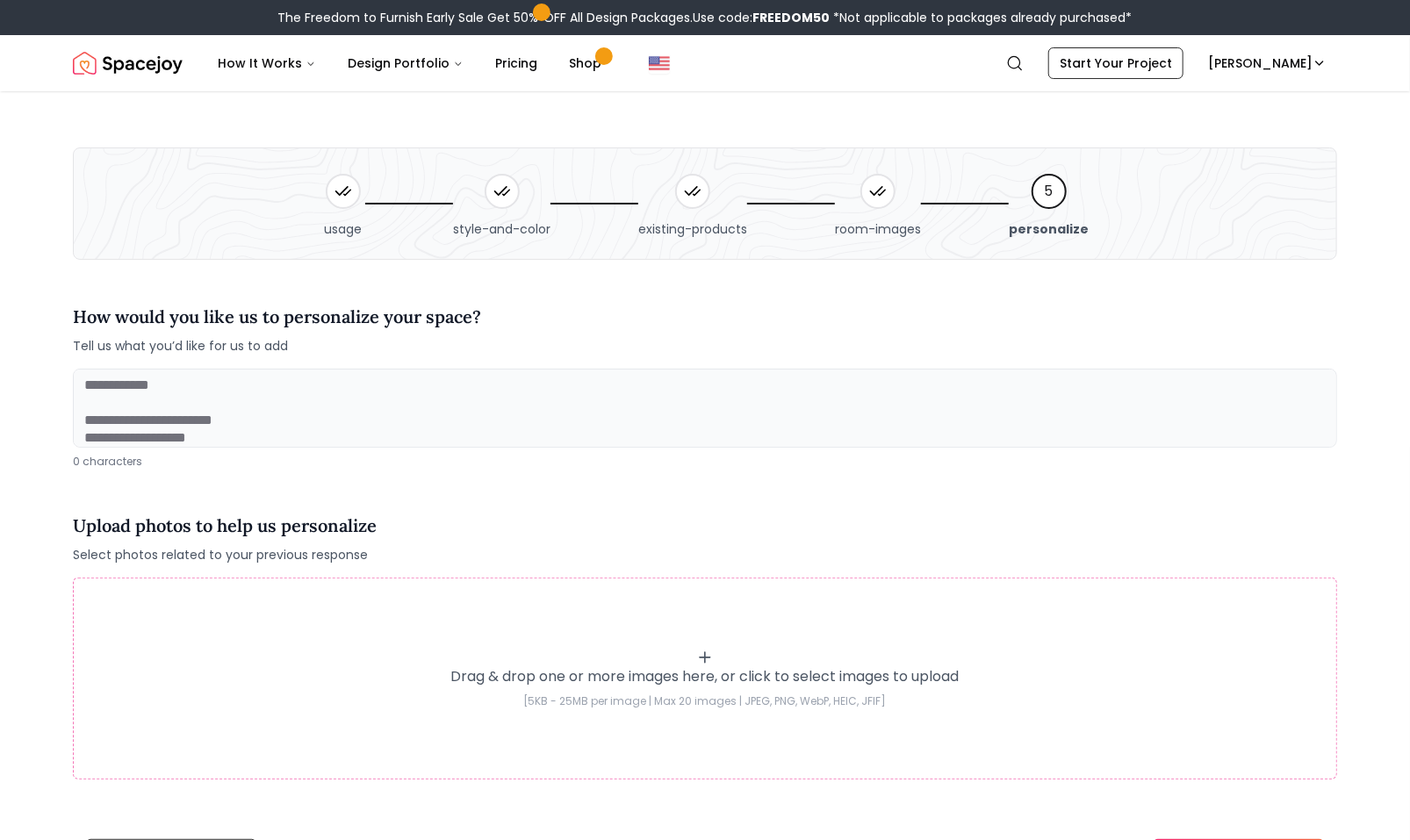 scroll, scrollTop: 116, scrollLeft: 0, axis: vertical 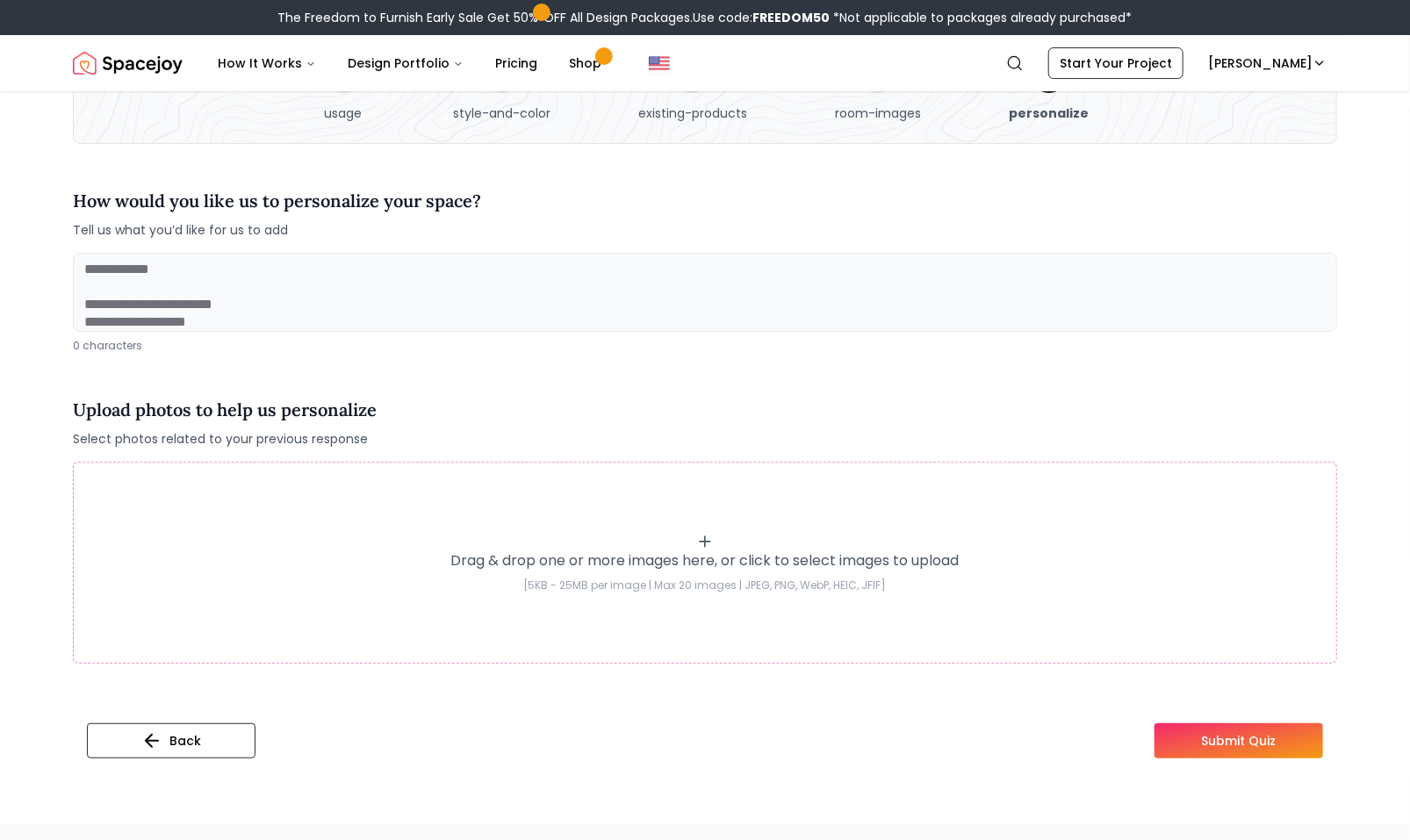 click at bounding box center (705, 292) 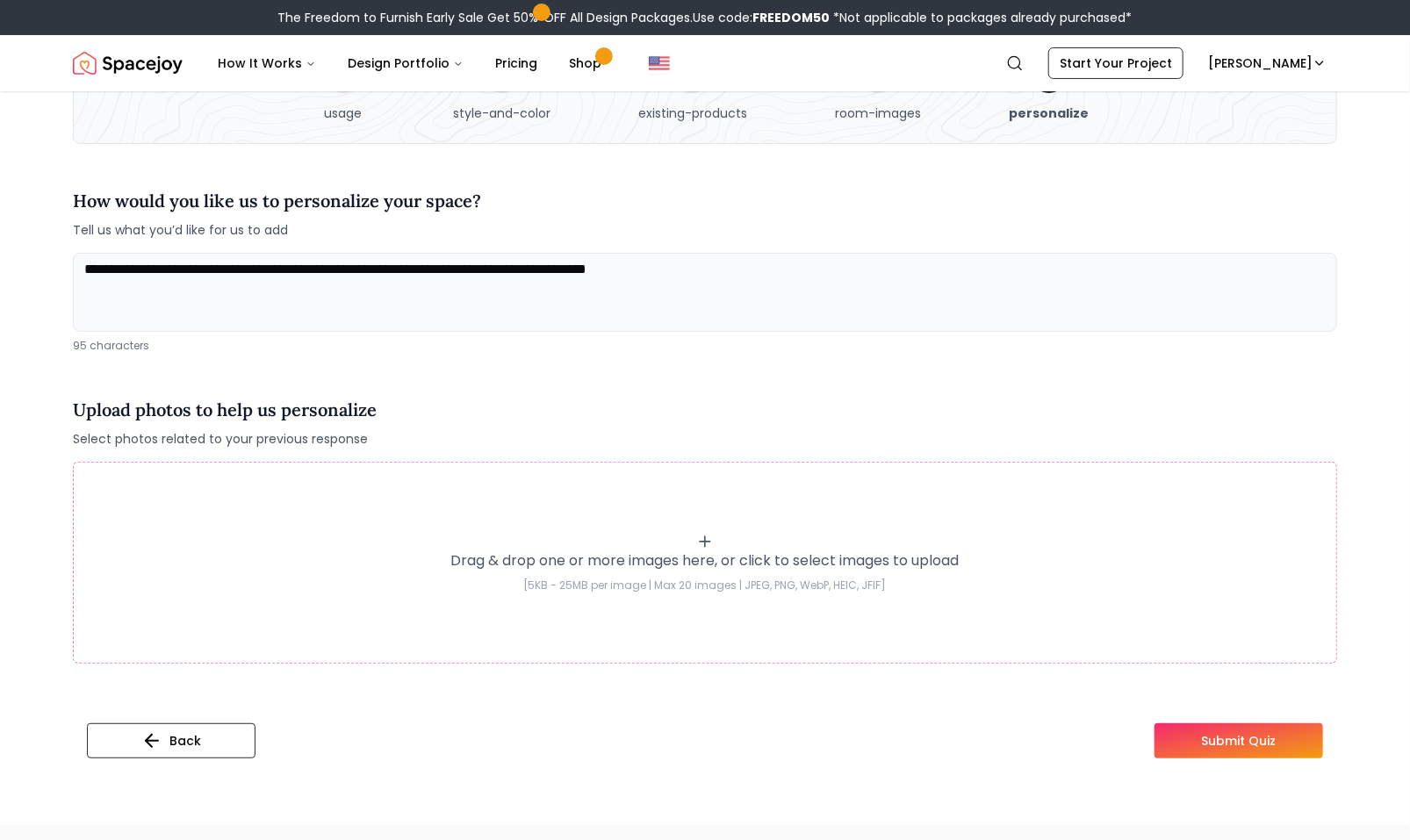 paste on "**********" 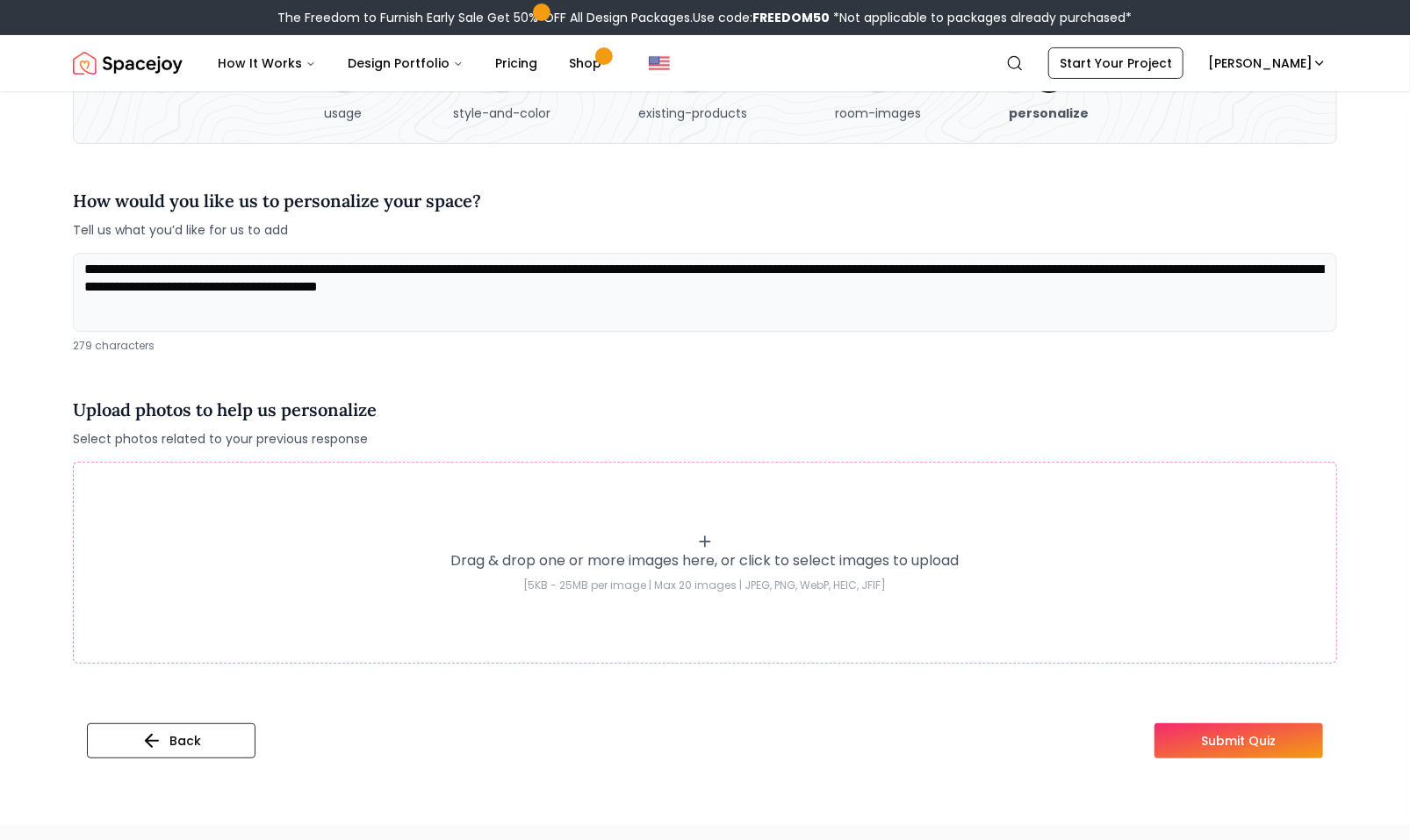 type on "**********" 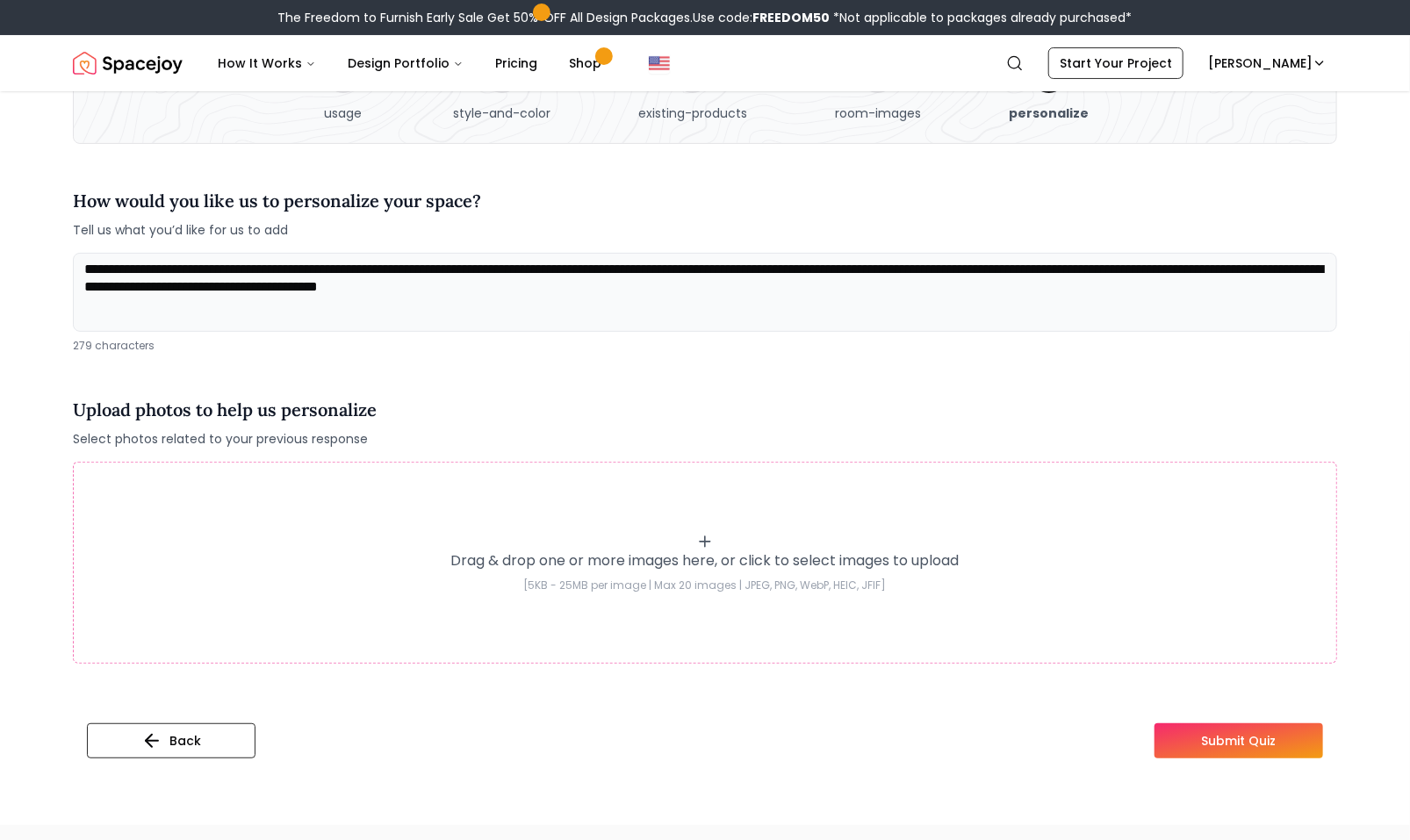 click on "Back Submit Quiz" at bounding box center (705, 741) 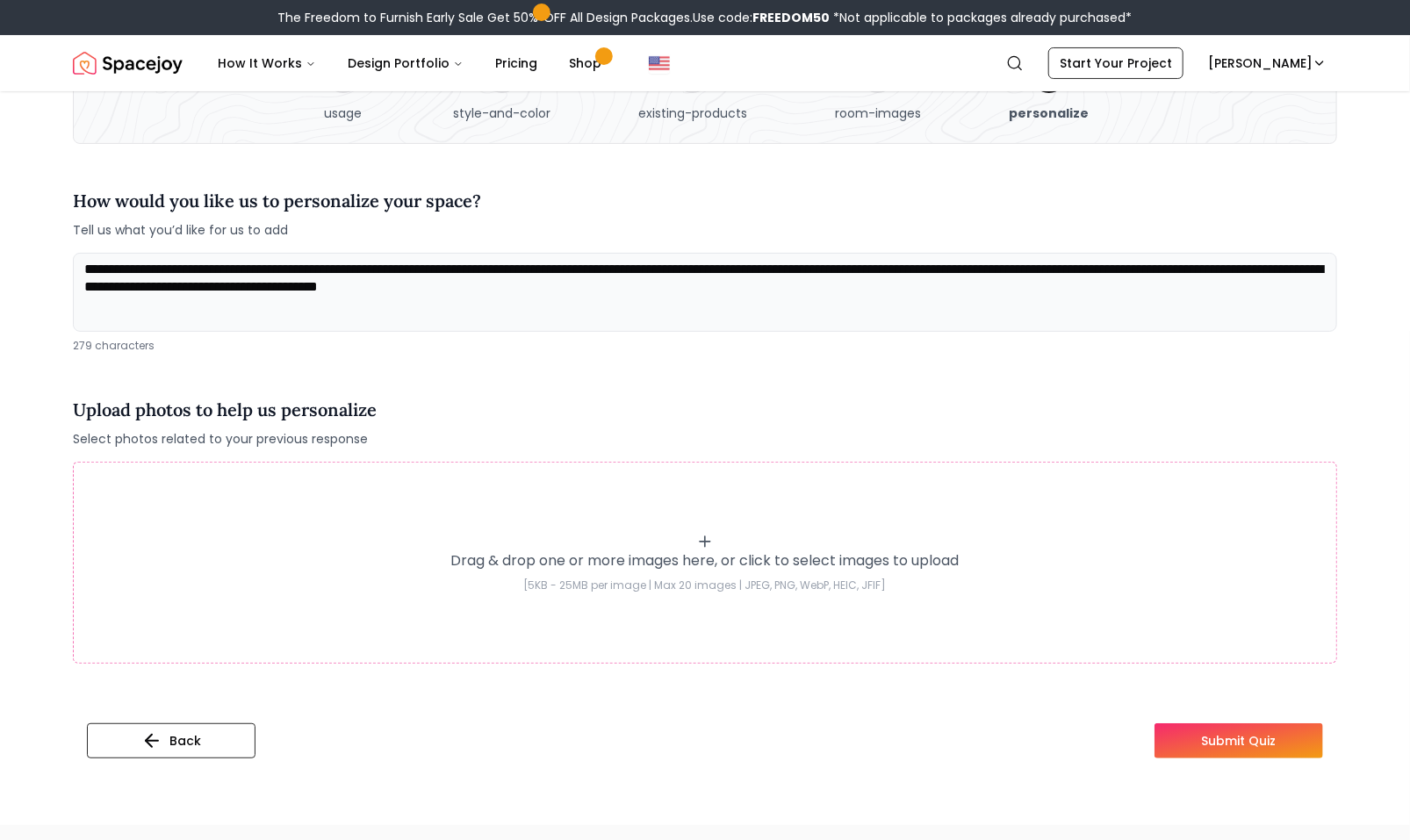 click on "Submit Quiz" at bounding box center (1239, 741) 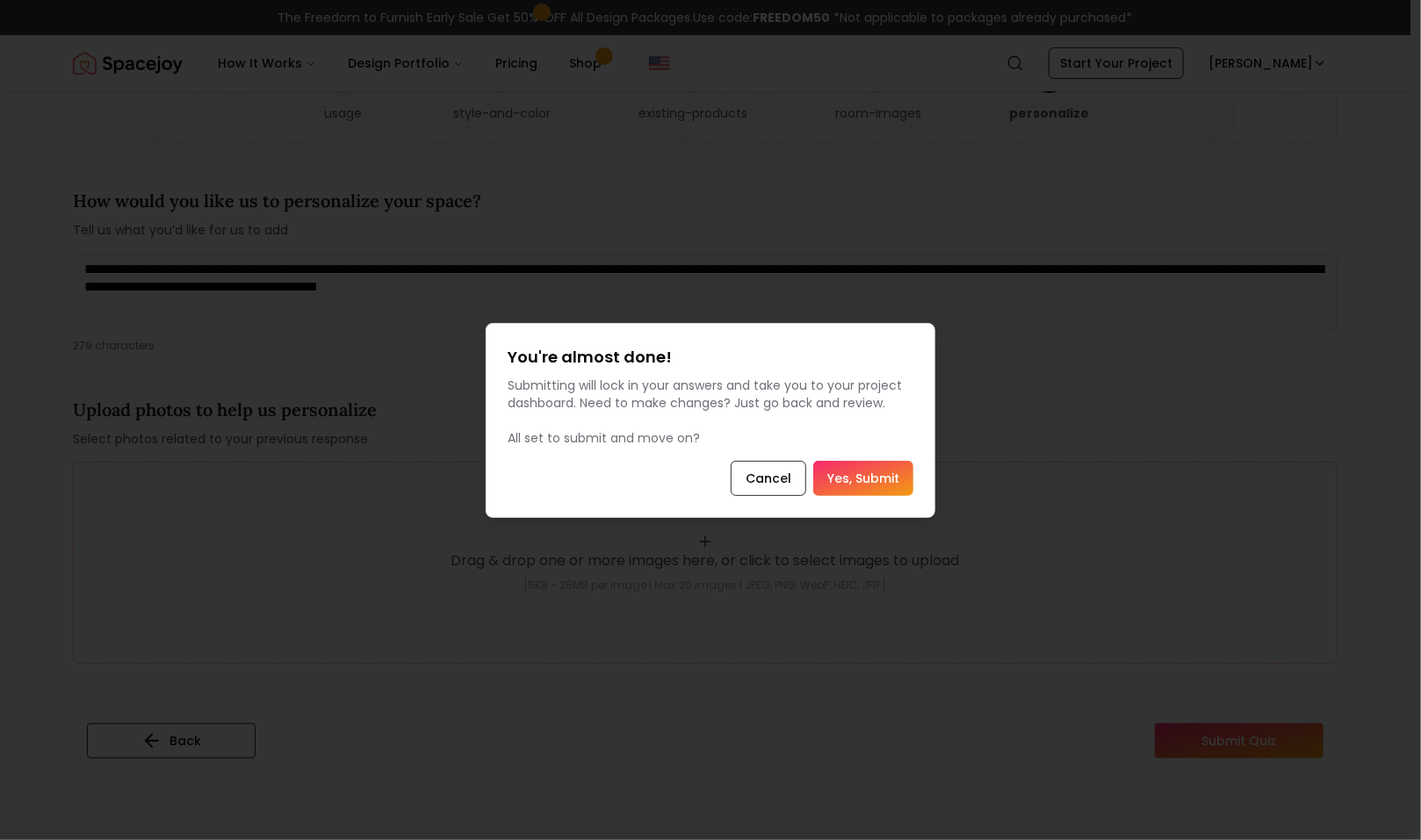 click on "Yes, Submit" at bounding box center [863, 478] 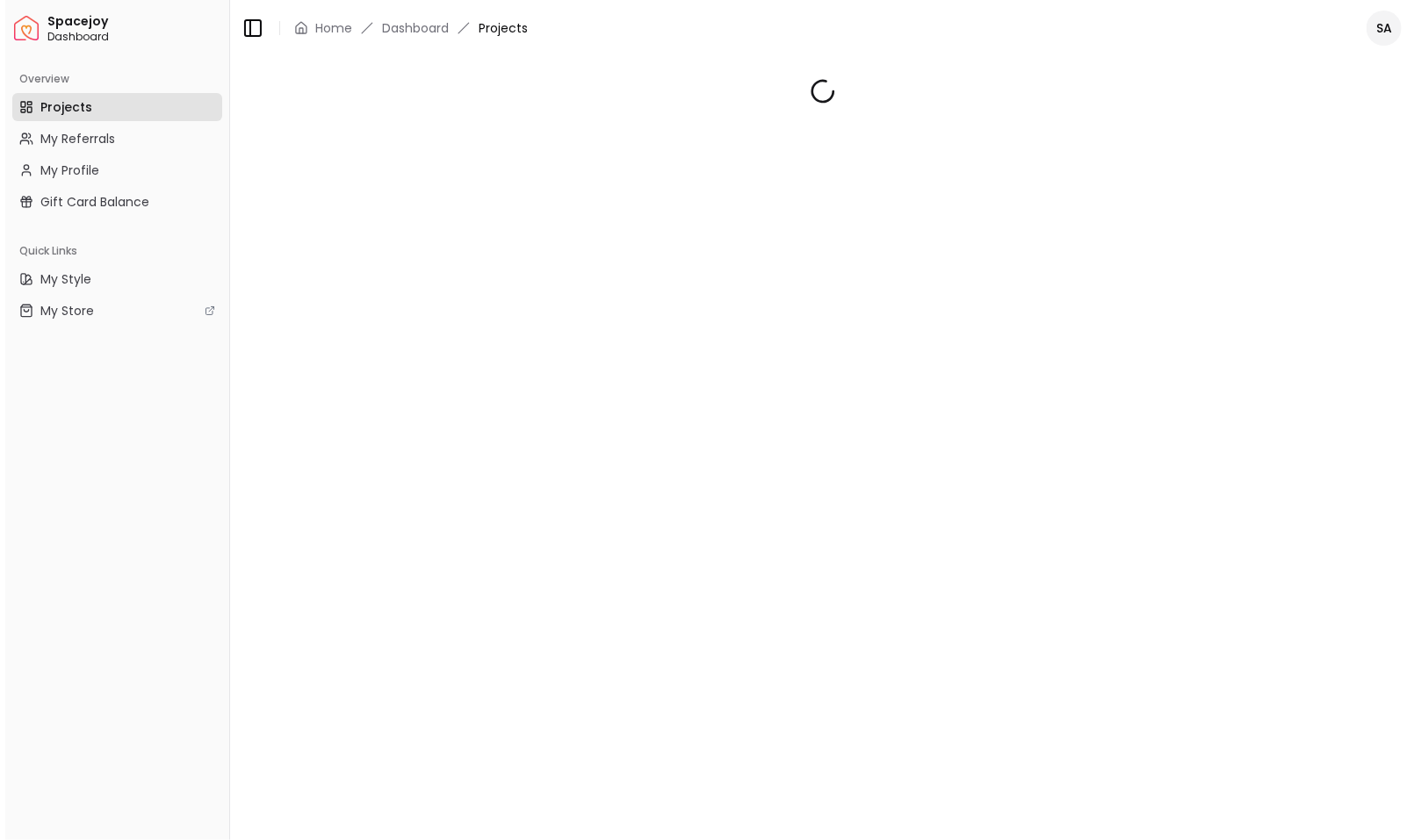 scroll, scrollTop: 0, scrollLeft: 0, axis: both 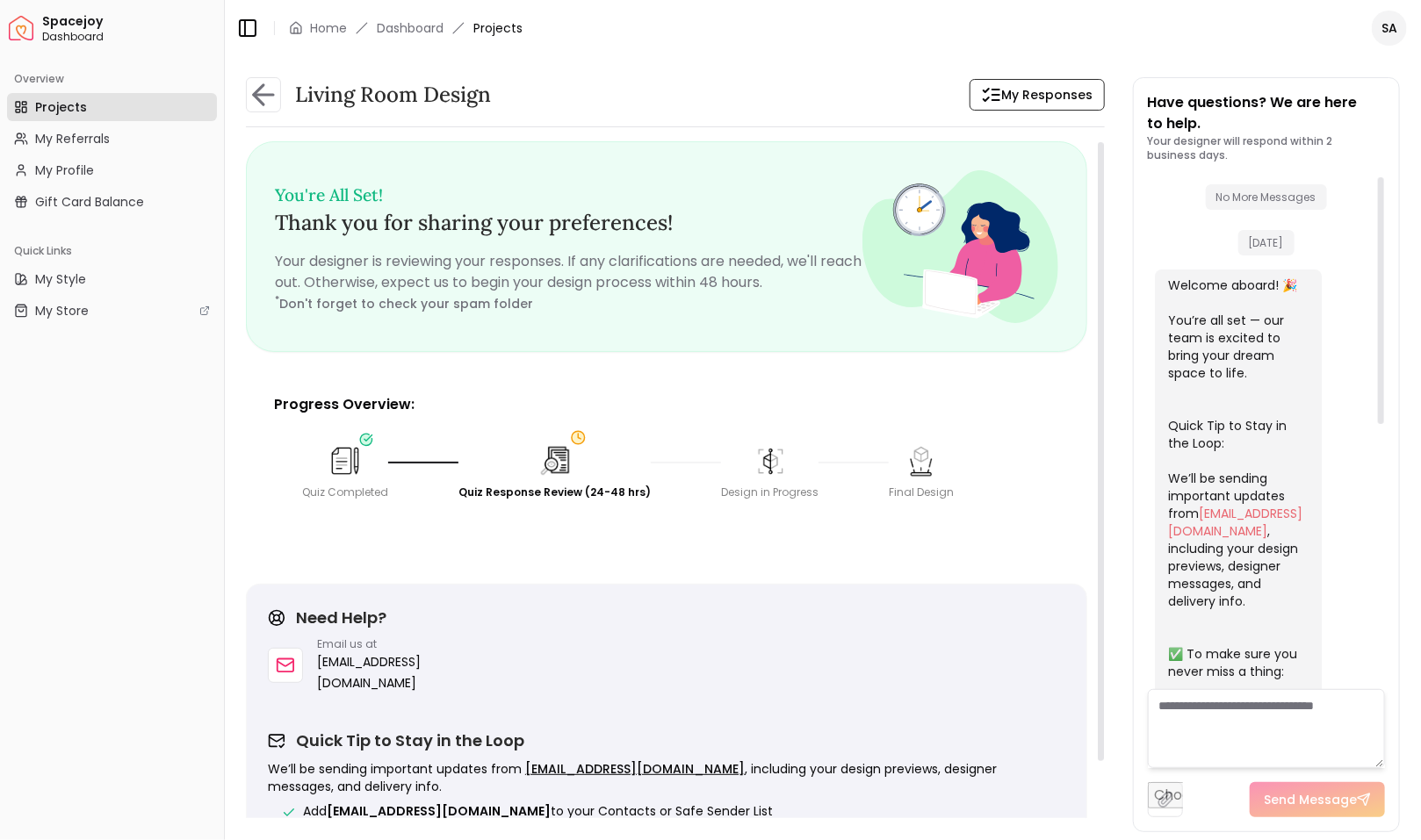click on "Projects" at bounding box center (61, 107) 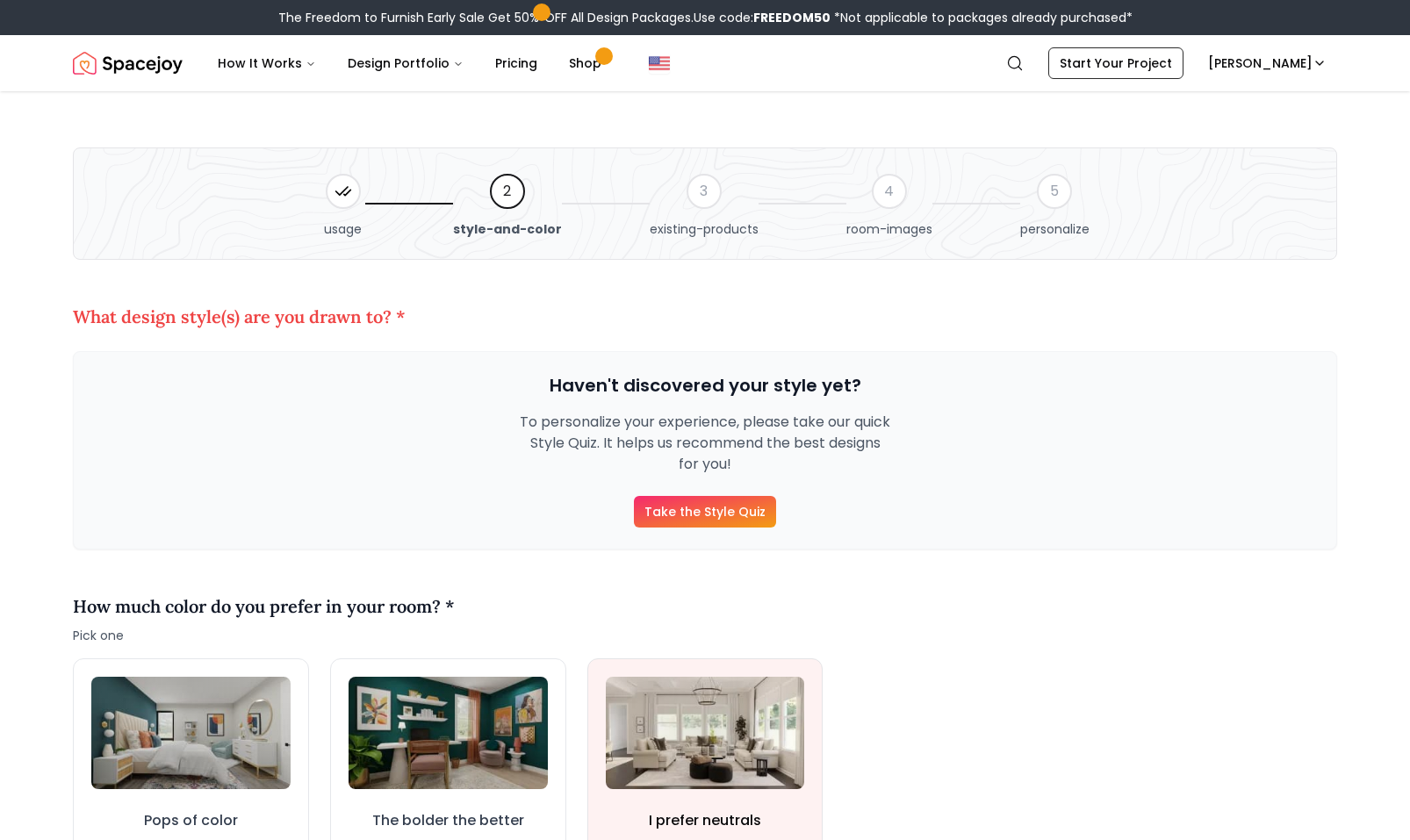 scroll, scrollTop: 141, scrollLeft: 0, axis: vertical 